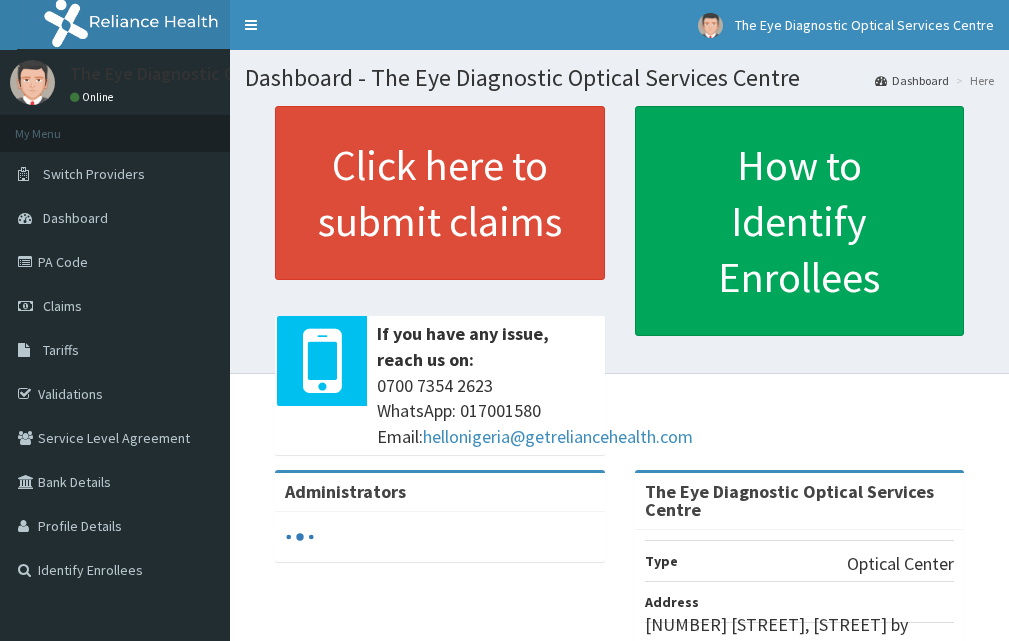 scroll, scrollTop: 0, scrollLeft: 0, axis: both 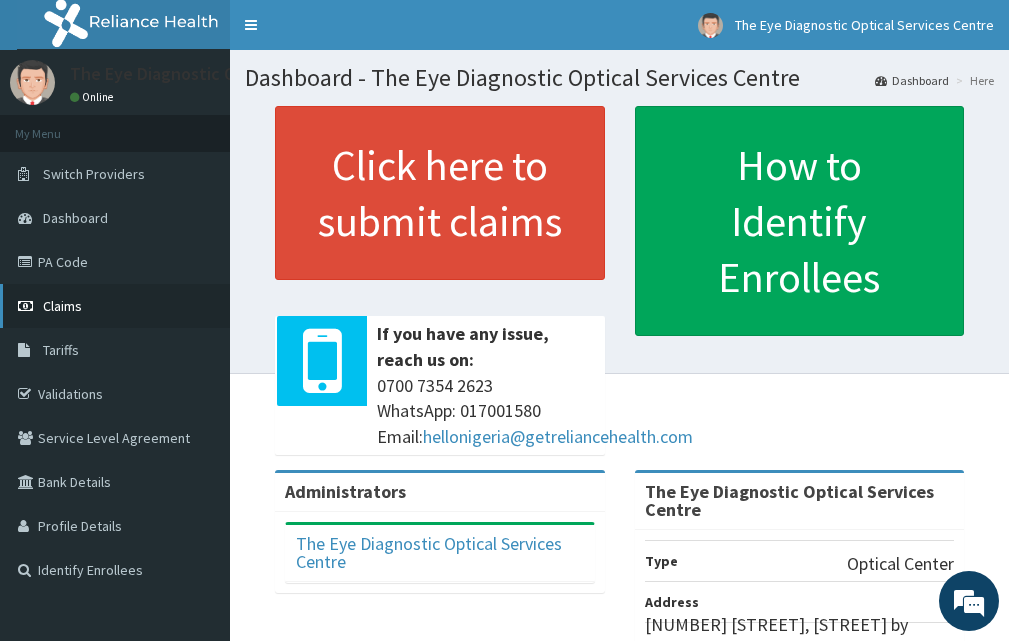click on "Claims" at bounding box center (62, 306) 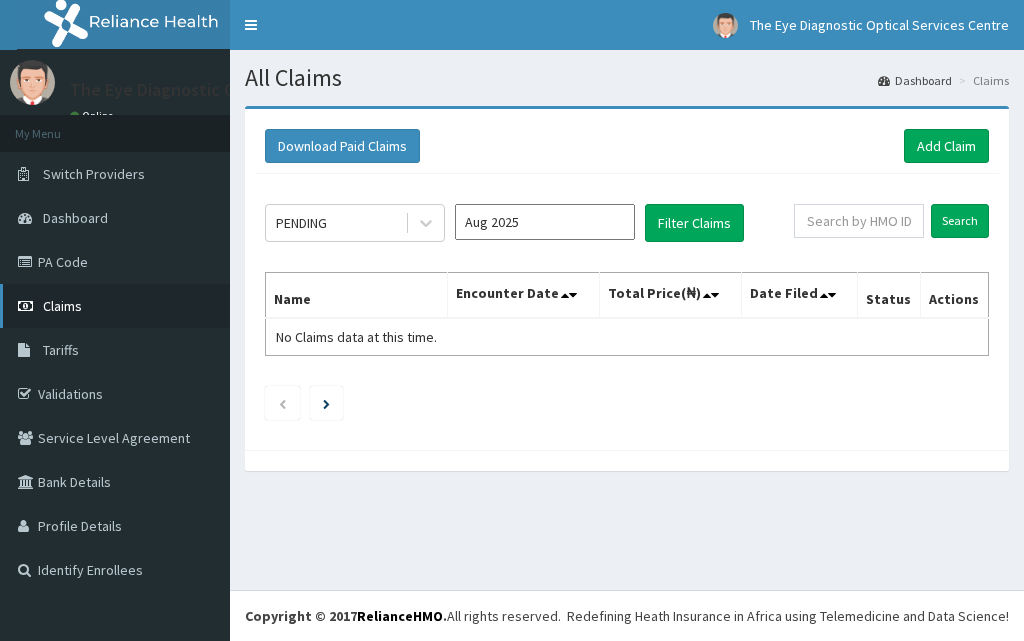 scroll, scrollTop: 0, scrollLeft: 0, axis: both 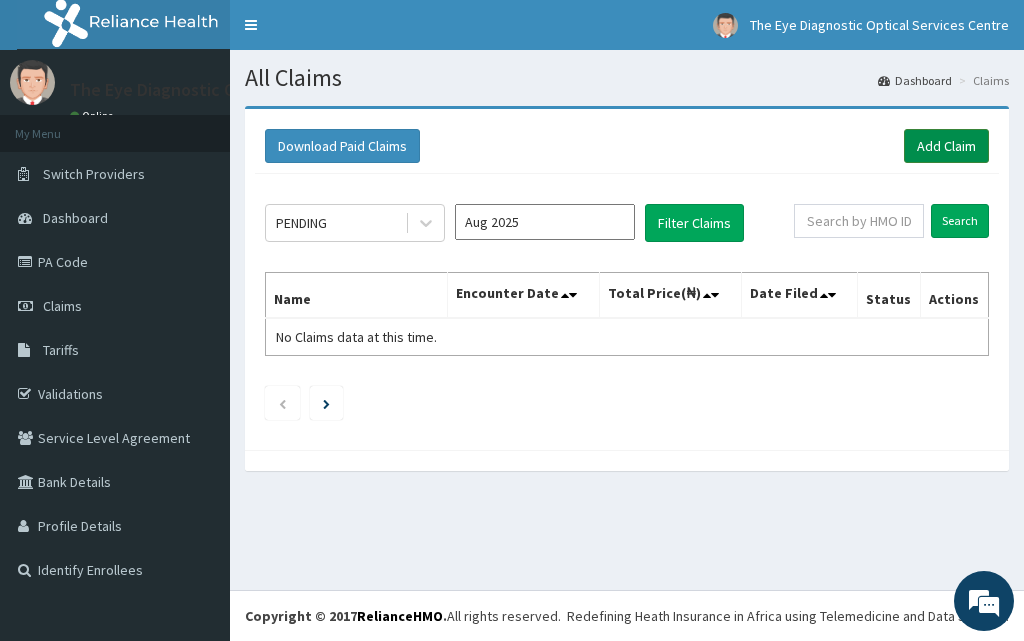 click on "Add Claim" at bounding box center [946, 146] 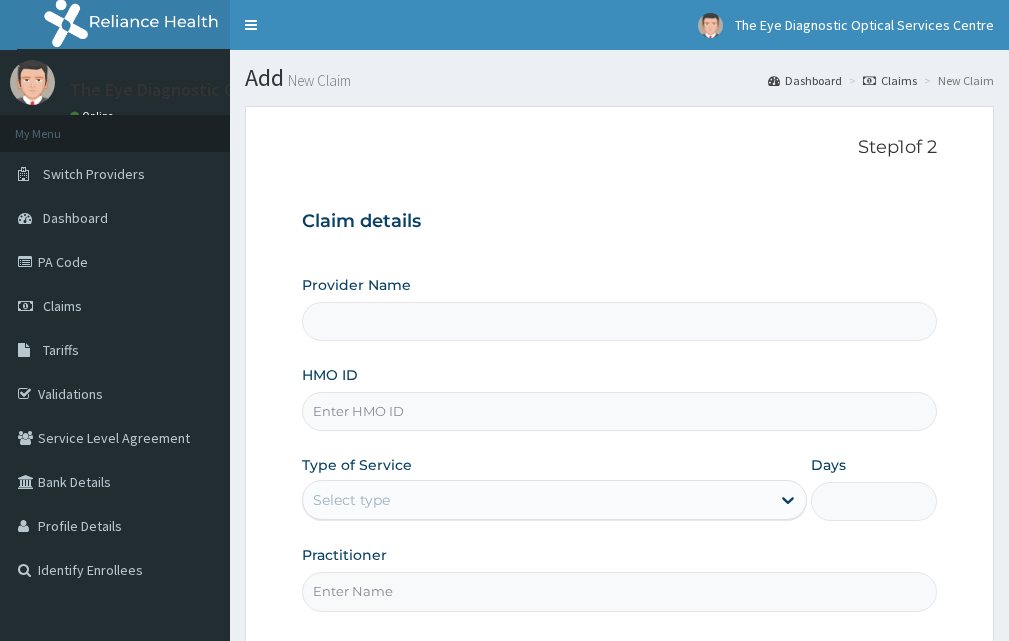 scroll, scrollTop: 0, scrollLeft: 0, axis: both 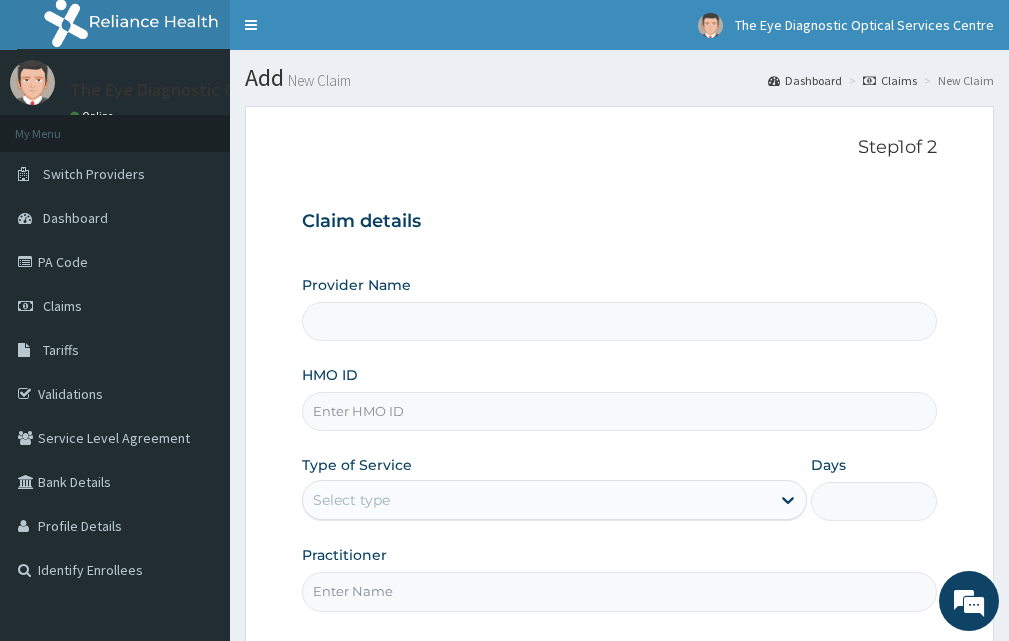 type on "The Eye Diagnostic Optical Services Centre" 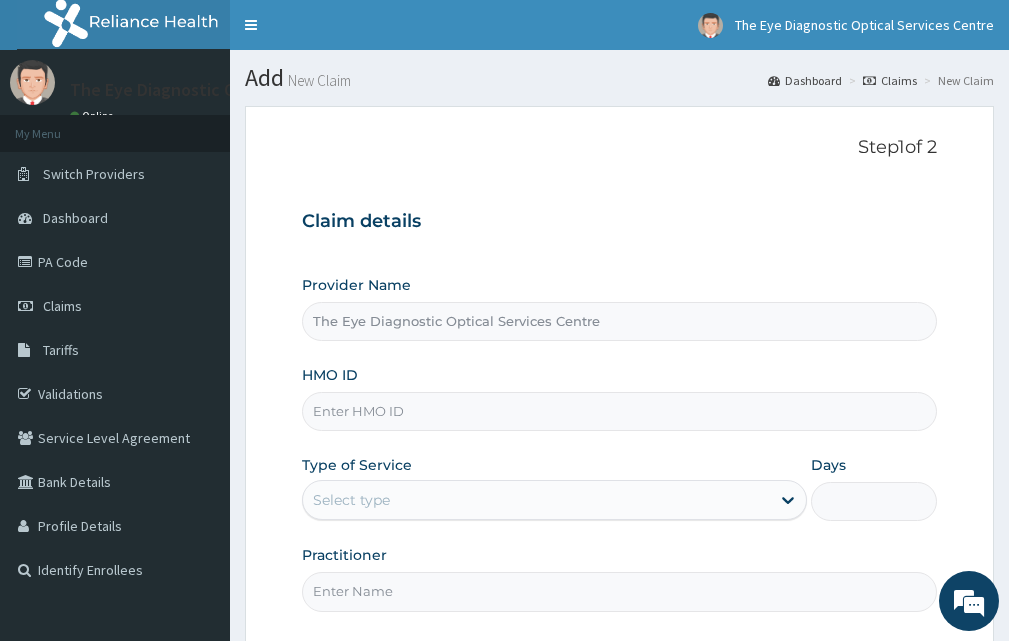 scroll, scrollTop: 0, scrollLeft: 0, axis: both 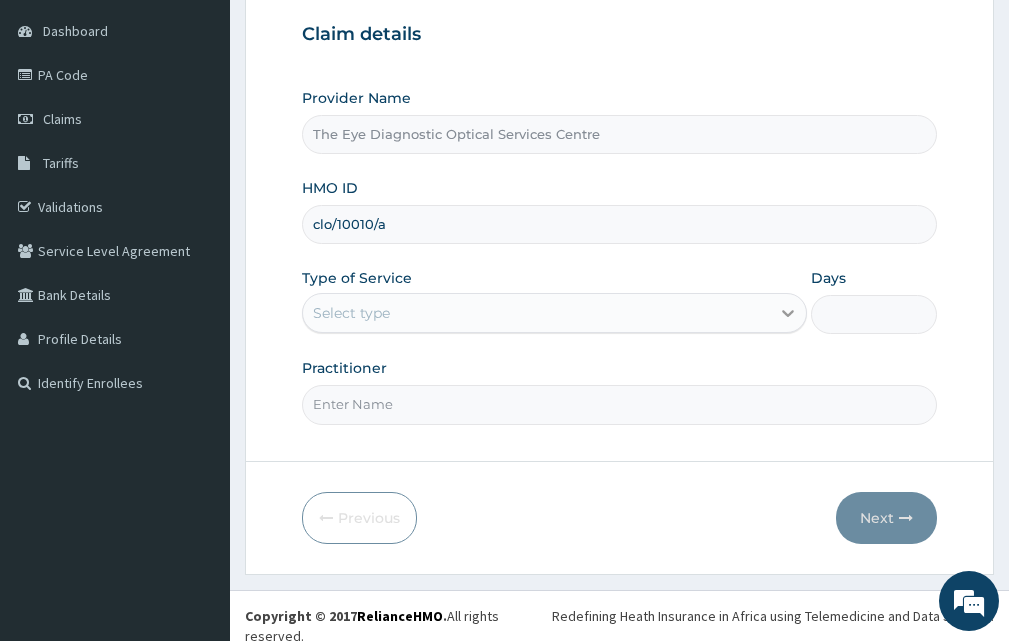 type on "clo/10010/a" 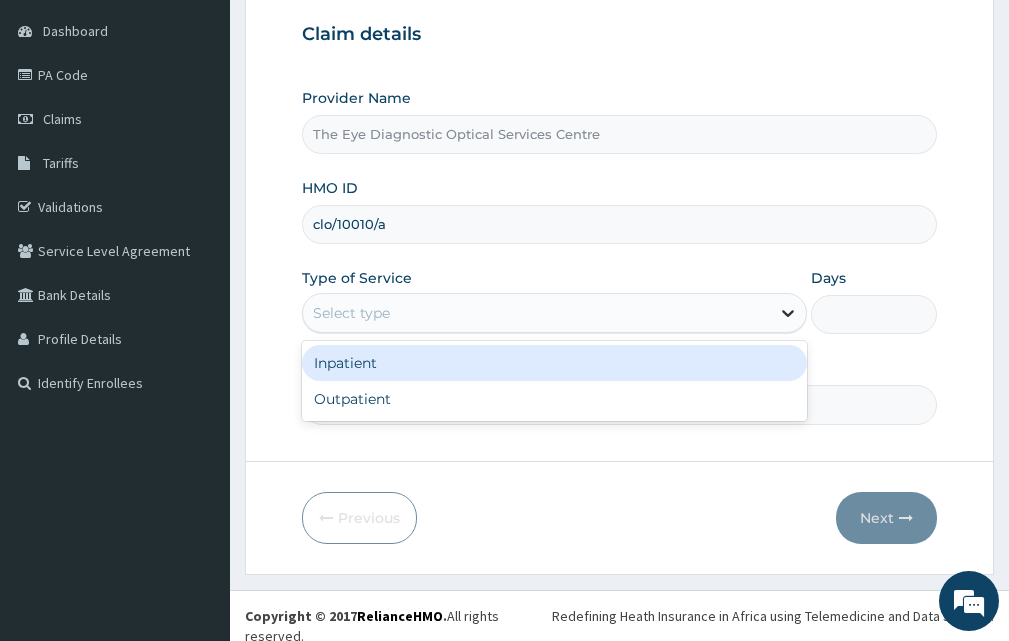 click 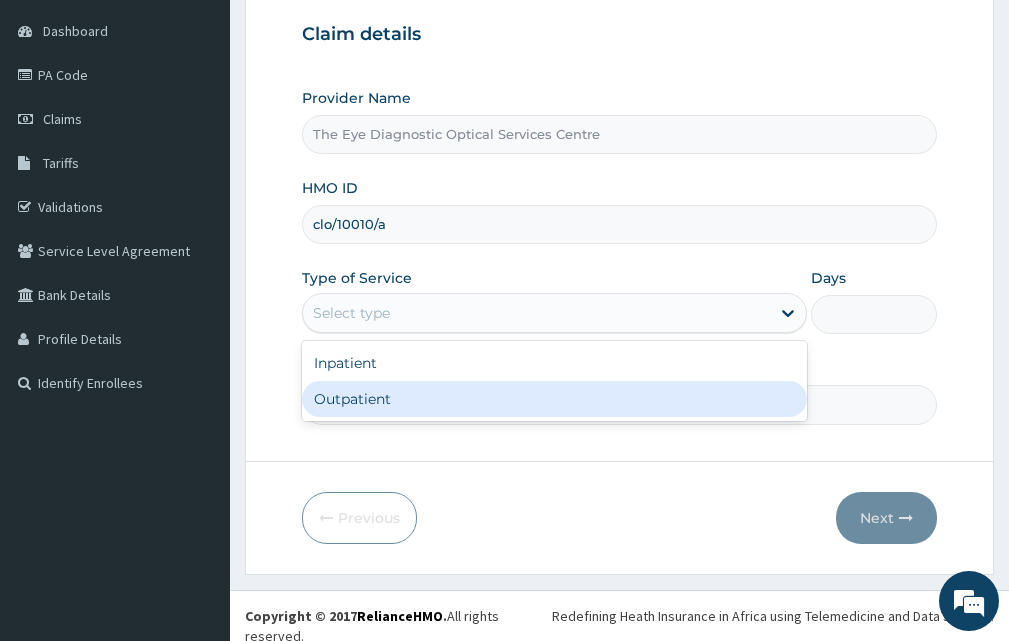 click on "Outpatient" at bounding box center (554, 399) 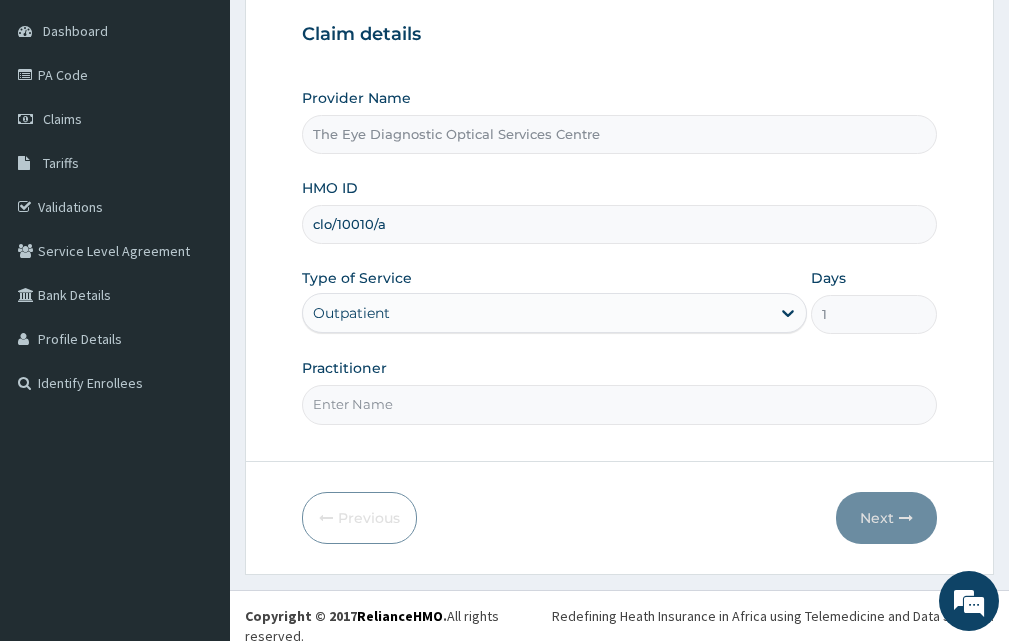 click on "Practitioner" at bounding box center (619, 404) 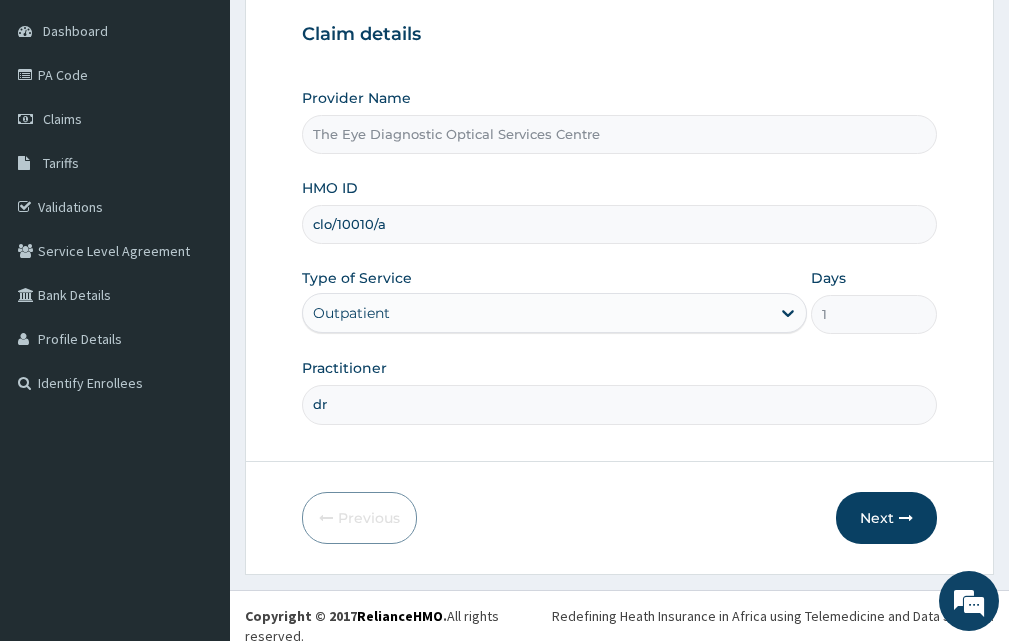 type on "d" 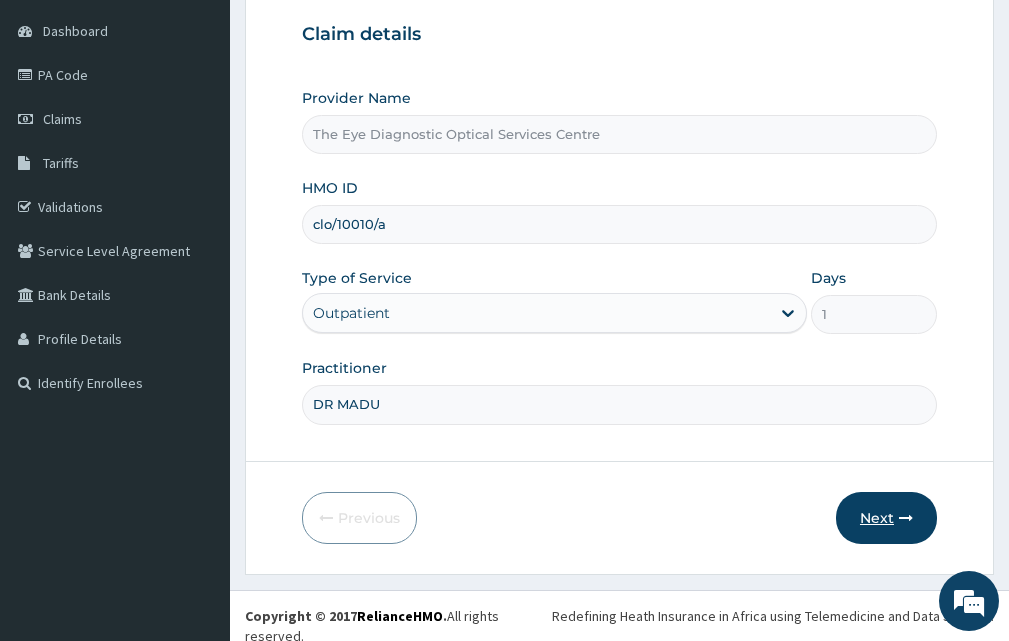 type on "DR MADU" 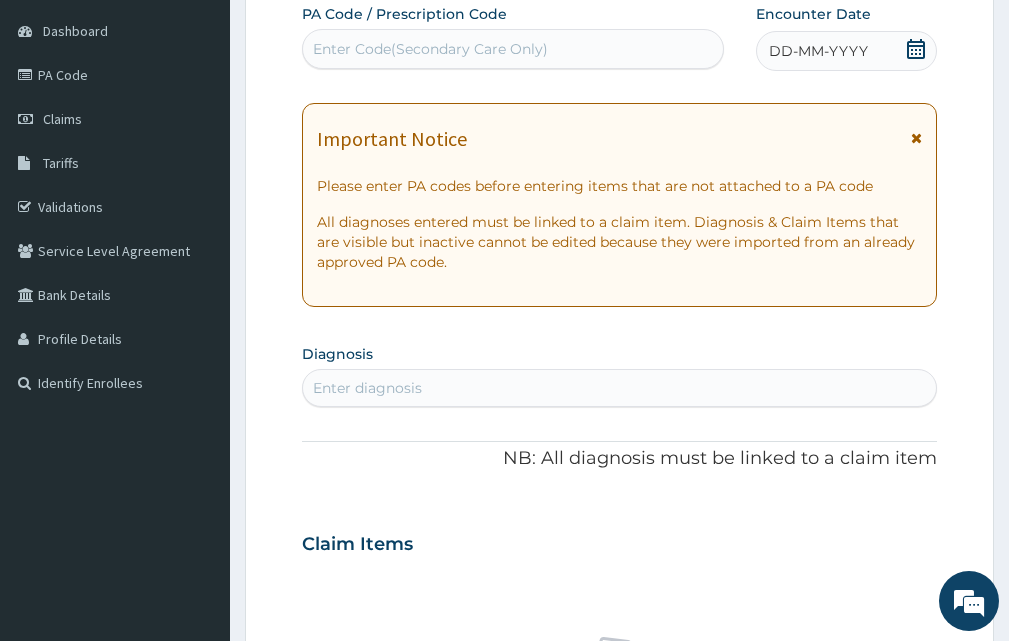 click on "Important Notice Please enter PA codes before entering items that are not attached to a PA code   All diagnoses entered must be linked to a claim item. Diagnosis & Claim Items that are visible but inactive cannot be edited because they were imported from an already approved PA code." at bounding box center [619, 205] 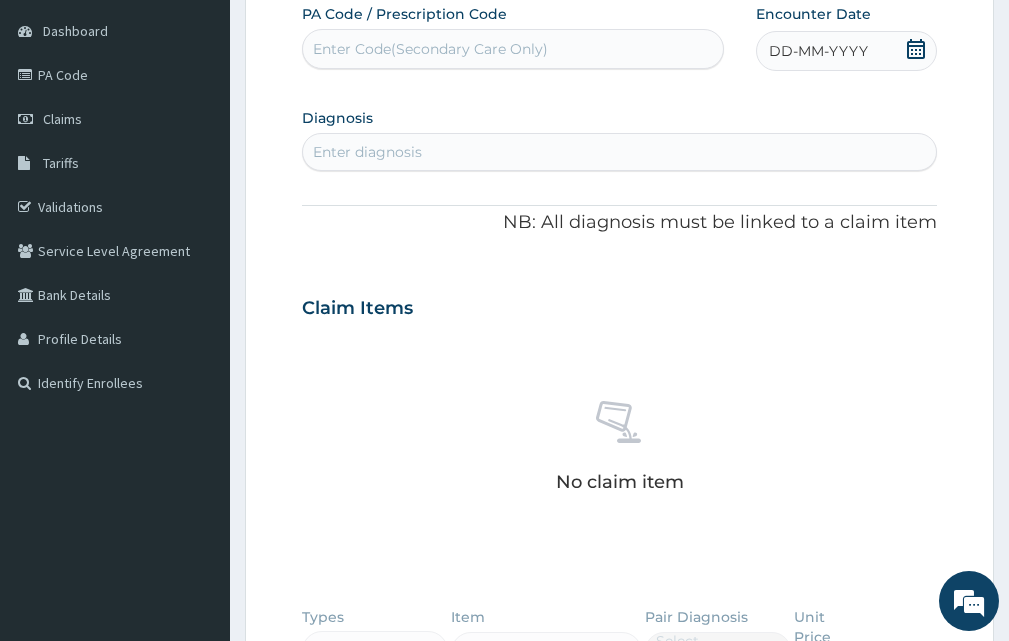 click on "Enter Code(Secondary Care Only)" at bounding box center (430, 49) 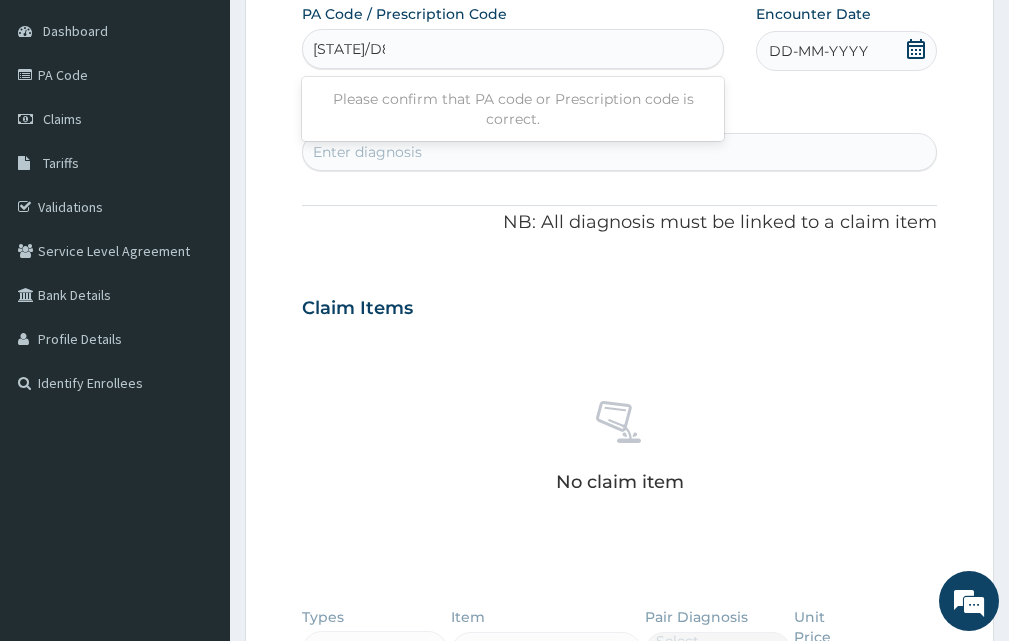 type on "PA/D8774B" 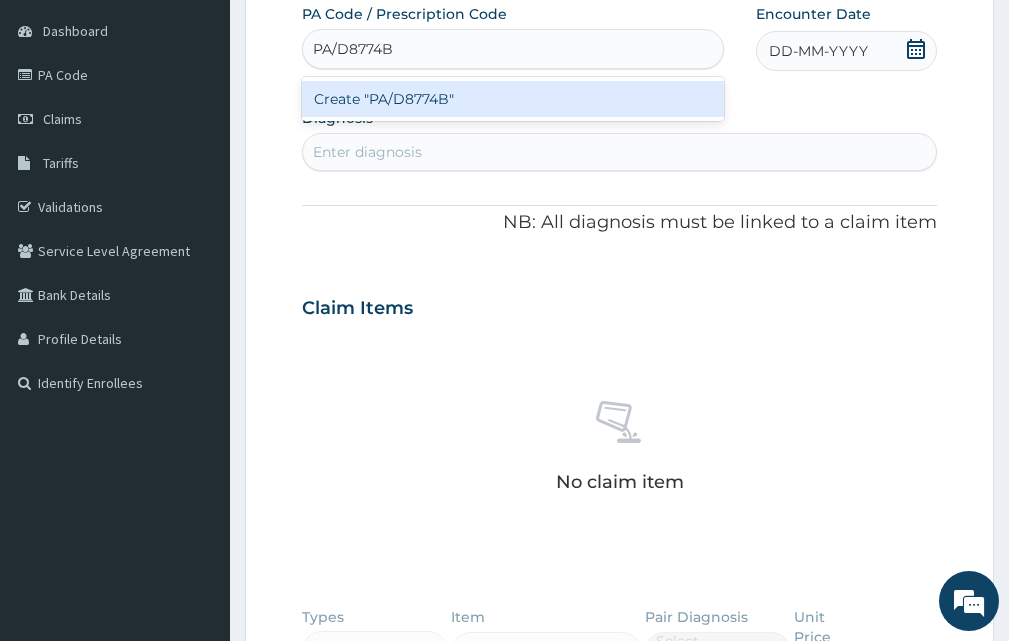 click on "Create "PA/D8774B"" at bounding box center (513, 99) 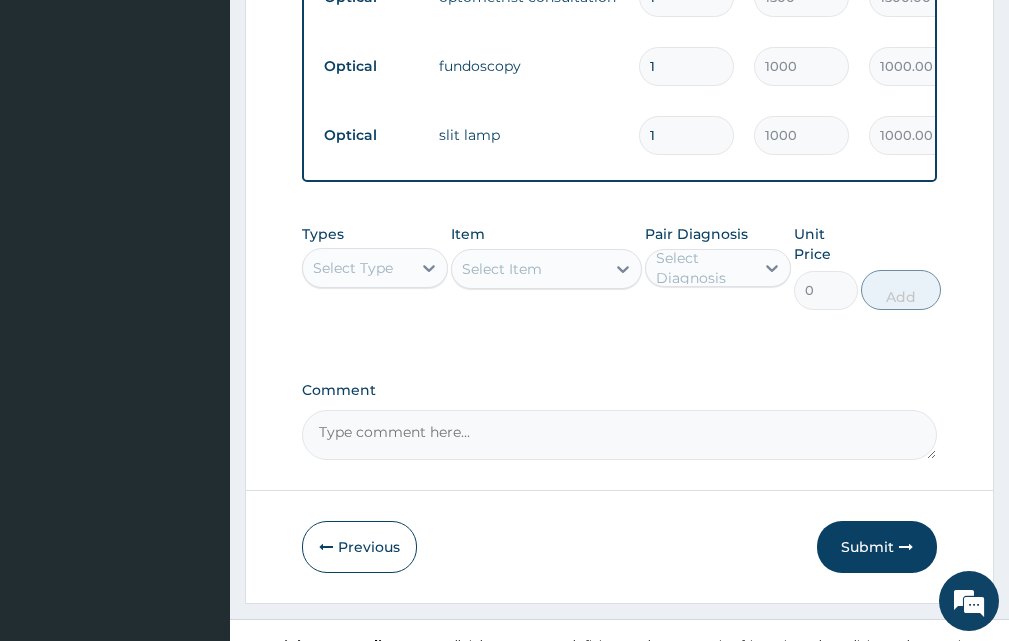 scroll, scrollTop: 1215, scrollLeft: 0, axis: vertical 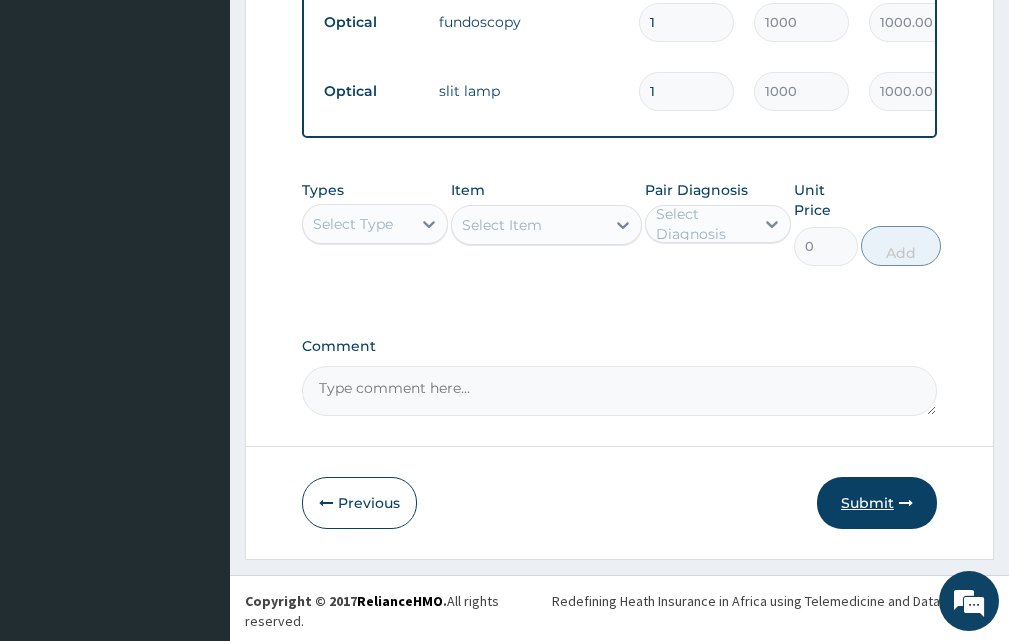 click on "Submit" at bounding box center [877, 503] 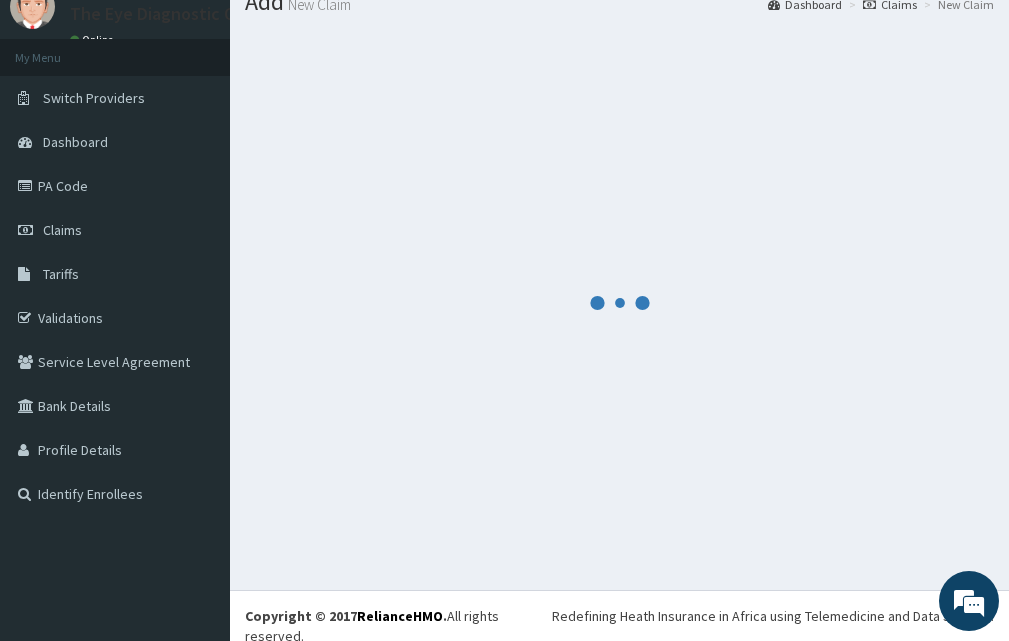scroll, scrollTop: 1215, scrollLeft: 0, axis: vertical 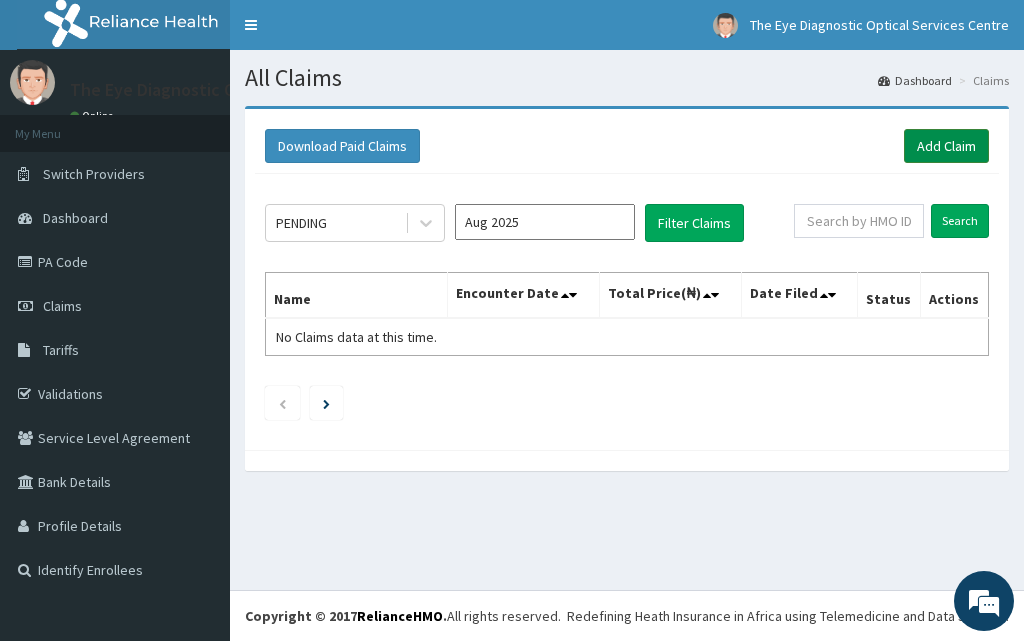 click on "Add Claim" at bounding box center [946, 146] 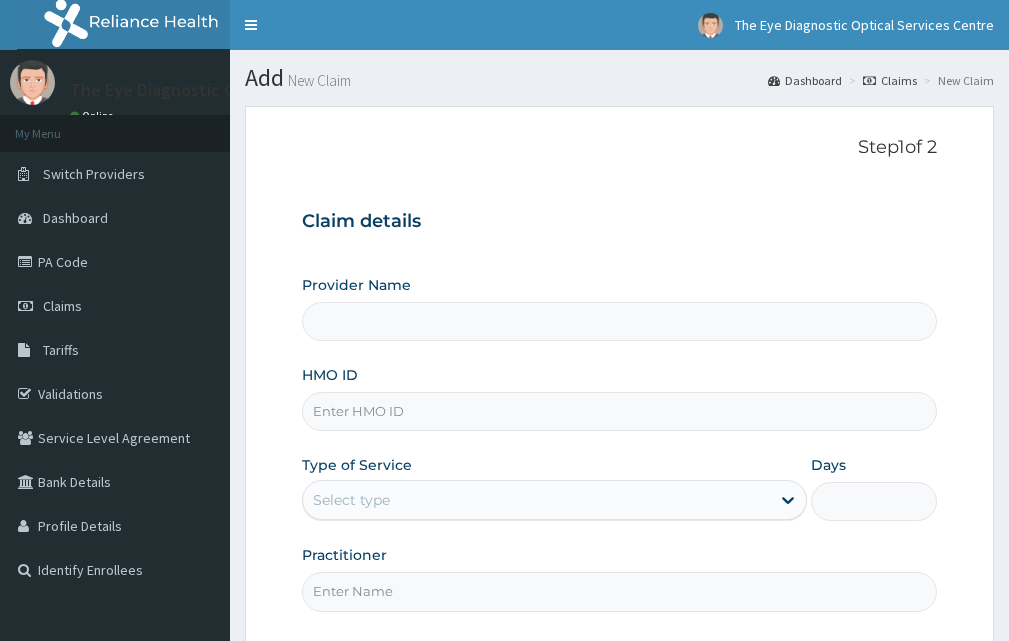 scroll, scrollTop: 0, scrollLeft: 0, axis: both 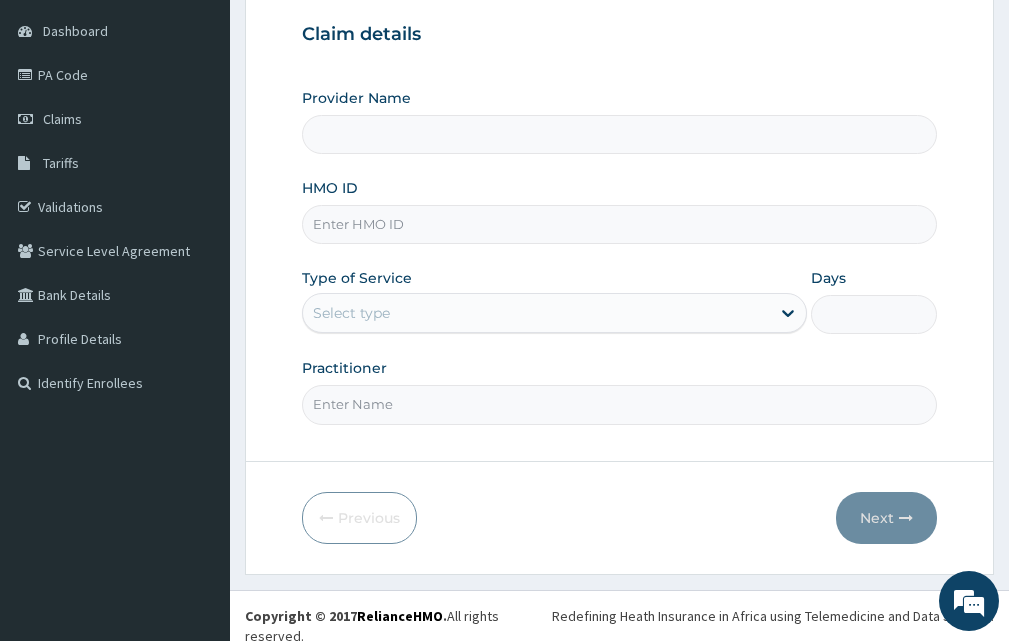 type on "The Eye Diagnostic Optical Services Centre" 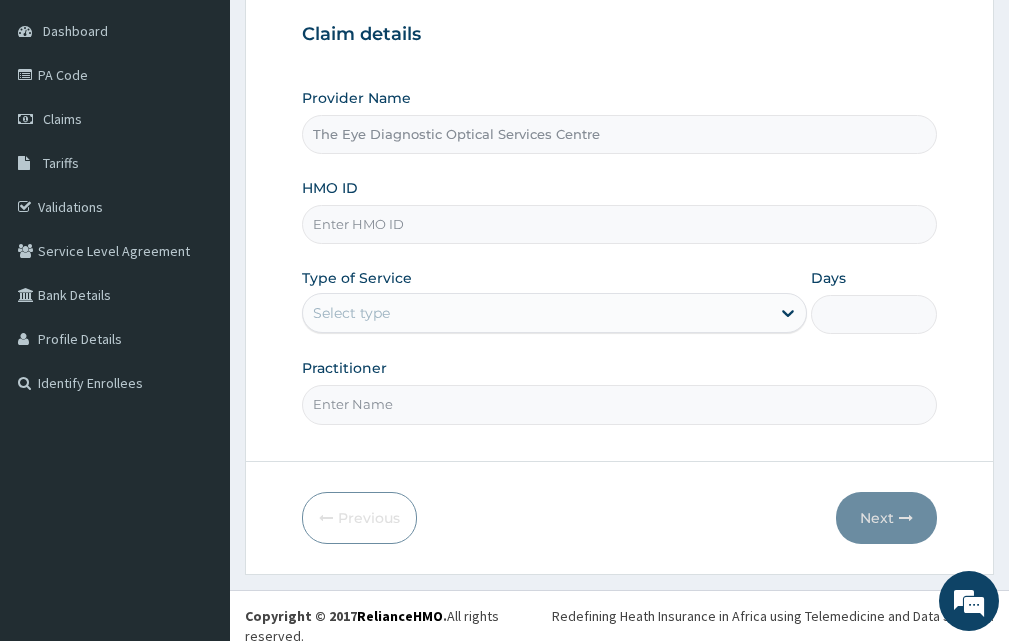 click on "HMO ID" at bounding box center [619, 224] 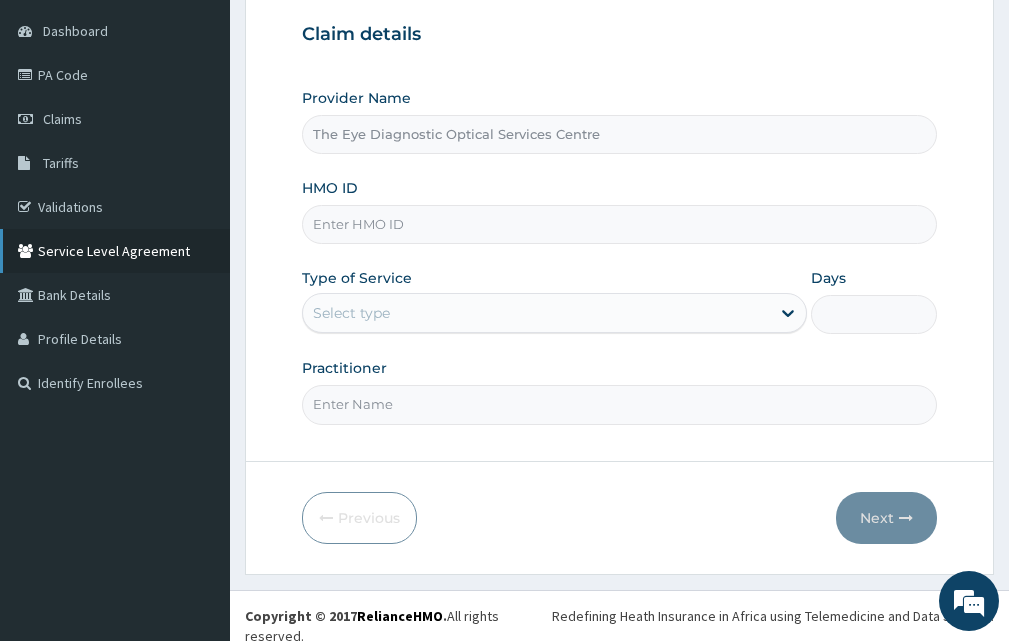 scroll, scrollTop: 0, scrollLeft: 0, axis: both 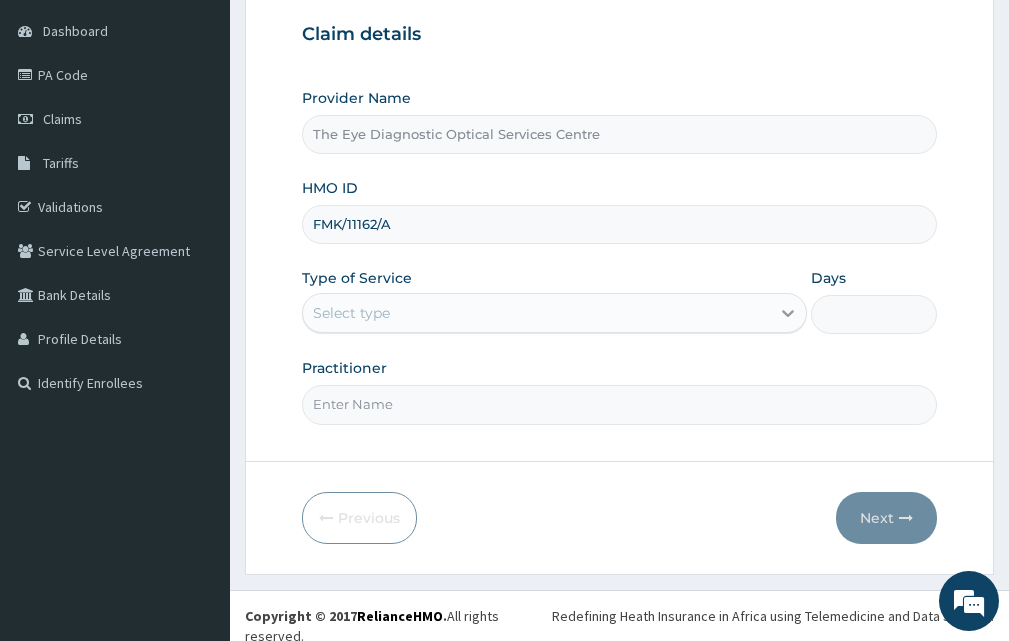 type on "FMK/11162/A" 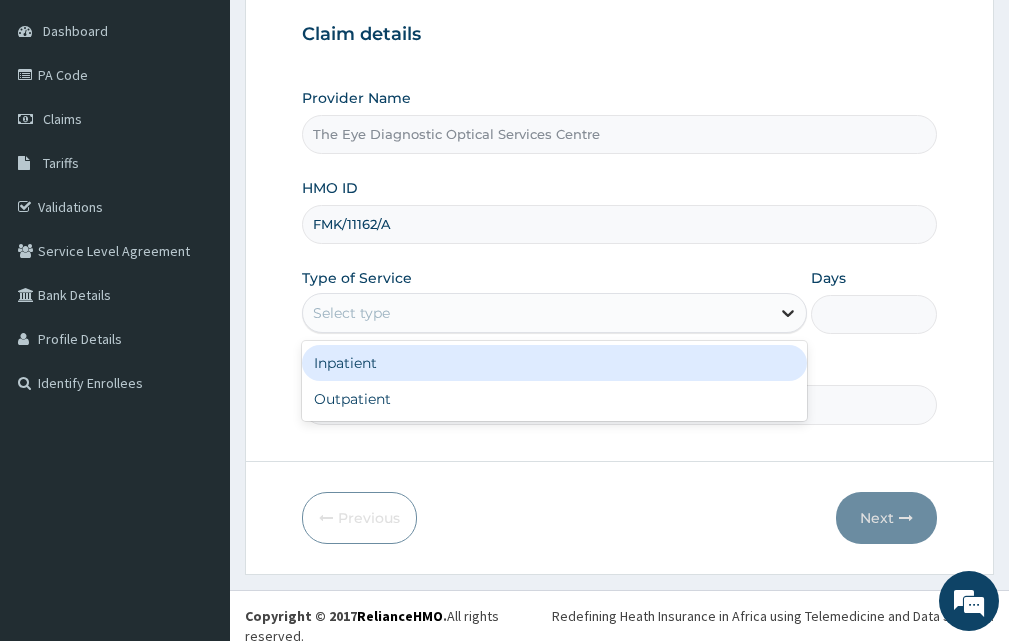 click 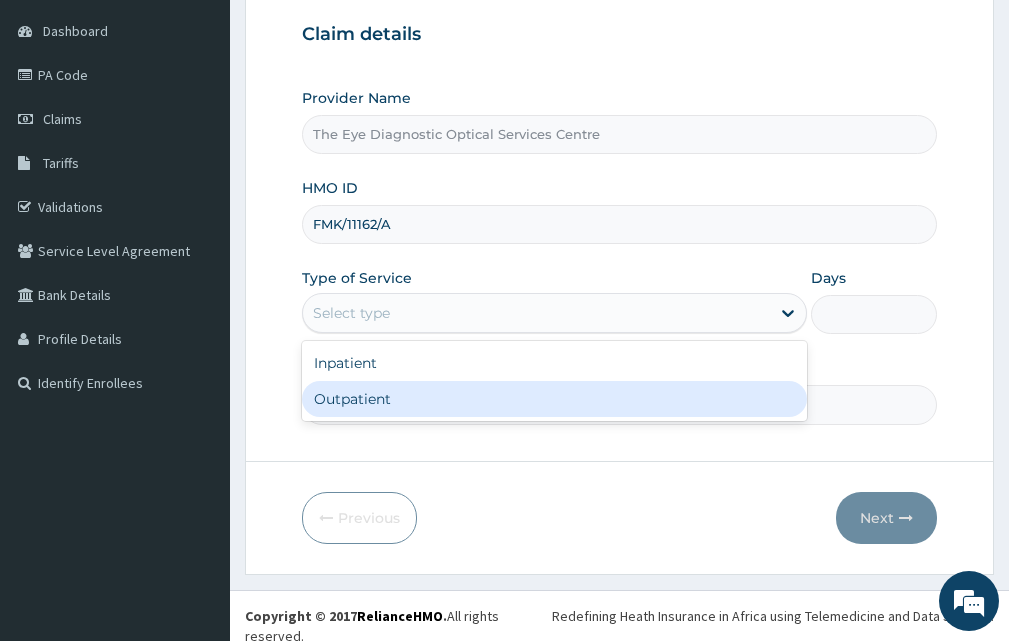 click on "Outpatient" at bounding box center [554, 399] 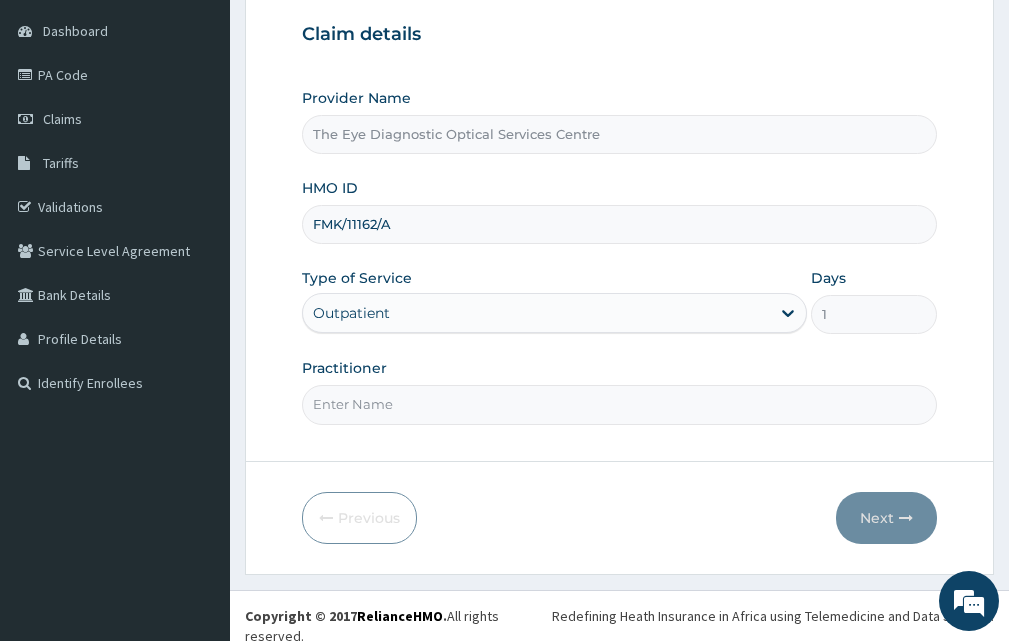click on "Practitioner" at bounding box center (619, 404) 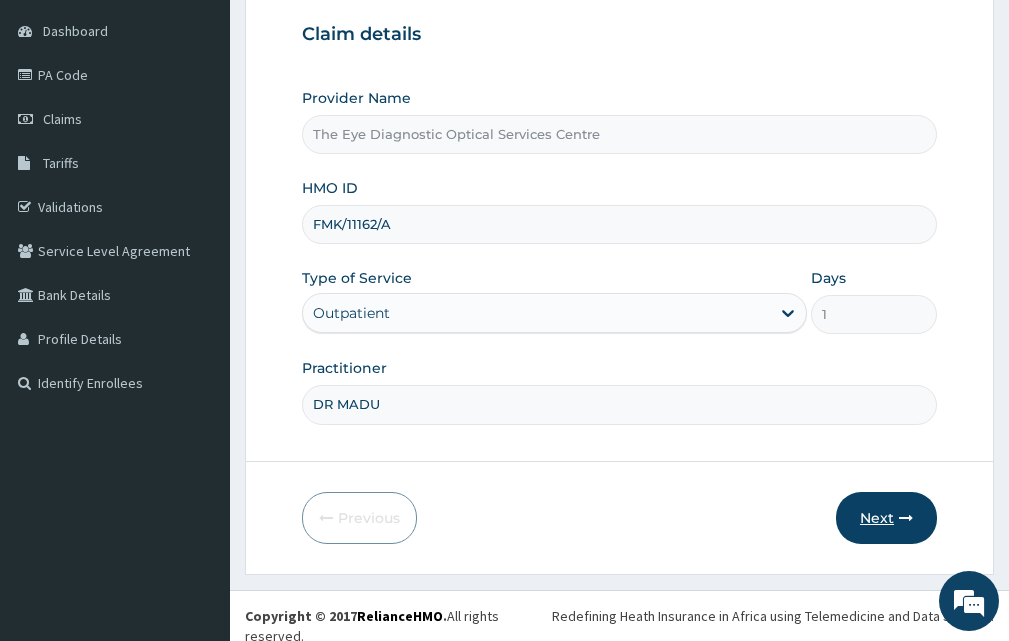 type on "DR MADU" 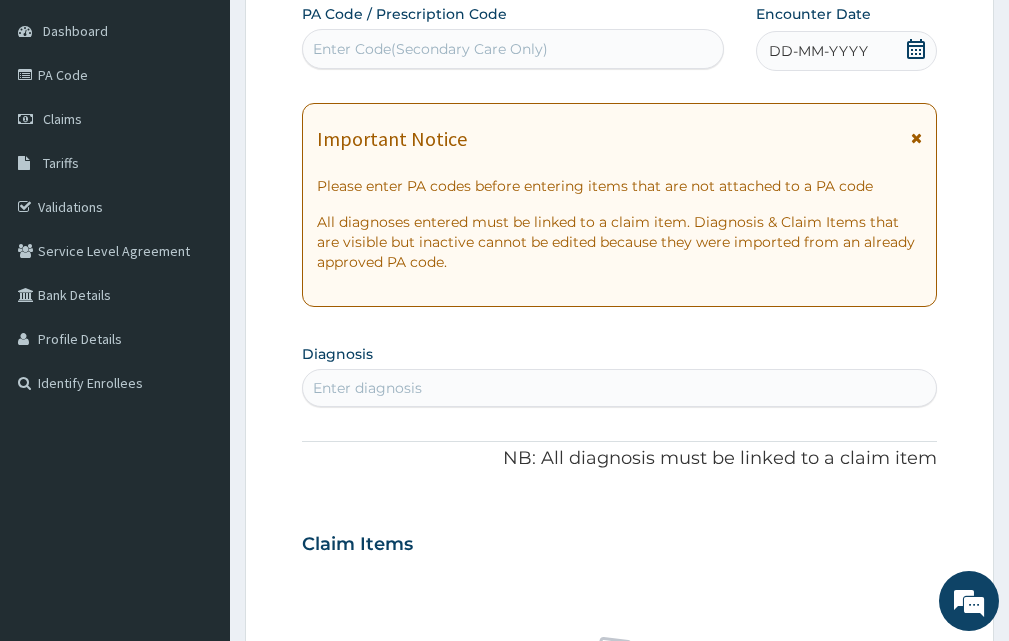 click on "Enter Code(Secondary Care Only)" at bounding box center (430, 49) 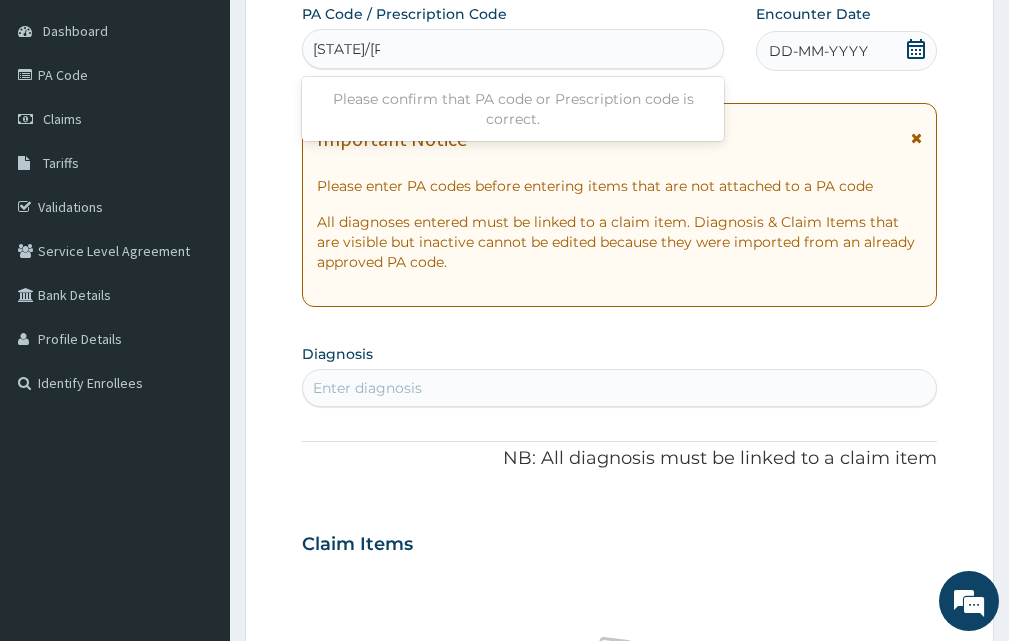 type on "PA/204109" 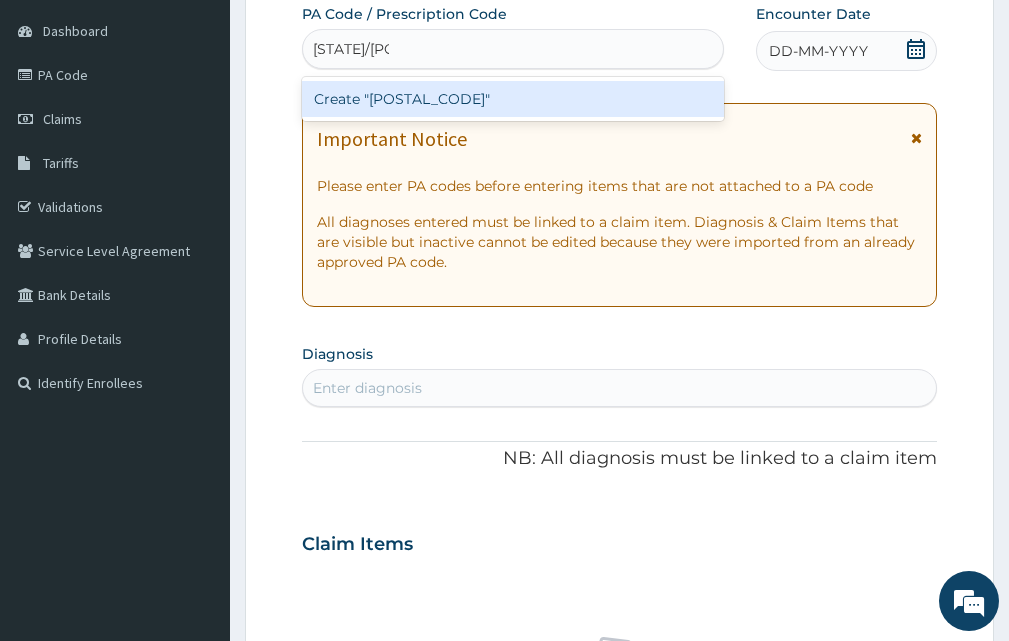 click on "Create "PA/204109"" at bounding box center [513, 99] 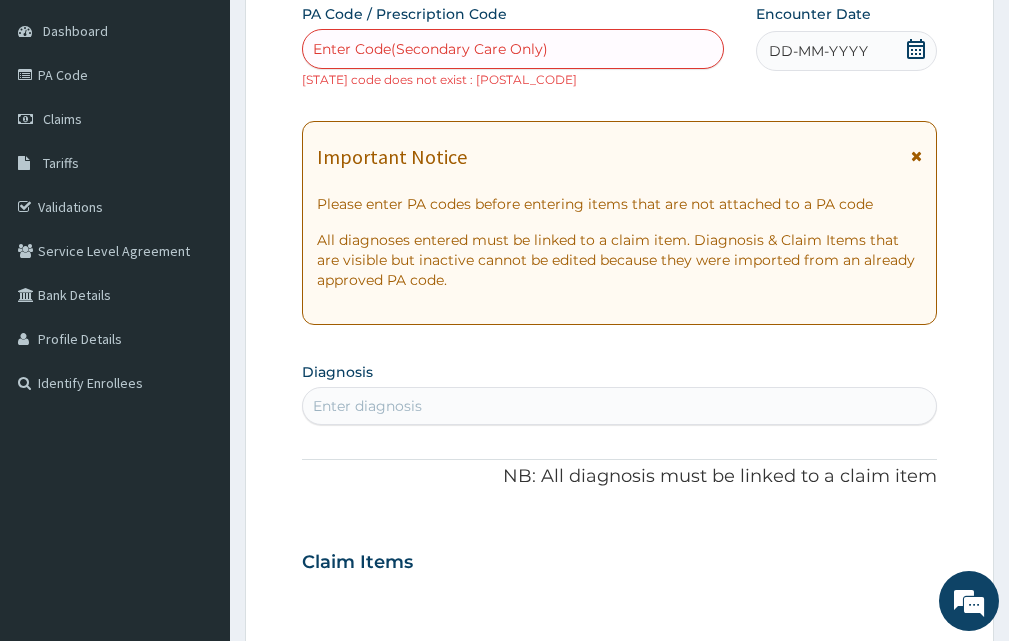 click on "Enter Code(Secondary Care Only)" at bounding box center [513, 49] 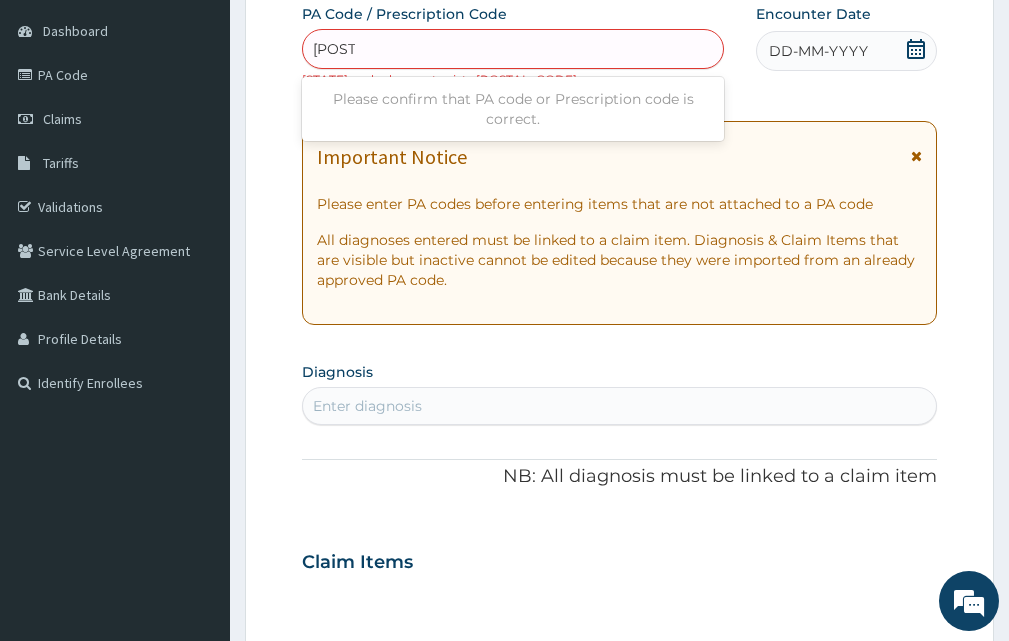 type on "204109" 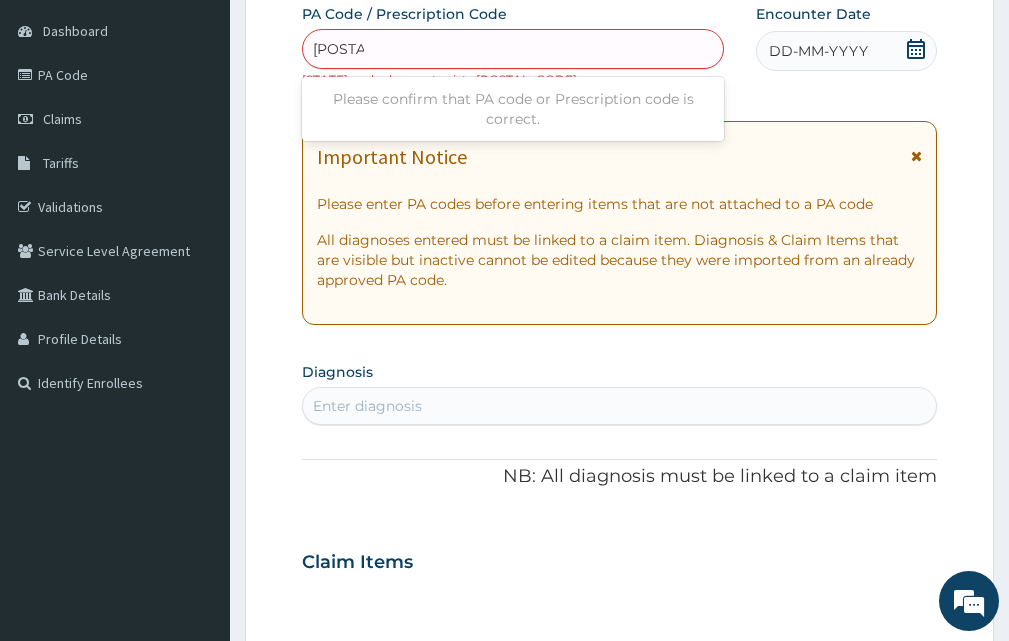 type 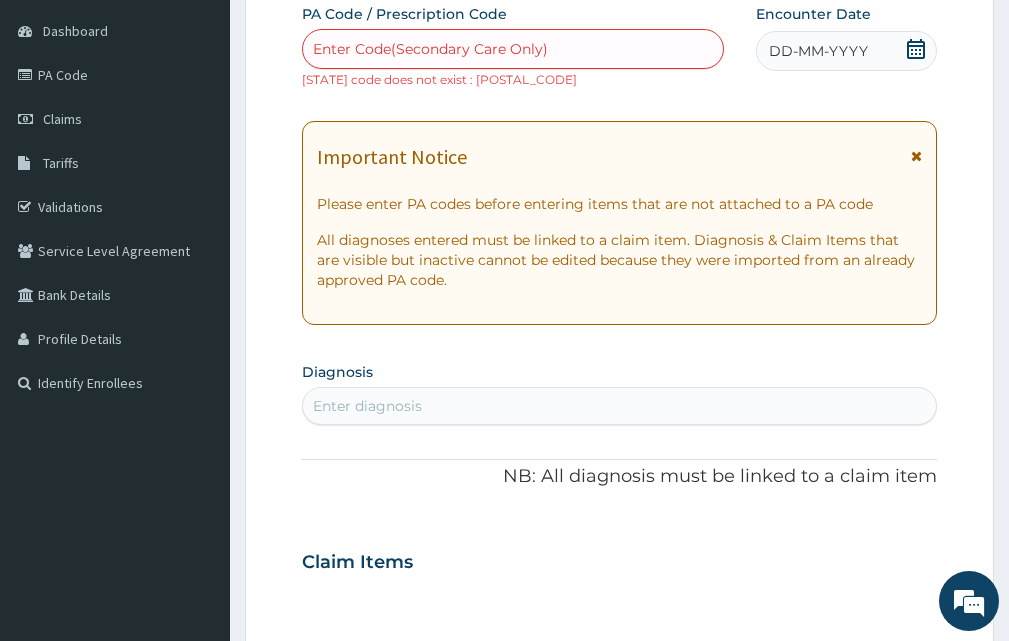 click on "Enter Code(Secondary Care Only)" at bounding box center (513, 49) 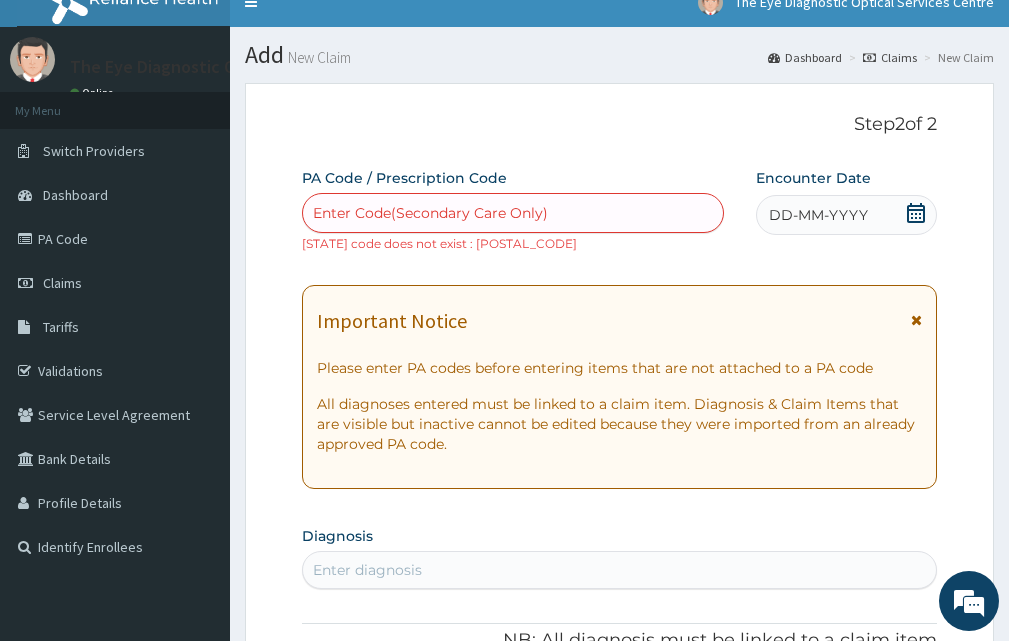 scroll, scrollTop: 0, scrollLeft: 0, axis: both 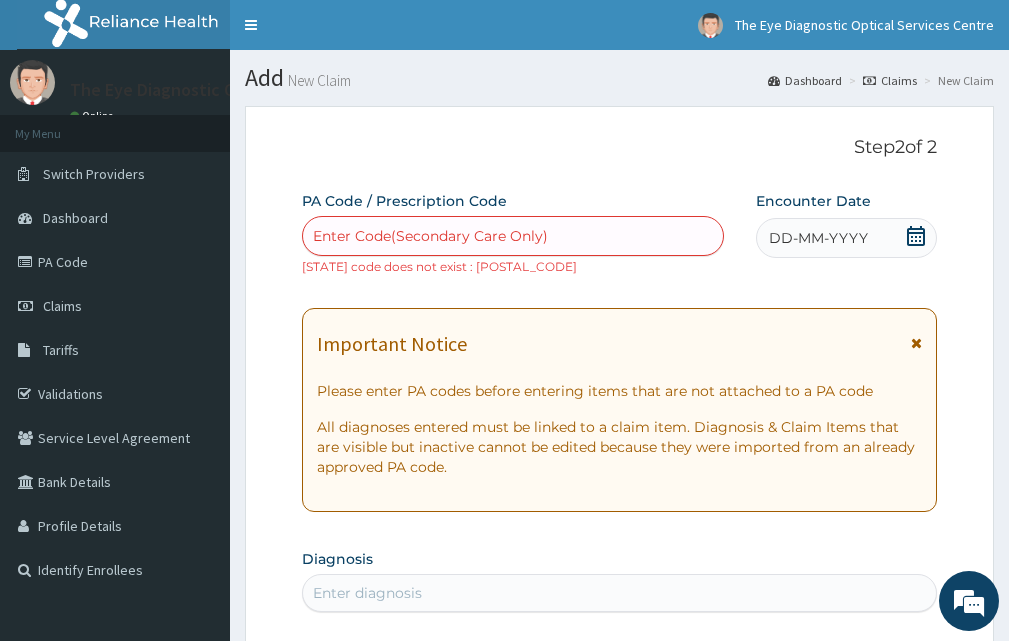click on "Enter Code(Secondary Care Only)" at bounding box center (430, 236) 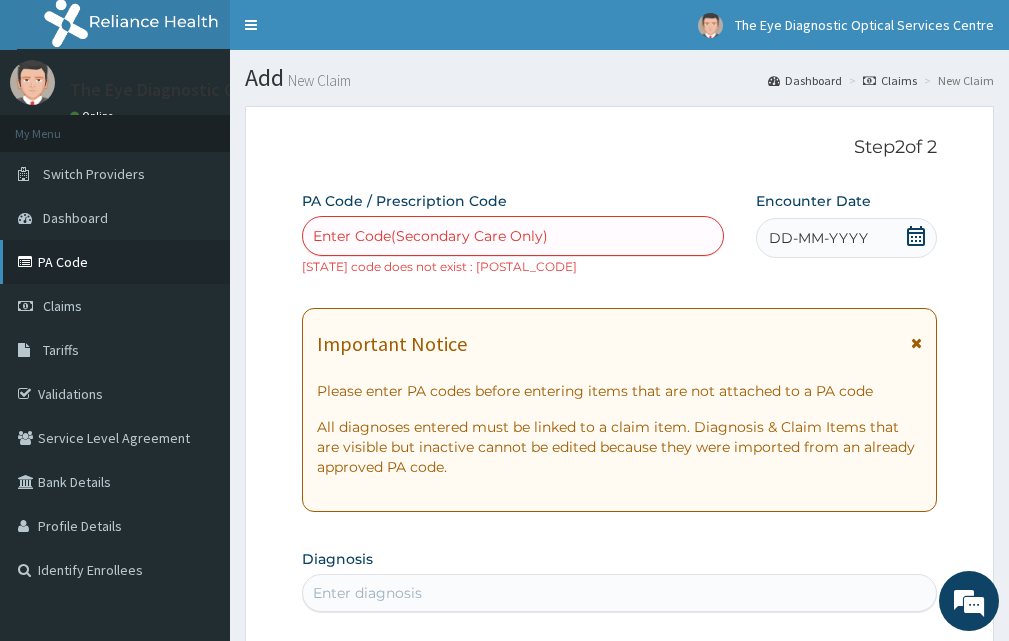 click on "PA Code" at bounding box center (115, 262) 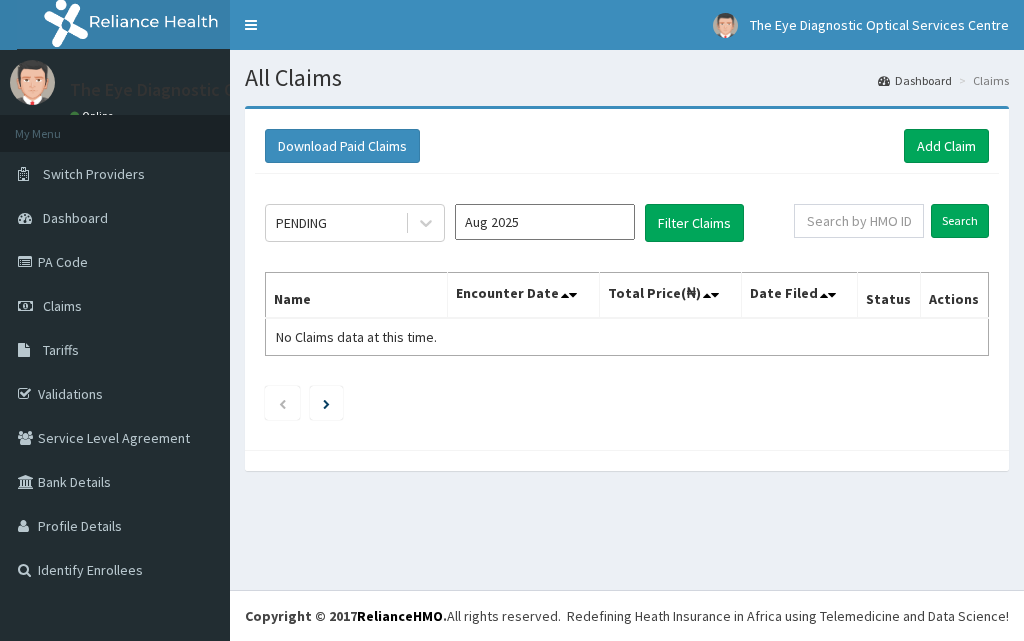 scroll, scrollTop: 0, scrollLeft: 0, axis: both 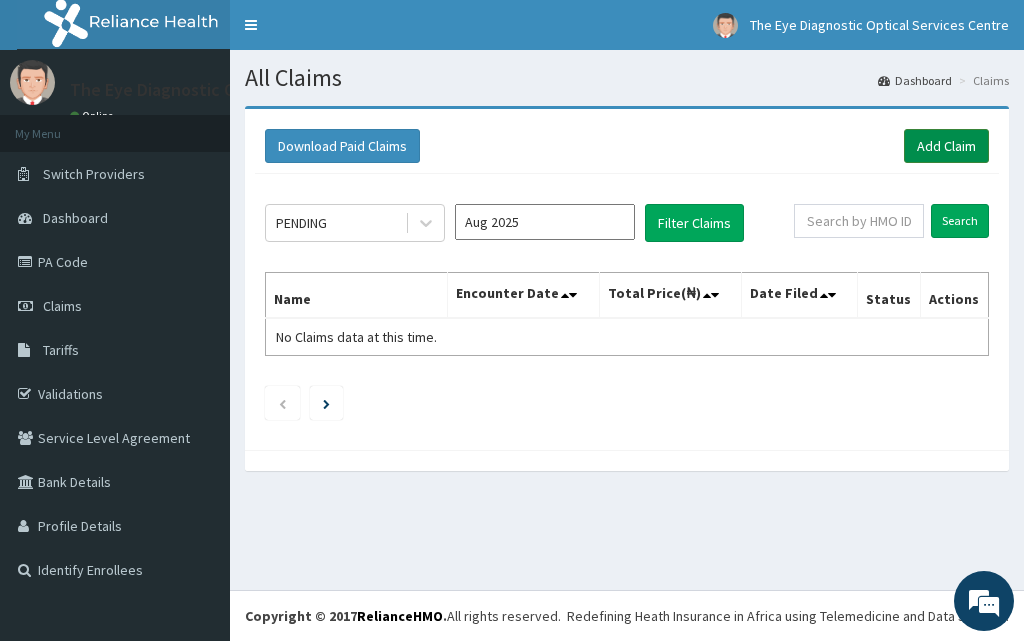 click on "Add Claim" at bounding box center [946, 146] 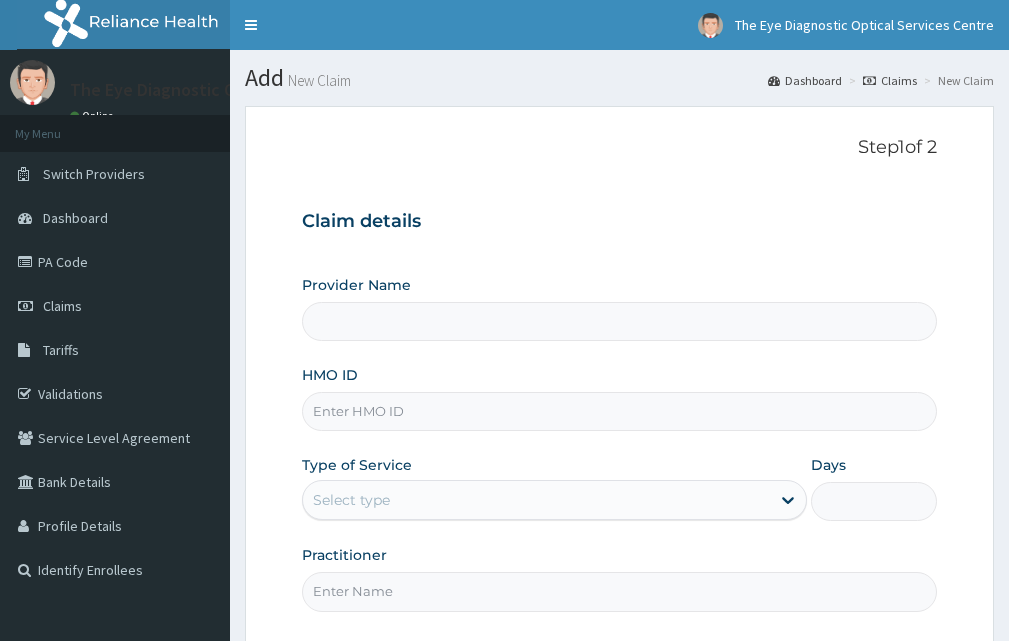 scroll, scrollTop: 0, scrollLeft: 0, axis: both 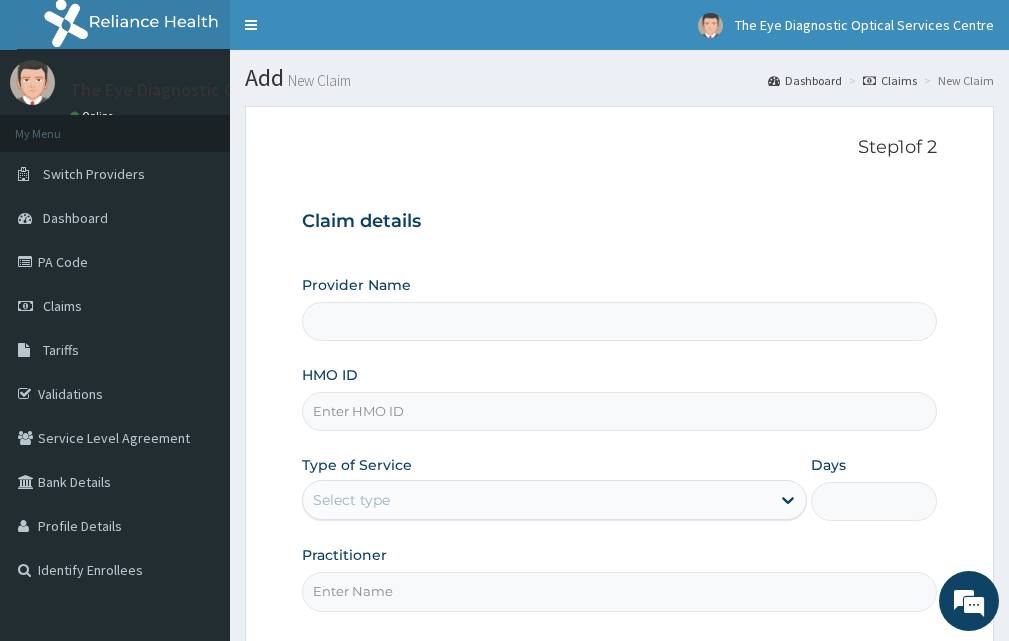type on "The Eye Diagnostic Optical Services Centre" 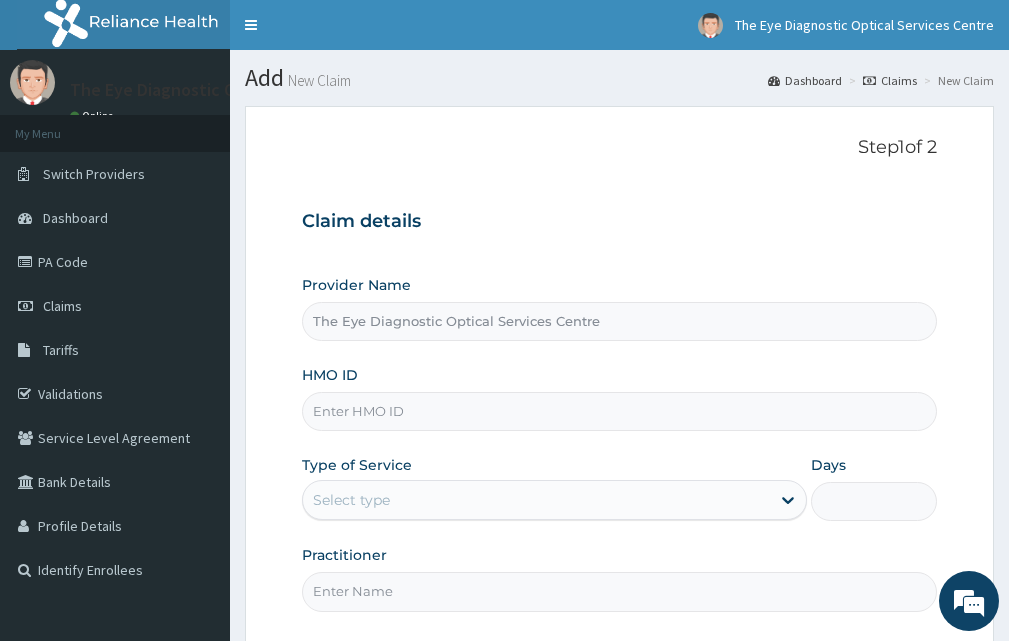 scroll, scrollTop: 0, scrollLeft: 0, axis: both 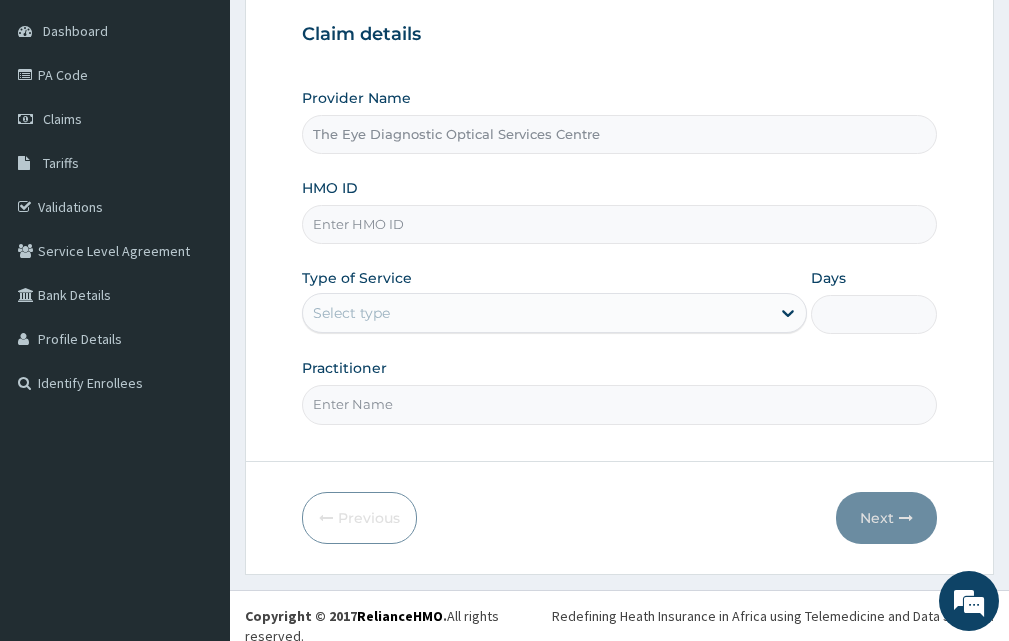 click on "HMO ID" at bounding box center [619, 224] 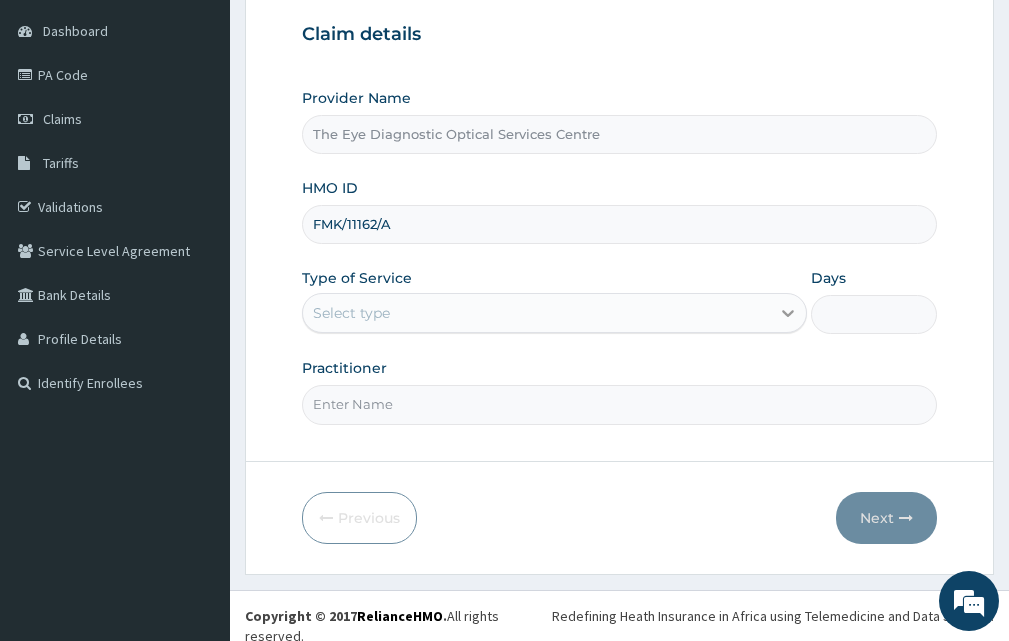 type on "FMK/11162/A" 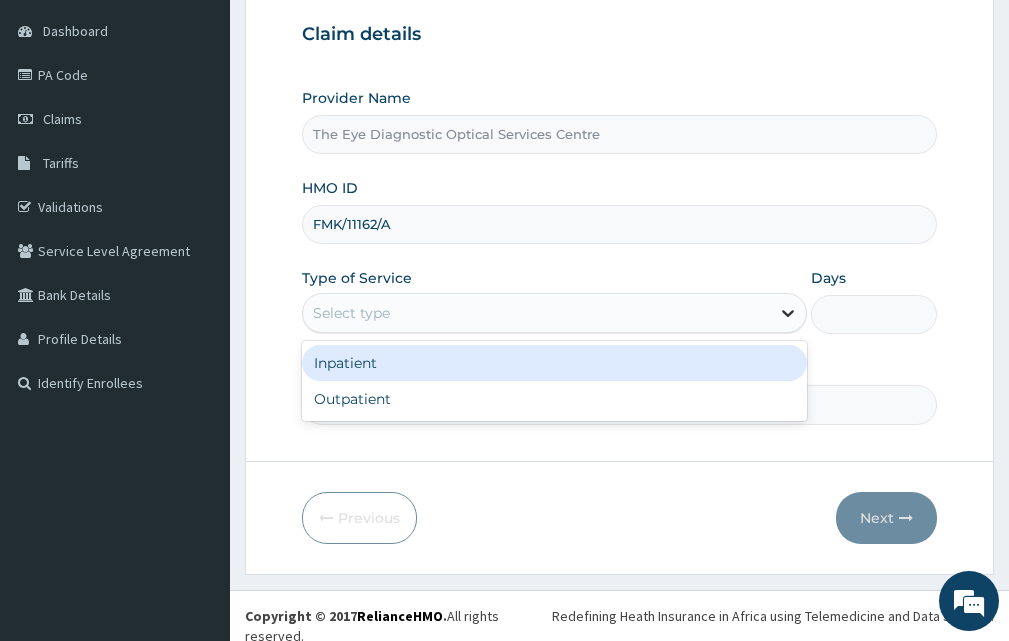click 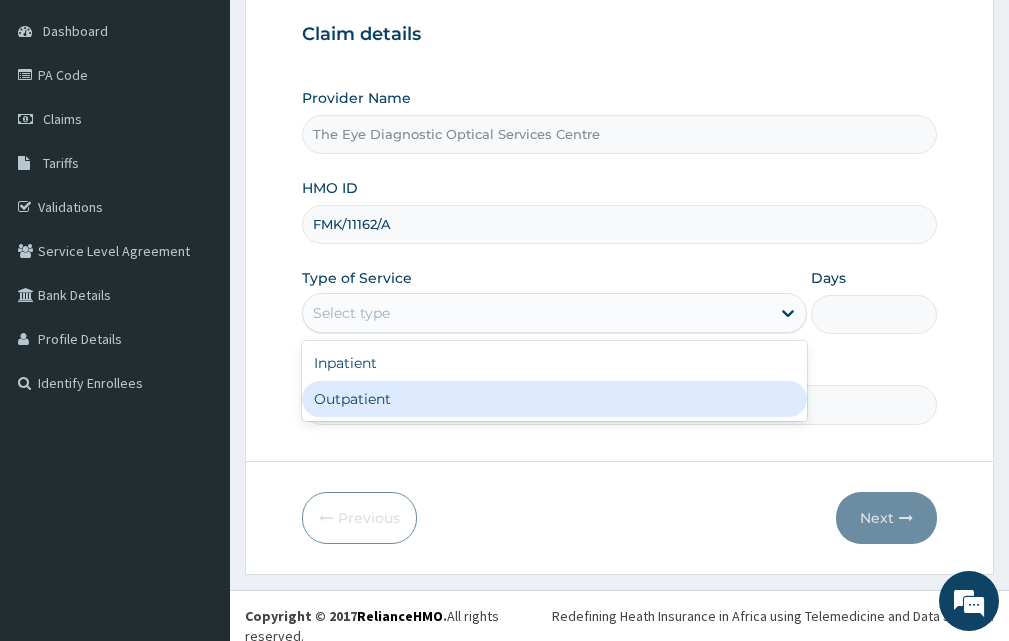 click on "Outpatient" at bounding box center (554, 399) 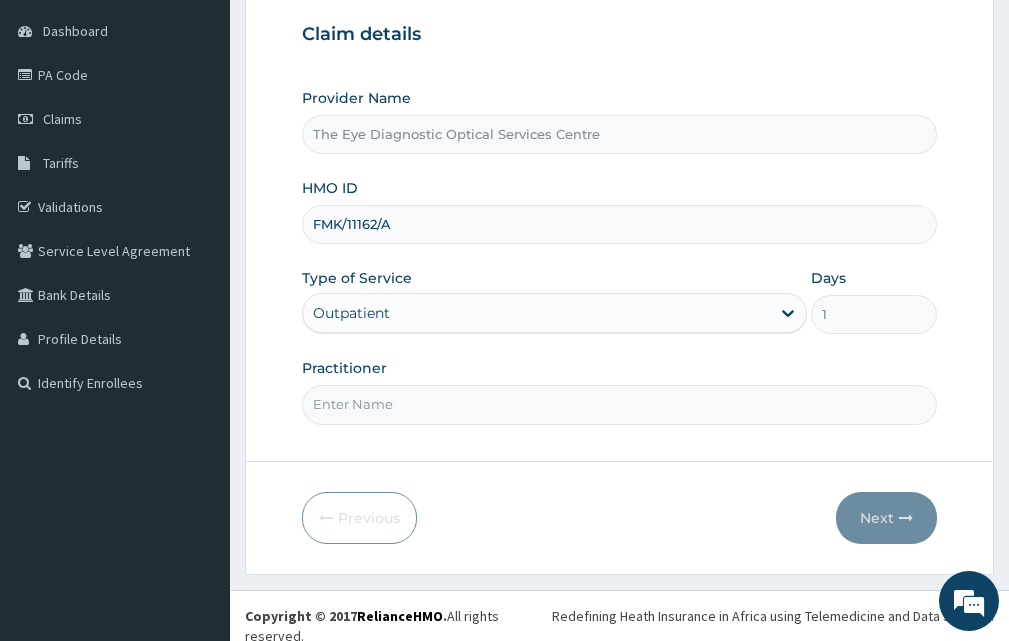 click on "Practitioner" at bounding box center (619, 404) 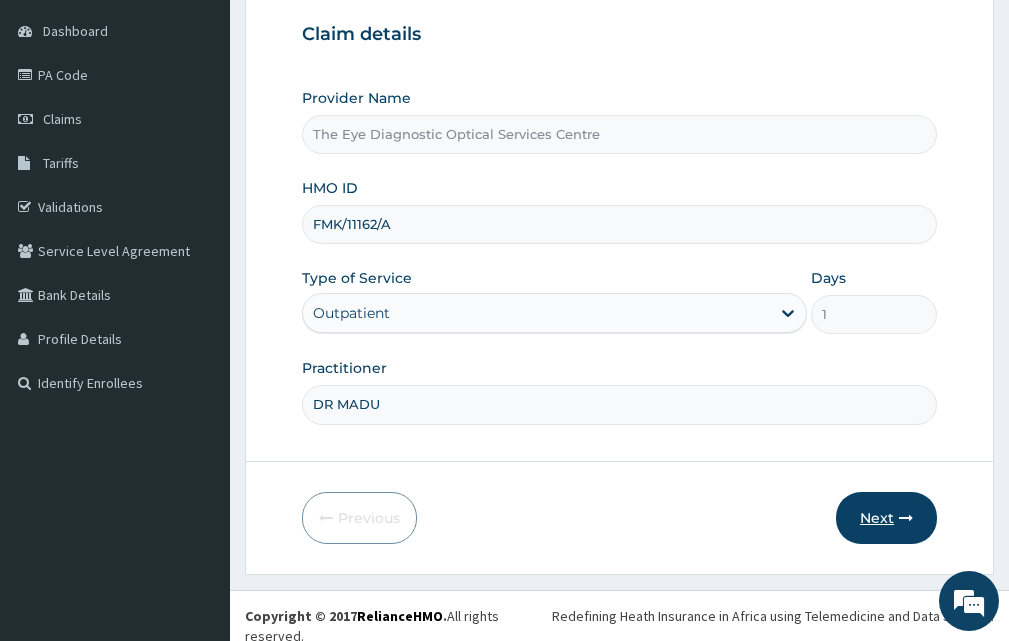 type on "DR MADU" 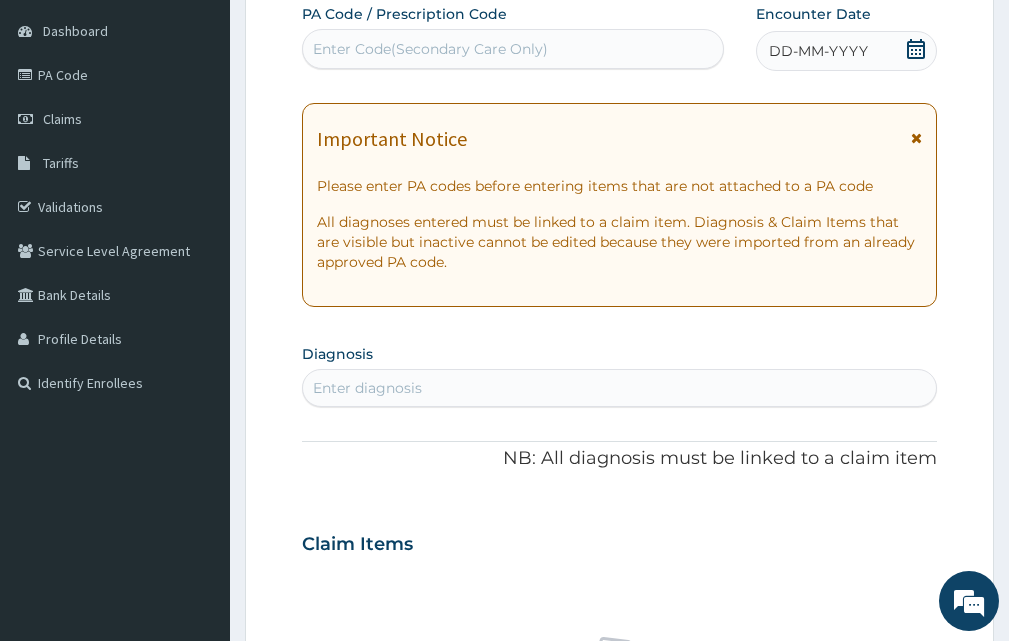click on "Enter Code(Secondary Care Only)" at bounding box center [430, 49] 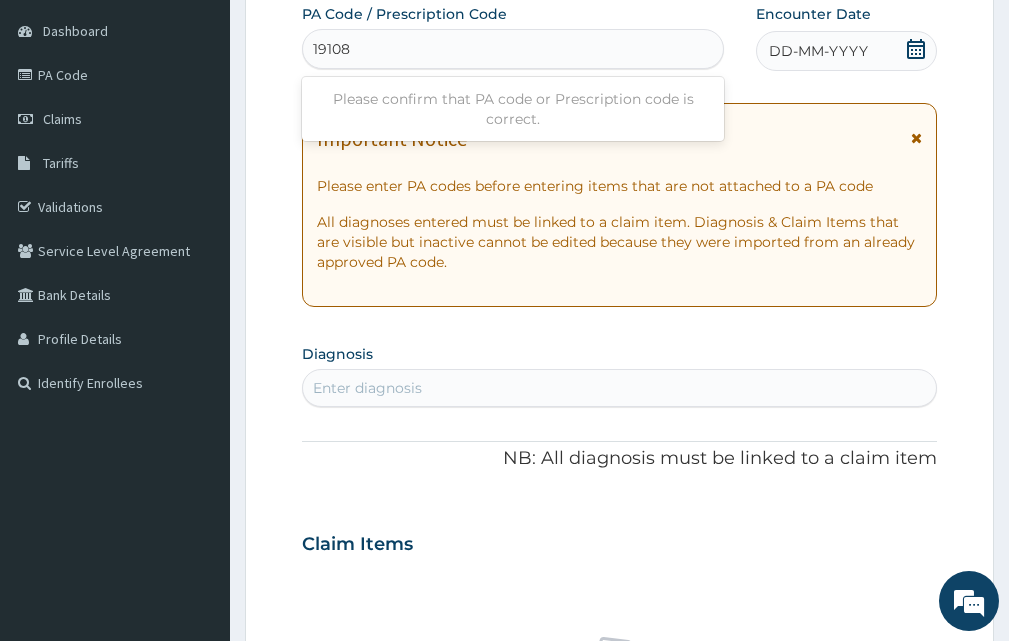 type on "191084" 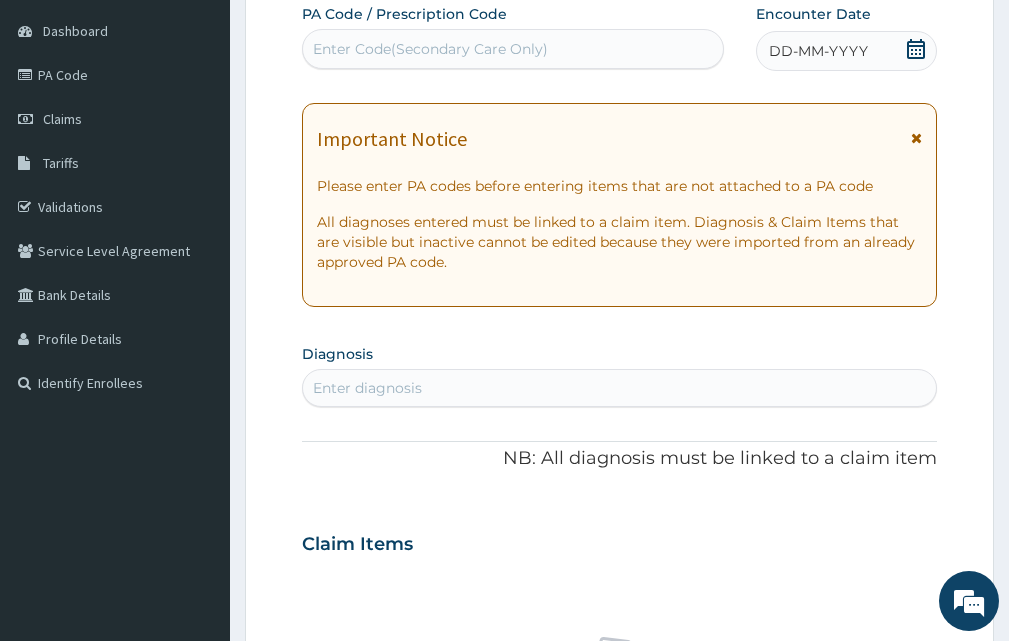 click on "Enter Code(Secondary Care Only)" at bounding box center [513, 49] 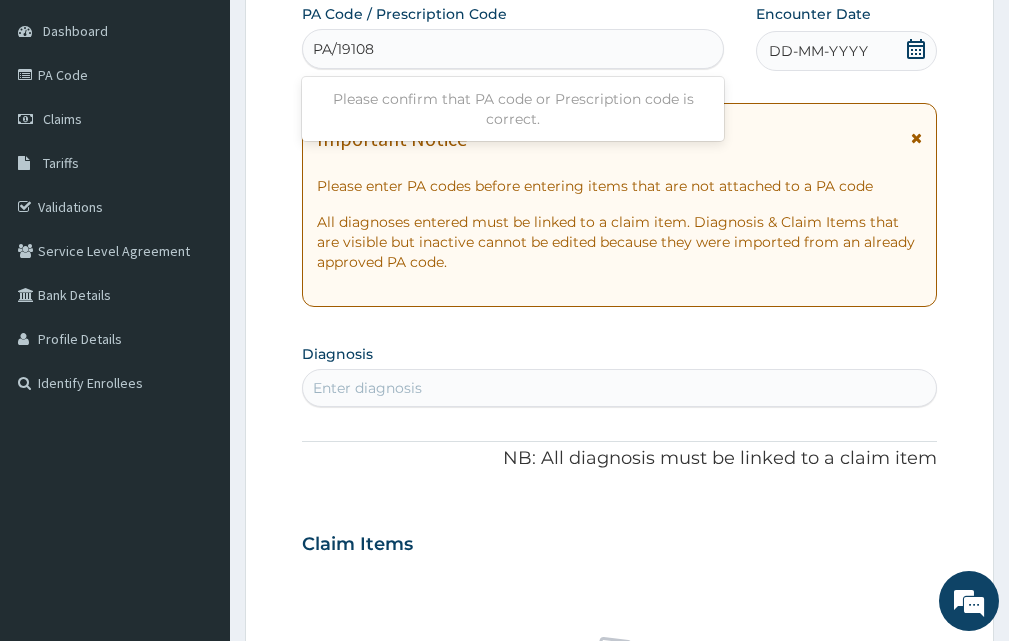 type on "PA/191084" 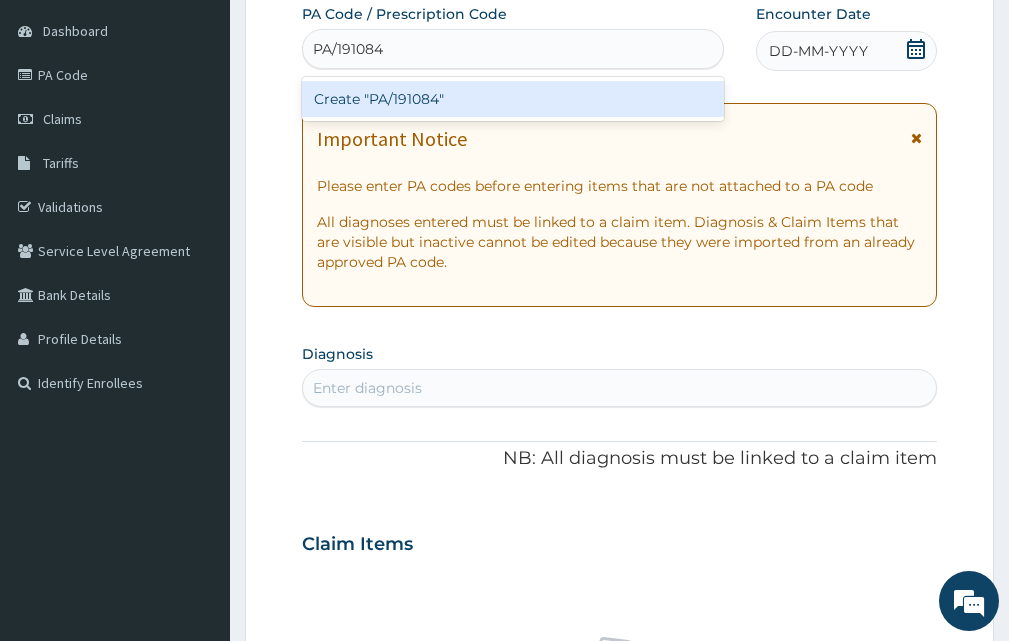 click on "Create "PA/191084"" at bounding box center [513, 99] 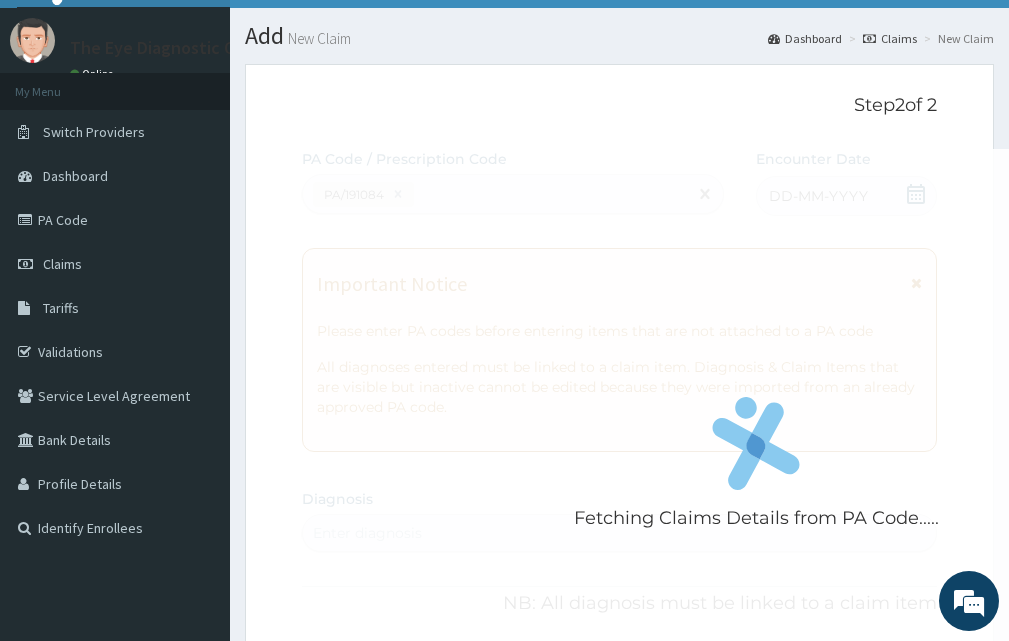 scroll, scrollTop: 0, scrollLeft: 0, axis: both 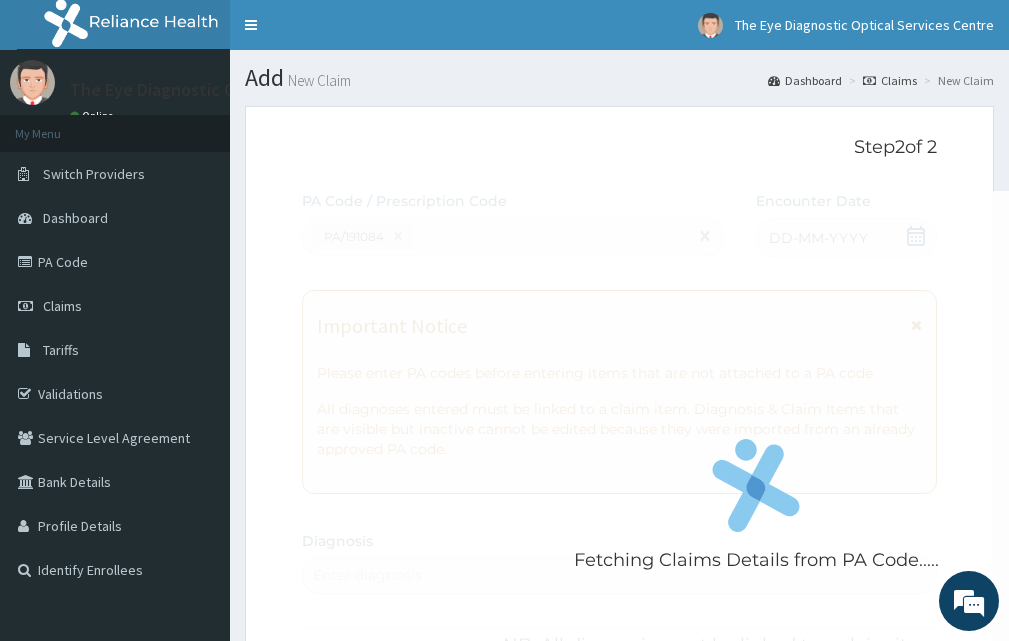click on "Fetching Claims Details from PA Code....." at bounding box center (756, 511) 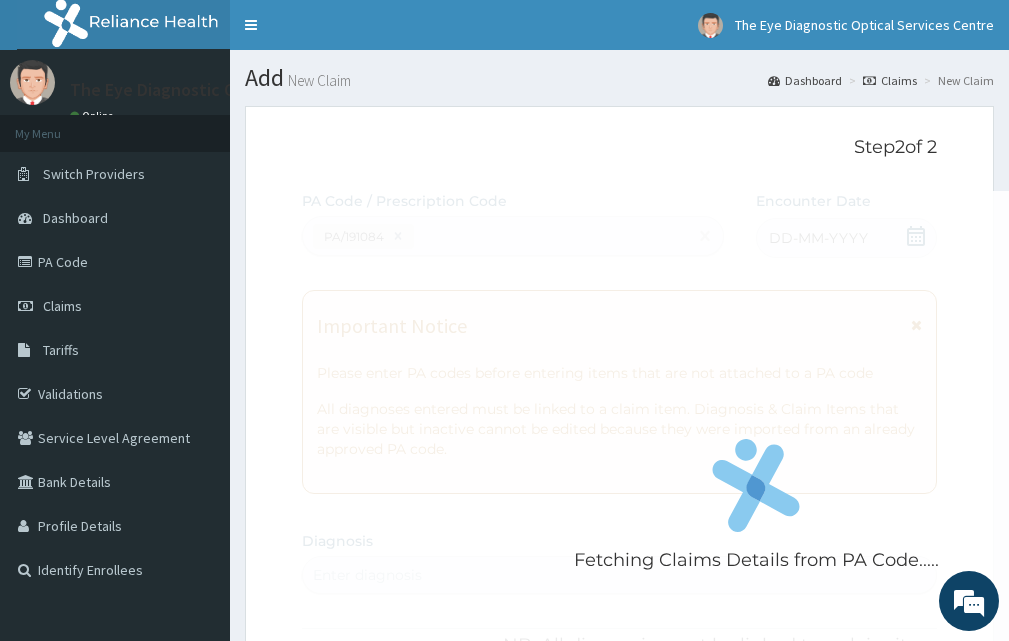 click on "Fetching Claims Details from PA Code....." at bounding box center [756, 511] 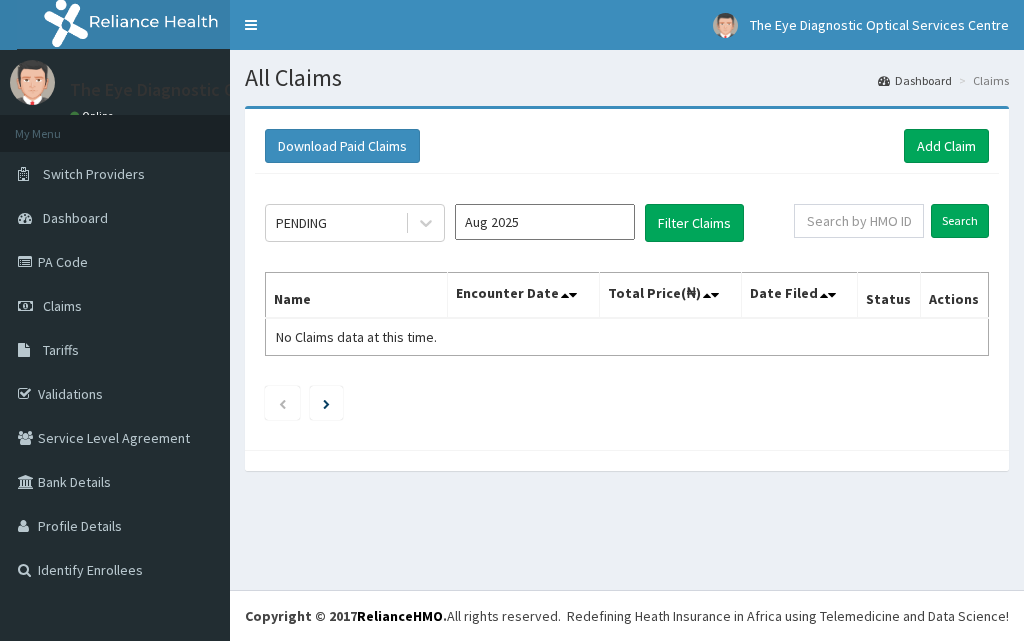 scroll, scrollTop: 0, scrollLeft: 0, axis: both 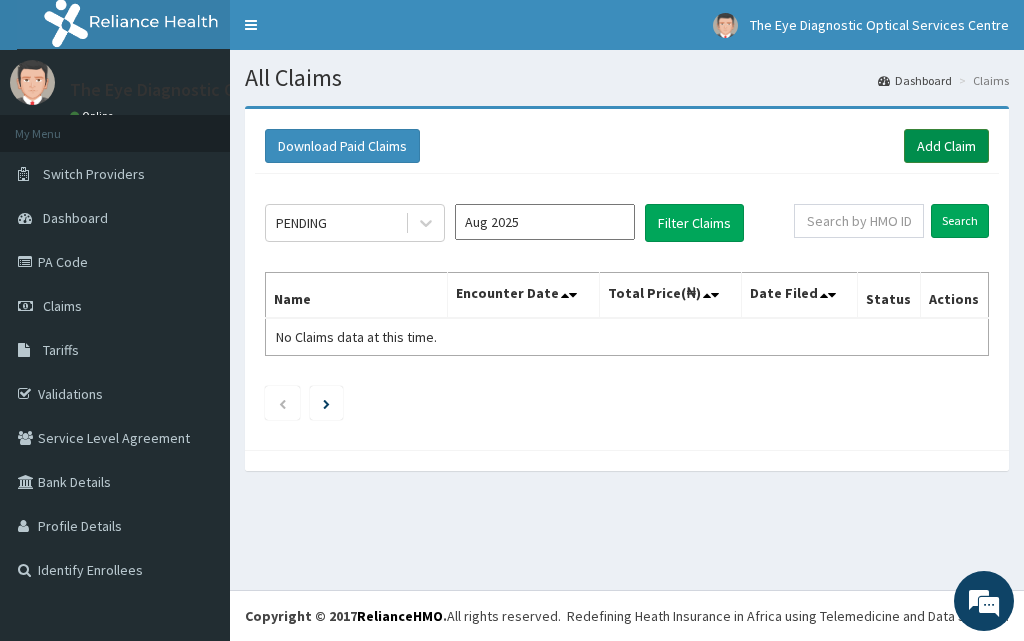 click on "Add Claim" at bounding box center [946, 146] 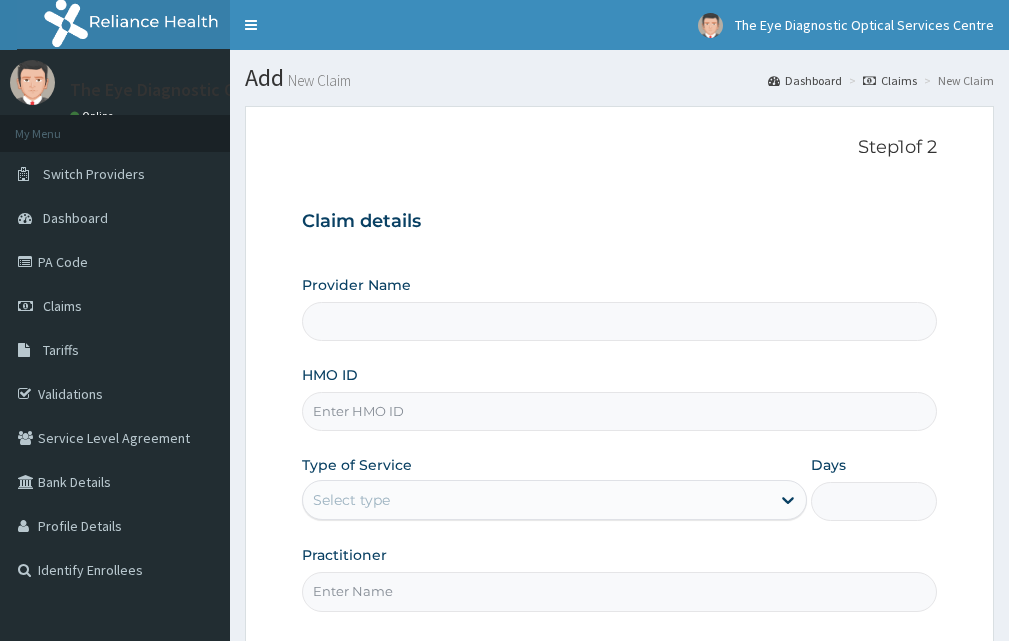 scroll, scrollTop: 0, scrollLeft: 0, axis: both 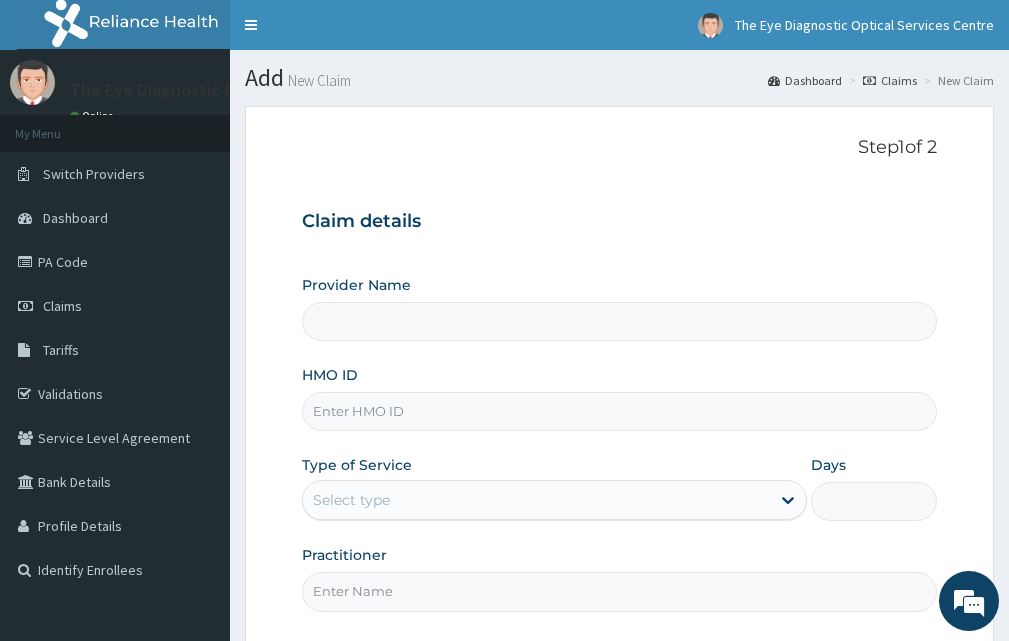 type on "The Eye Diagnostic Optical Services Centre" 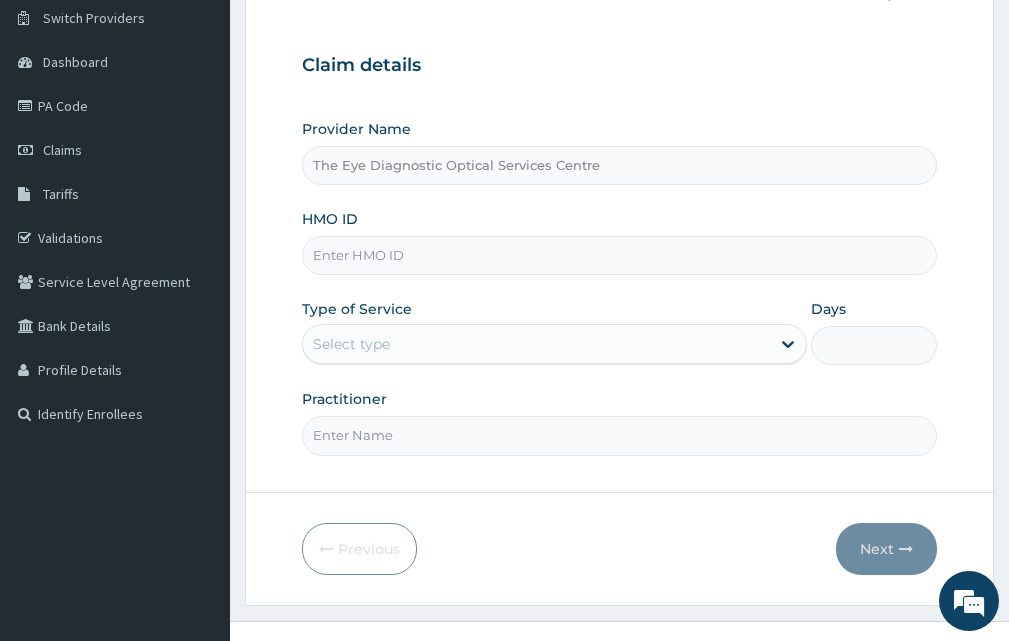 scroll, scrollTop: 187, scrollLeft: 0, axis: vertical 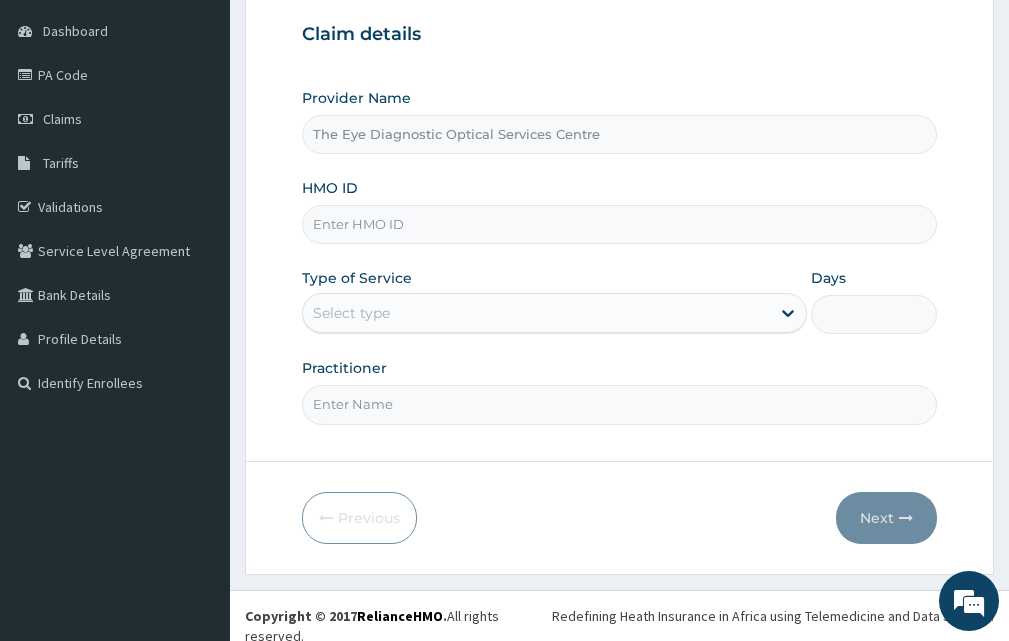 click on "HMO ID" at bounding box center [619, 224] 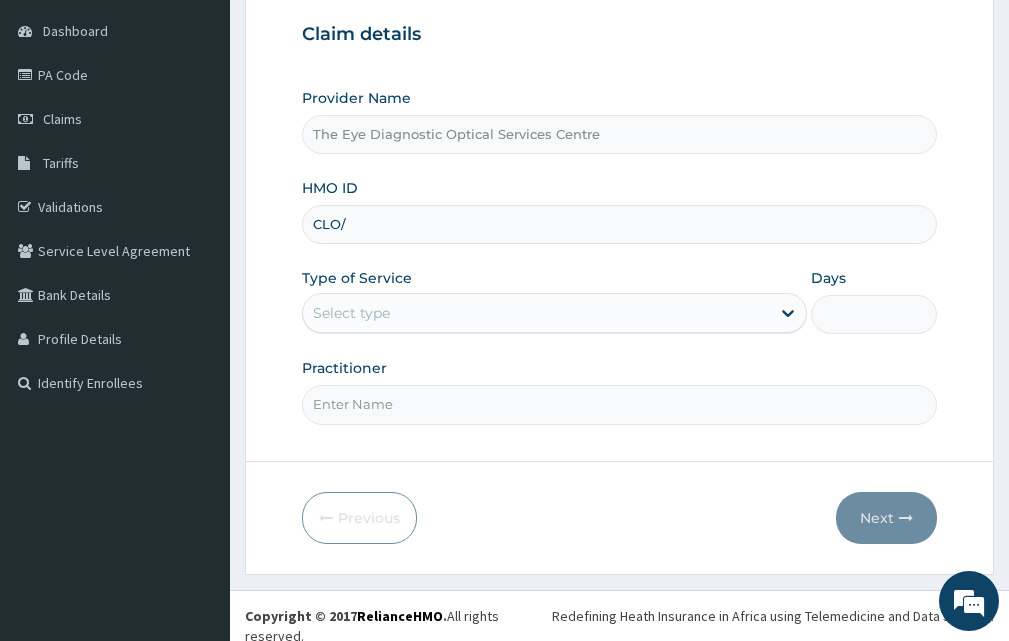 scroll, scrollTop: 0, scrollLeft: 0, axis: both 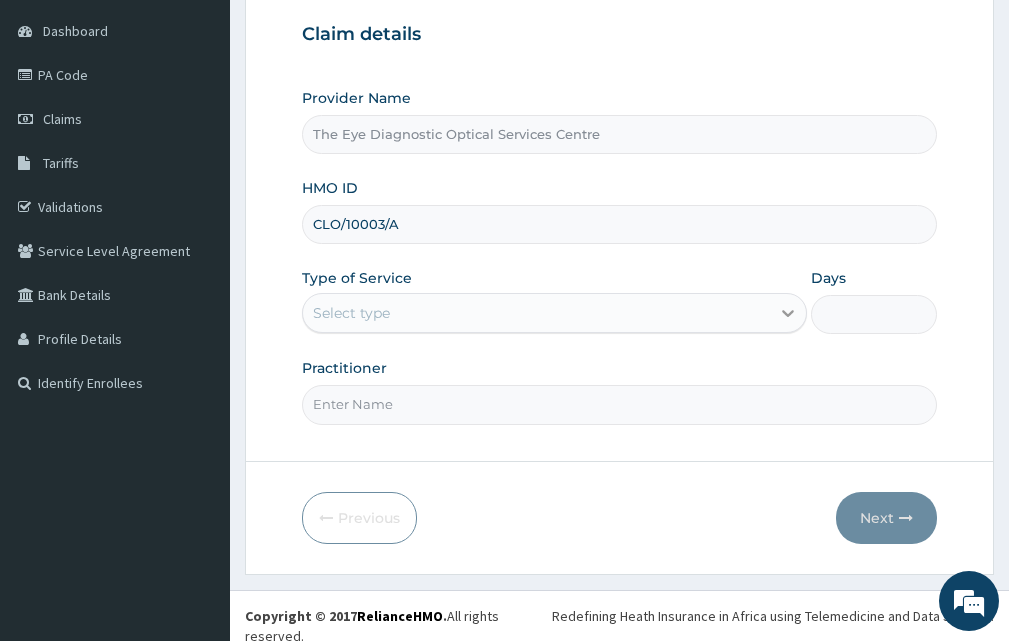 type on "CLO/10003/A" 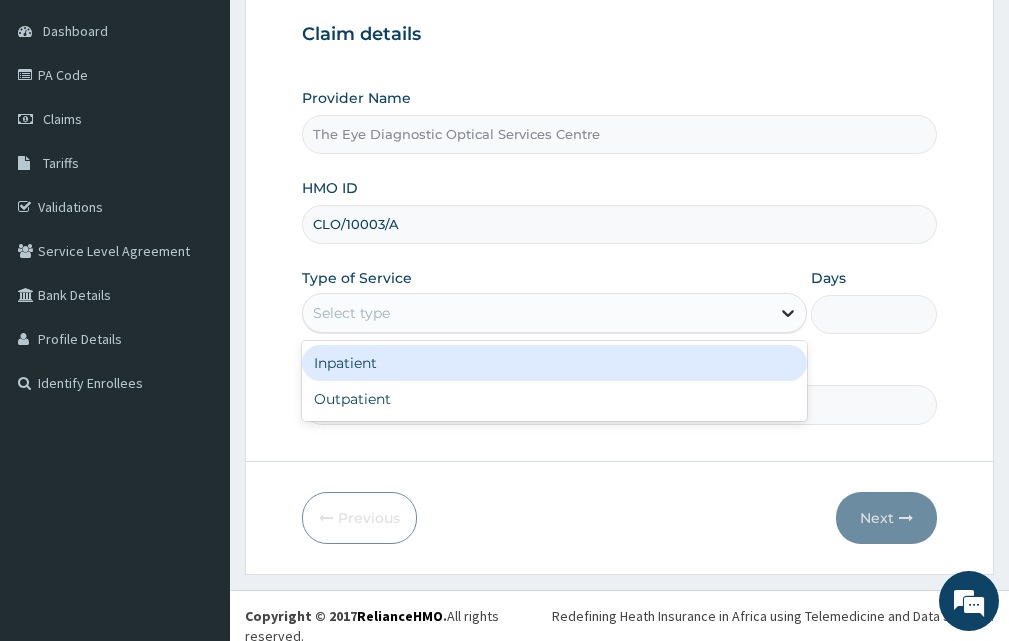 click 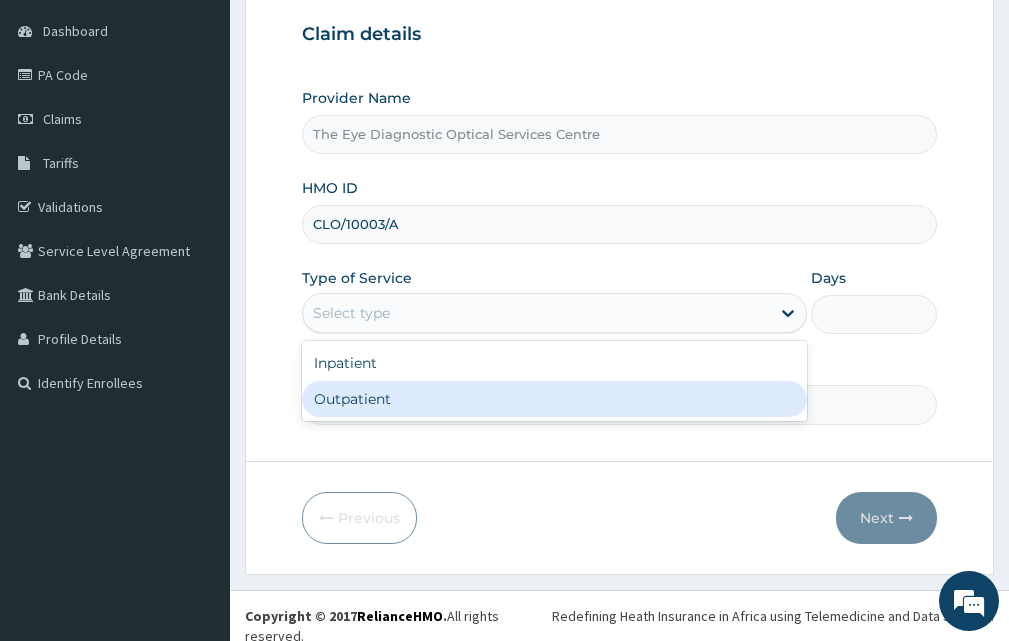 click on "Outpatient" at bounding box center [554, 399] 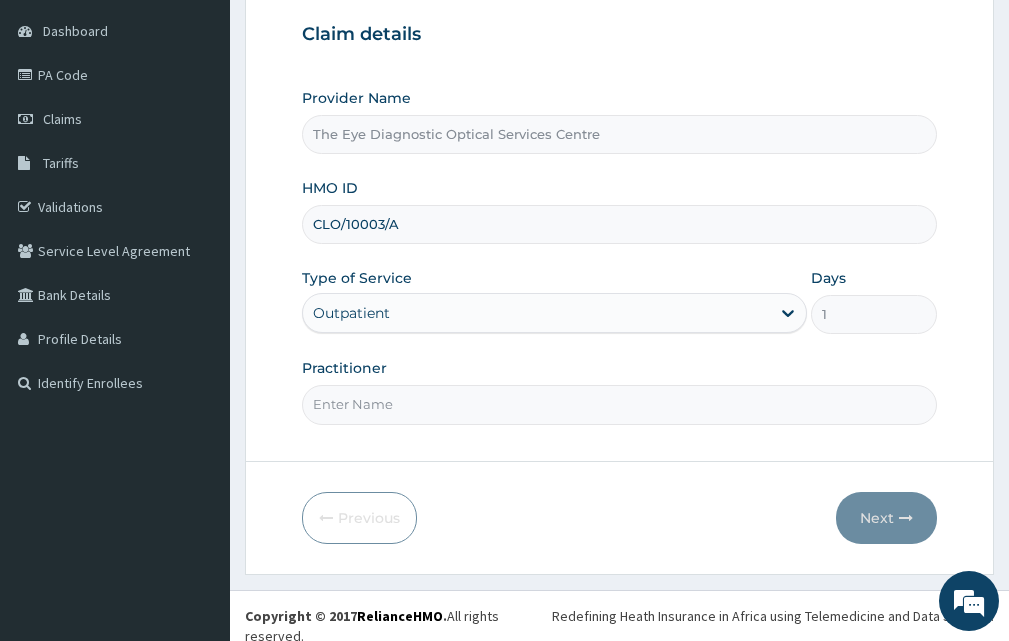 click on "Practitioner" at bounding box center (619, 404) 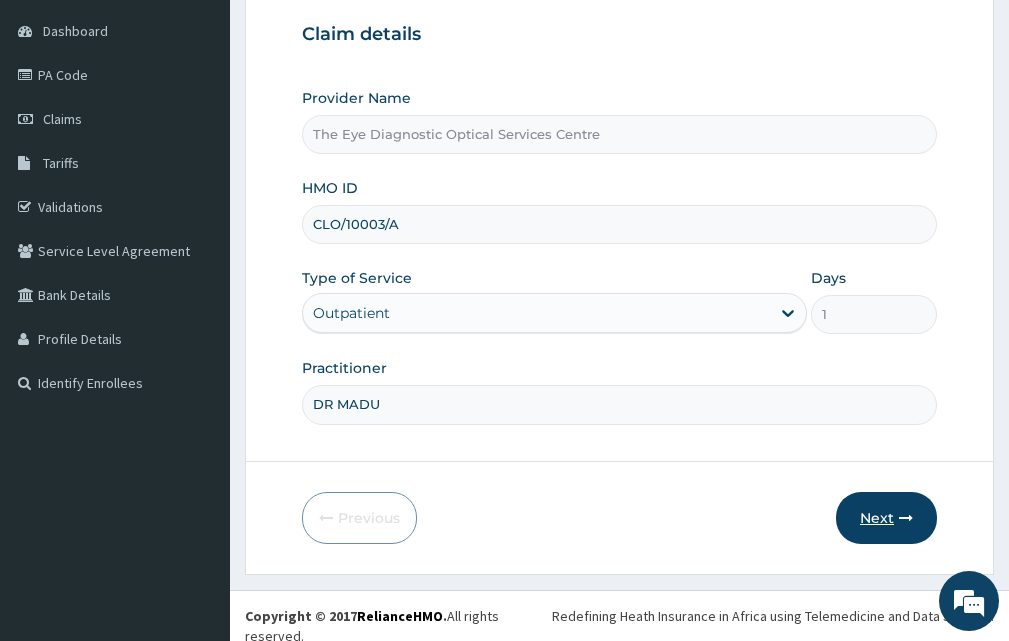 type on "DR MADU" 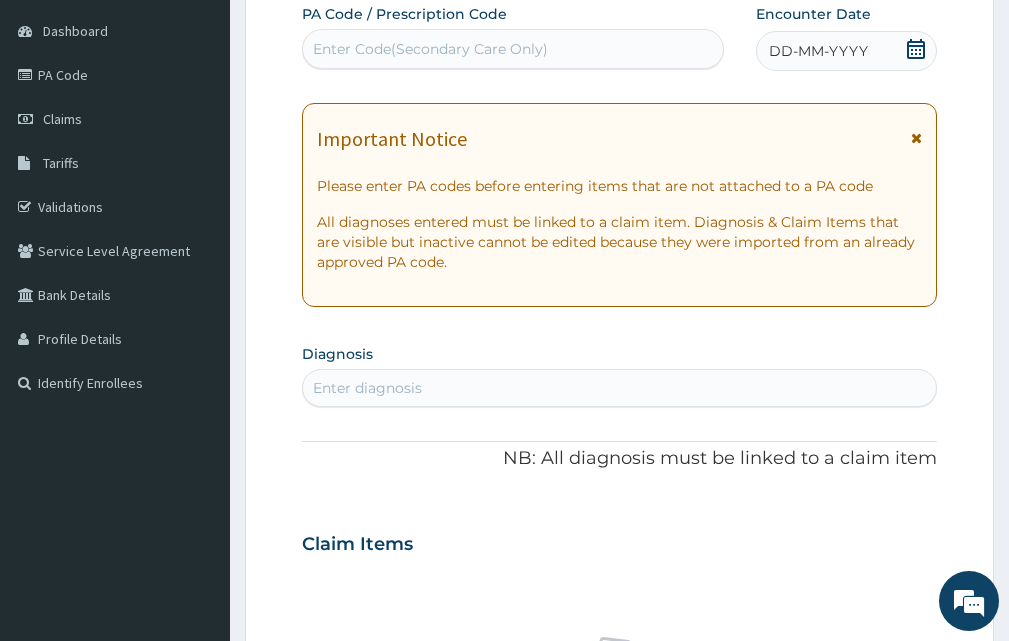 click on "Enter Code(Secondary Care Only)" at bounding box center (430, 49) 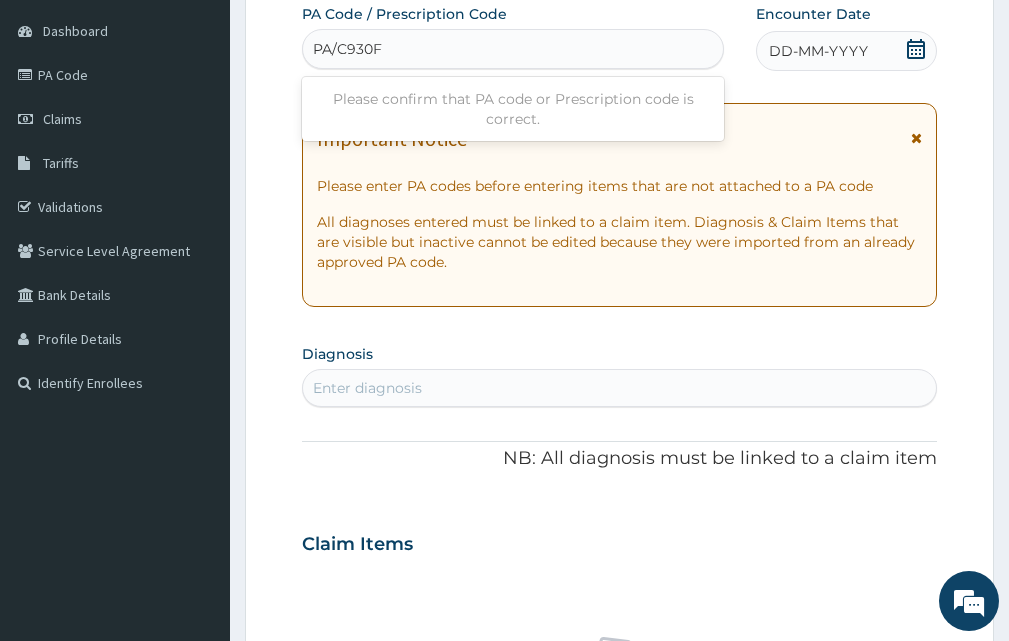 type on "PA/C930F6" 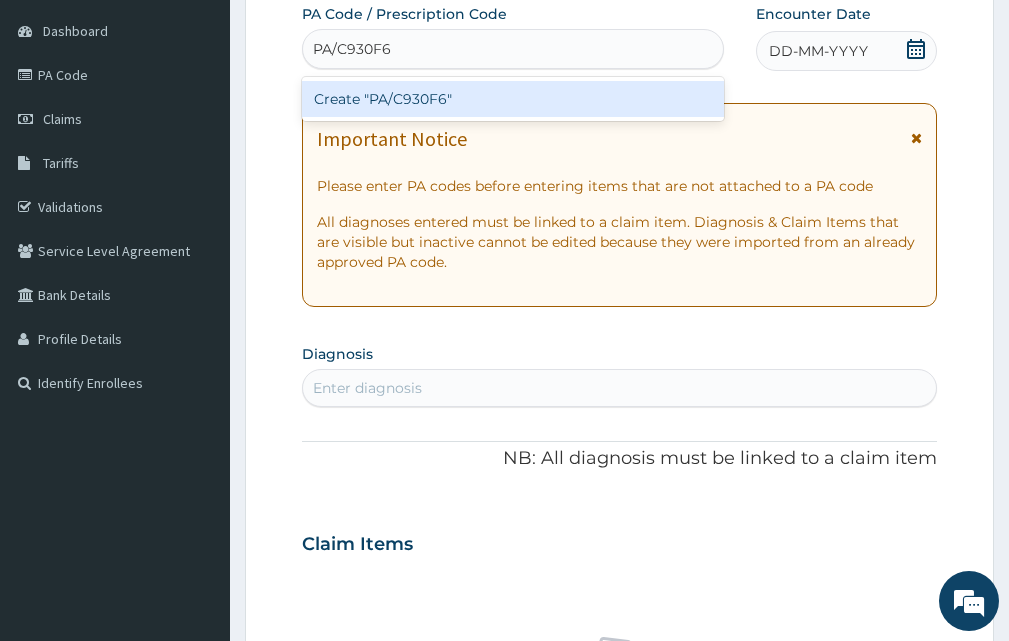 click on "Create "PA/C930F6"" at bounding box center (513, 99) 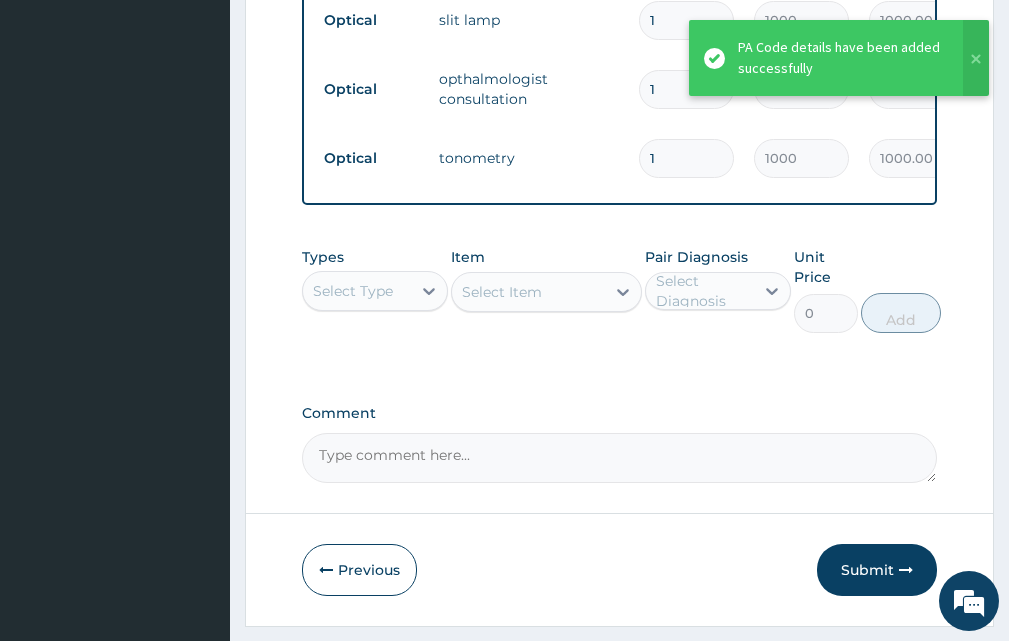 scroll, scrollTop: 1037, scrollLeft: 0, axis: vertical 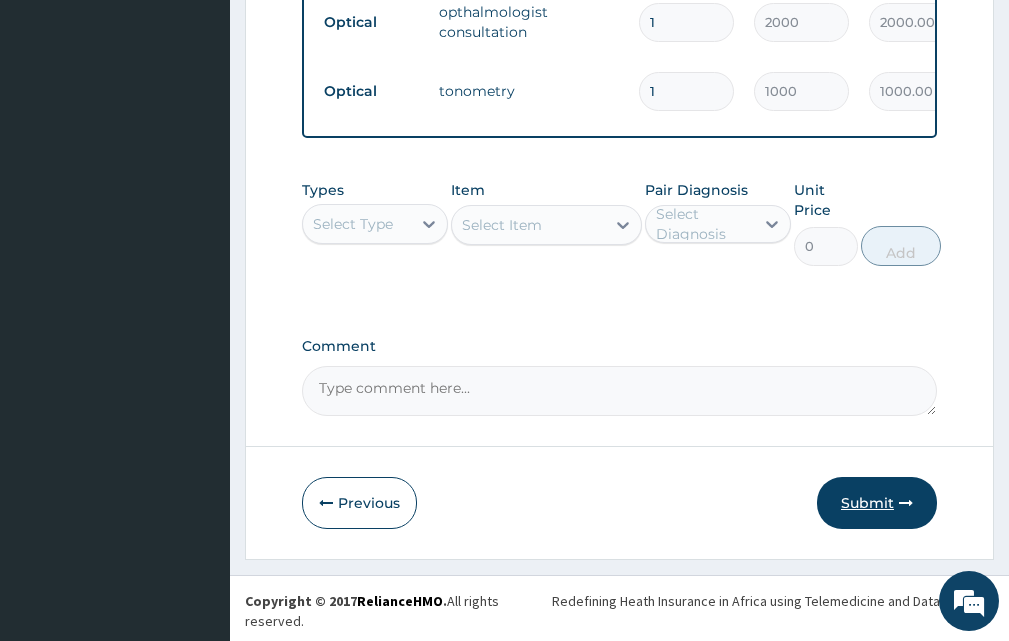 click on "Submit" at bounding box center (877, 503) 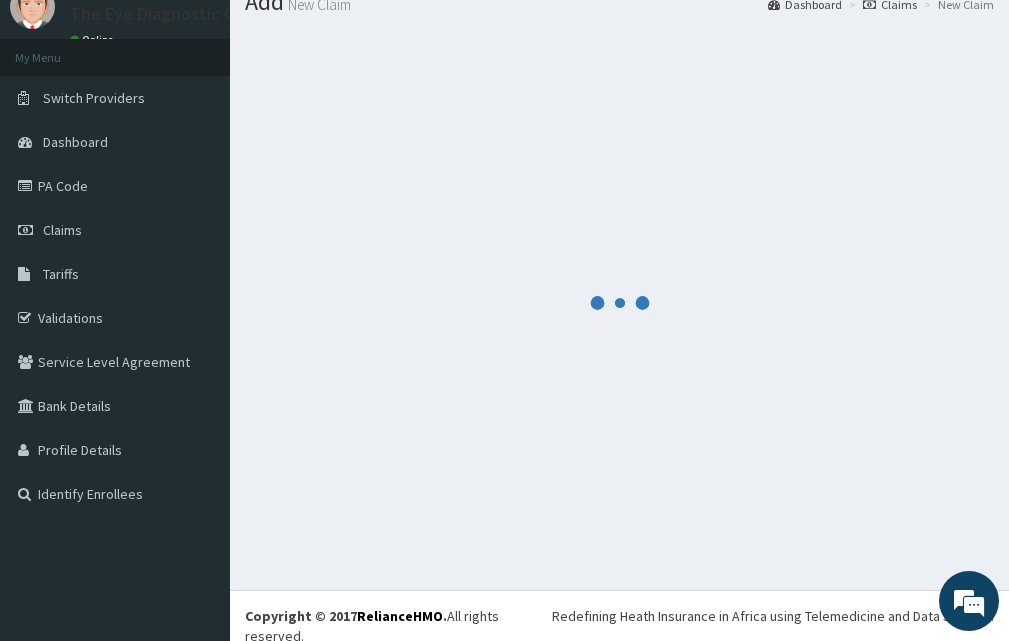 scroll, scrollTop: 1037, scrollLeft: 0, axis: vertical 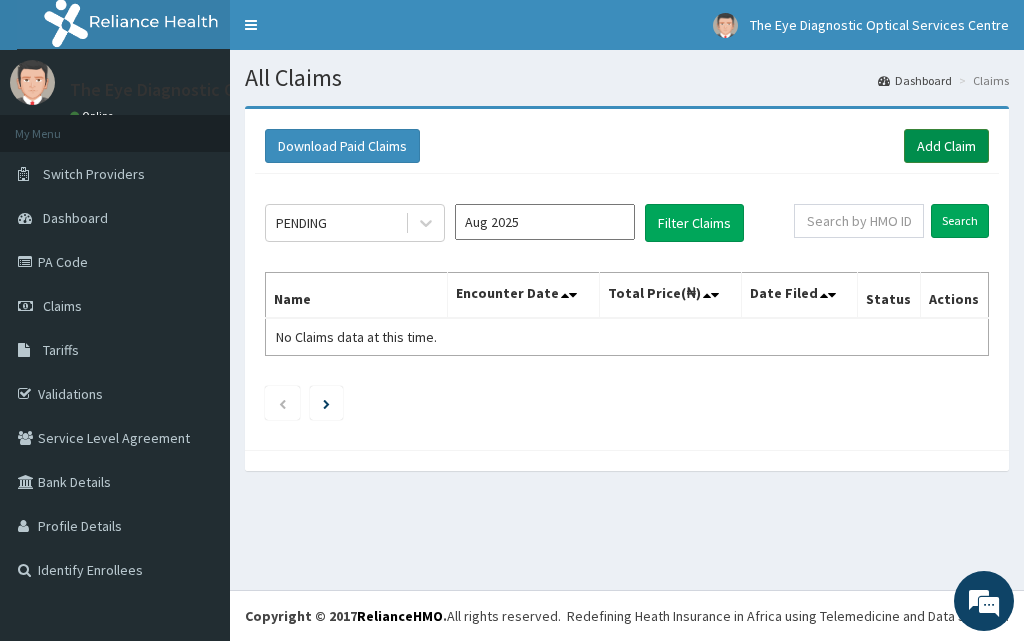click on "Add Claim" at bounding box center [946, 146] 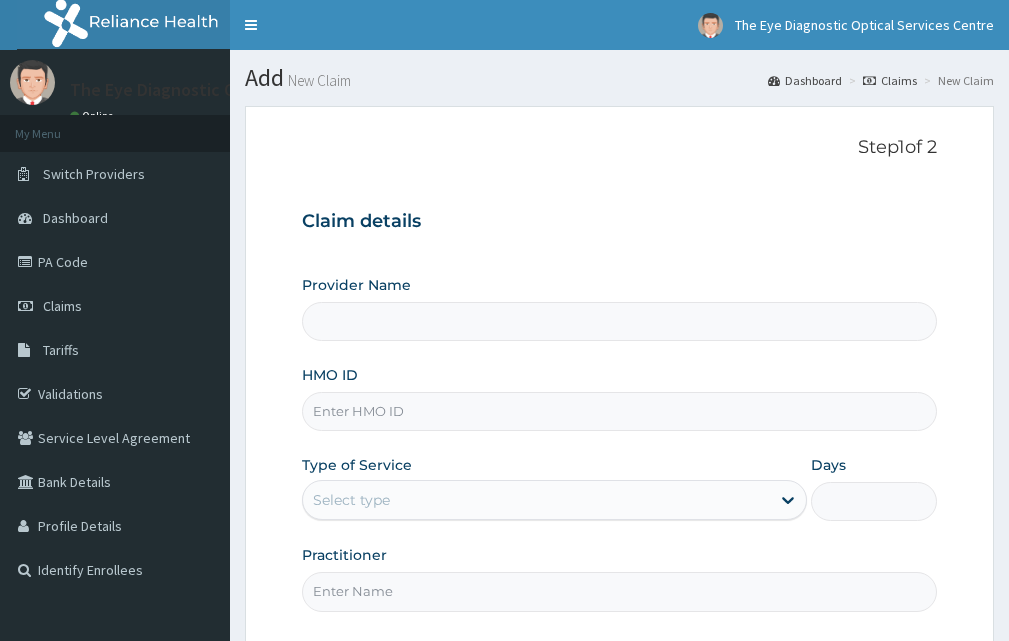 scroll, scrollTop: 0, scrollLeft: 0, axis: both 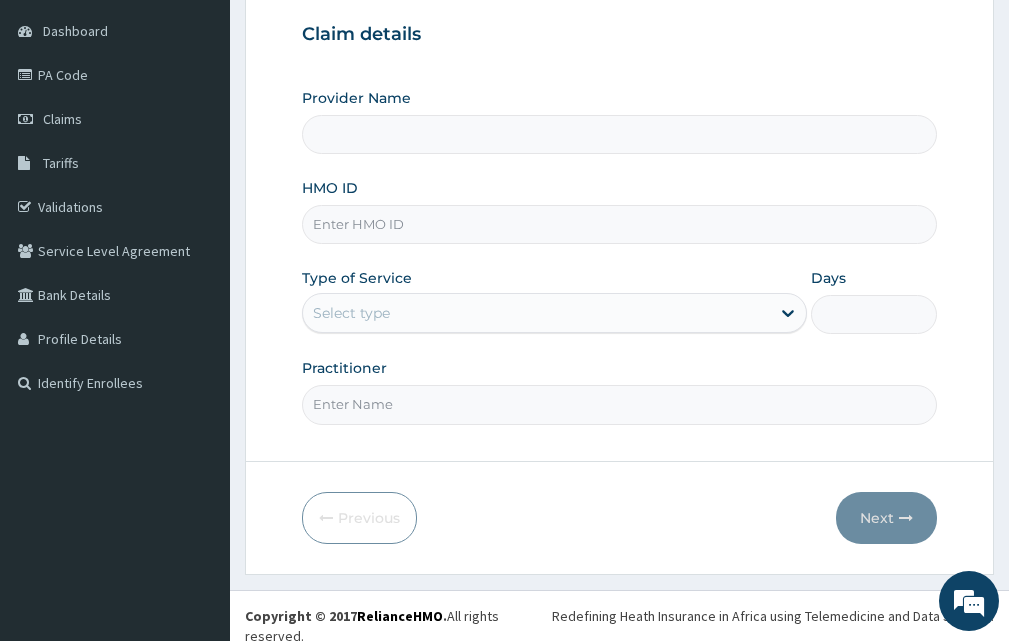 type on "The Eye Diagnostic Optical Services Centre" 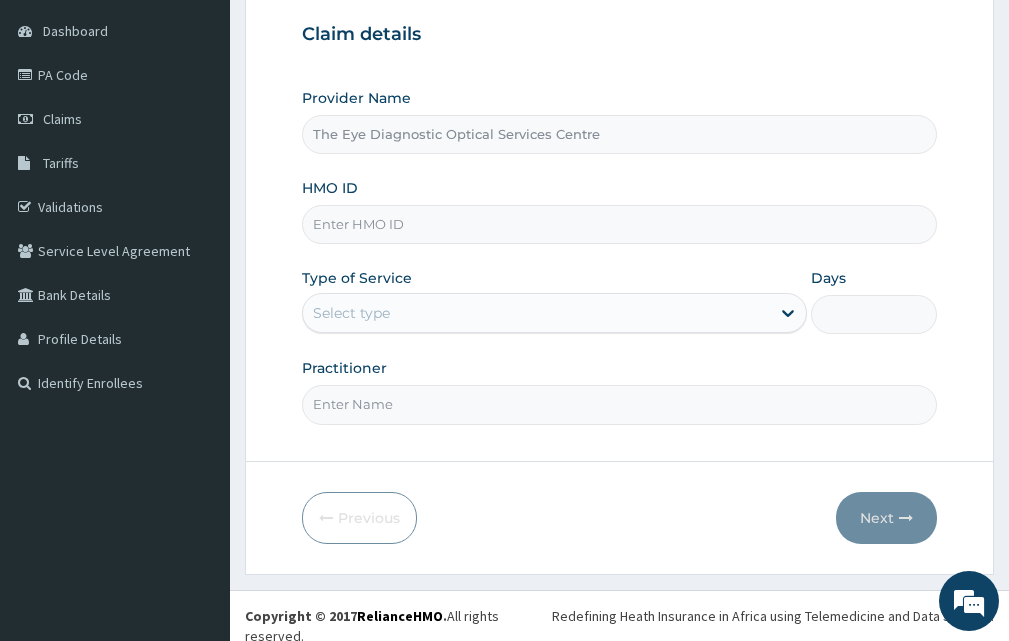 click on "HMO ID" at bounding box center [619, 224] 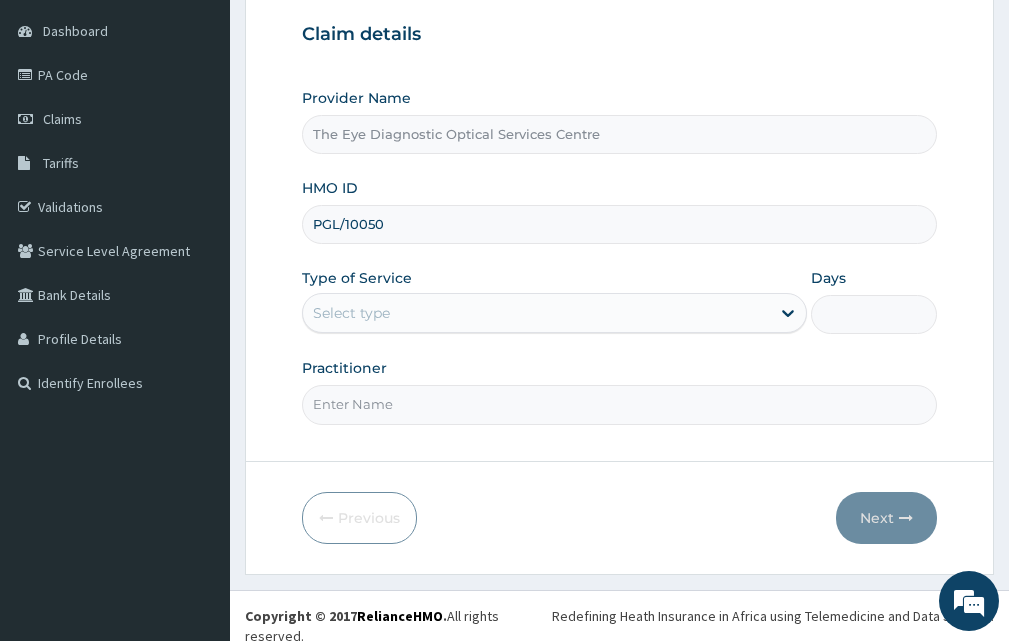 scroll, scrollTop: 0, scrollLeft: 0, axis: both 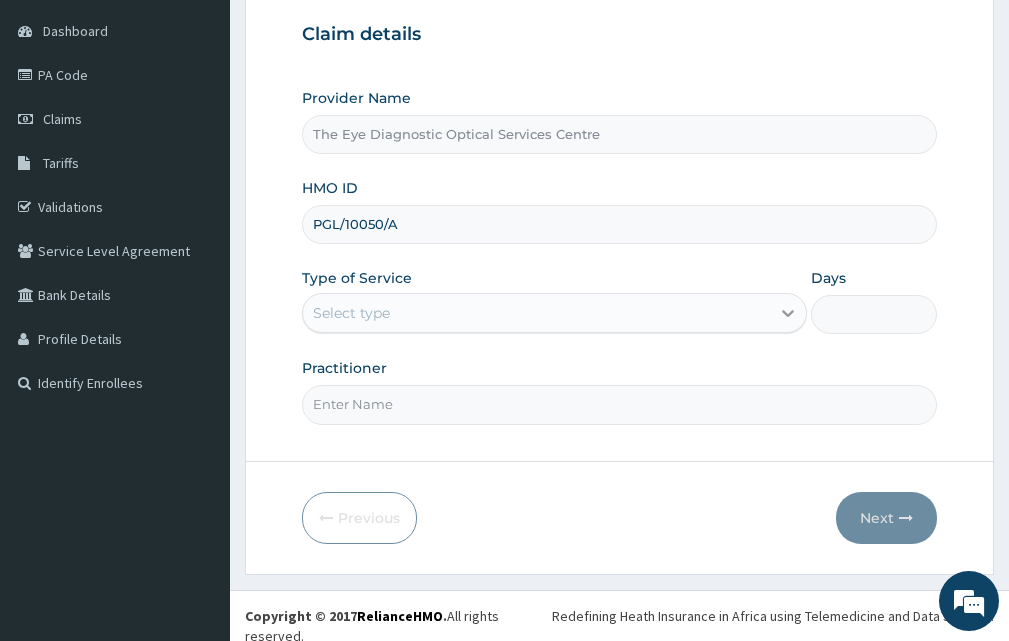 type on "PGL/10050/A" 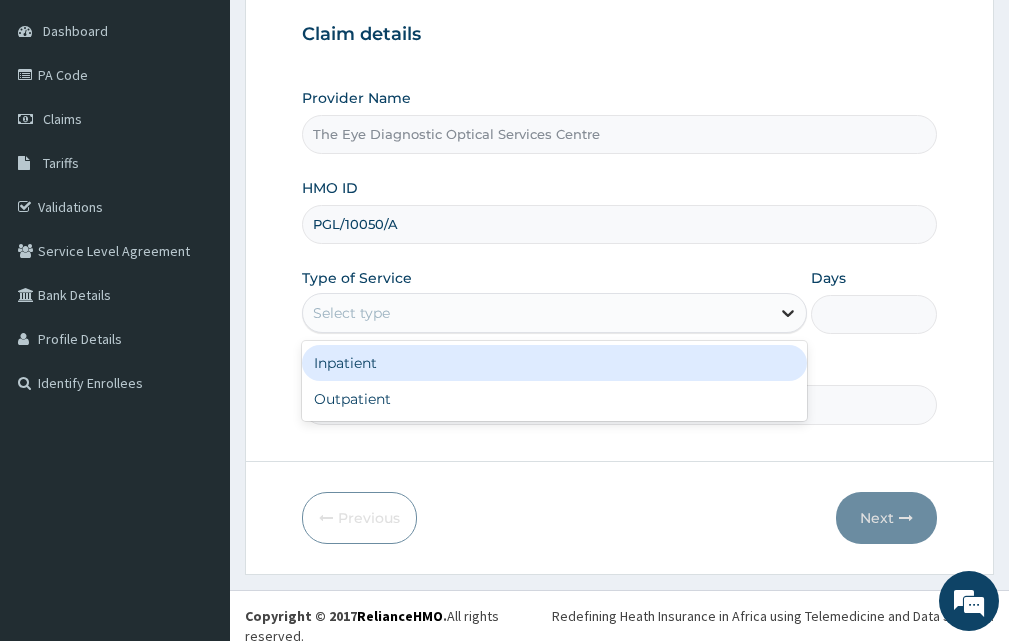 click 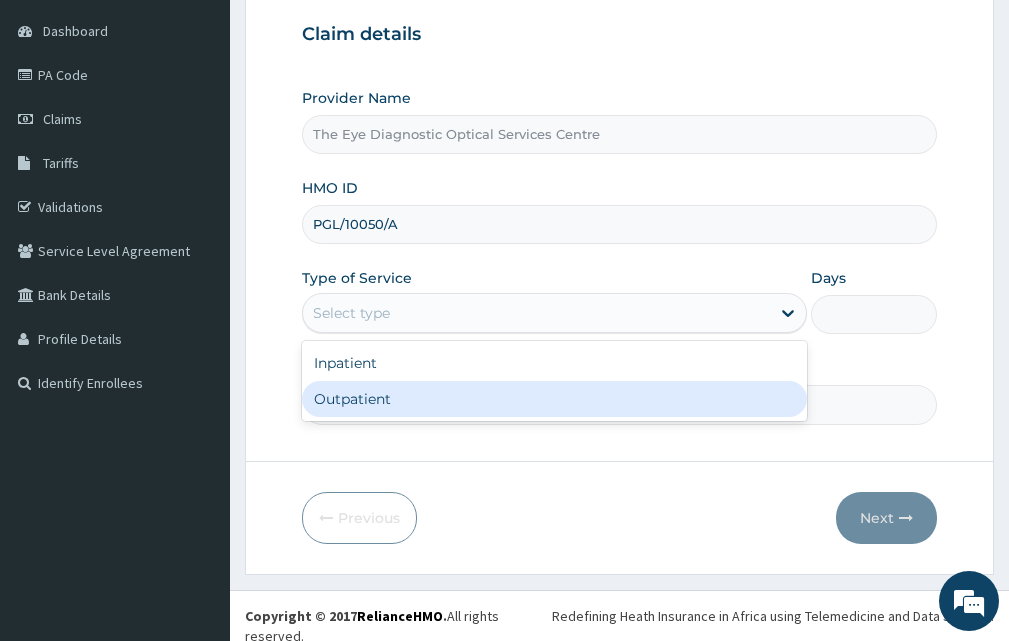 click on "Outpatient" at bounding box center (554, 399) 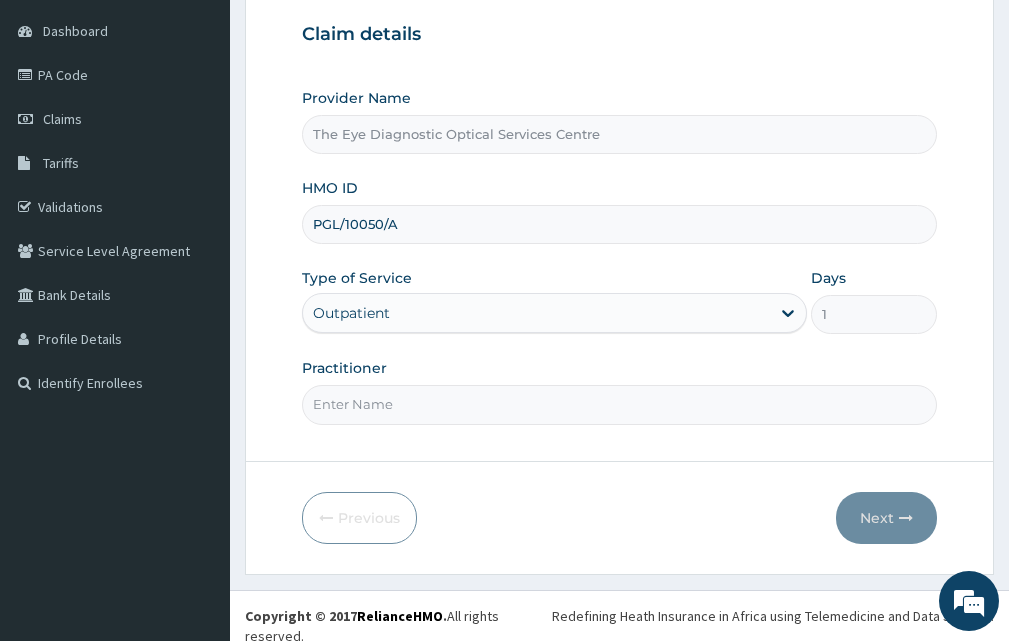 click on "Practitioner" at bounding box center [619, 404] 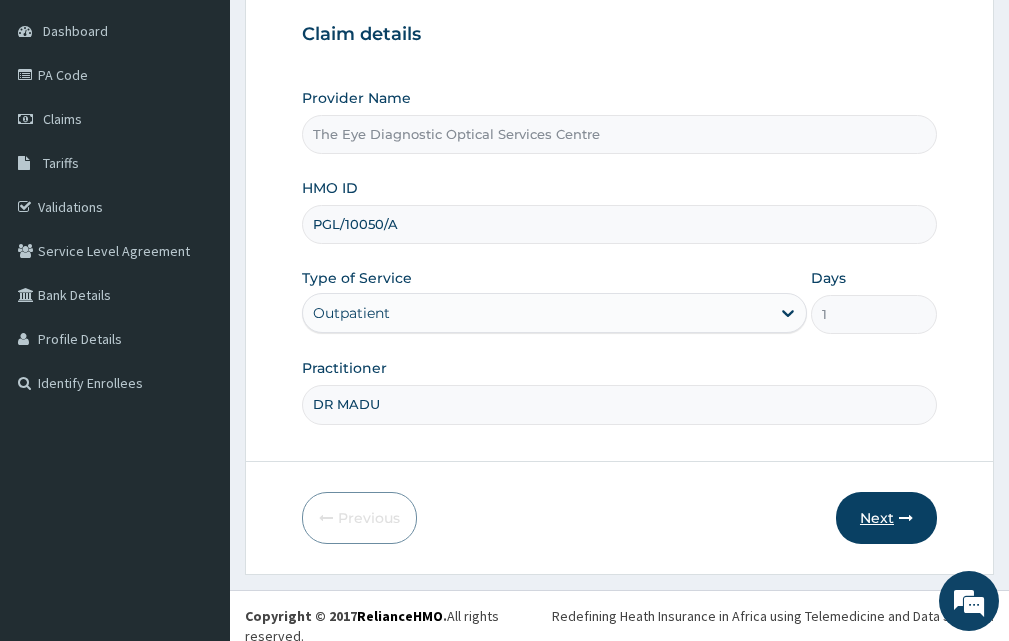 type on "DR MADU" 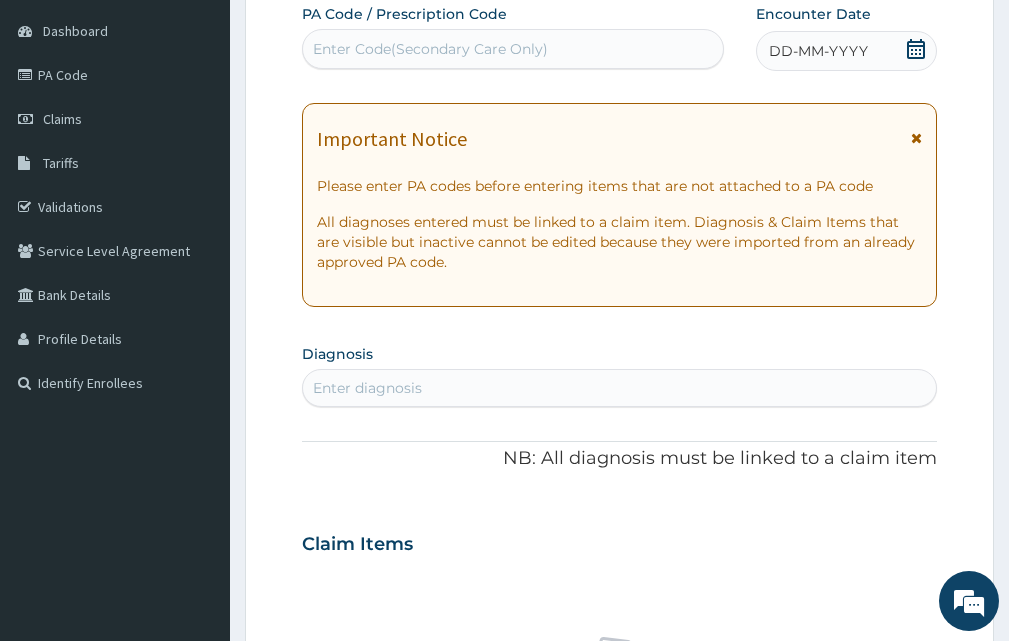 click on "Enter Code(Secondary Care Only)" at bounding box center [430, 49] 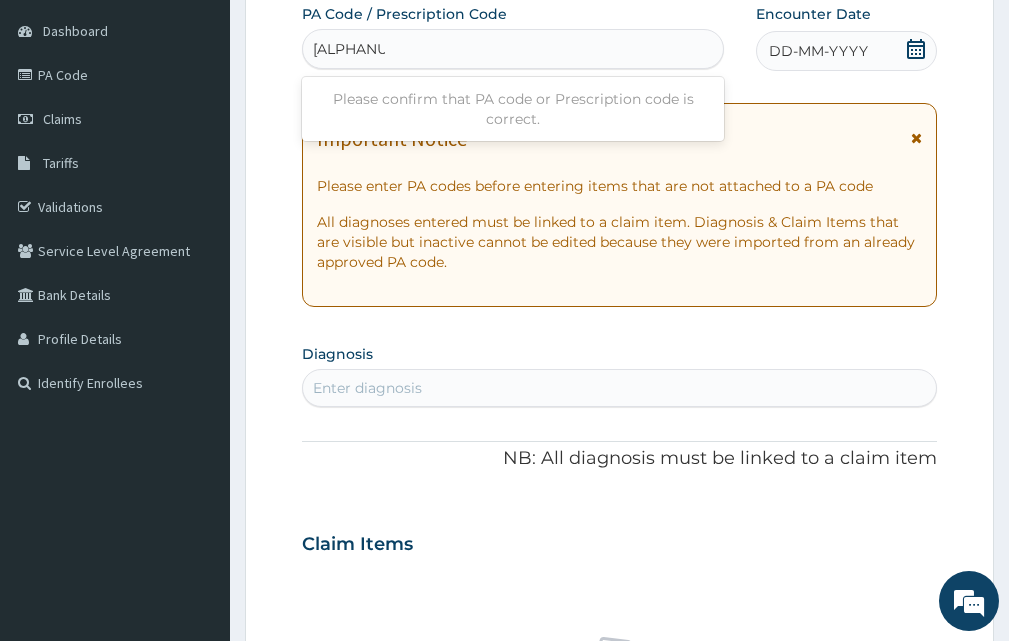 type on "PA/744B41" 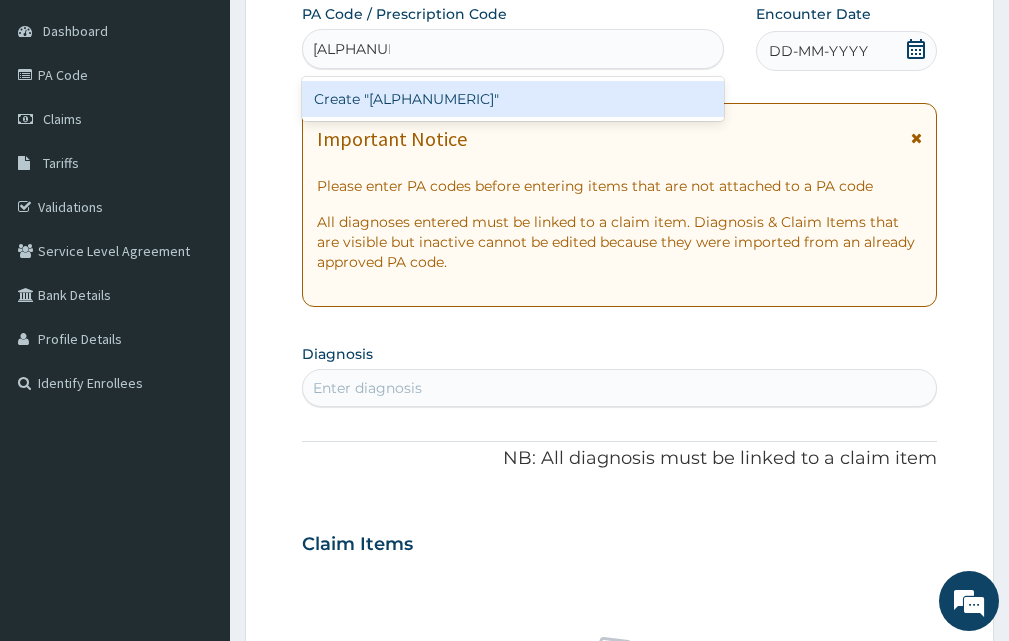 click on "Create "PA/744B41"" at bounding box center [513, 99] 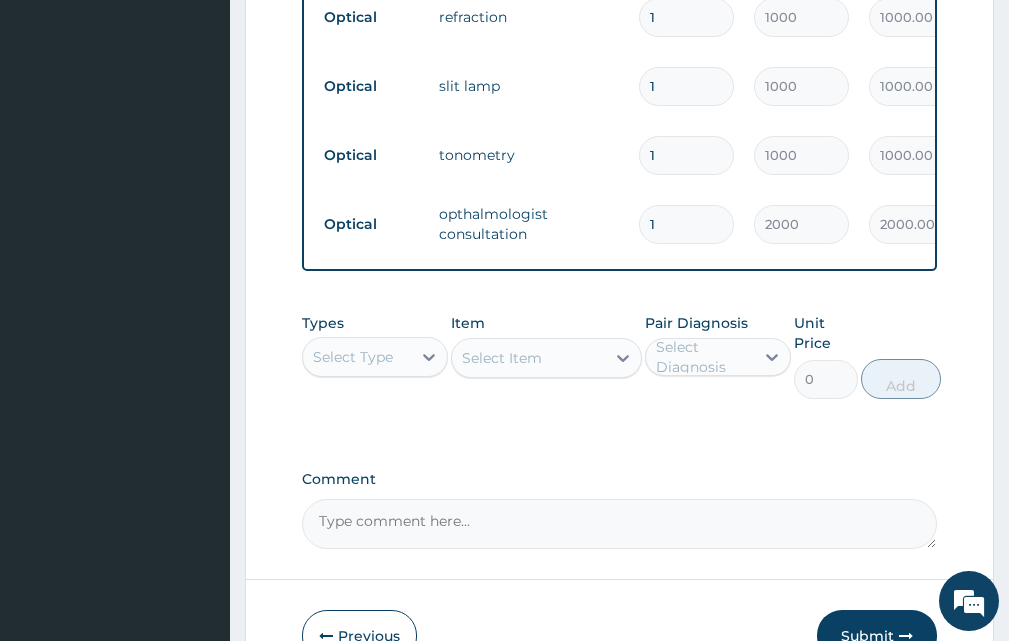 scroll, scrollTop: 1037, scrollLeft: 0, axis: vertical 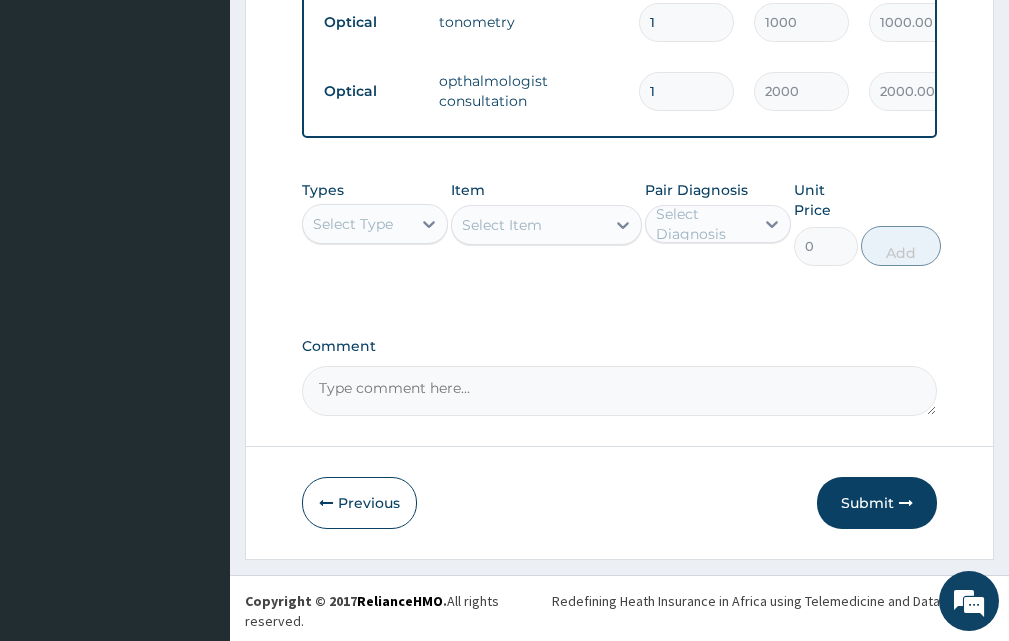 click on "Submit" at bounding box center [877, 503] 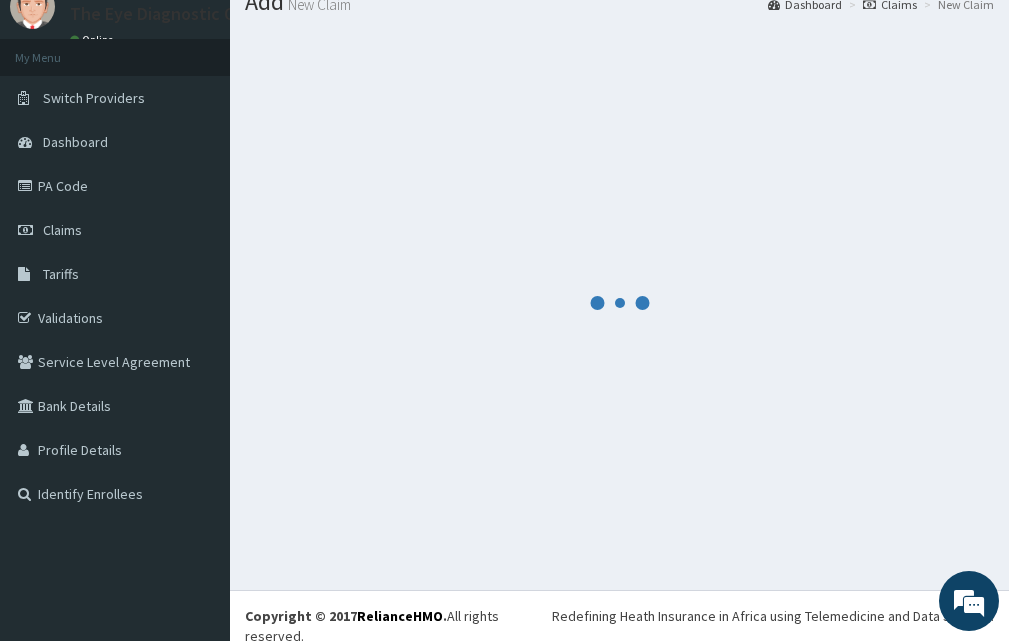 scroll, scrollTop: 1037, scrollLeft: 0, axis: vertical 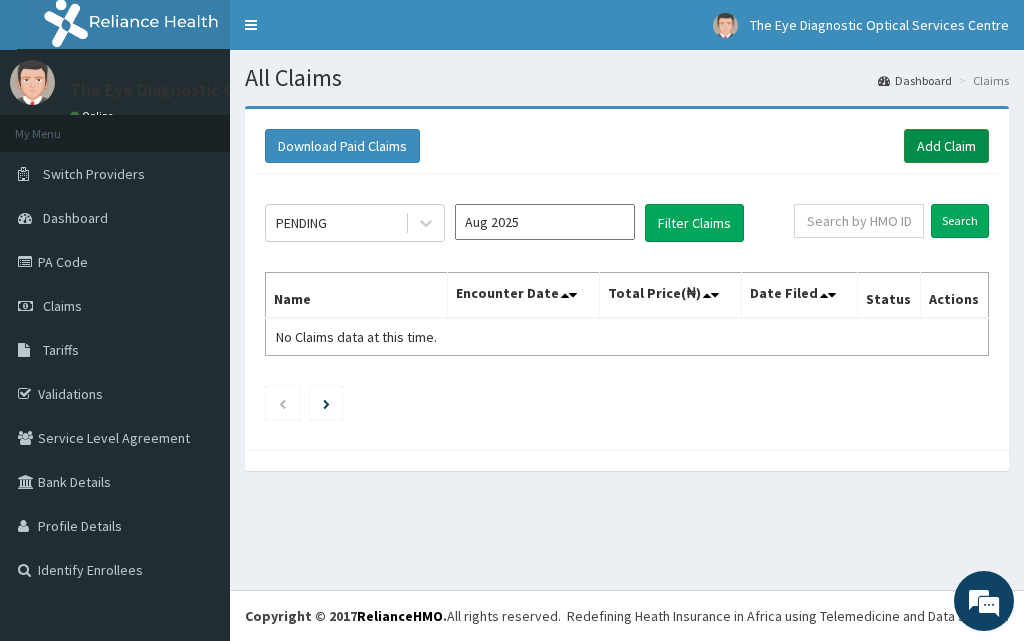 click on "Add Claim" at bounding box center (946, 146) 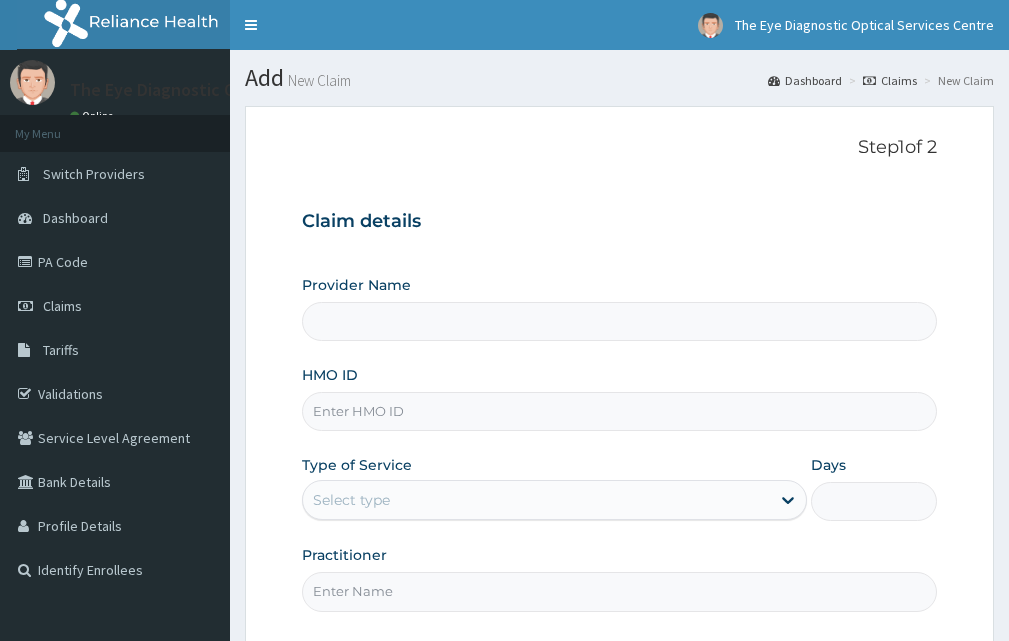 scroll, scrollTop: 0, scrollLeft: 0, axis: both 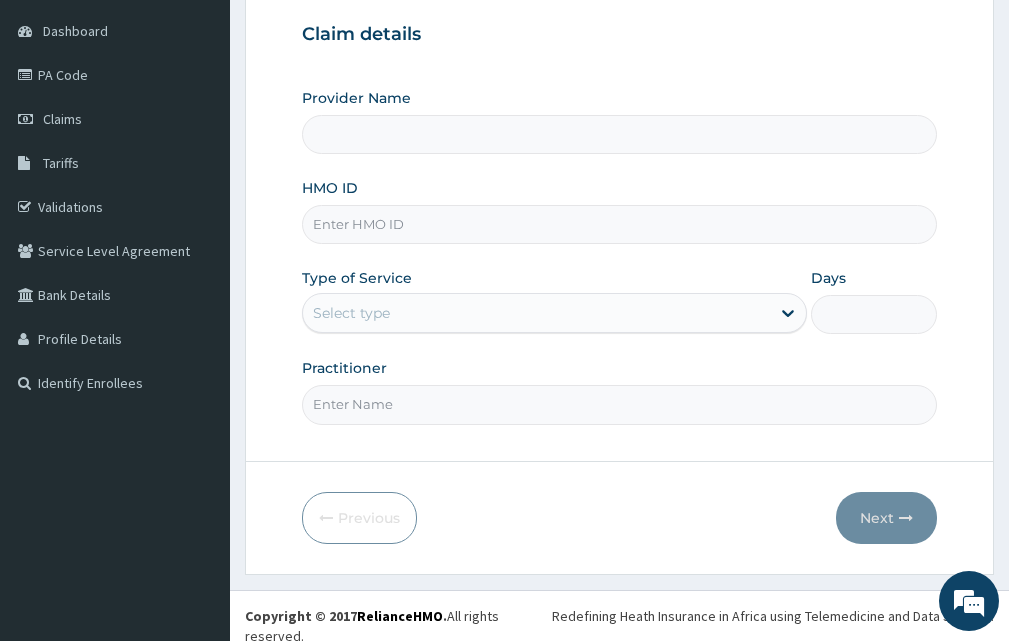 type on "The Eye Diagnostic Optical Services Centre" 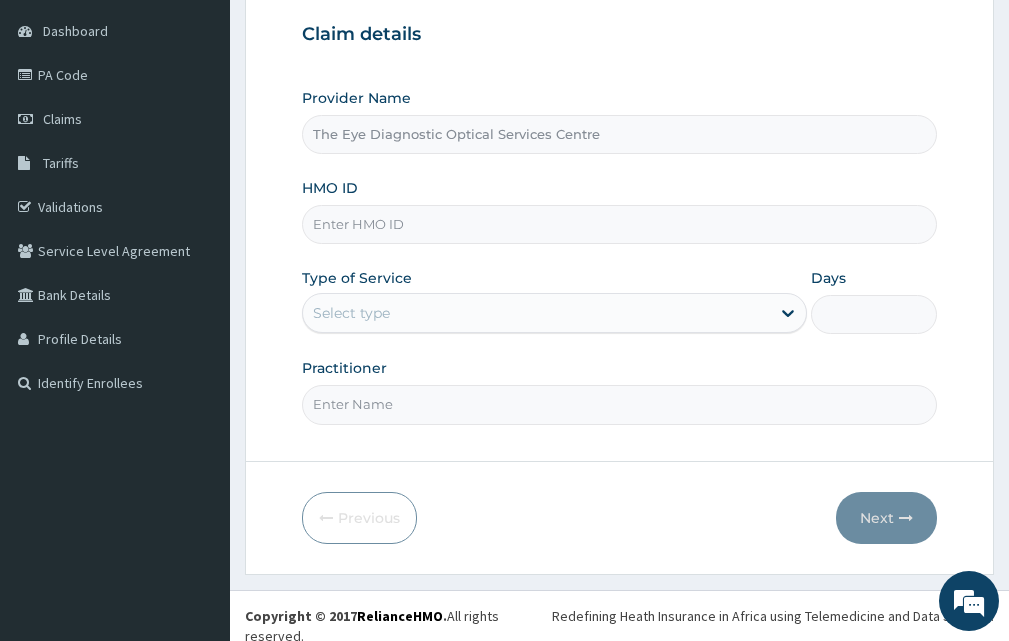 click on "HMO ID" at bounding box center (619, 224) 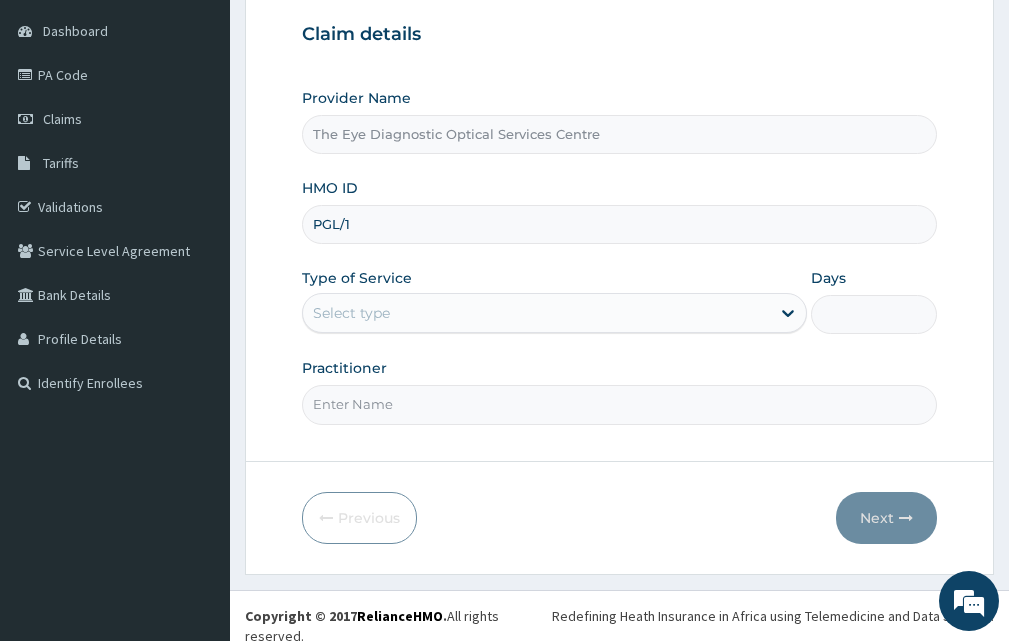 scroll, scrollTop: 0, scrollLeft: 0, axis: both 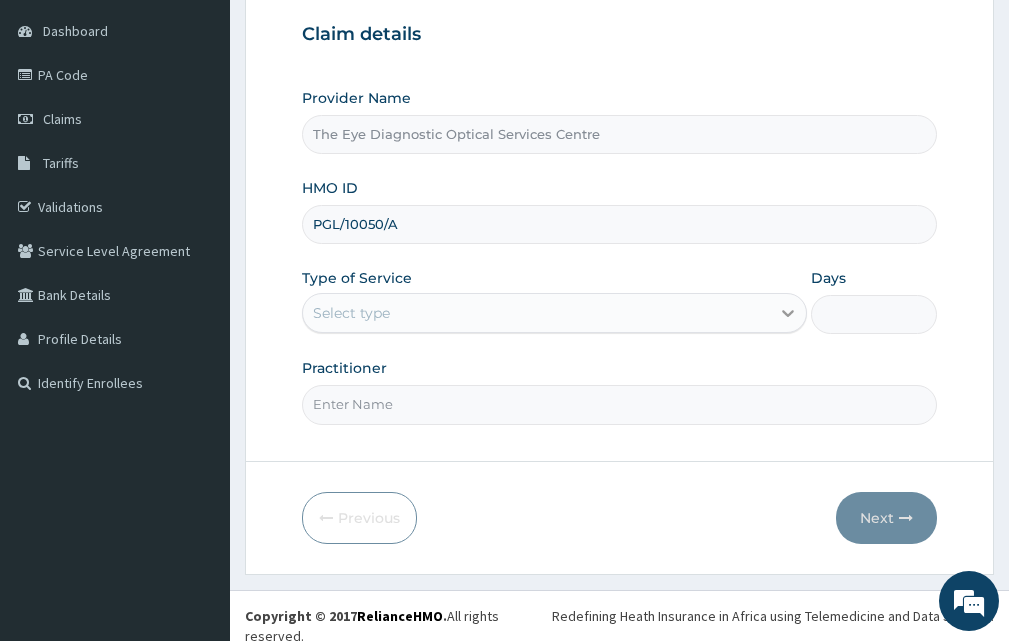type on "PGL/10050/A" 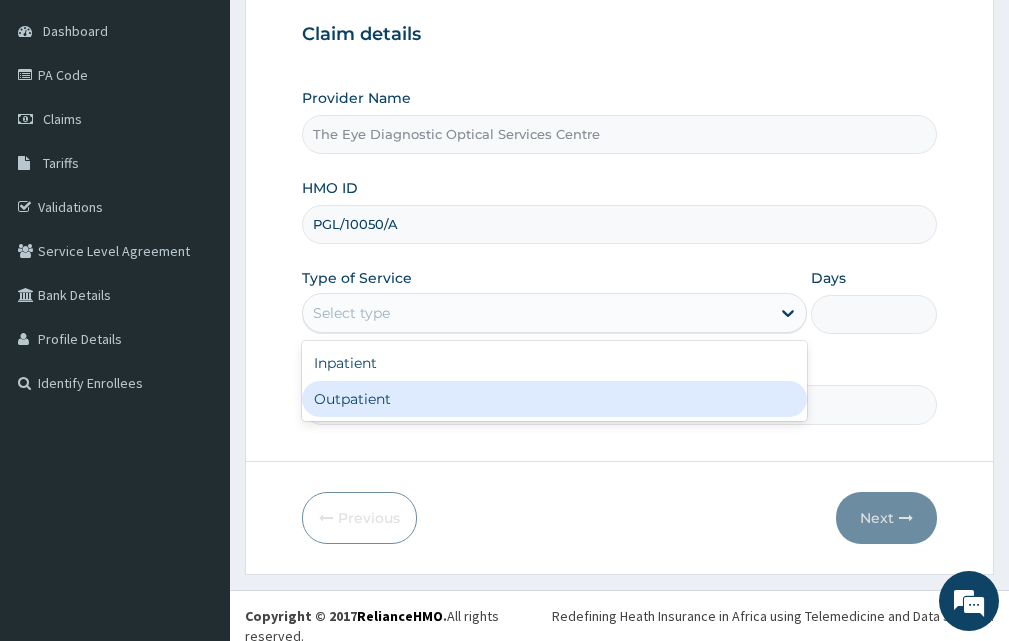 click on "Outpatient" at bounding box center [554, 399] 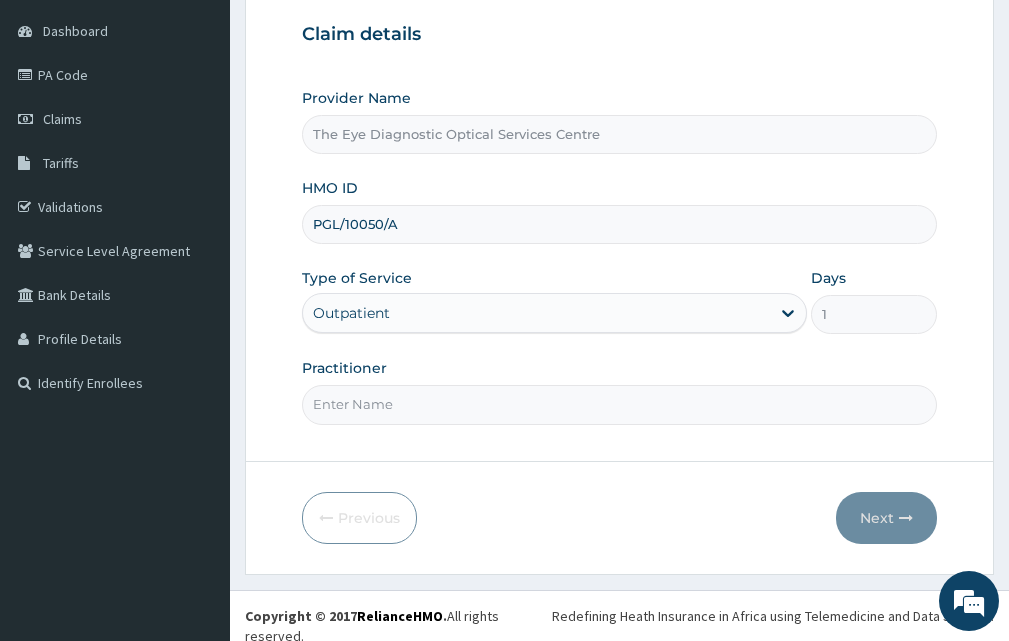 click on "Practitioner" at bounding box center [619, 404] 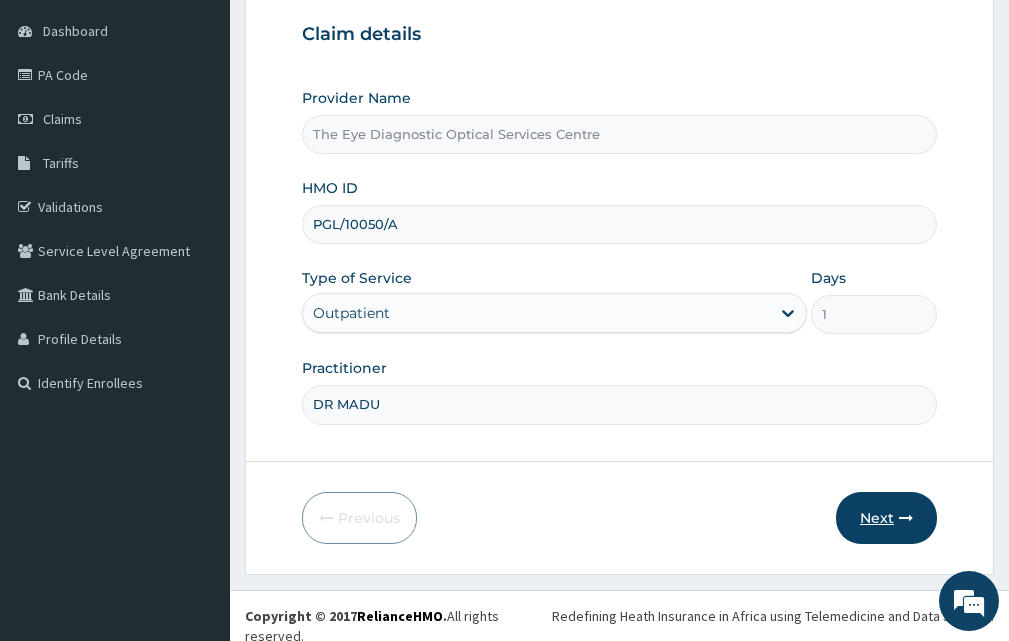 type on "DR MADU" 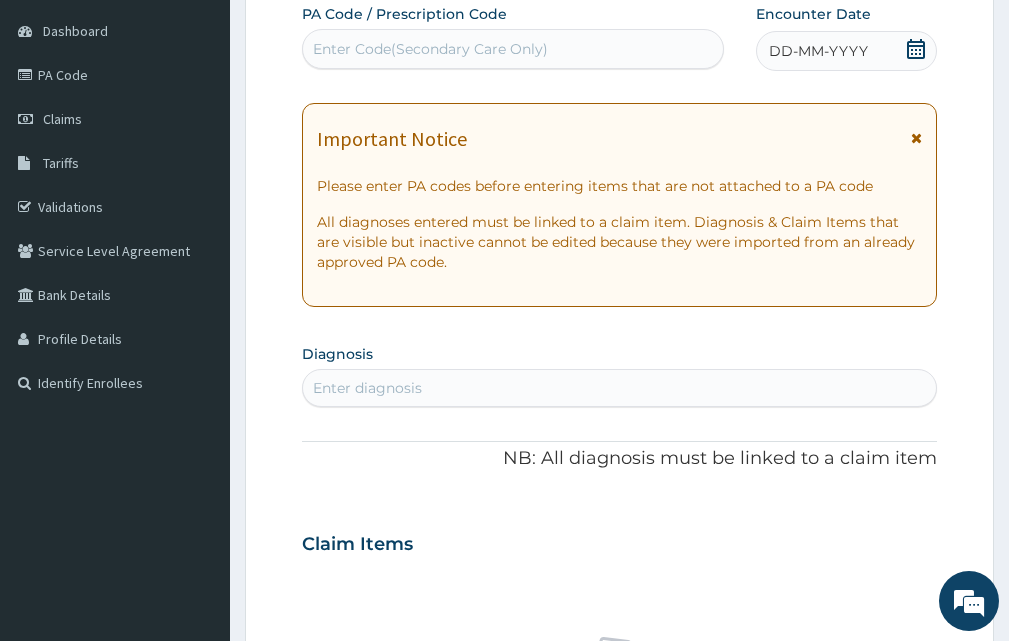 click on "Enter Code(Secondary Care Only)" at bounding box center [430, 49] 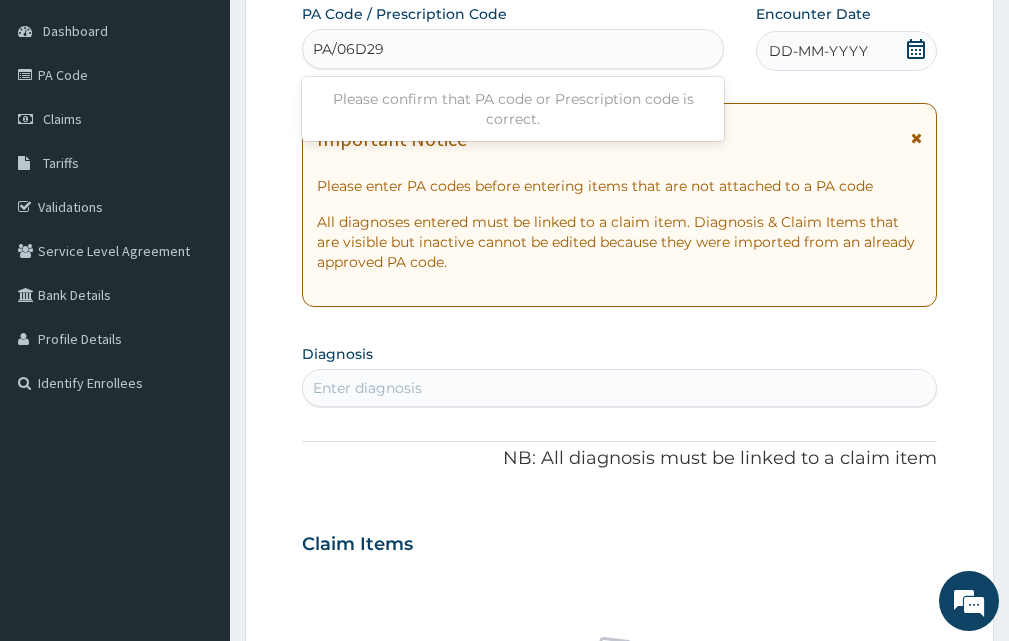 type on "PA/06D298" 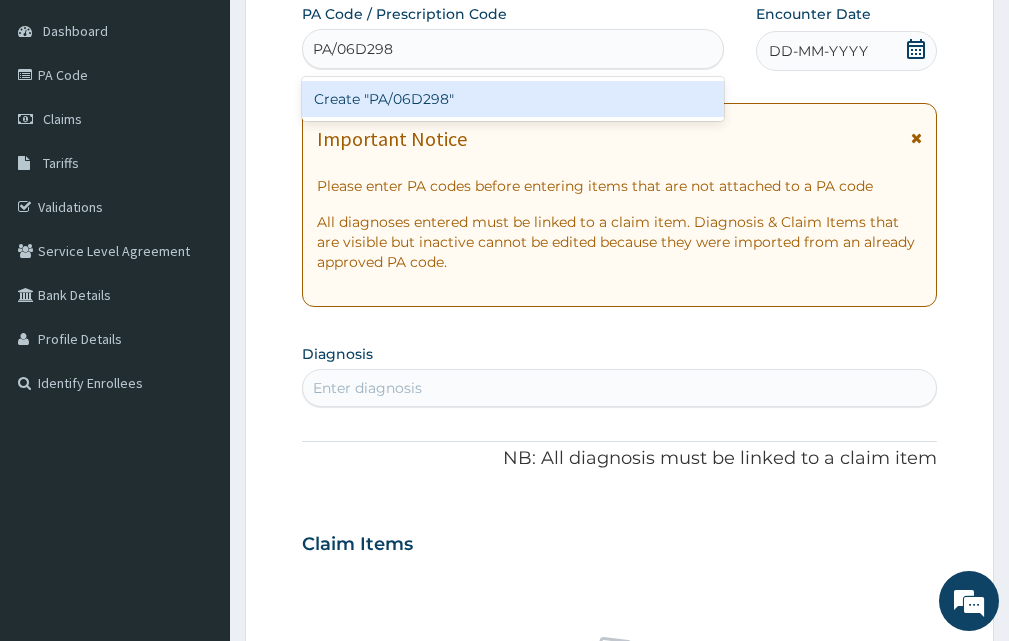 click on "Create "PA/06D298"" at bounding box center (513, 99) 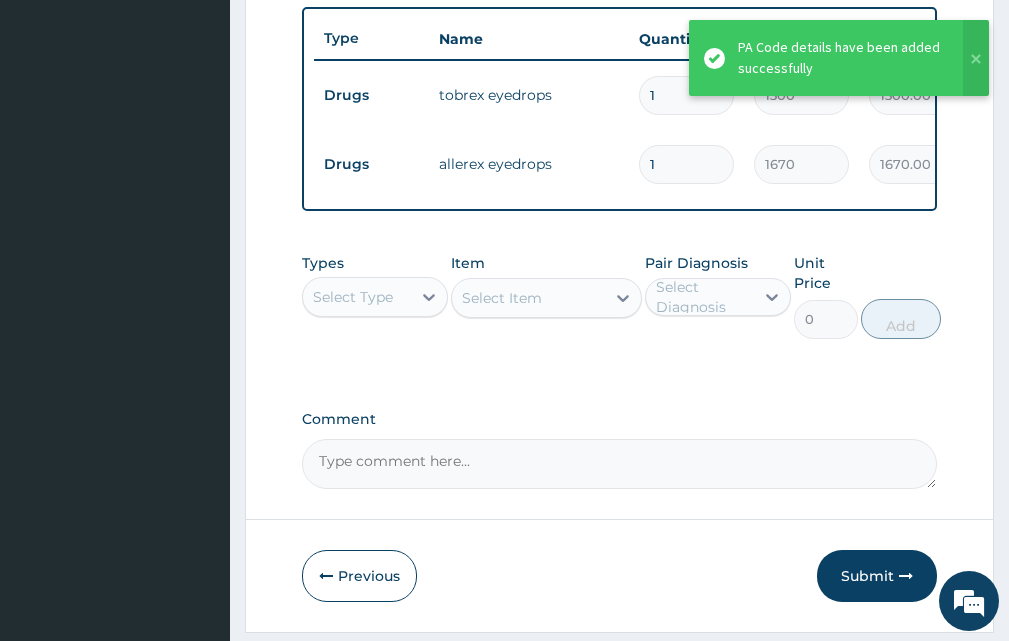 scroll, scrollTop: 801, scrollLeft: 0, axis: vertical 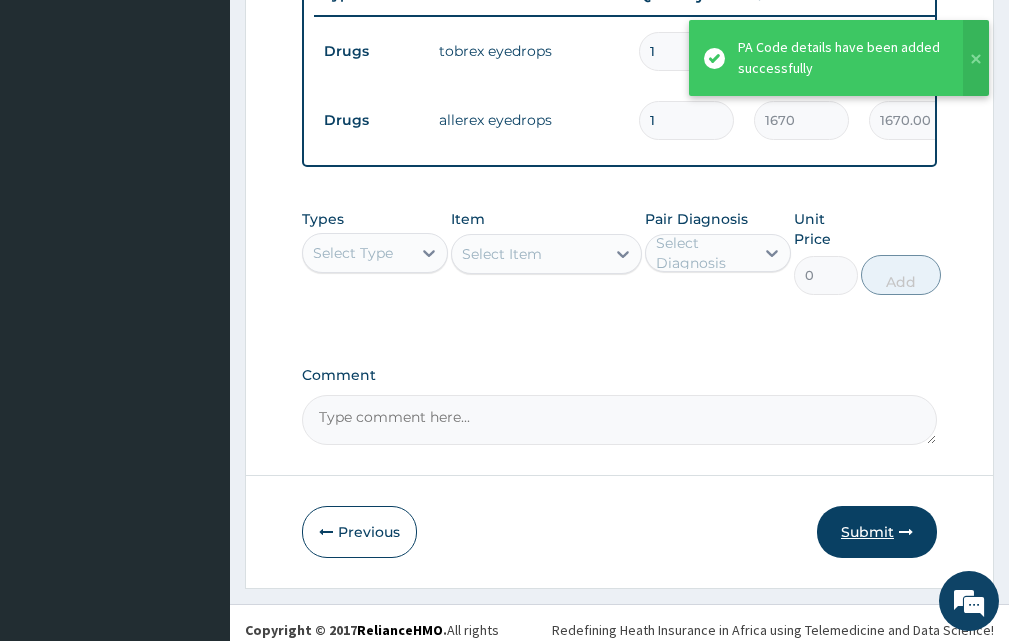 click on "Submit" at bounding box center (877, 532) 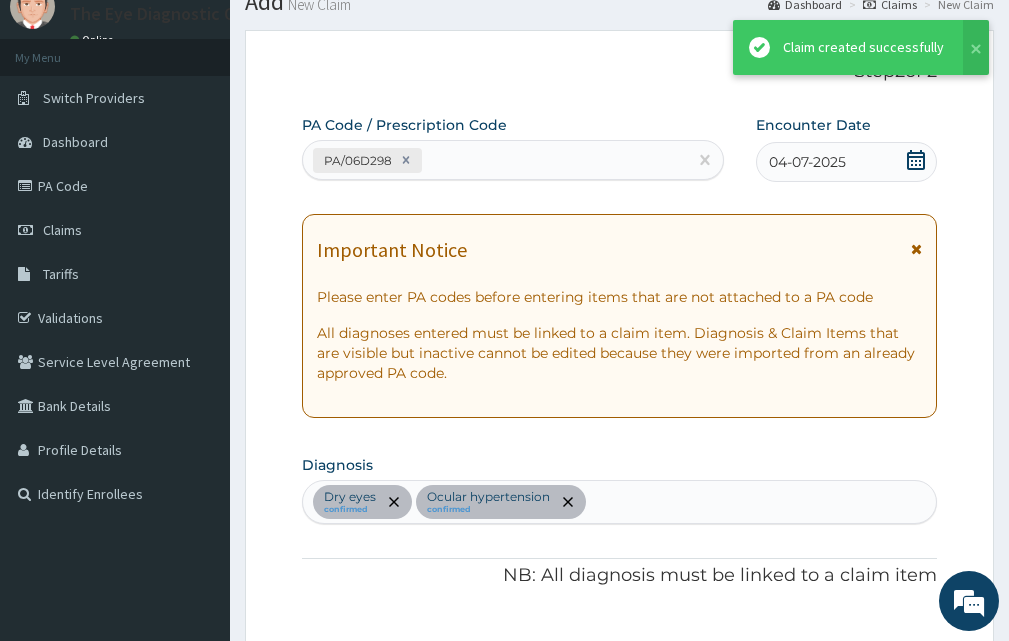 scroll, scrollTop: 801, scrollLeft: 0, axis: vertical 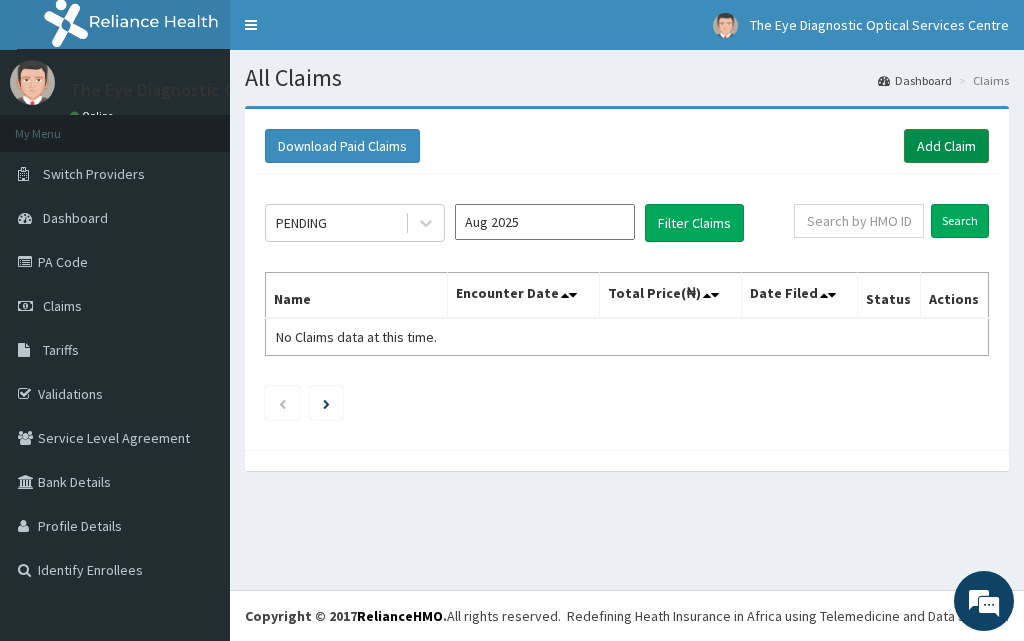 click on "Add Claim" at bounding box center [946, 146] 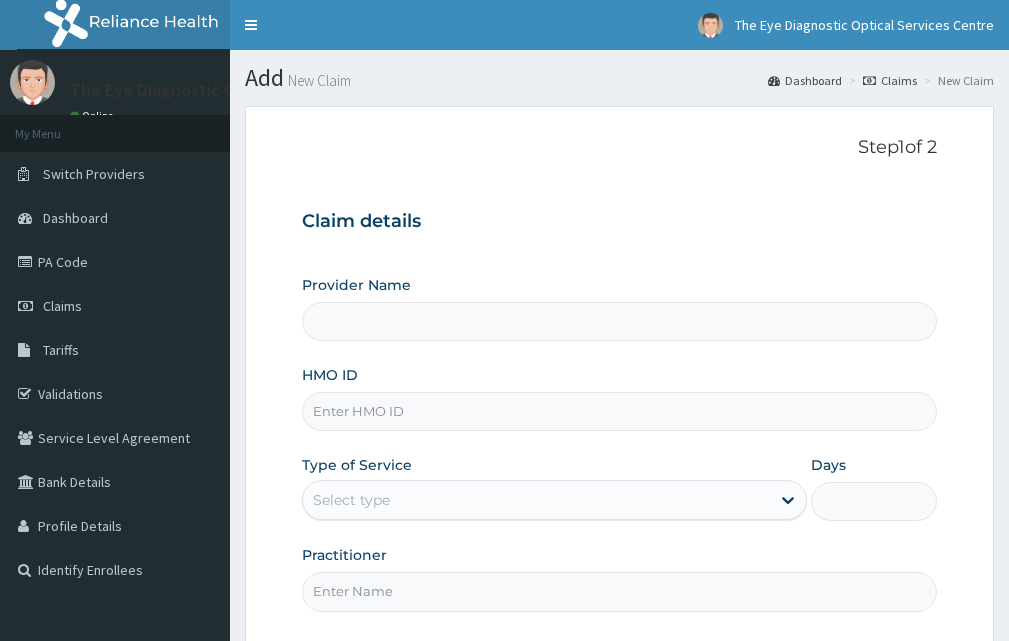 scroll, scrollTop: 0, scrollLeft: 0, axis: both 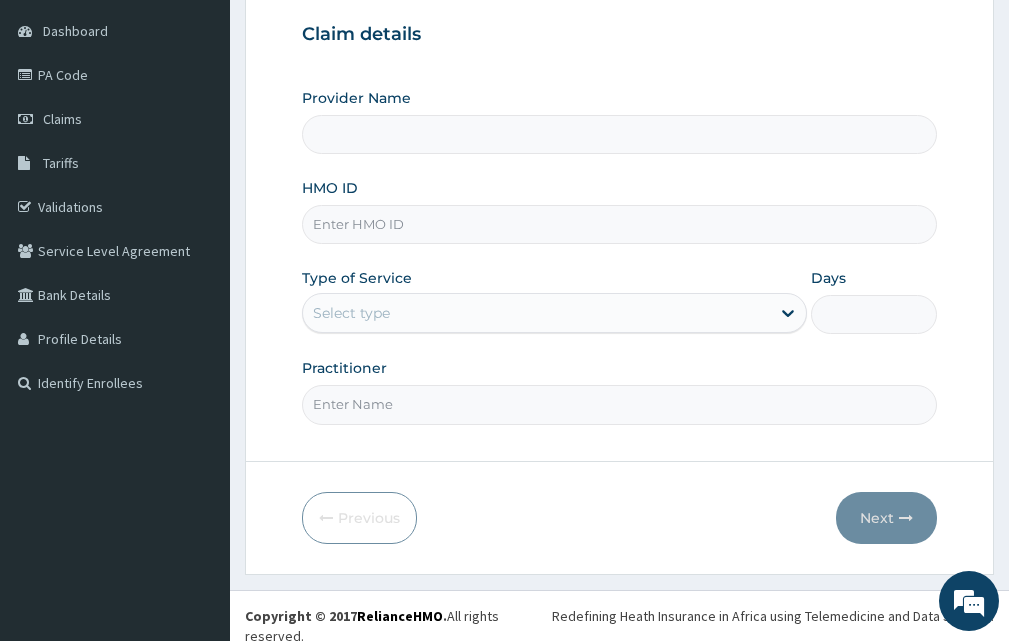 type on "The Eye Diagnostic Optical Services Centre" 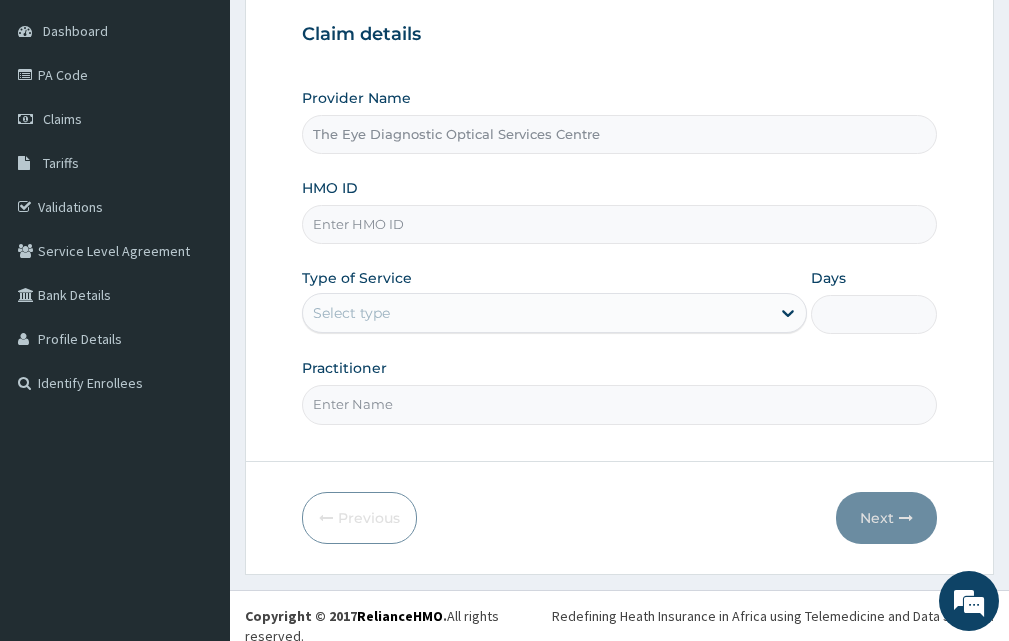 click on "HMO ID" at bounding box center (619, 224) 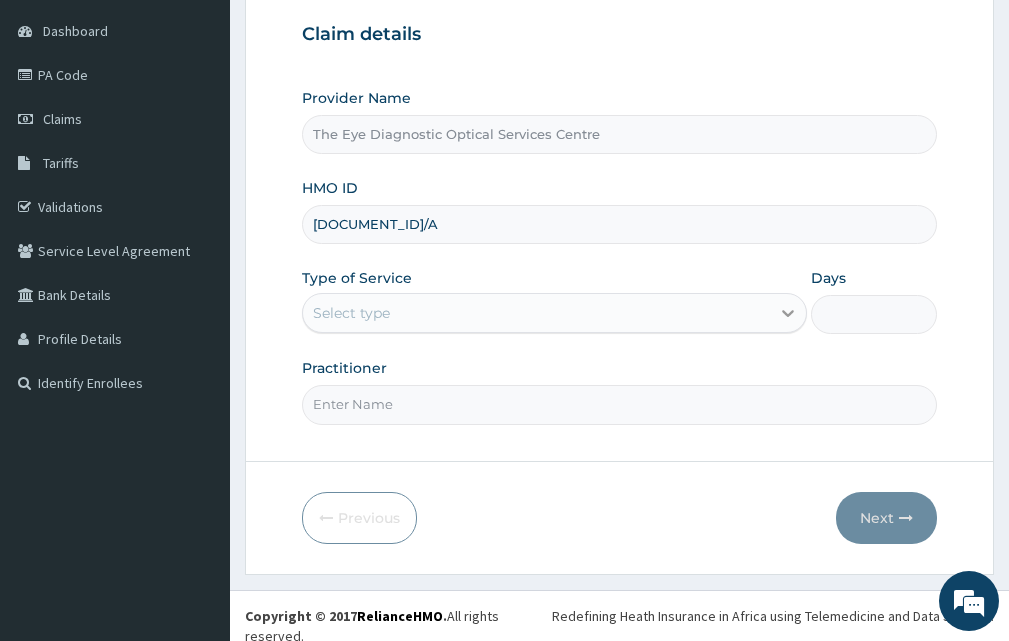 type on "FRC/10061/A" 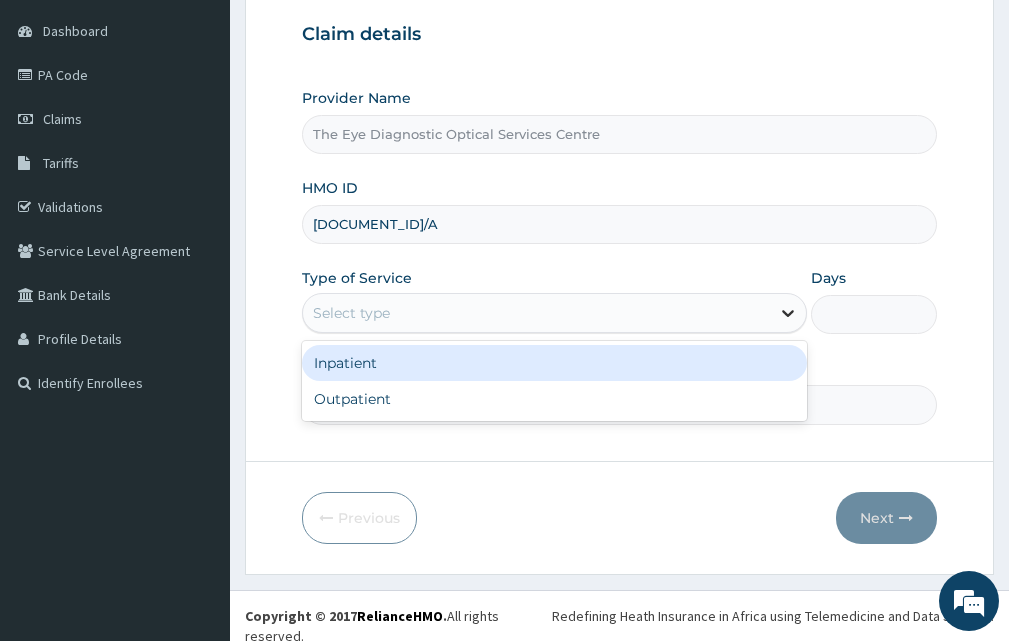 click 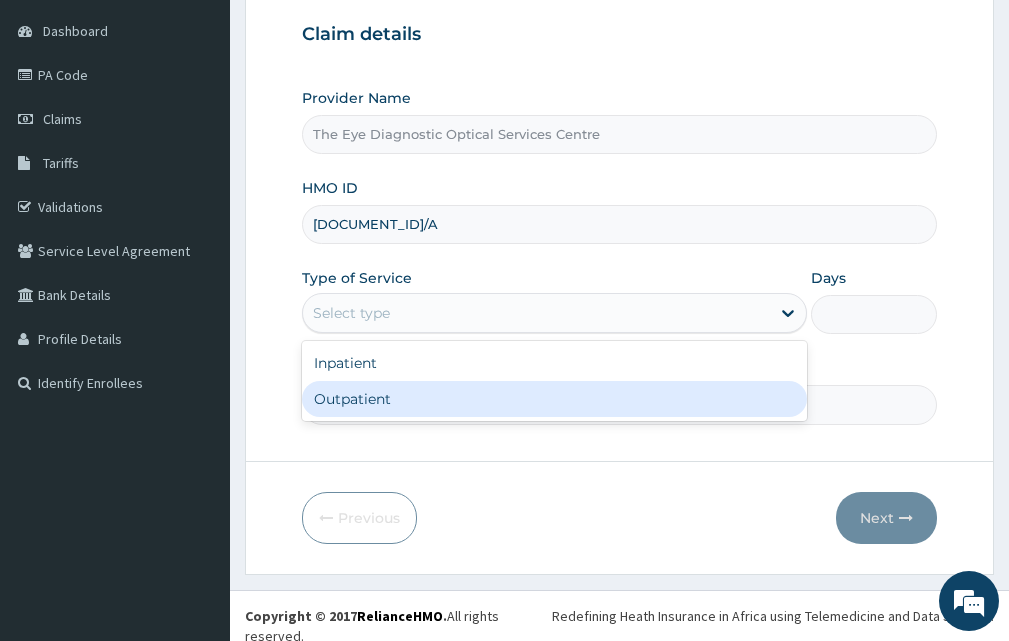 click on "Outpatient" at bounding box center (554, 399) 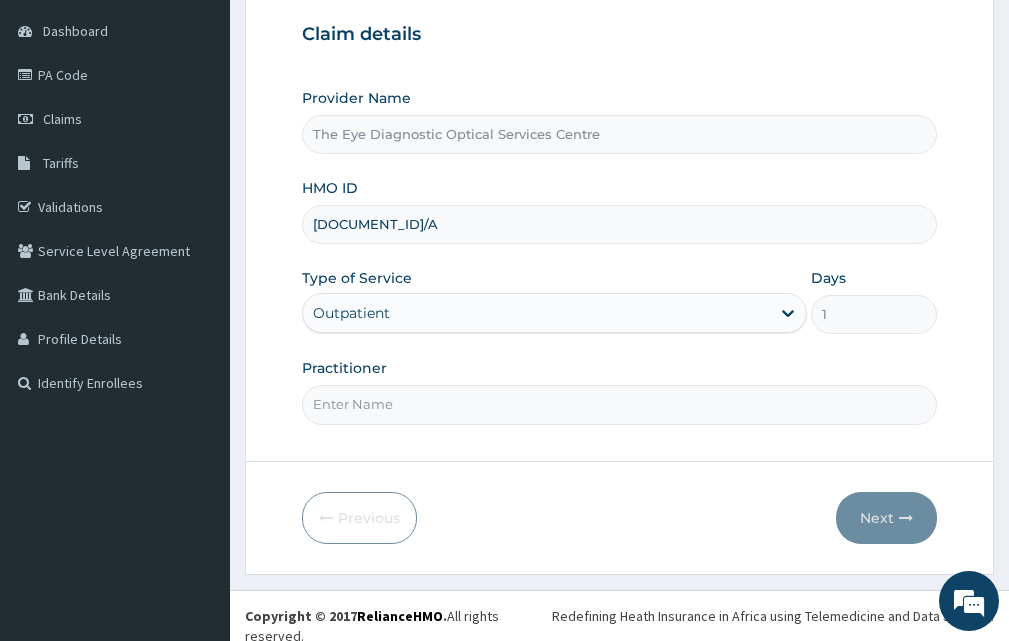 click on "Practitioner" at bounding box center [619, 404] 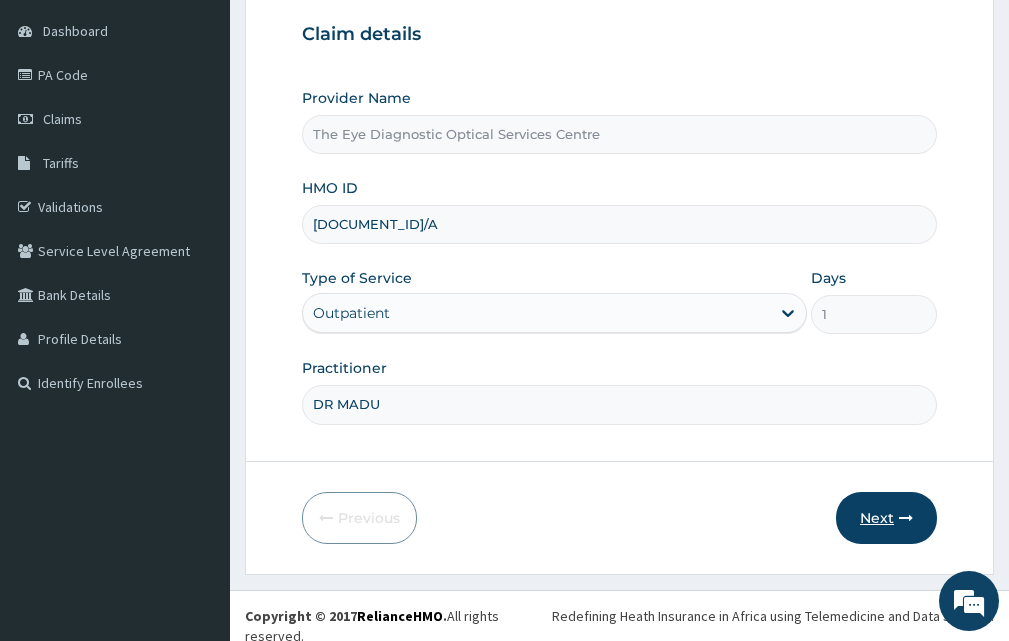 type on "DR MADU" 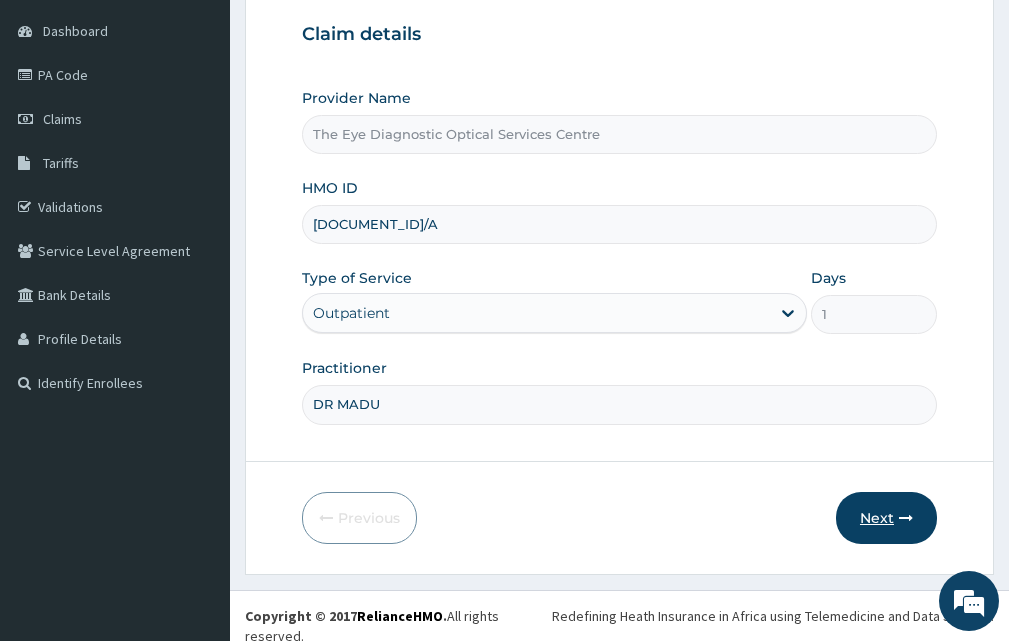 click on "Next" at bounding box center [886, 518] 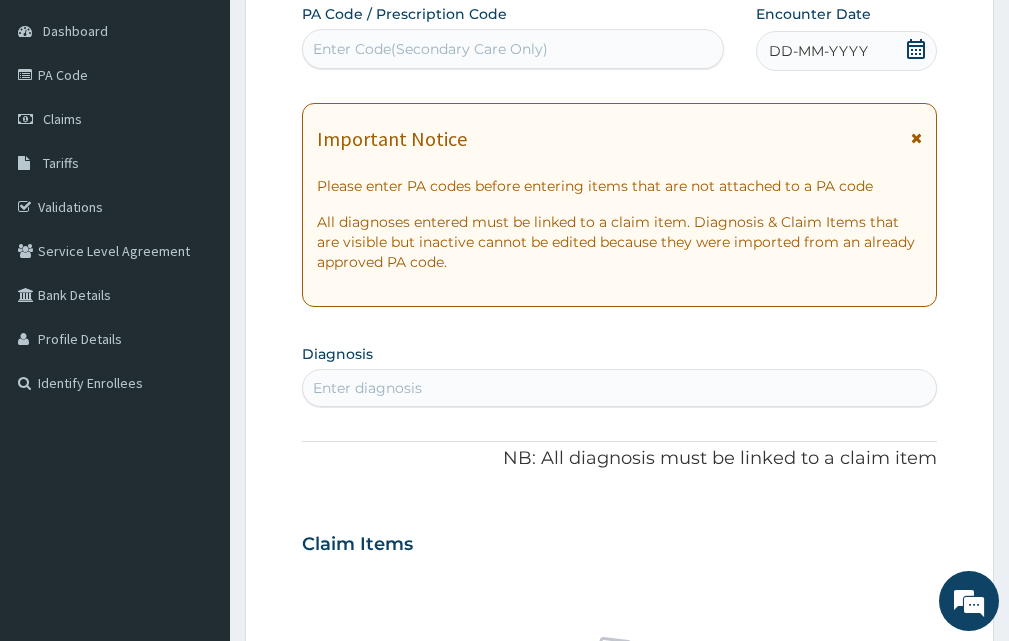 click on "Enter Code(Secondary Care Only)" at bounding box center (430, 49) 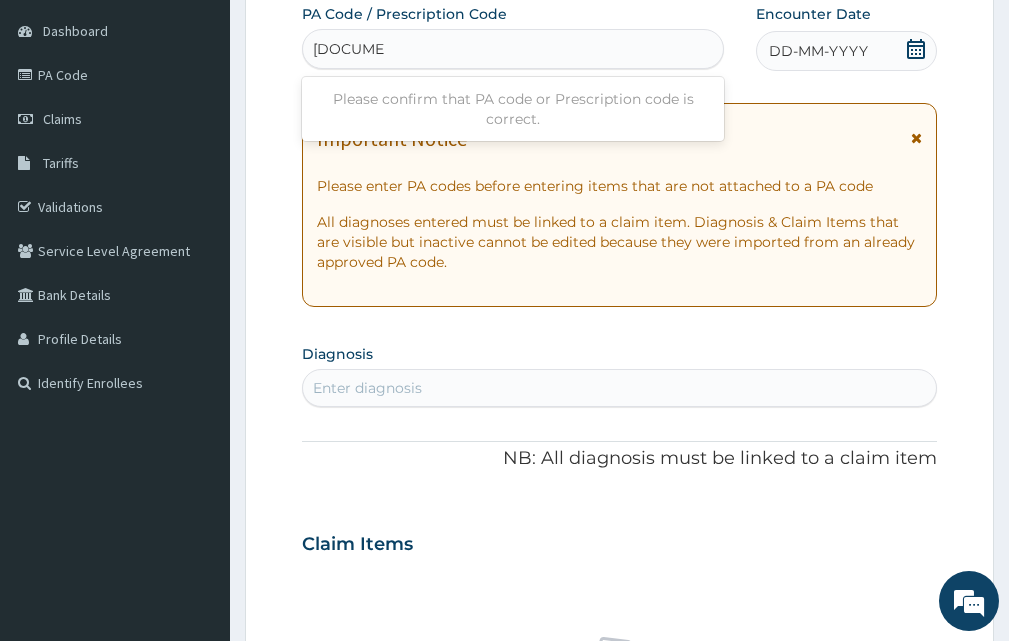 type on "PA/234FBE" 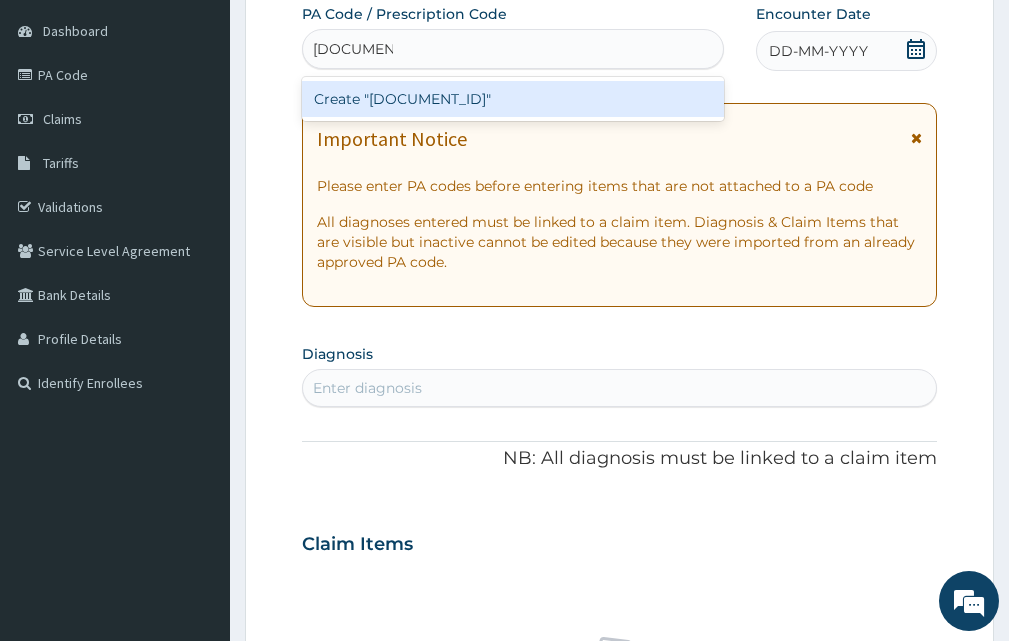 click on "Create "PA/234FBE"" at bounding box center (513, 99) 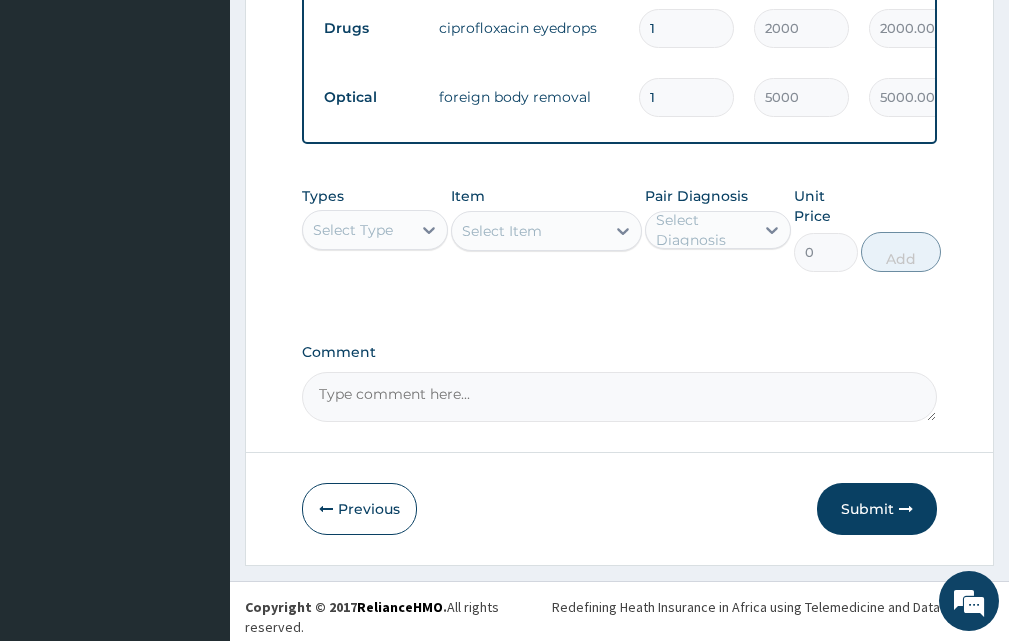 scroll, scrollTop: 968, scrollLeft: 0, axis: vertical 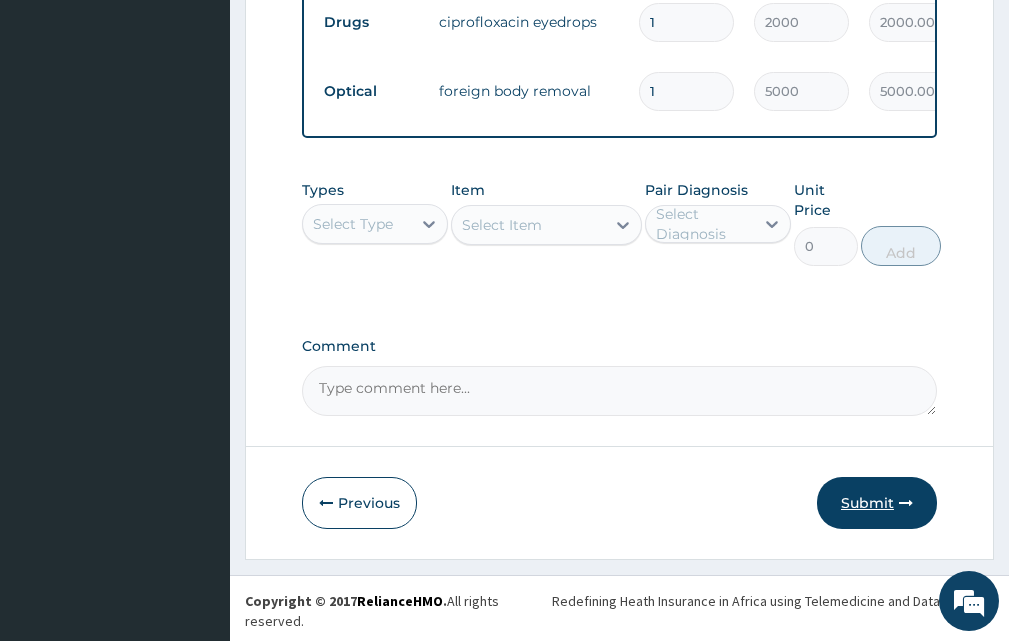click on "Submit" at bounding box center [877, 503] 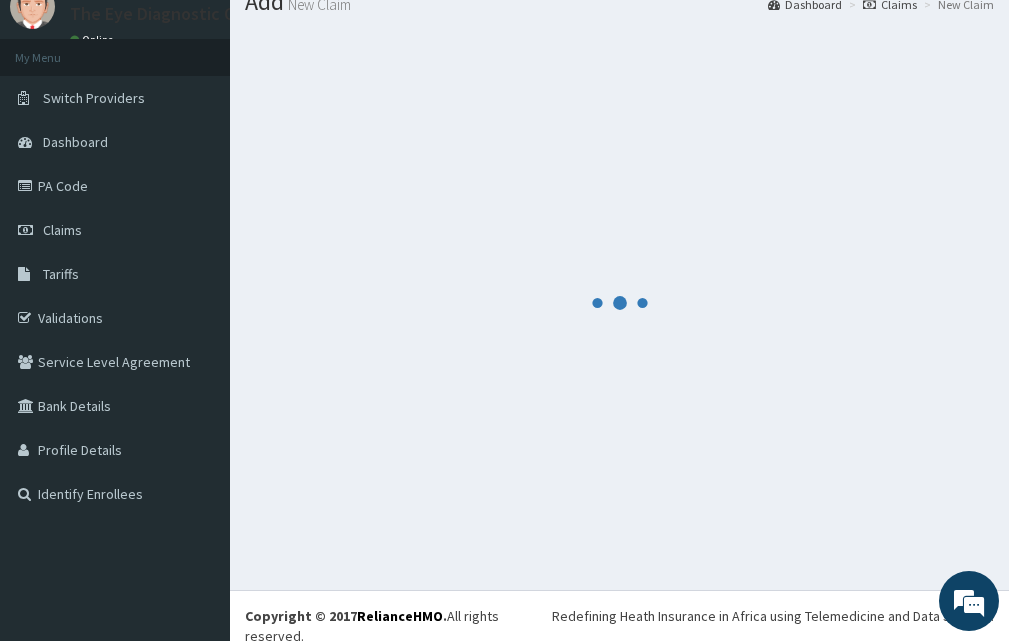 scroll, scrollTop: 968, scrollLeft: 0, axis: vertical 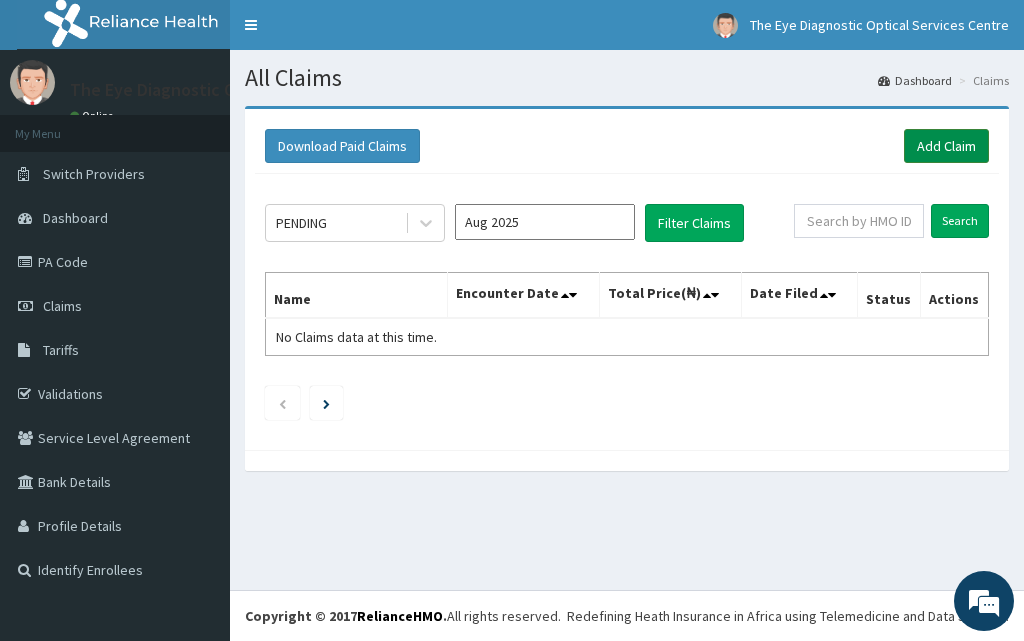 click on "Add Claim" at bounding box center (946, 146) 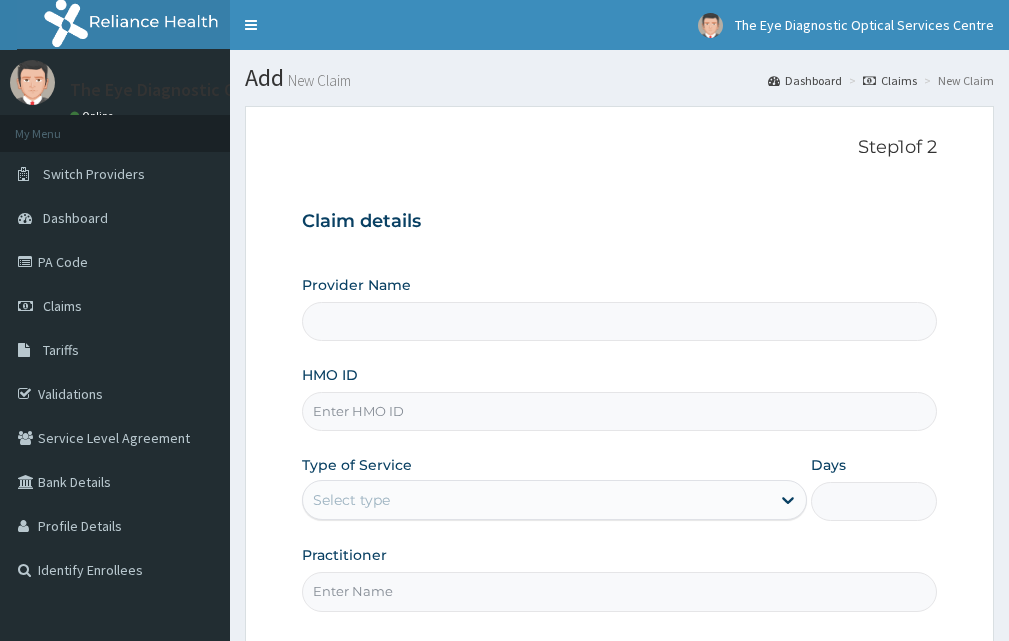 scroll, scrollTop: 0, scrollLeft: 0, axis: both 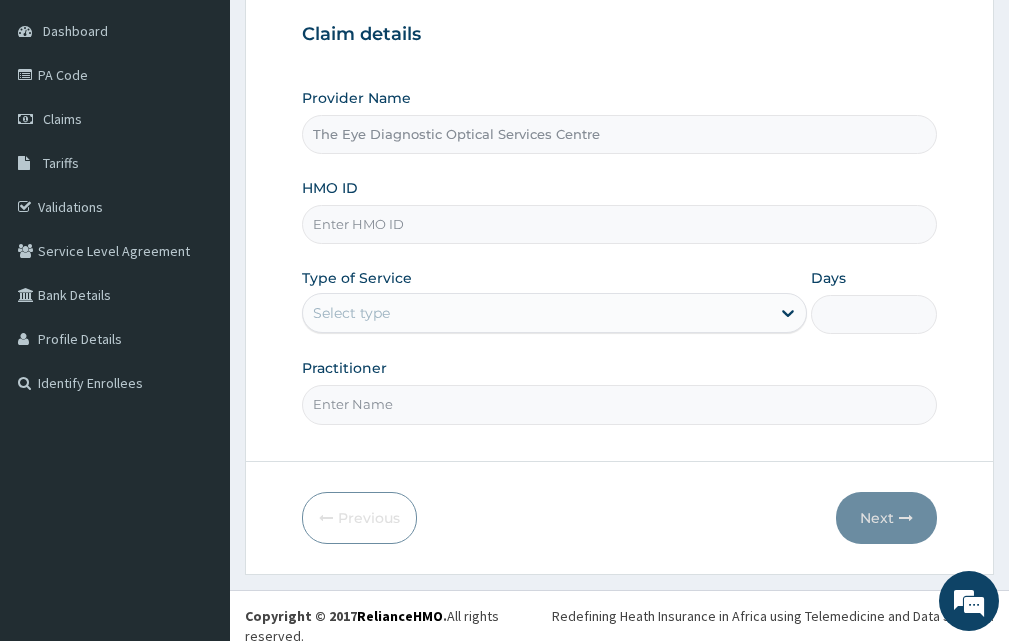 click on "HMO ID" at bounding box center (619, 224) 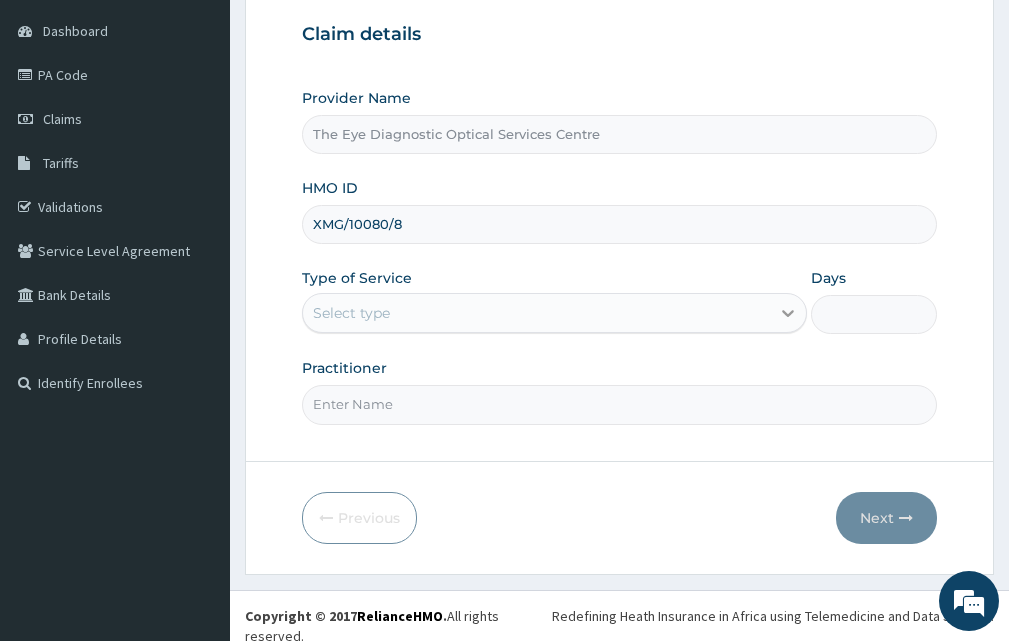 type on "XMG/10080/8" 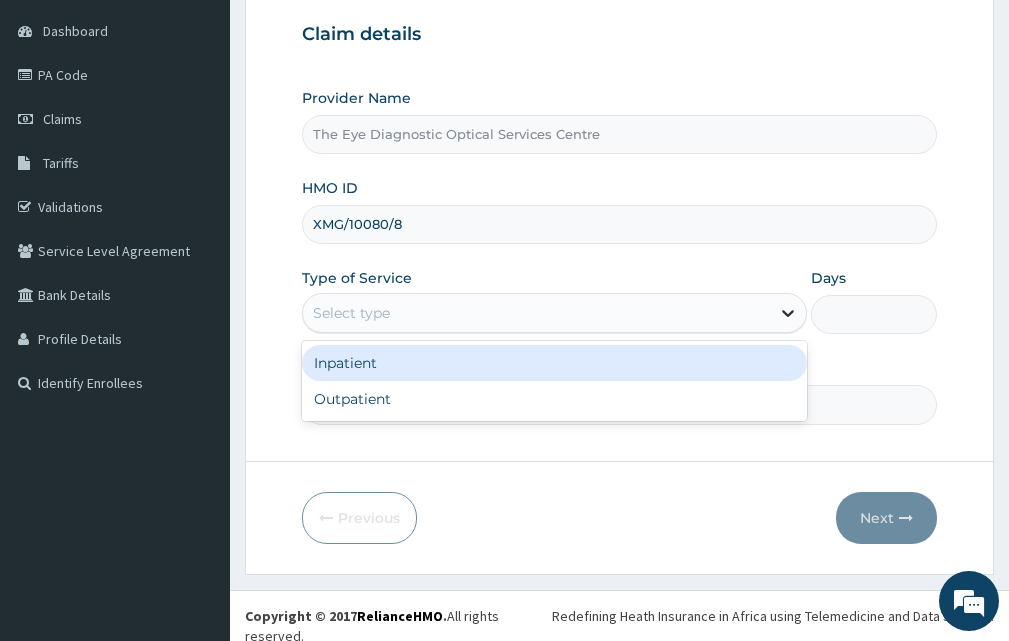 click 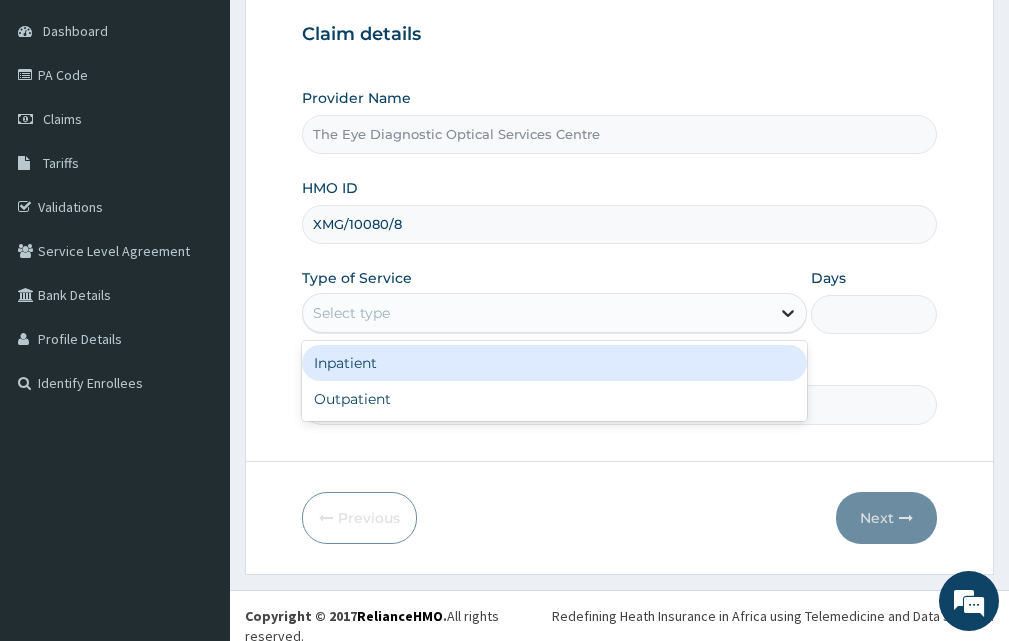 click 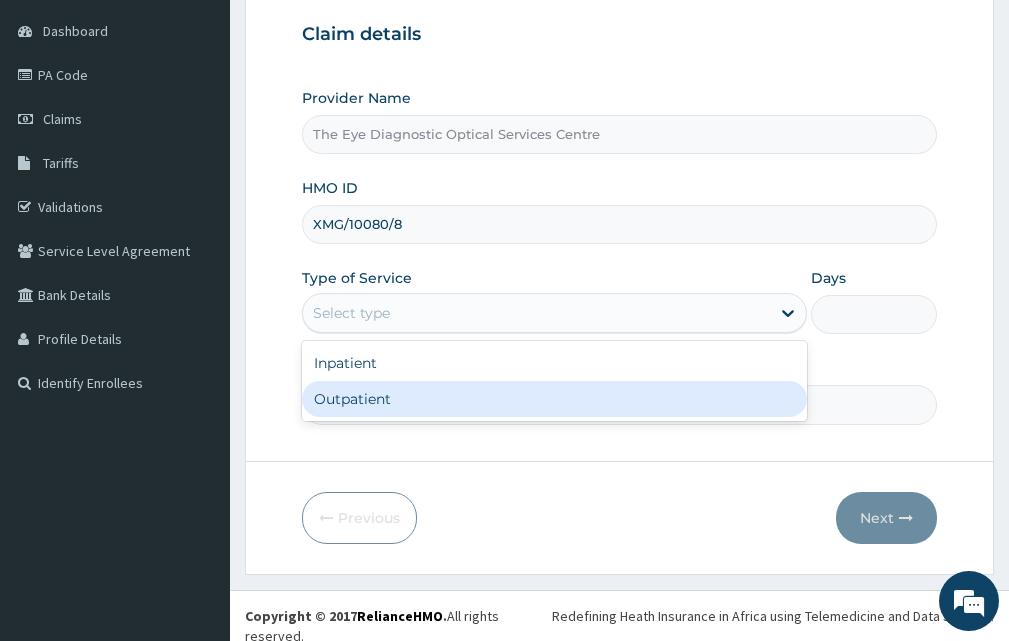 click on "Outpatient" at bounding box center (554, 399) 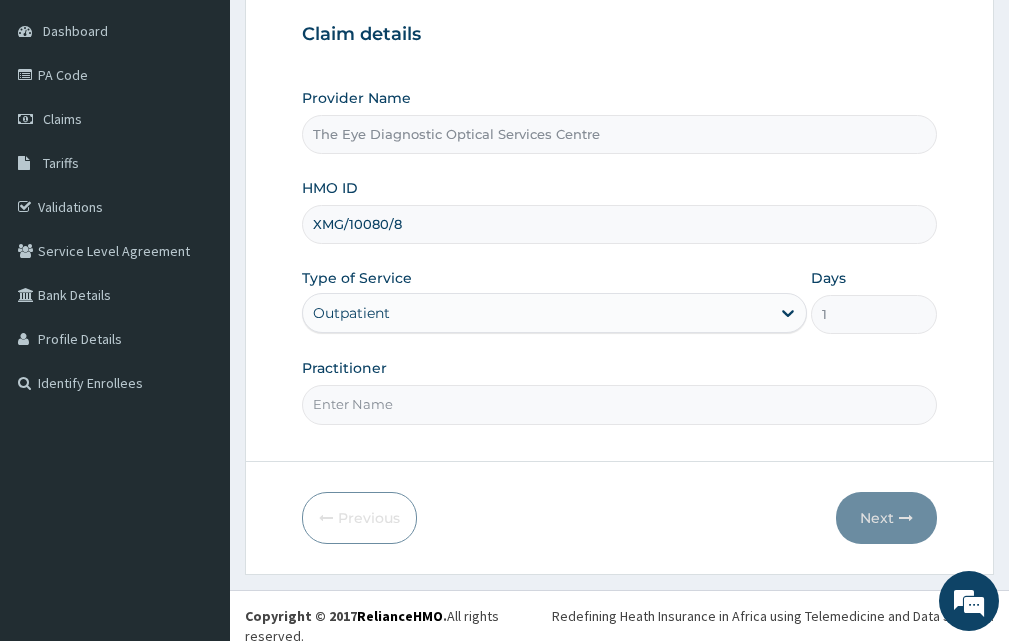 click on "Practitioner" at bounding box center [619, 404] 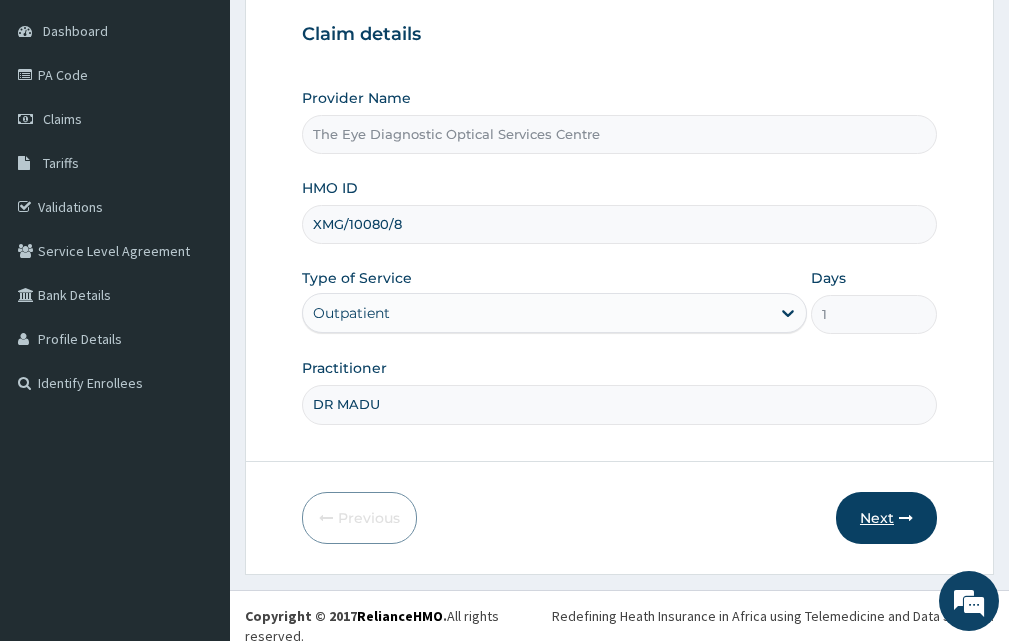 type on "DR MADU" 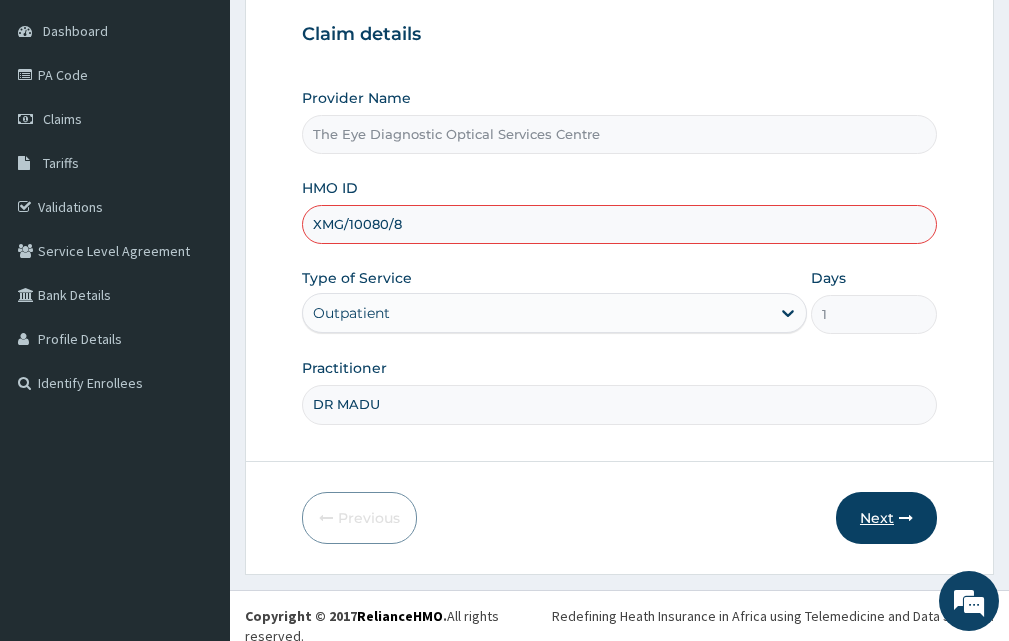 click on "Next" at bounding box center [886, 518] 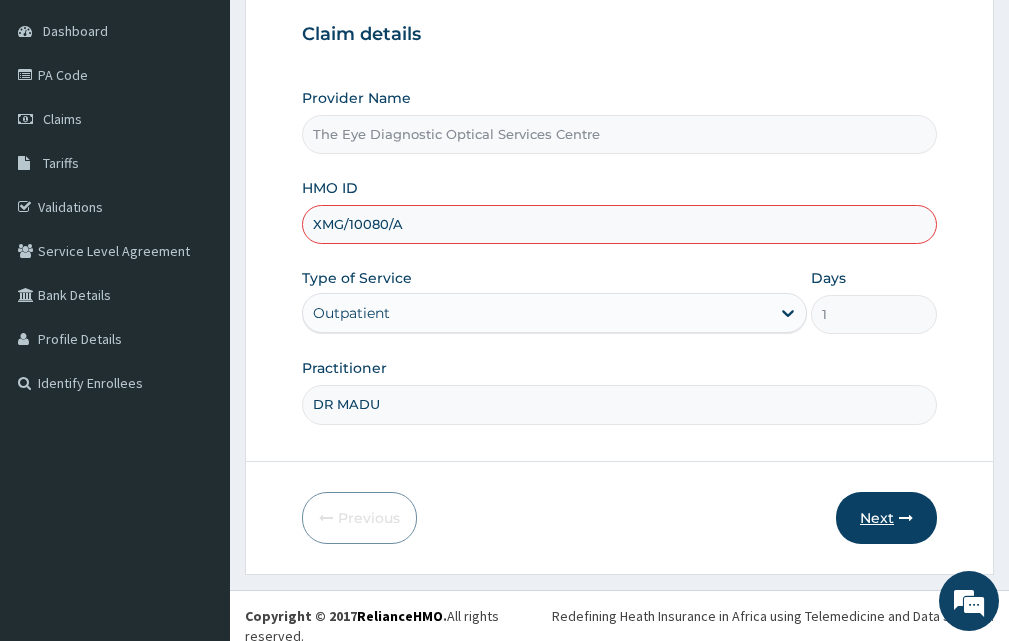 type on "XMG/10080/A" 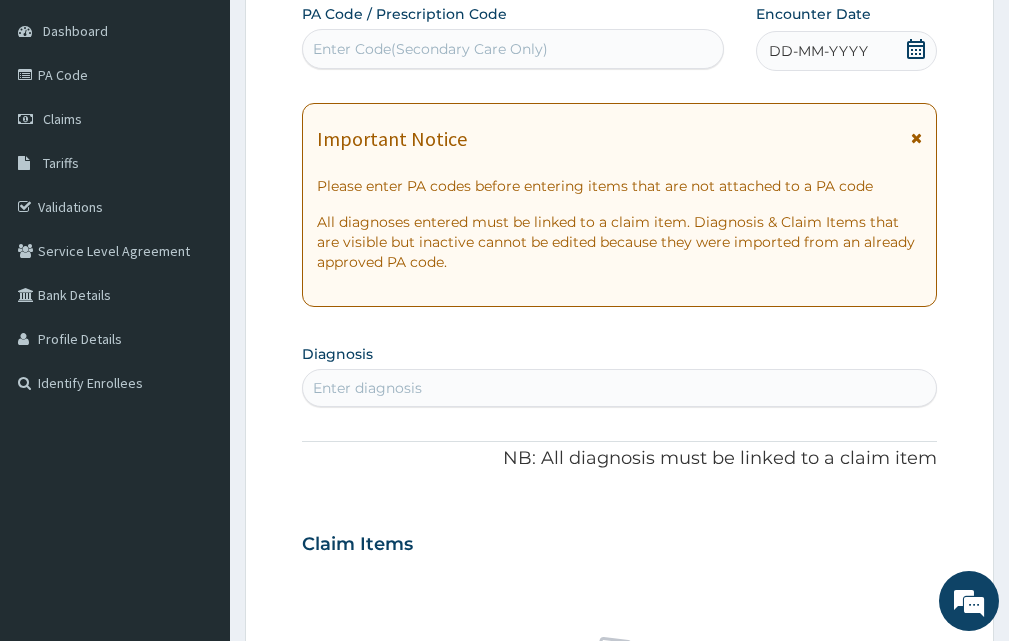 click on "Enter Code(Secondary Care Only)" at bounding box center [430, 49] 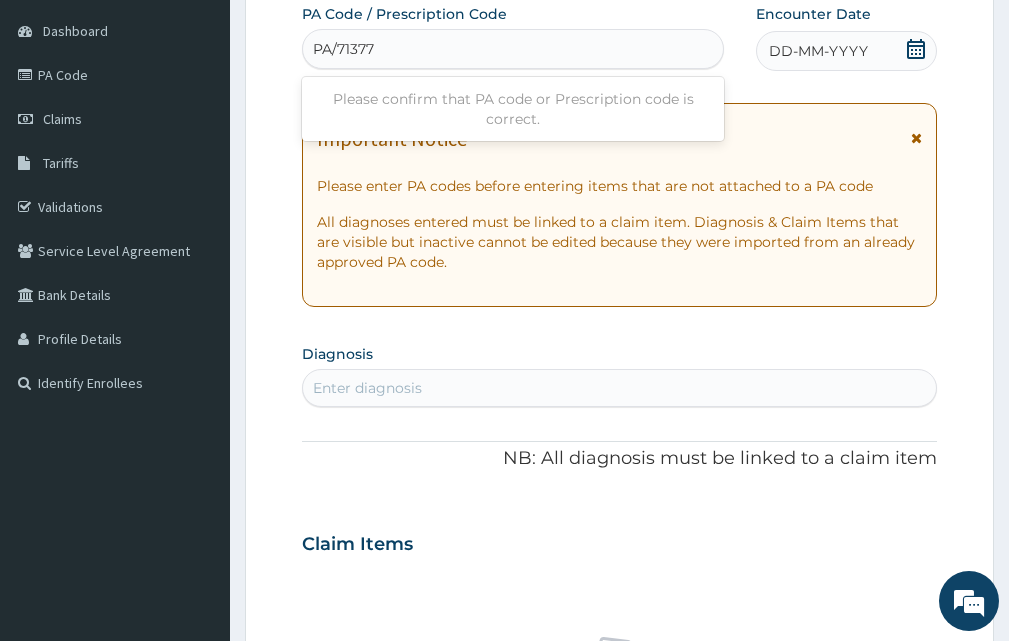 type on "PA/713774" 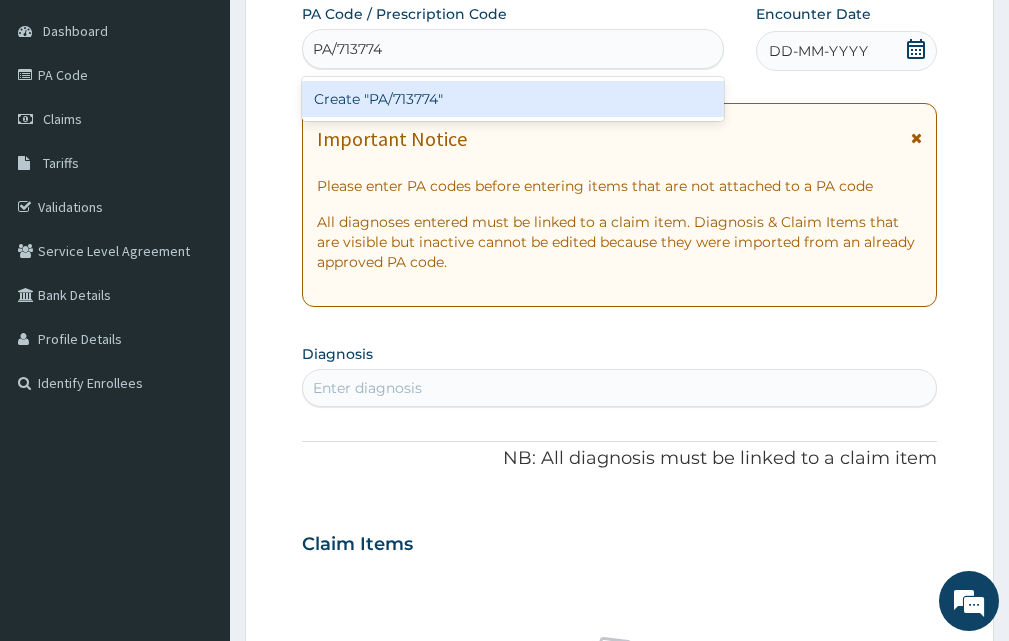 click on "Create "PA/713774"" at bounding box center (513, 99) 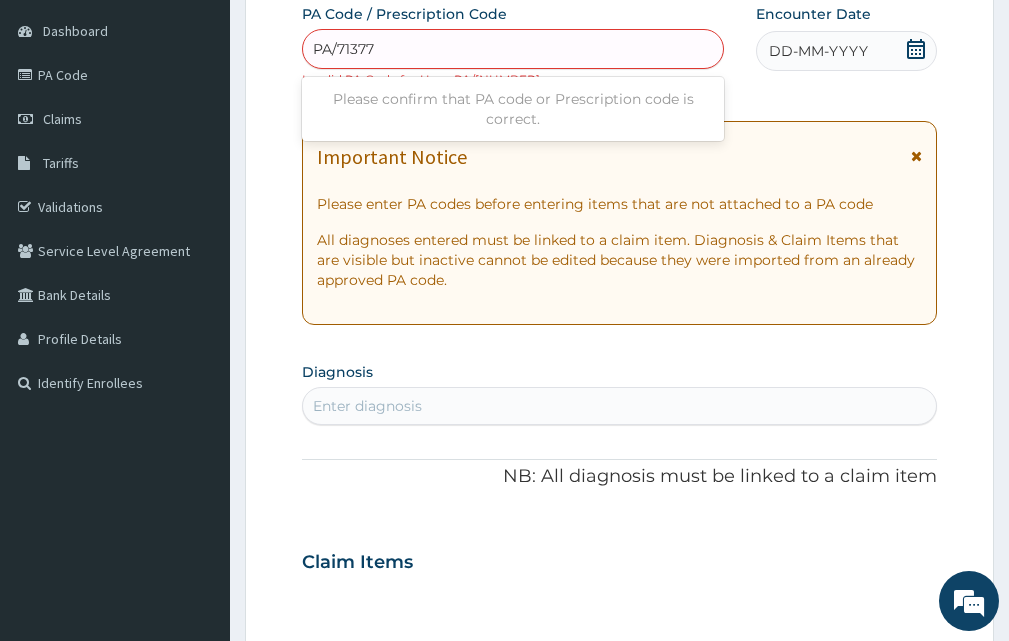 type on "PA/713774" 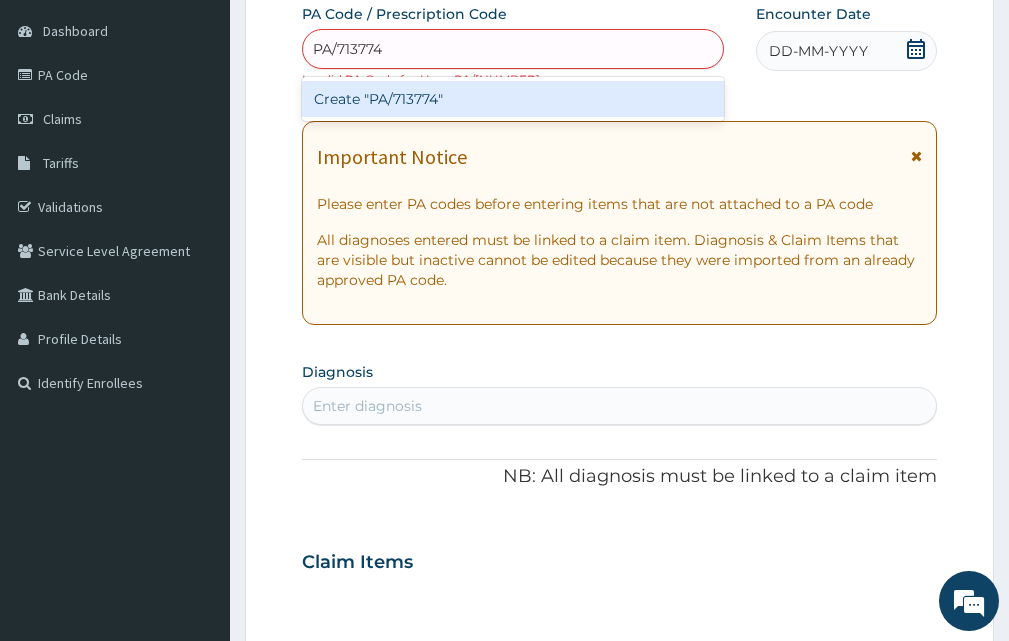 click on "Create "PA/713774"" at bounding box center [513, 99] 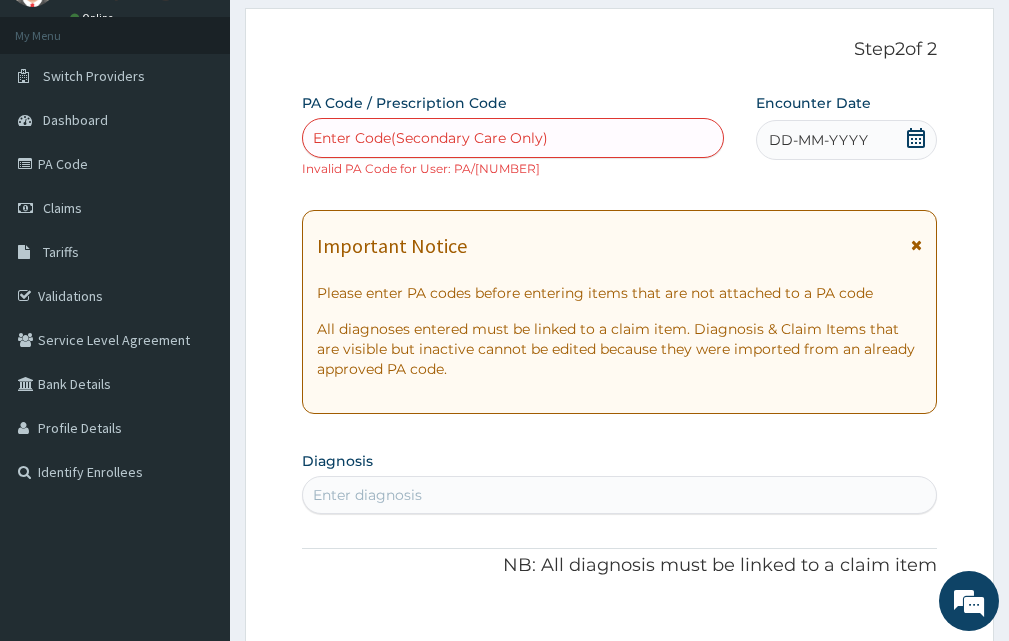 scroll, scrollTop: 0, scrollLeft: 0, axis: both 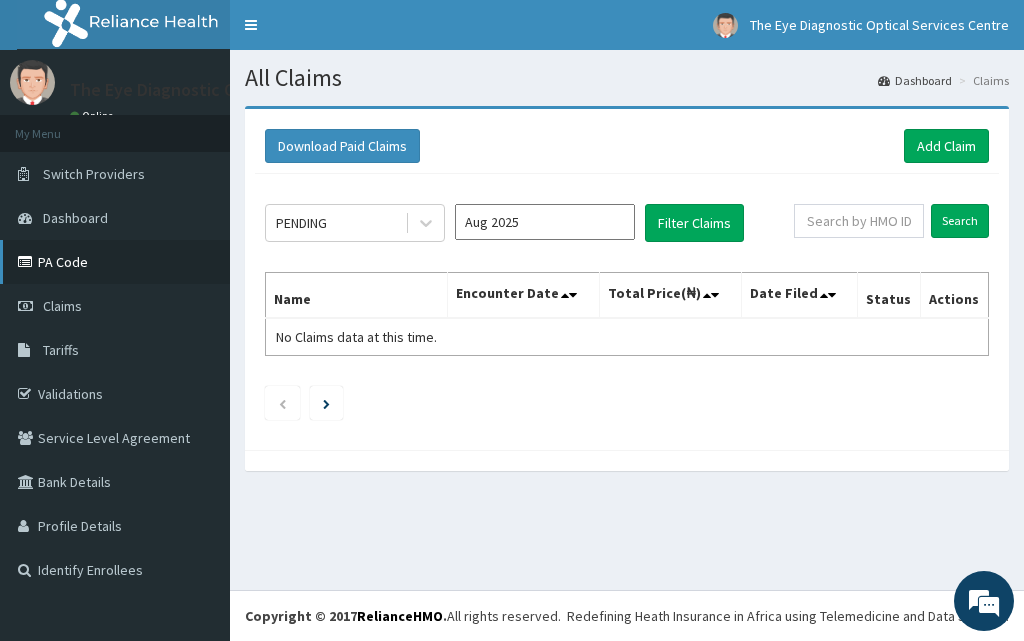 click on "PA Code" at bounding box center [115, 262] 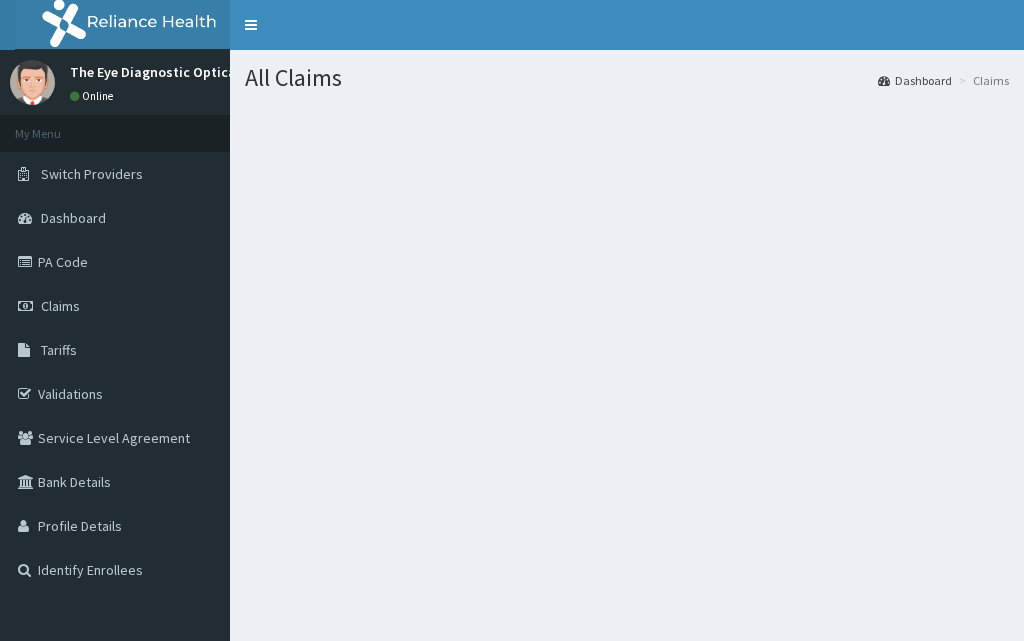 scroll, scrollTop: 0, scrollLeft: 0, axis: both 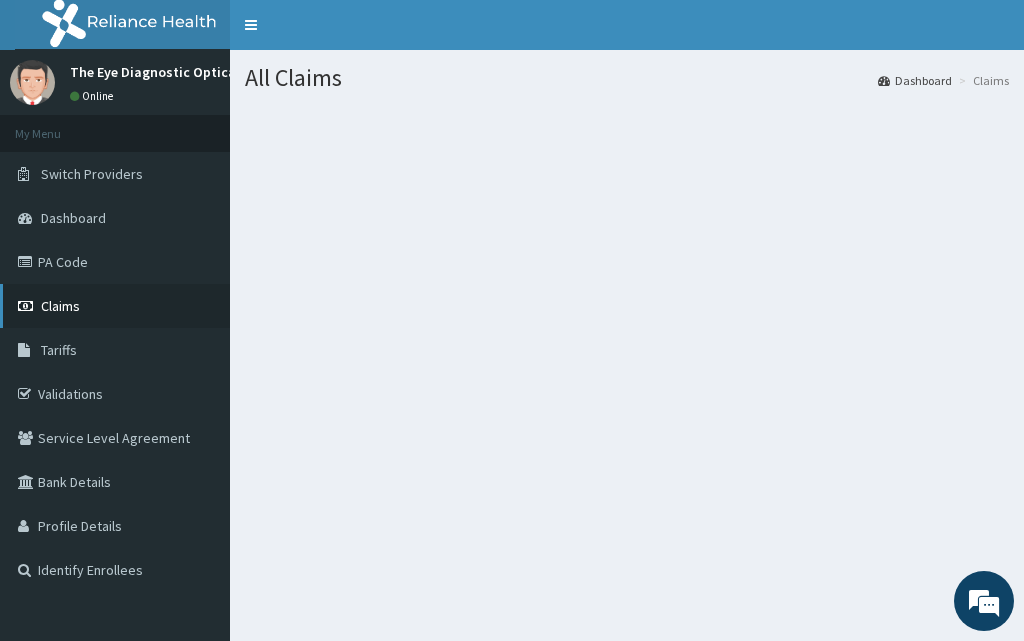 click on "Claims" at bounding box center [115, 306] 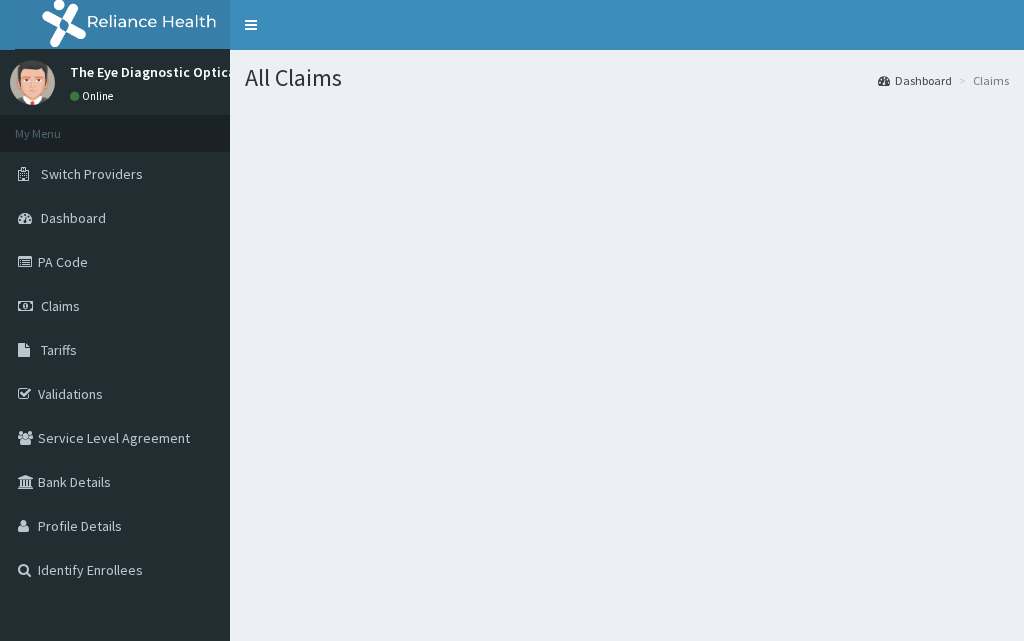 scroll, scrollTop: 0, scrollLeft: 0, axis: both 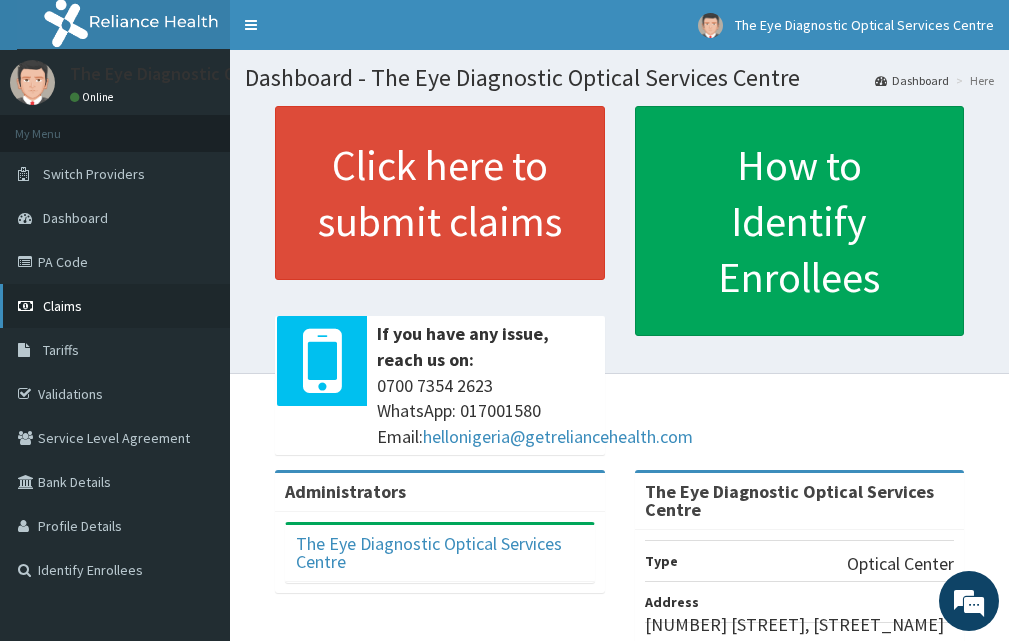 click on "Claims" at bounding box center (115, 306) 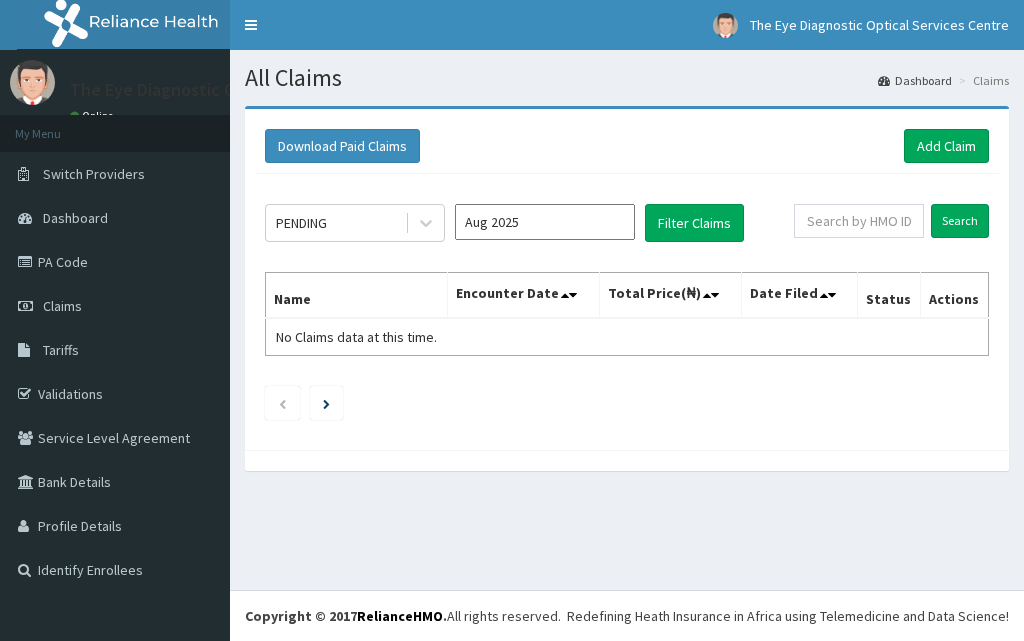 scroll, scrollTop: 0, scrollLeft: 0, axis: both 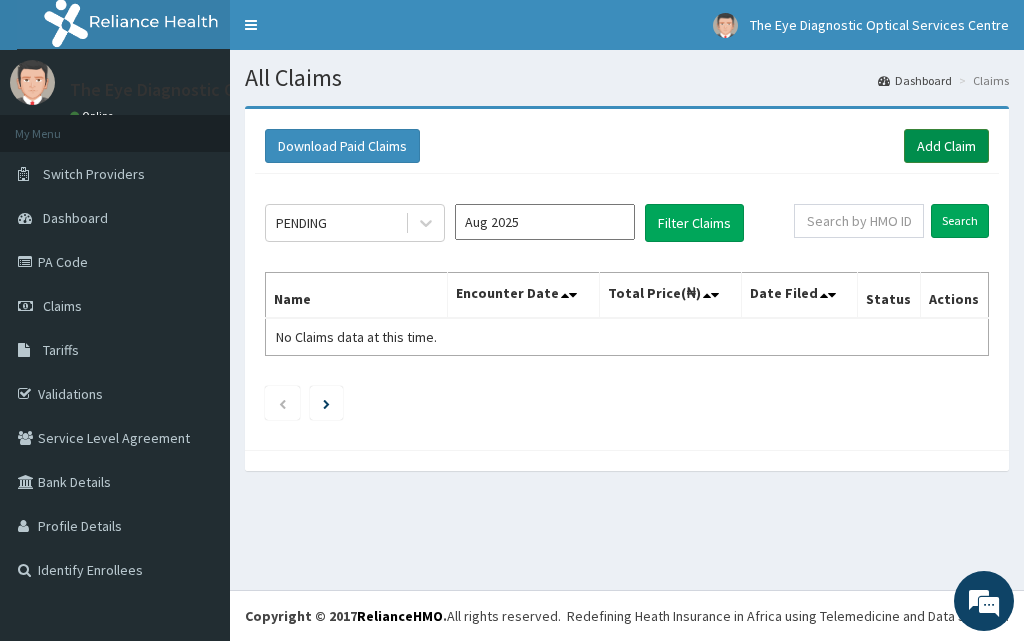 click on "Add Claim" at bounding box center (946, 146) 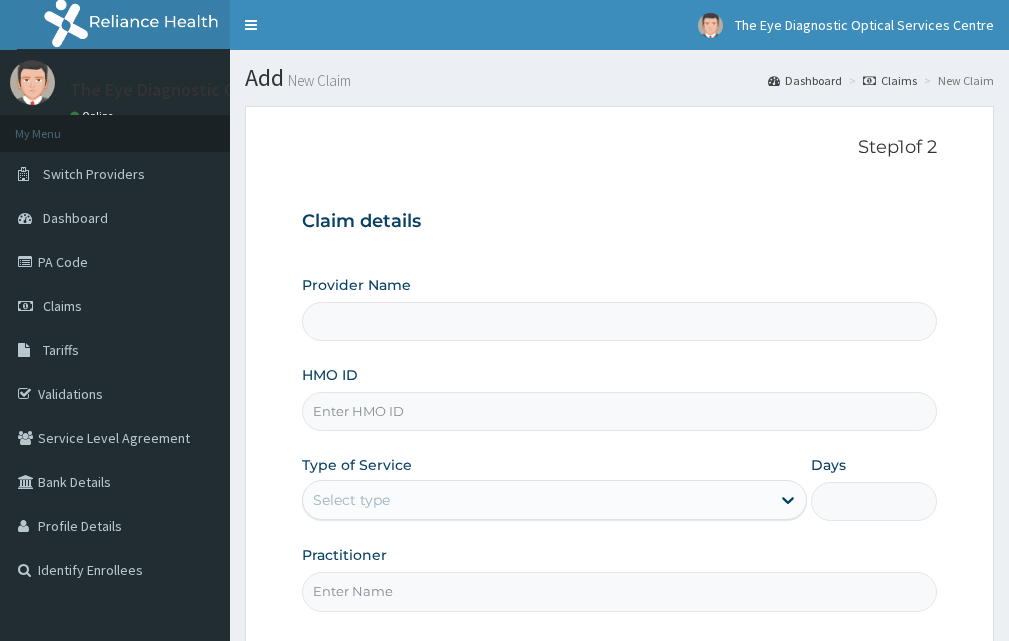 scroll, scrollTop: 0, scrollLeft: 0, axis: both 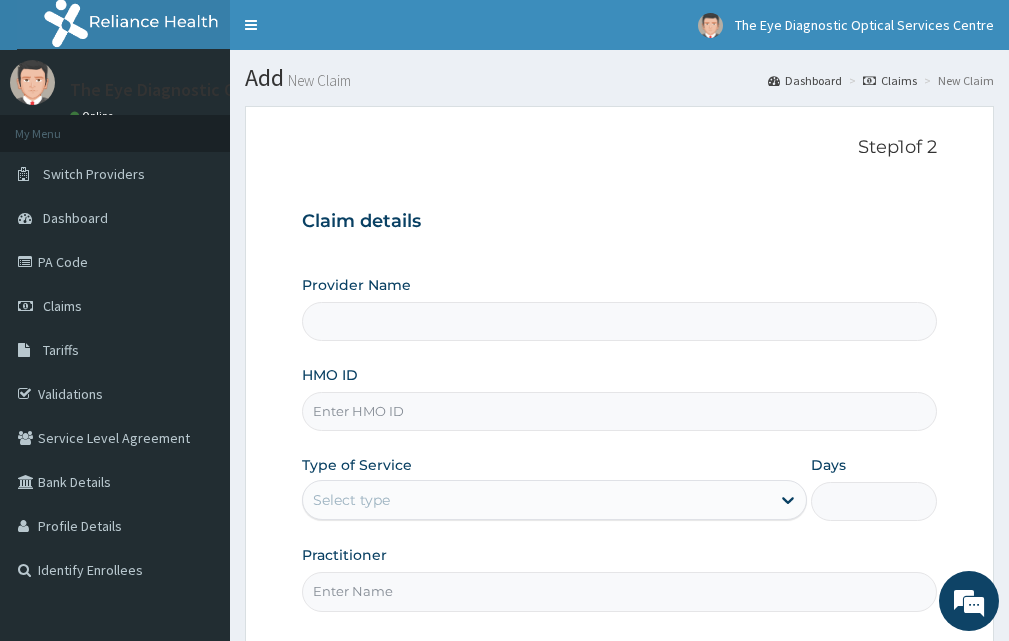 type on "The Eye Diagnostic Optical Services Centre" 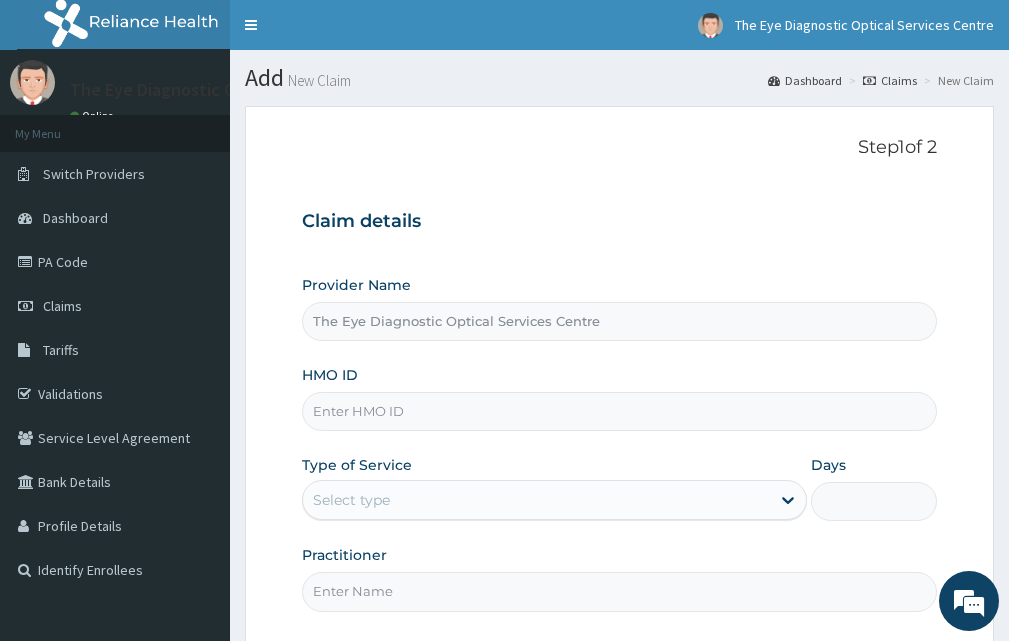 scroll, scrollTop: 0, scrollLeft: 0, axis: both 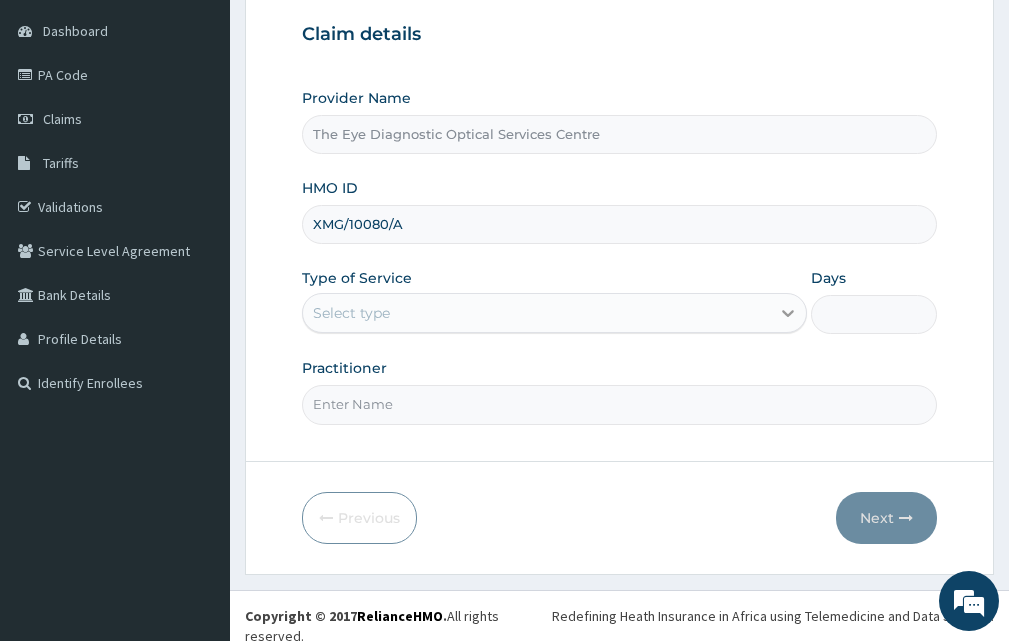type on "XMG/10080/A" 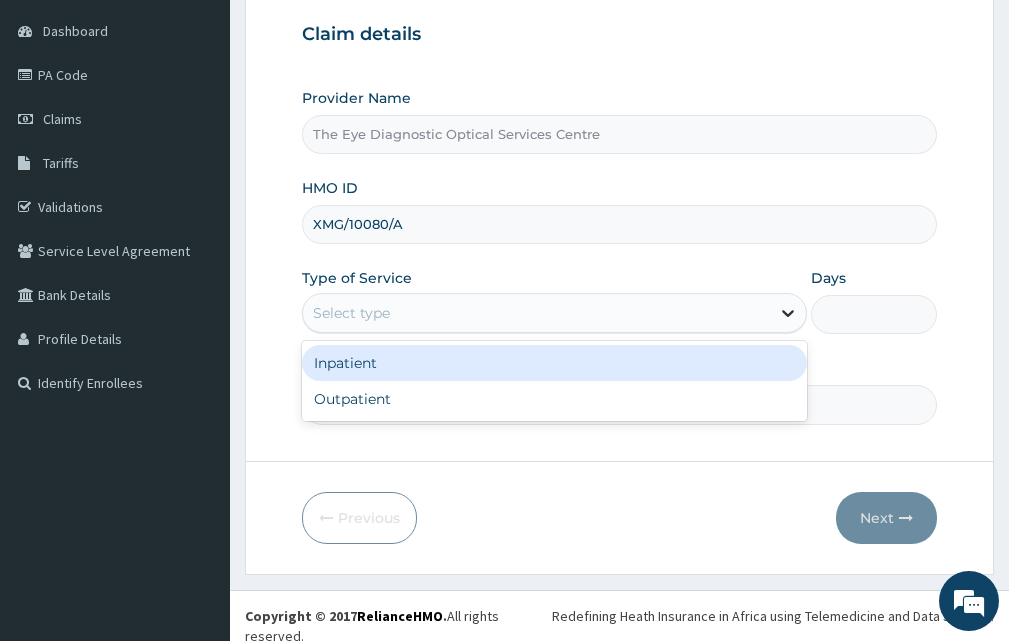 click 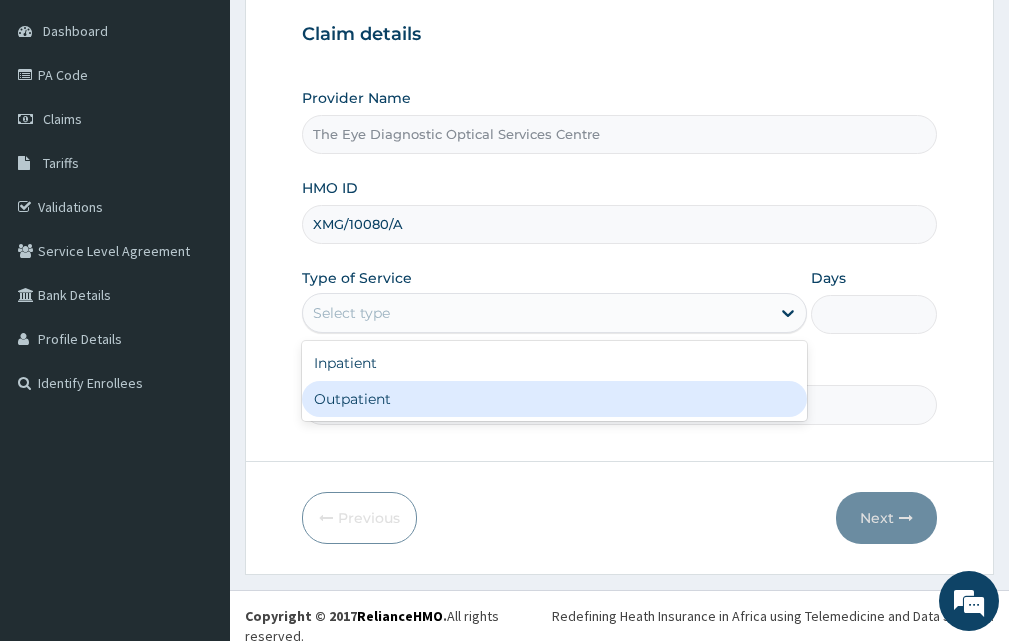 click on "Outpatient" at bounding box center [554, 399] 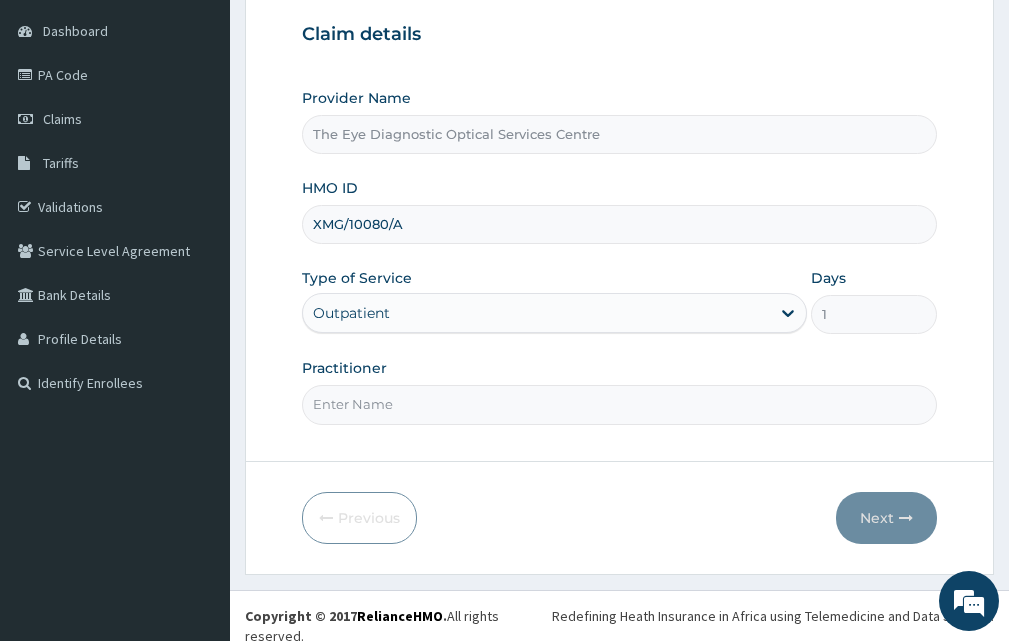 click on "Practitioner" at bounding box center [619, 404] 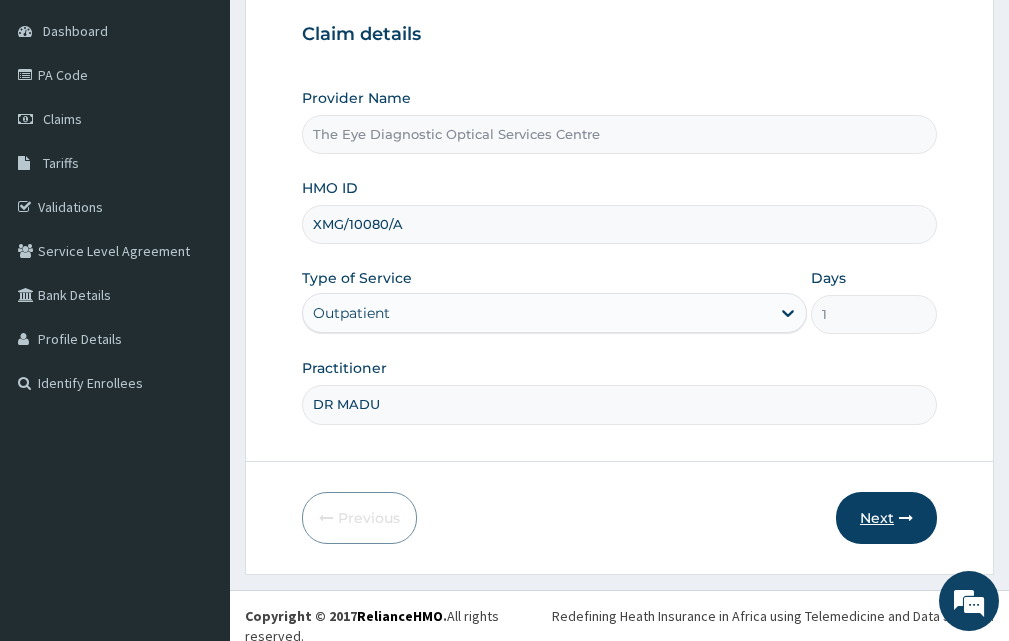 type on "DR MADU" 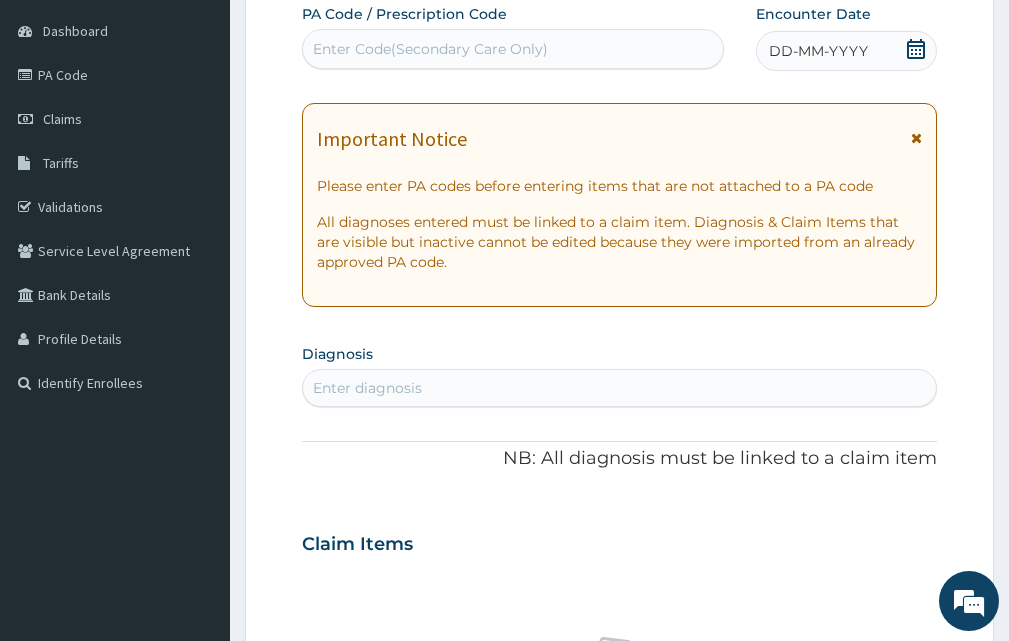 click on "Enter Code(Secondary Care Only)" at bounding box center [430, 49] 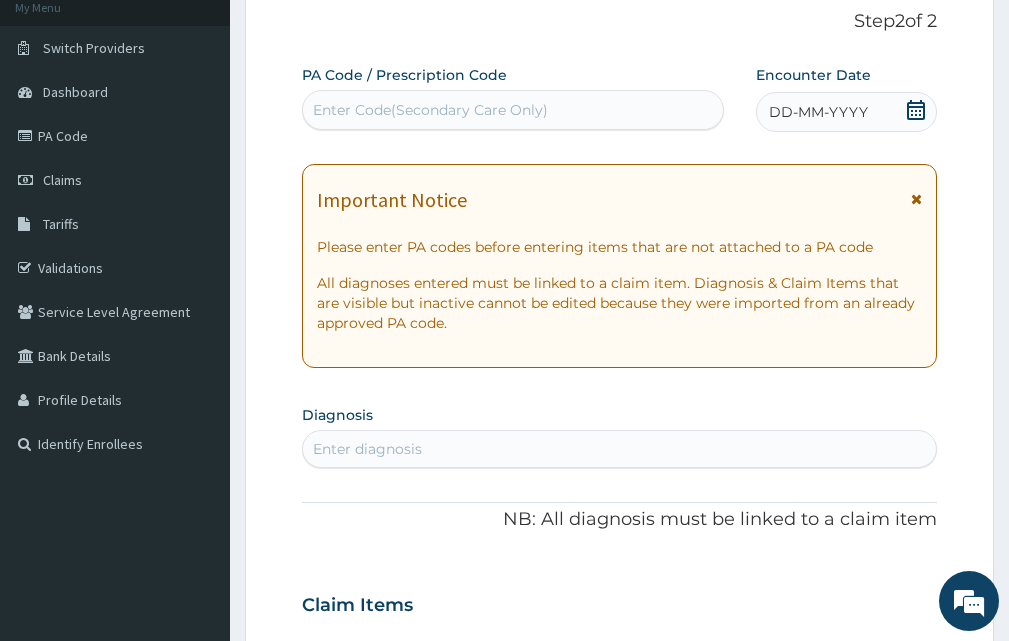 scroll, scrollTop: 0, scrollLeft: 0, axis: both 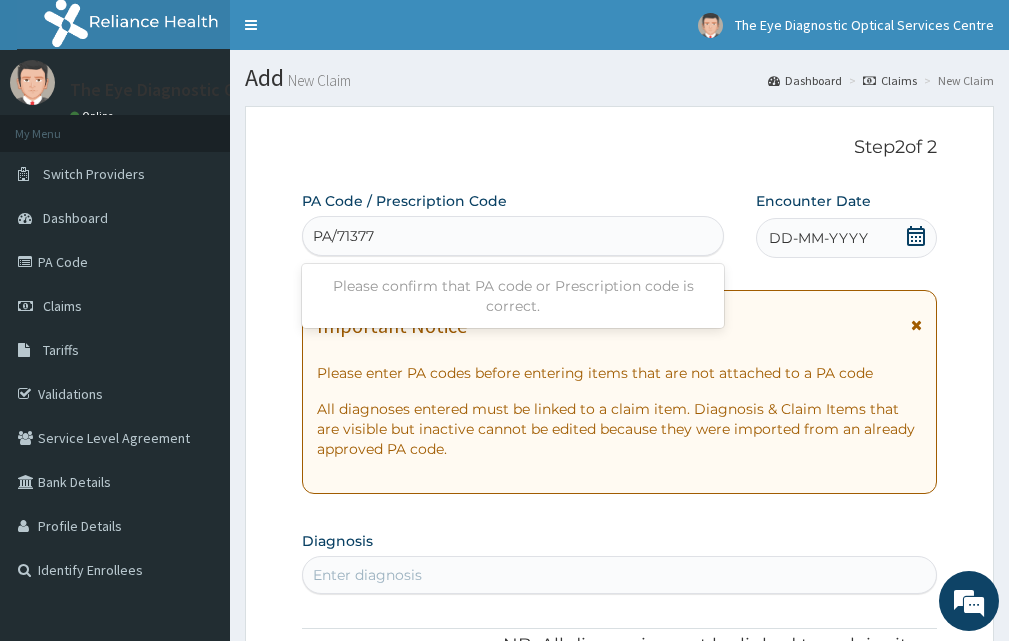 type on "PA/713774" 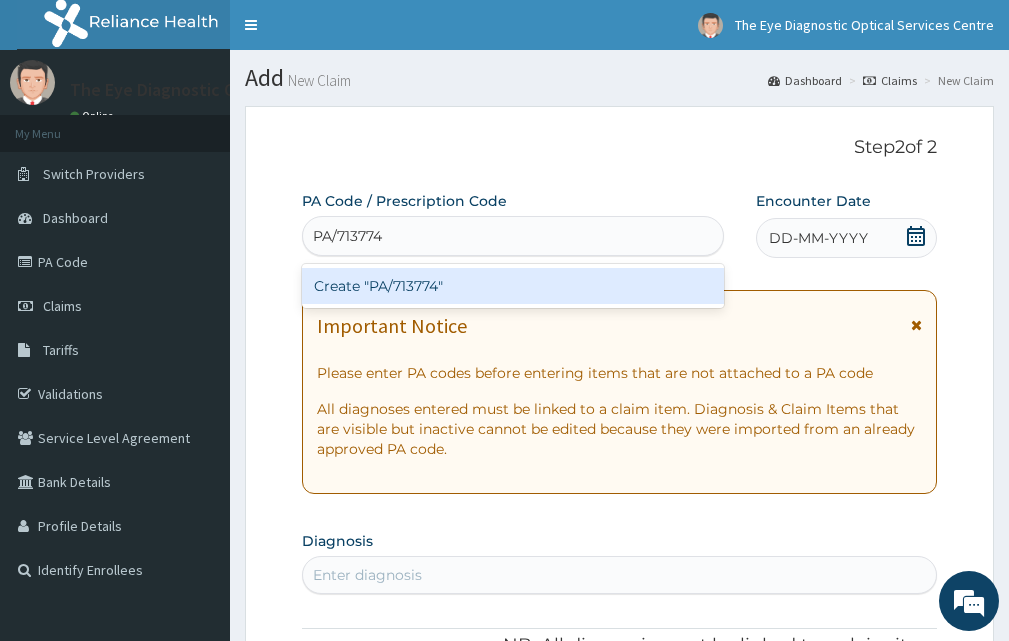 click on "Create "PA/713774"" at bounding box center [513, 286] 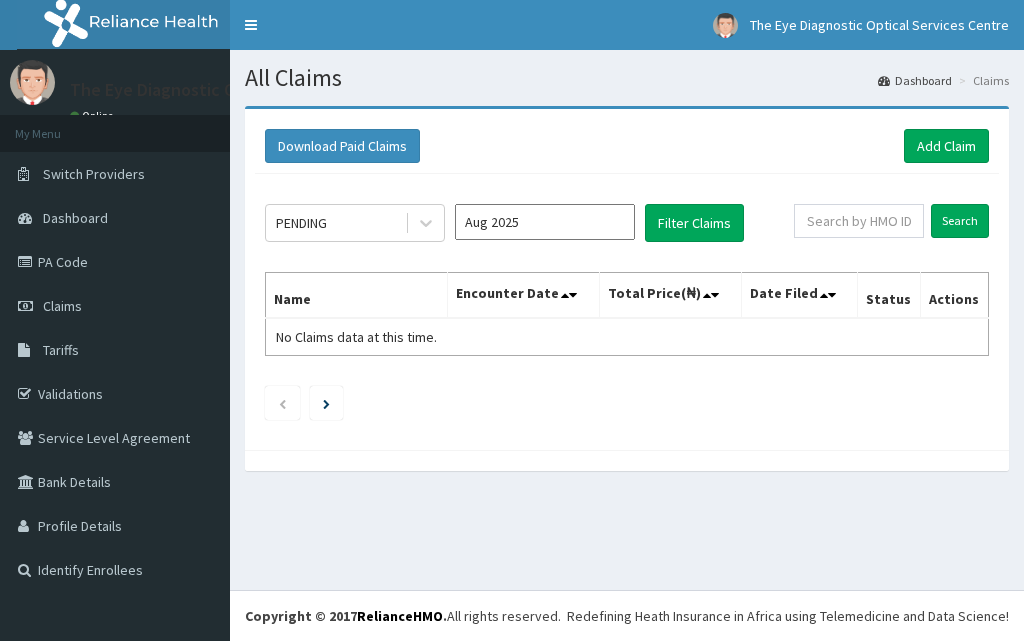 scroll, scrollTop: 0, scrollLeft: 0, axis: both 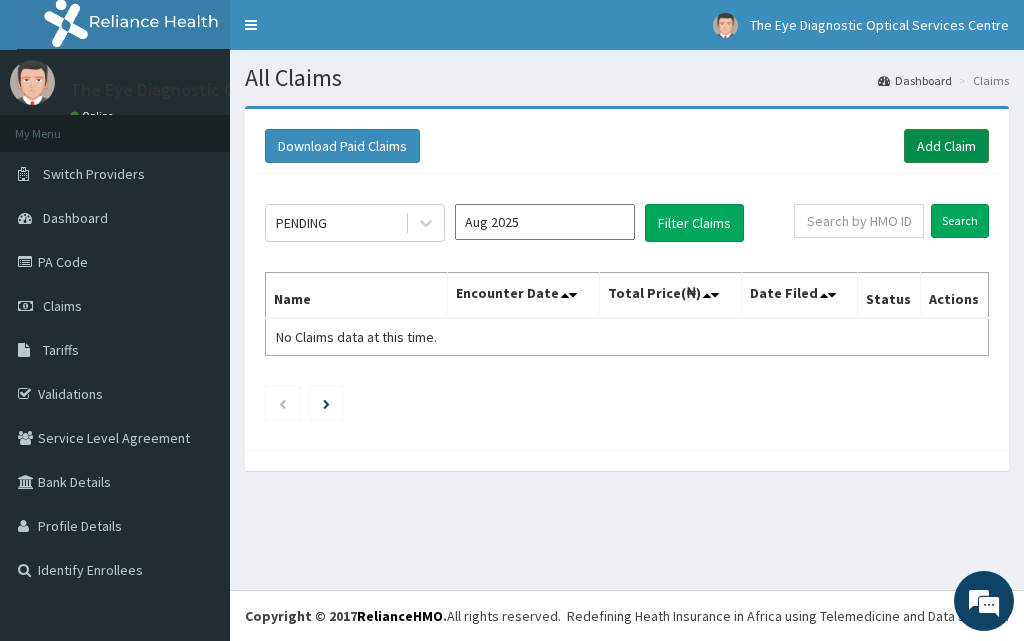 click on "Add Claim" at bounding box center (946, 146) 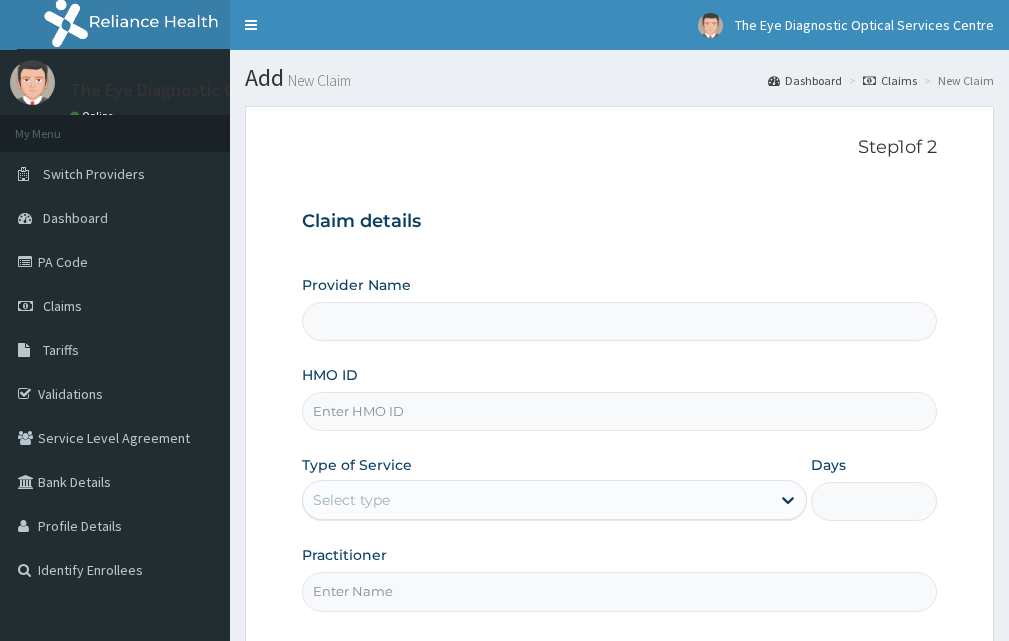 scroll, scrollTop: 0, scrollLeft: 0, axis: both 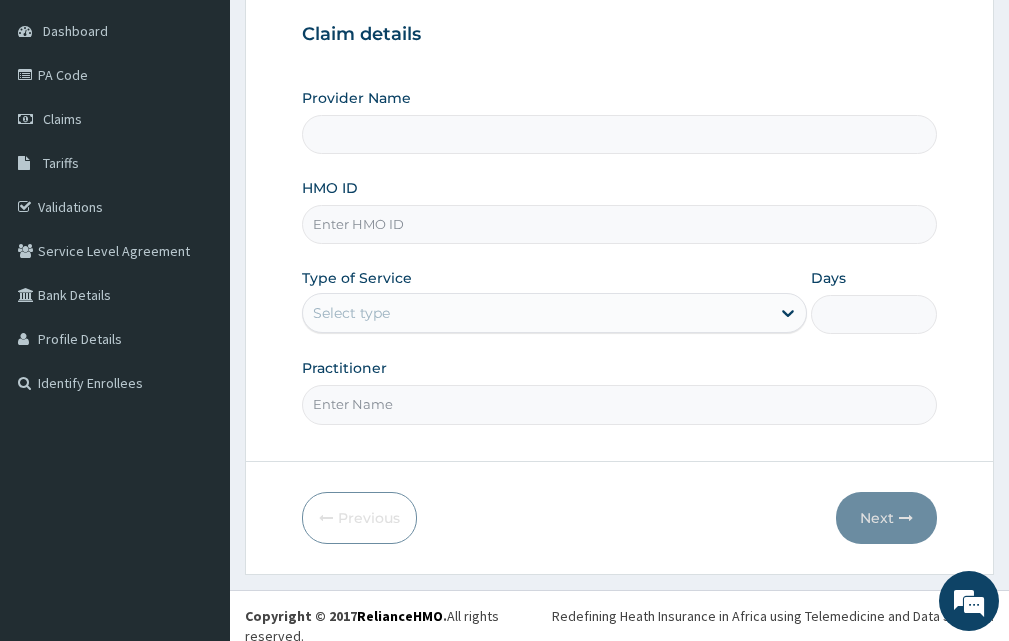 click on "HMO ID" at bounding box center (619, 224) 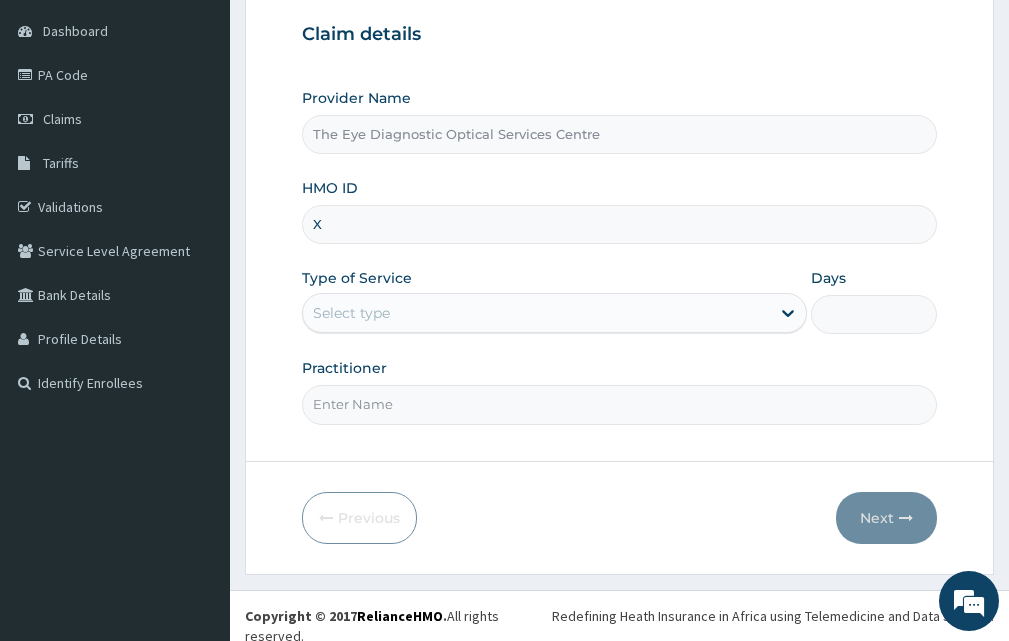 scroll, scrollTop: 0, scrollLeft: 0, axis: both 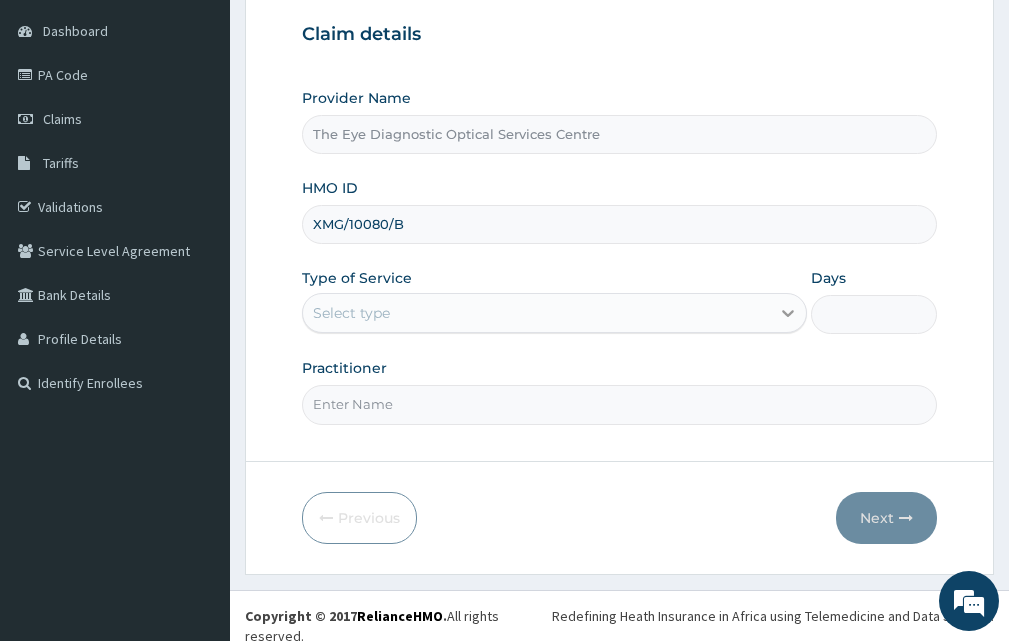 type on "XMG/10080/B" 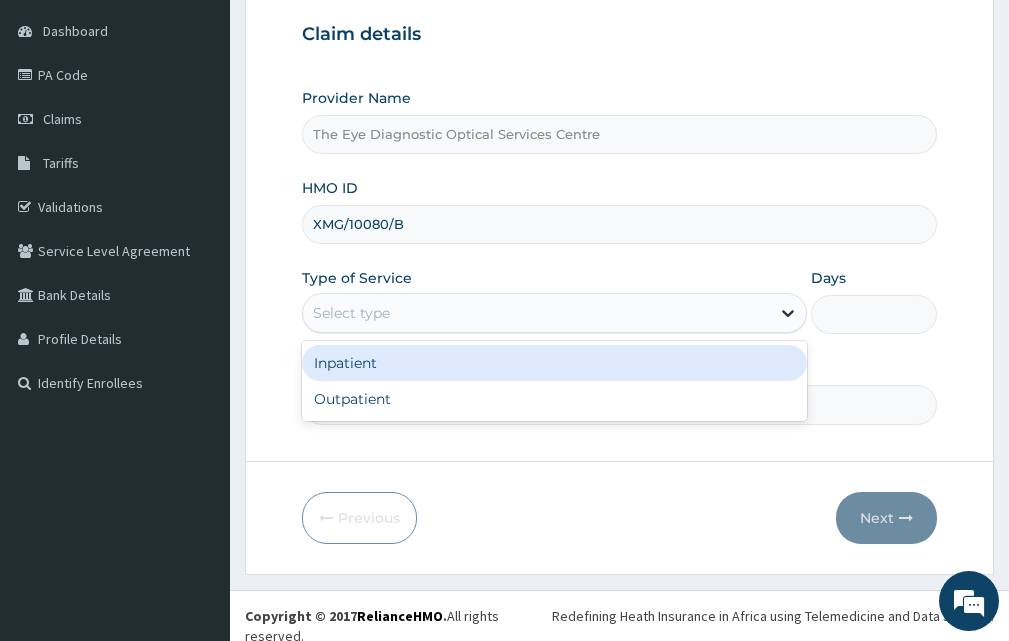 click 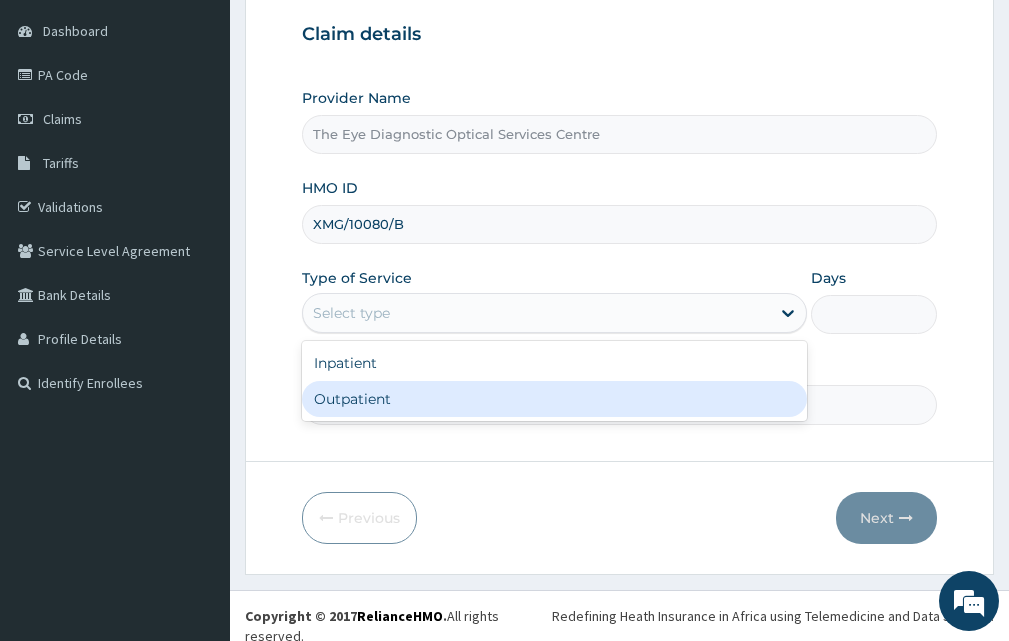 click on "Outpatient" at bounding box center [554, 399] 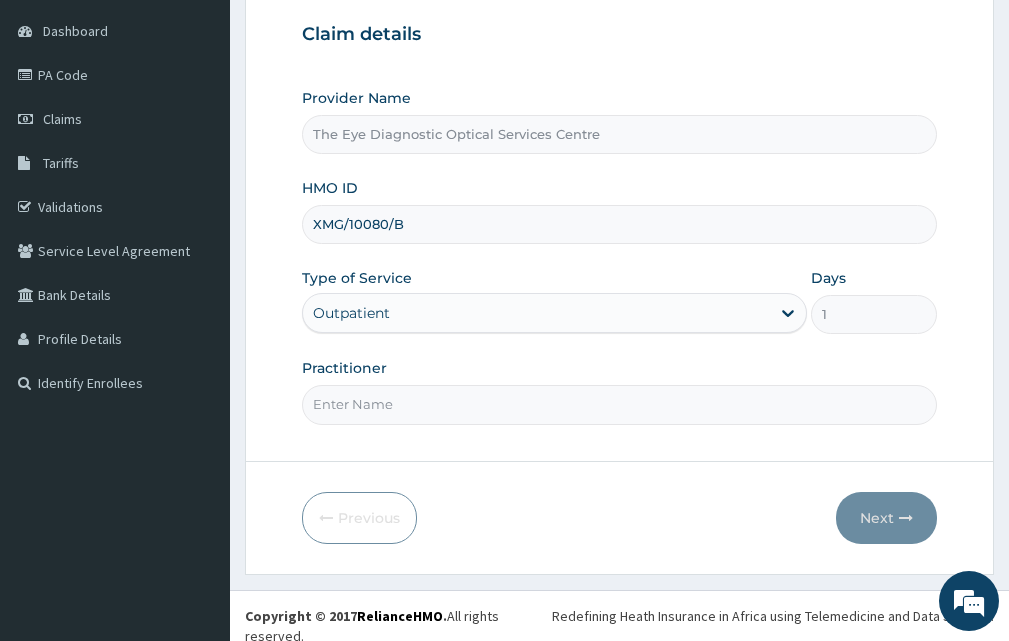 click on "Practitioner" at bounding box center [619, 404] 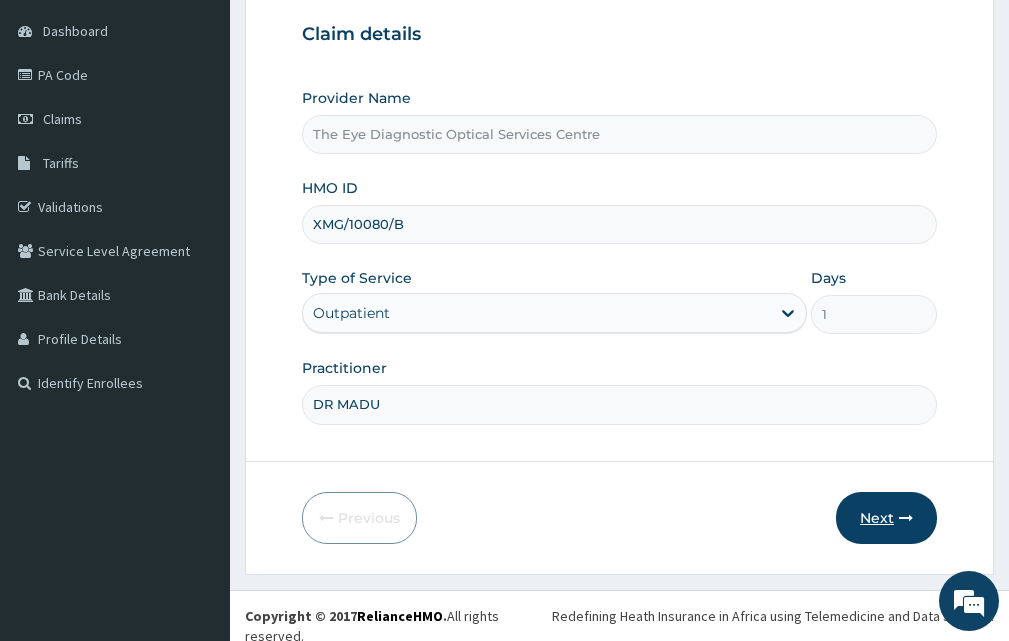 type on "DR MADU" 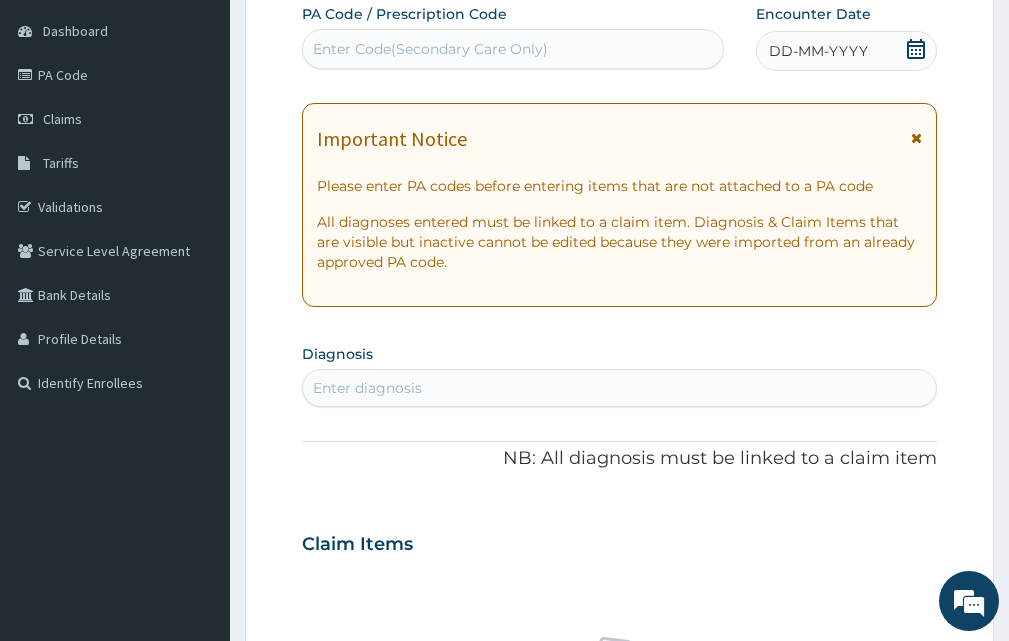 click on "Enter Code(Secondary Care Only)" at bounding box center [430, 49] 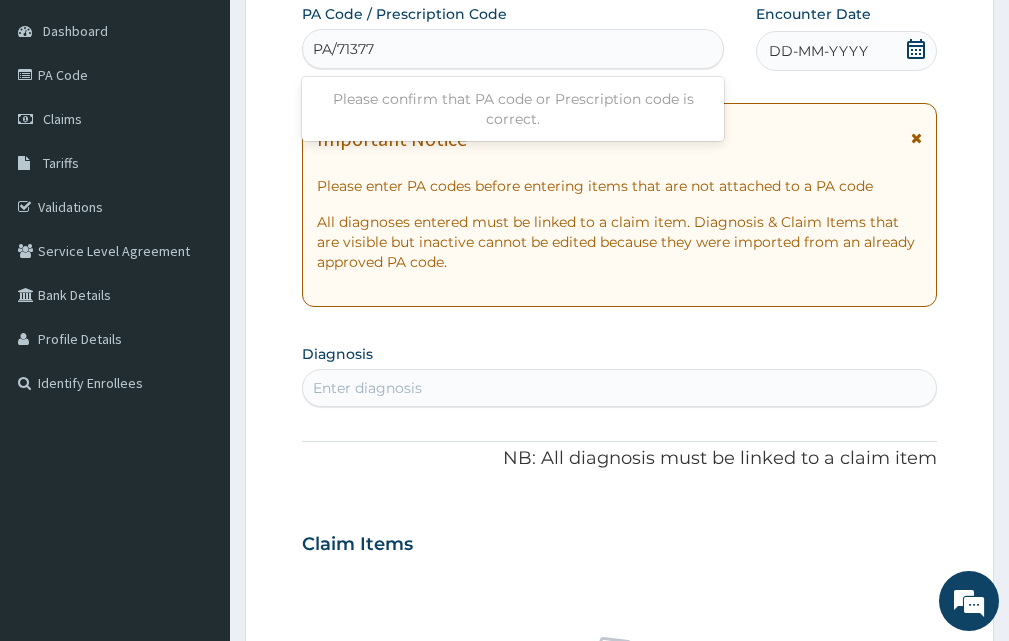 type on "PA/713774" 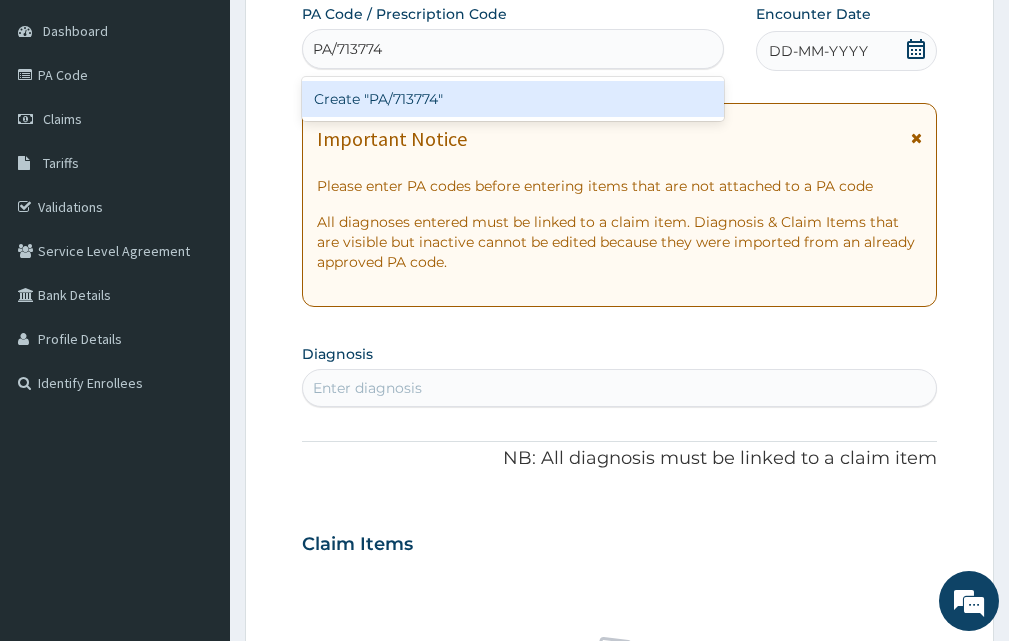 click on "Create "PA/713774"" at bounding box center (513, 99) 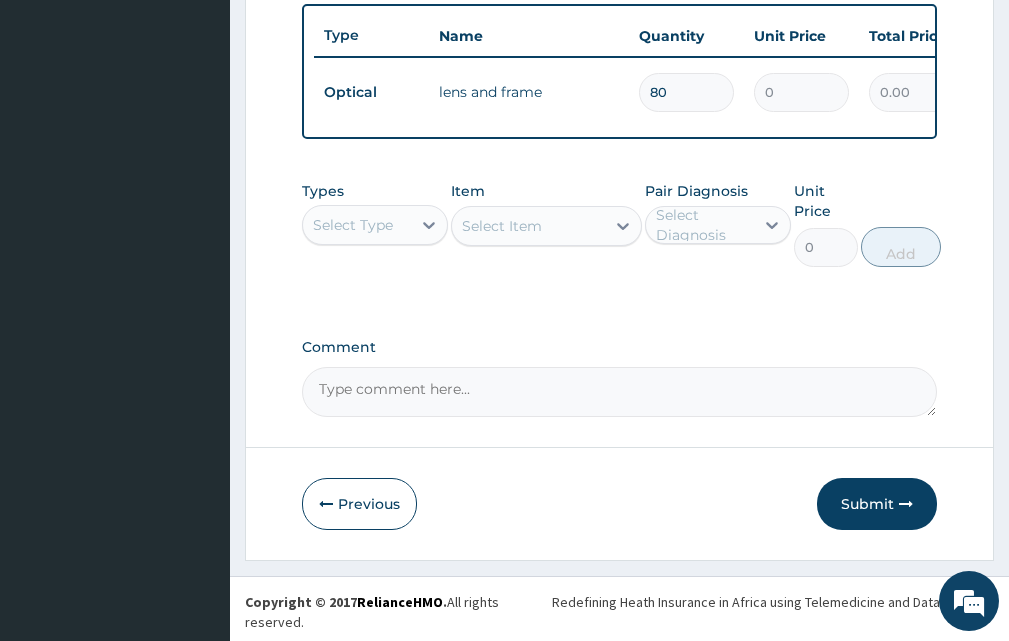 scroll, scrollTop: 868, scrollLeft: 0, axis: vertical 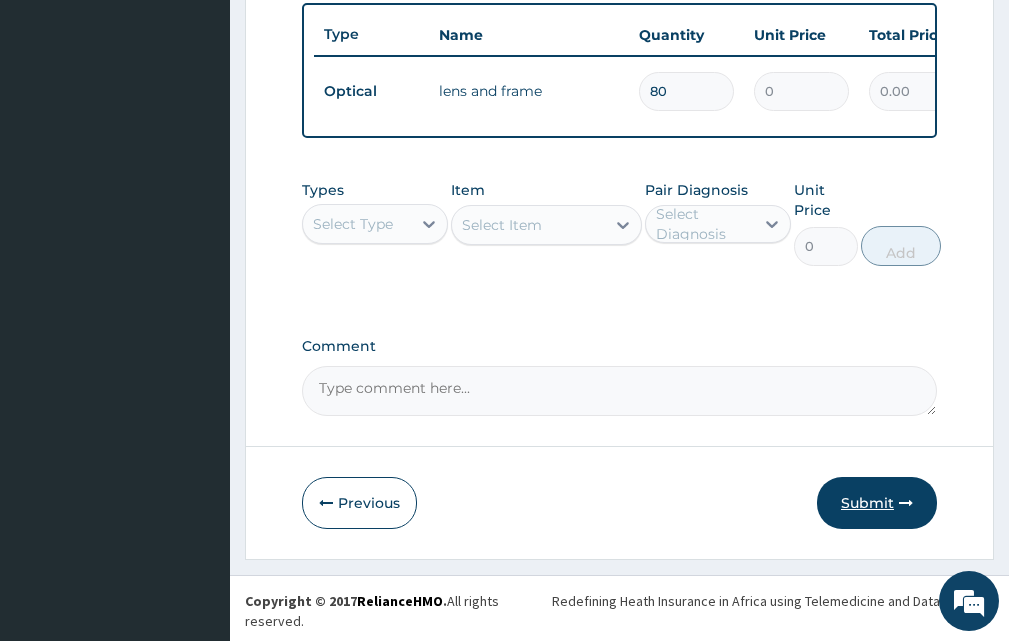 click on "Submit" at bounding box center [877, 503] 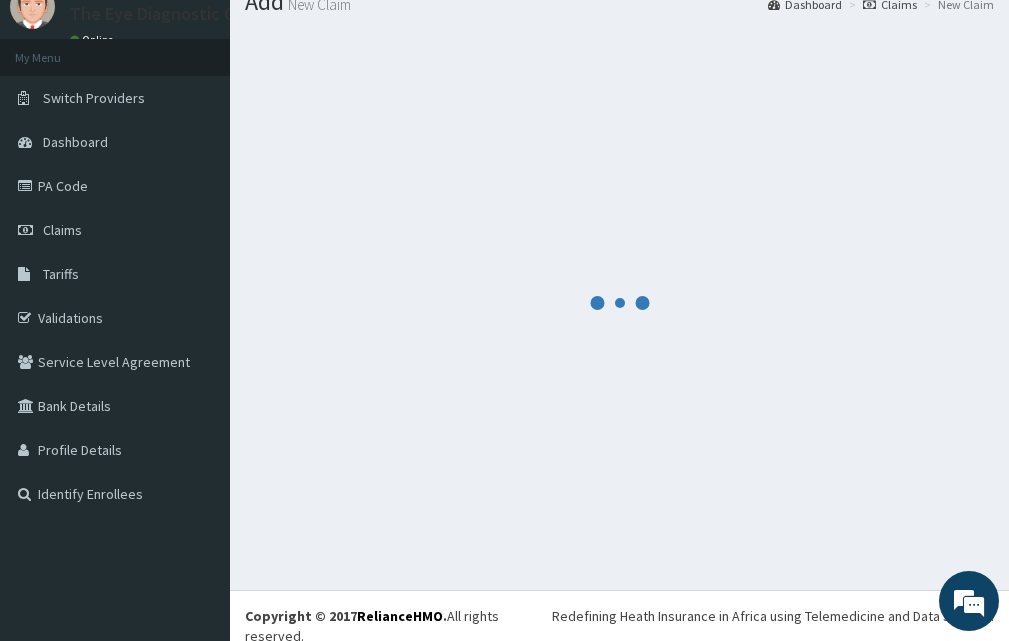 scroll, scrollTop: 868, scrollLeft: 0, axis: vertical 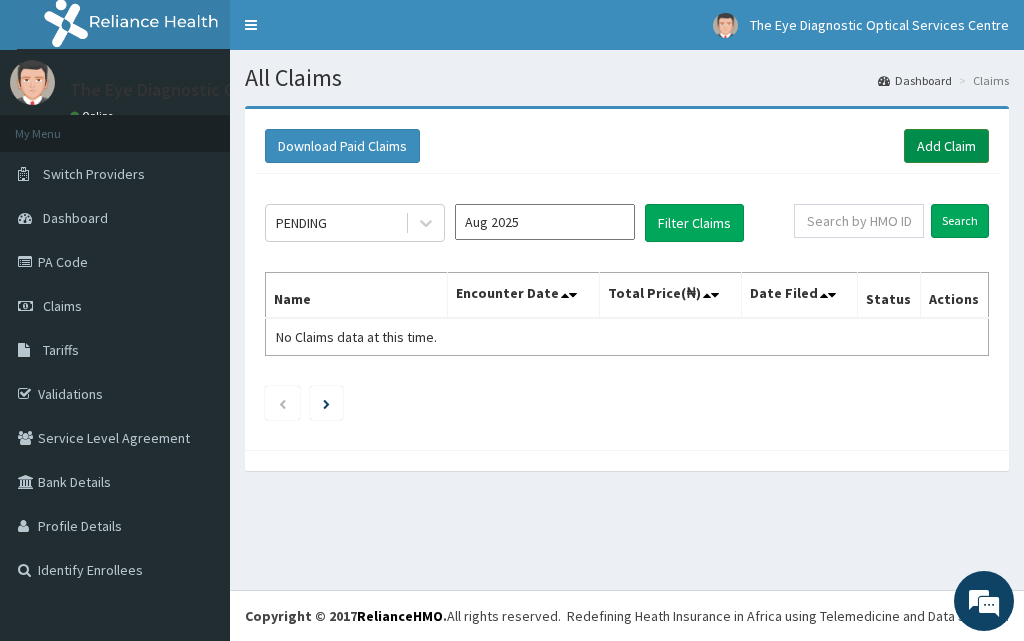 click on "Add Claim" at bounding box center (946, 146) 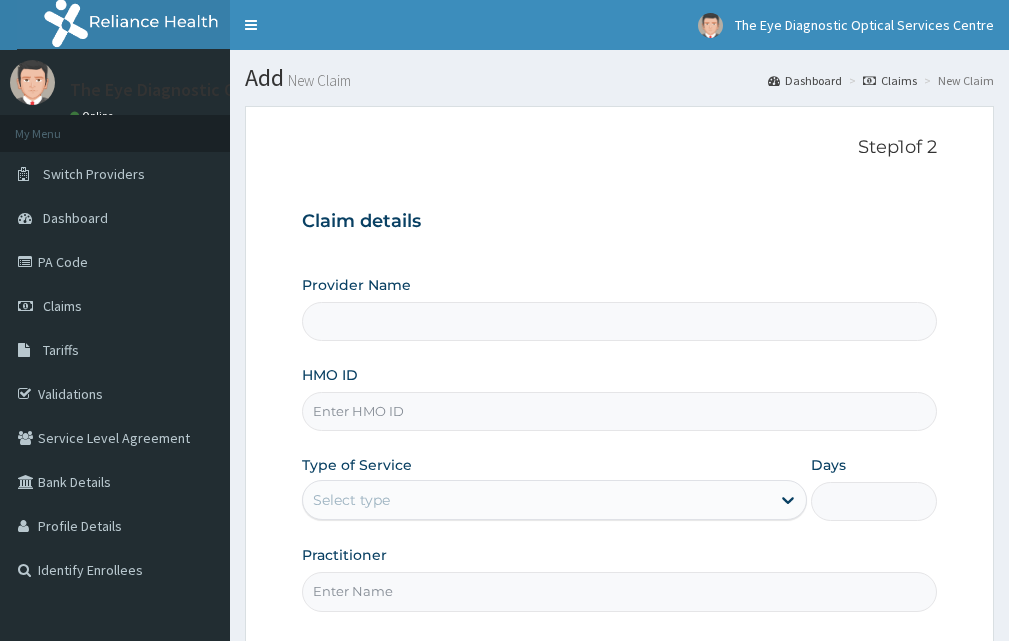 scroll, scrollTop: 0, scrollLeft: 0, axis: both 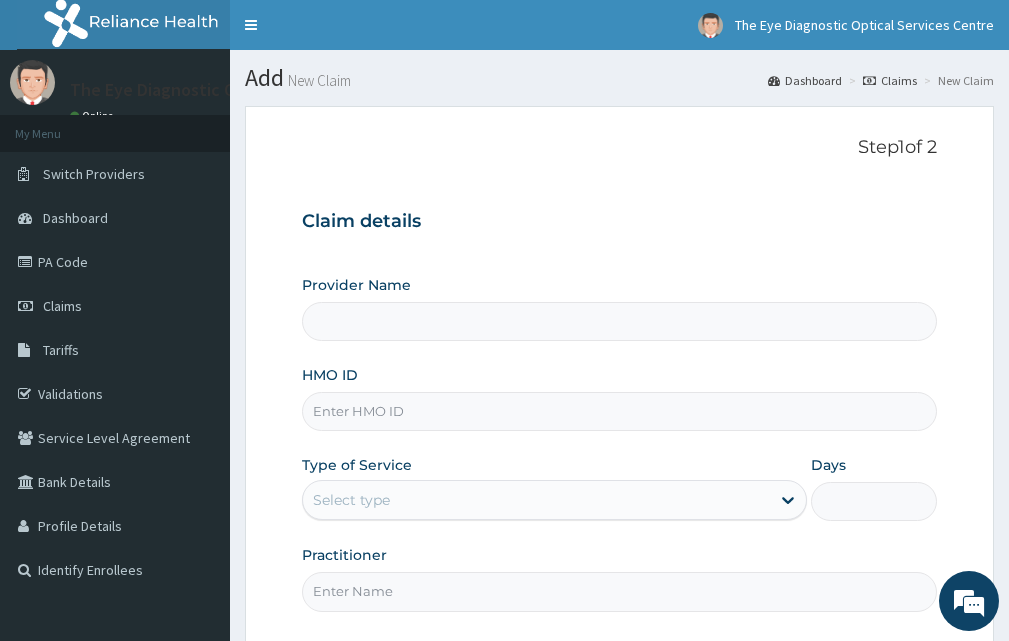 type on "The Eye Diagnostic Optical Services Centre" 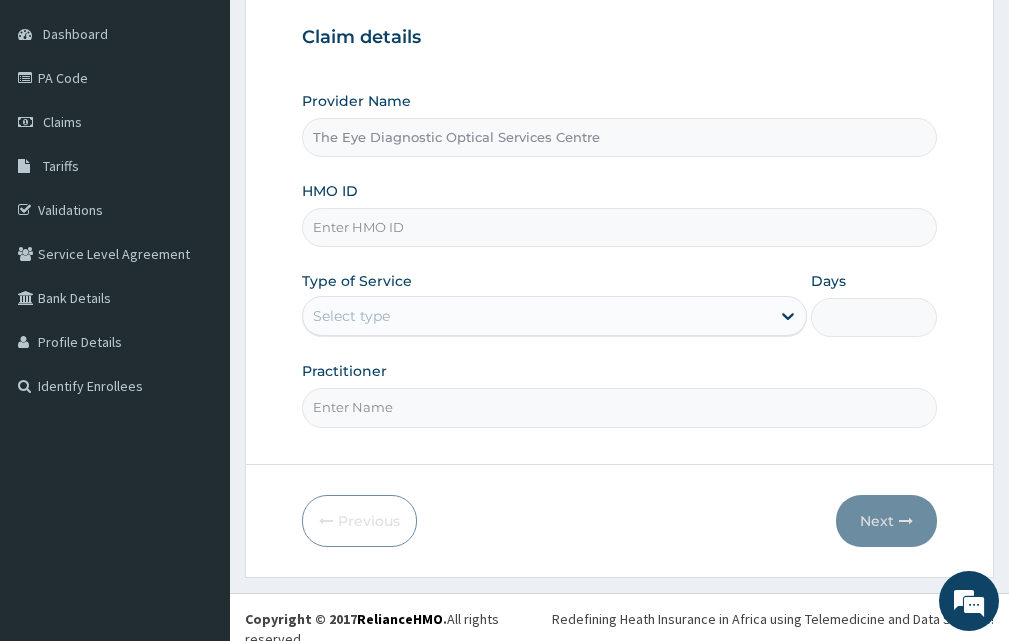 scroll, scrollTop: 187, scrollLeft: 0, axis: vertical 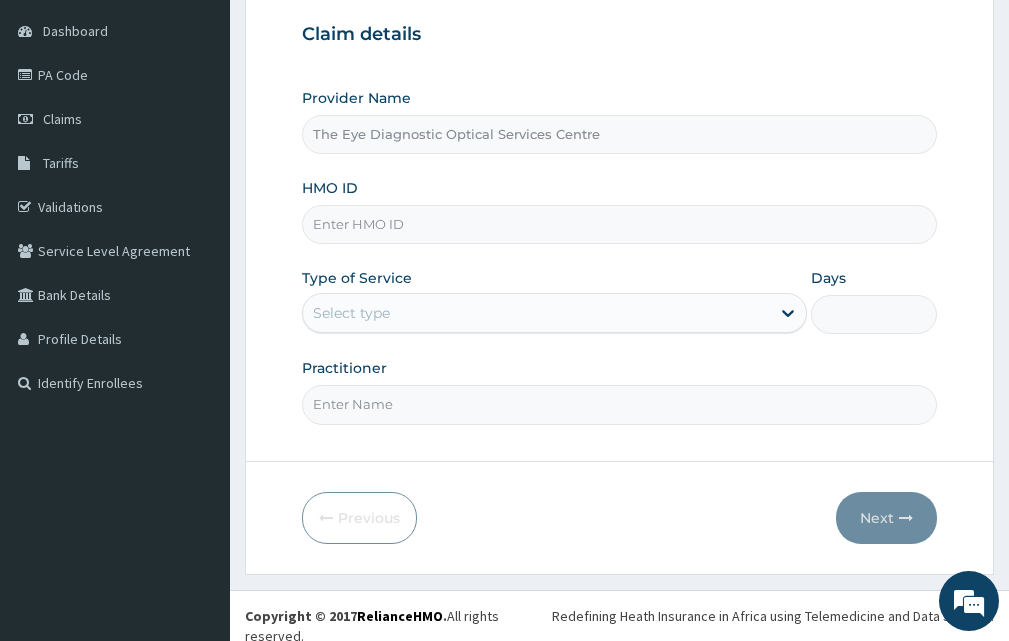 click on "HMO ID" at bounding box center (619, 224) 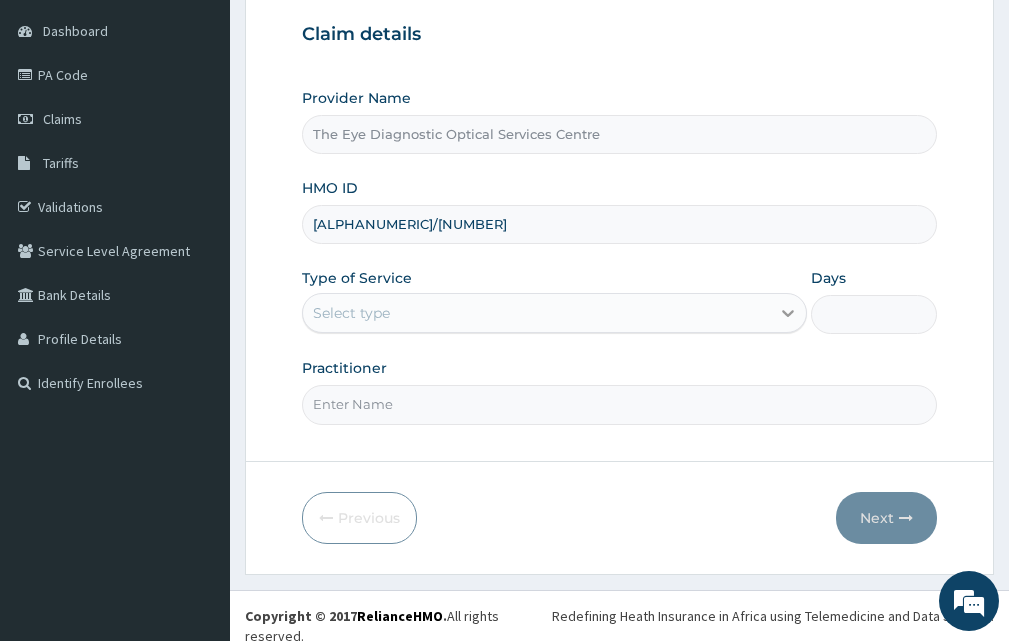 type on "[ALPHANUMERIC]/[NUMBER]" 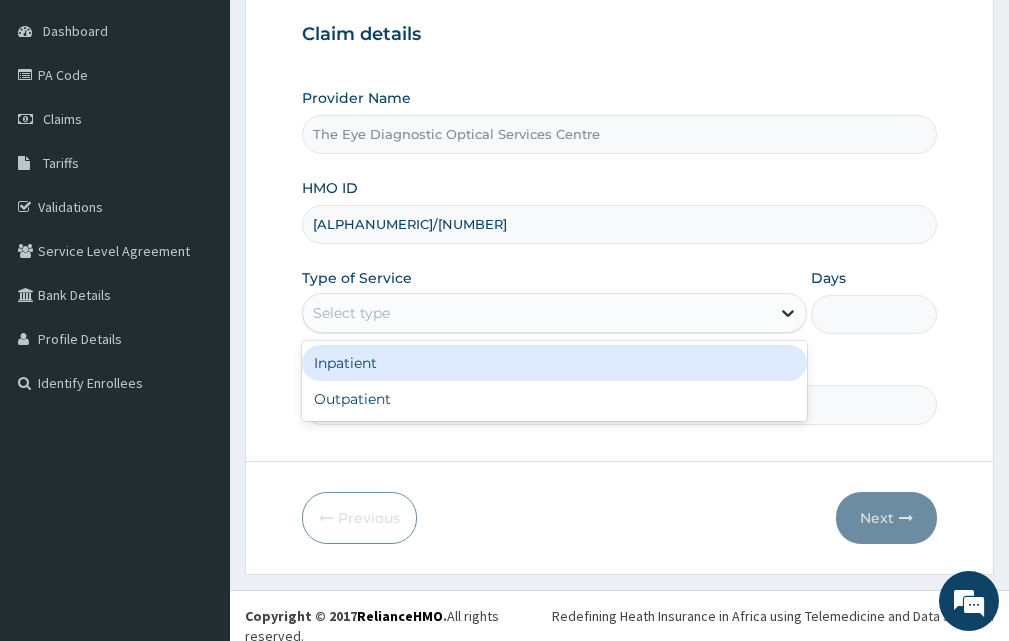 click 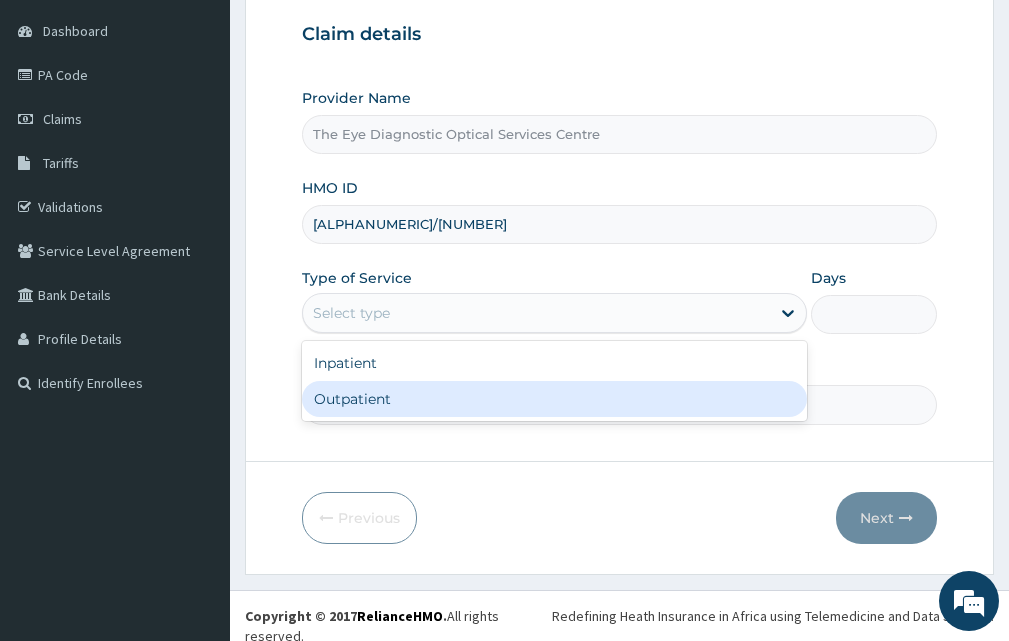 click on "Outpatient" at bounding box center [554, 399] 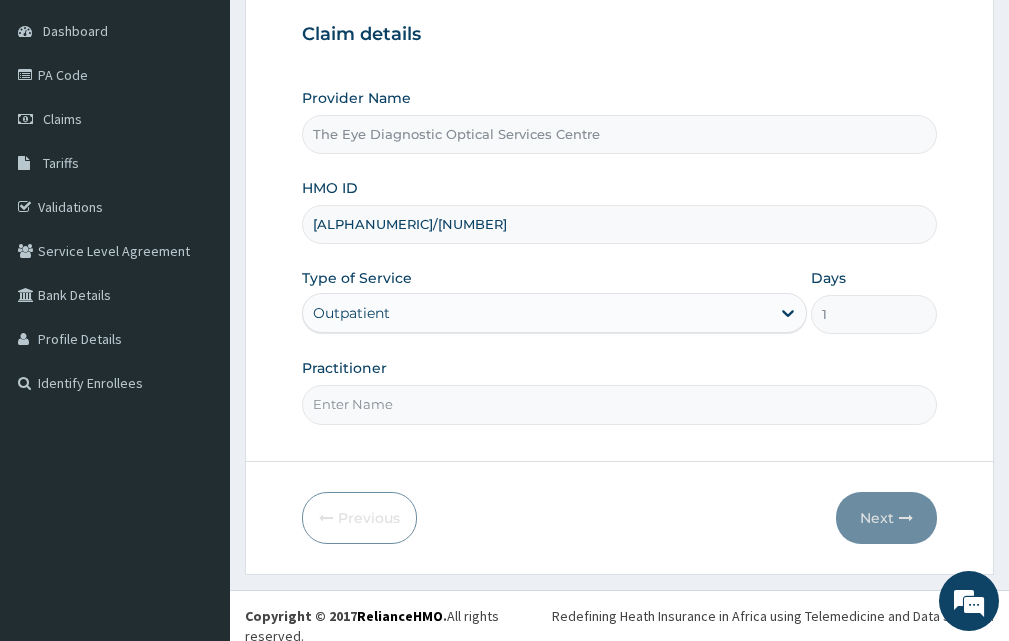 click on "Practitioner" at bounding box center [619, 404] 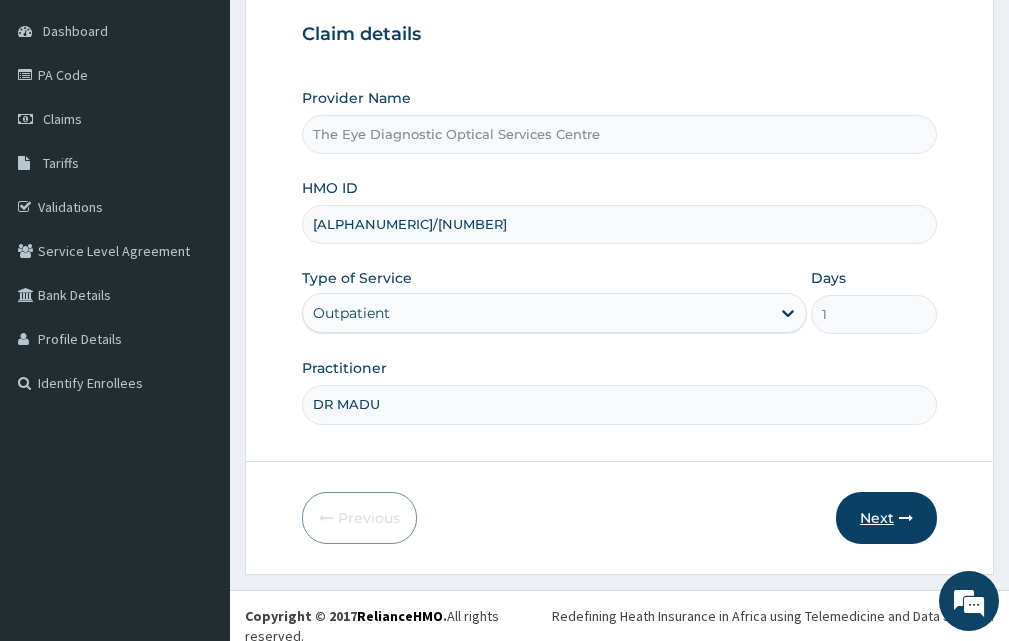 type on "DR MADU" 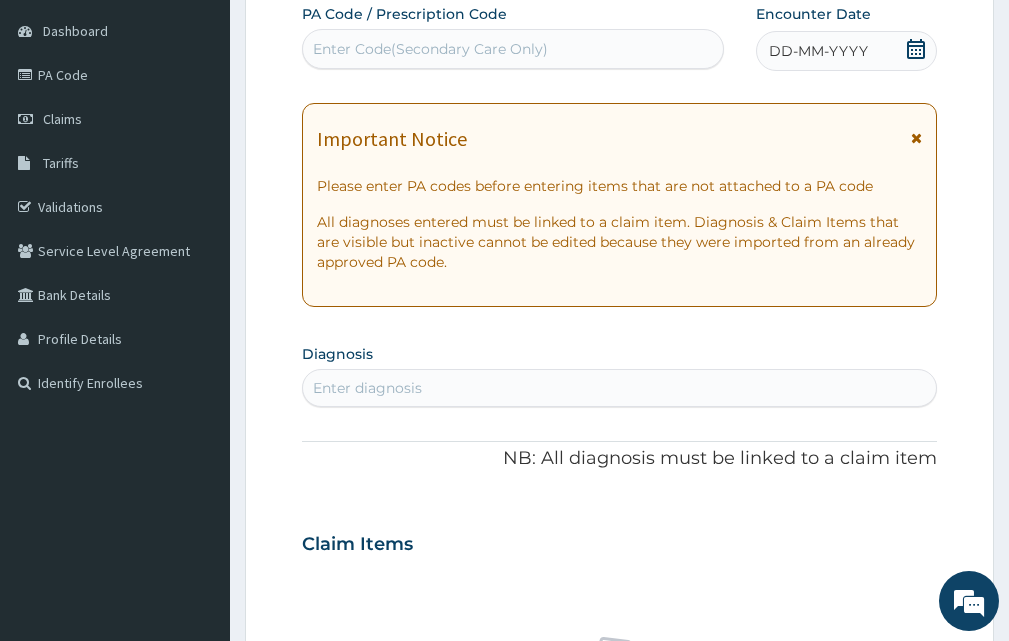 click on "Enter Code(Secondary Care Only)" at bounding box center (430, 49) 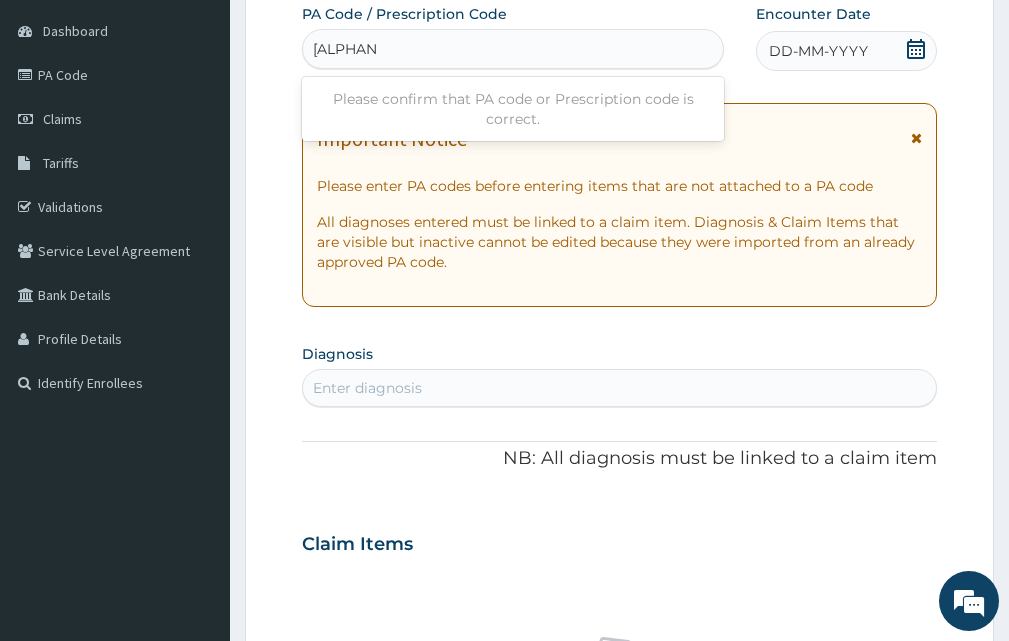 type on "PA/91599A" 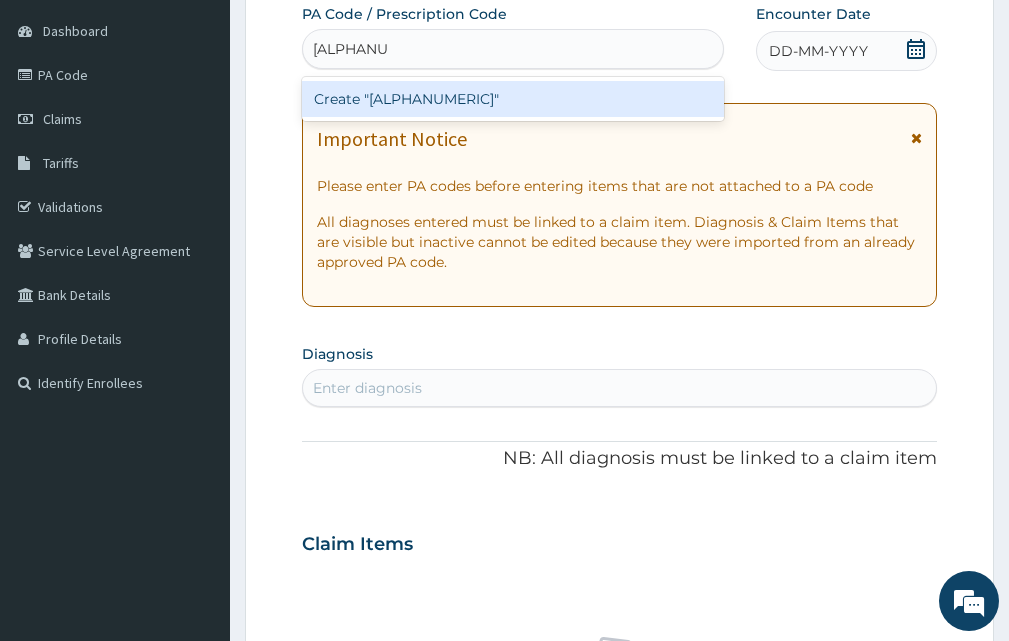 click on "Create "PA/91599A"" at bounding box center [513, 99] 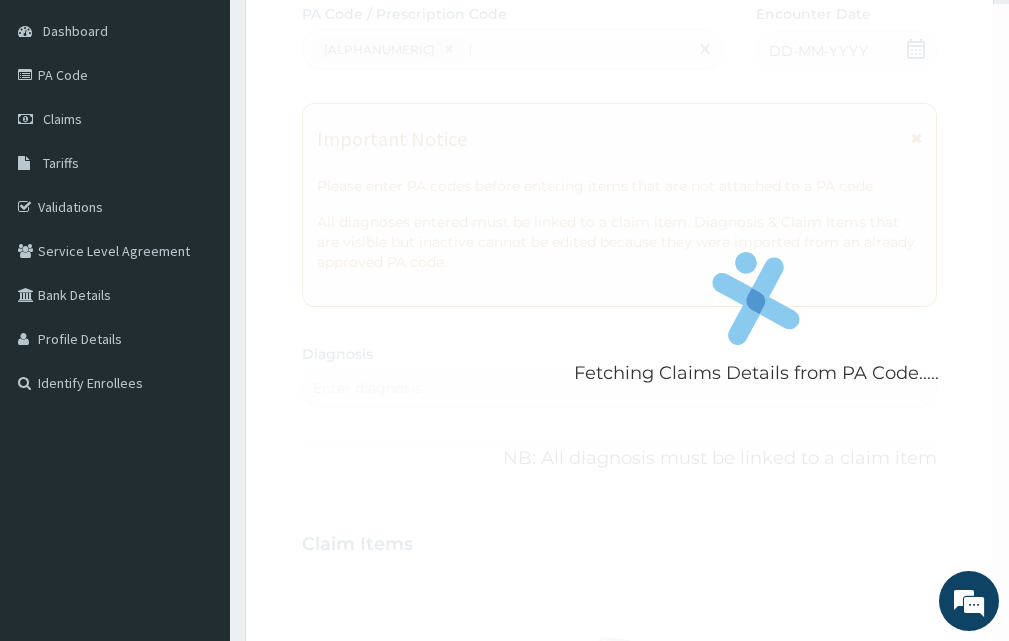 type 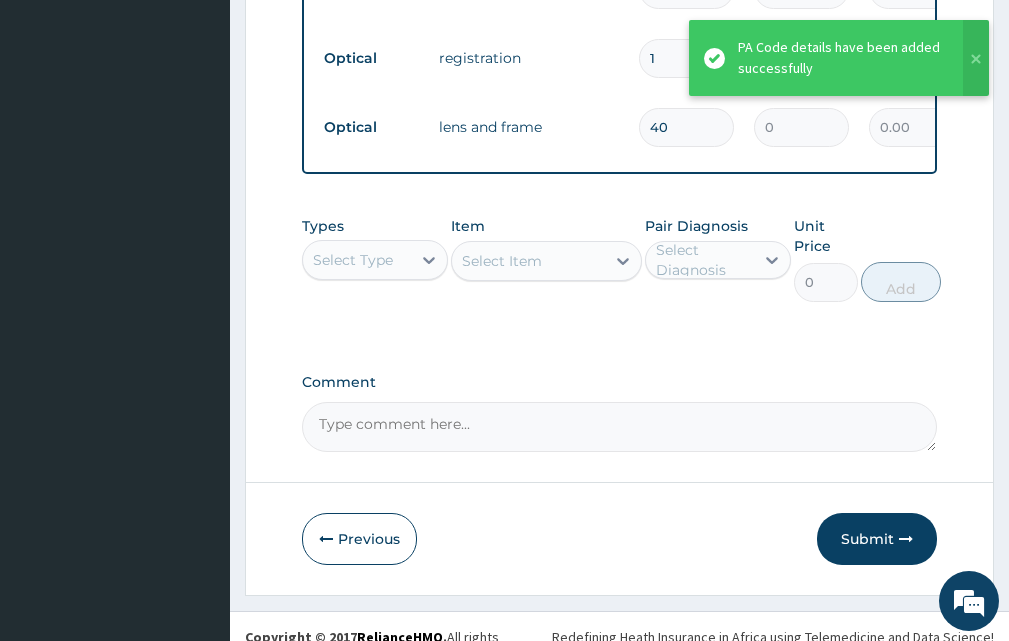 scroll, scrollTop: 1006, scrollLeft: 0, axis: vertical 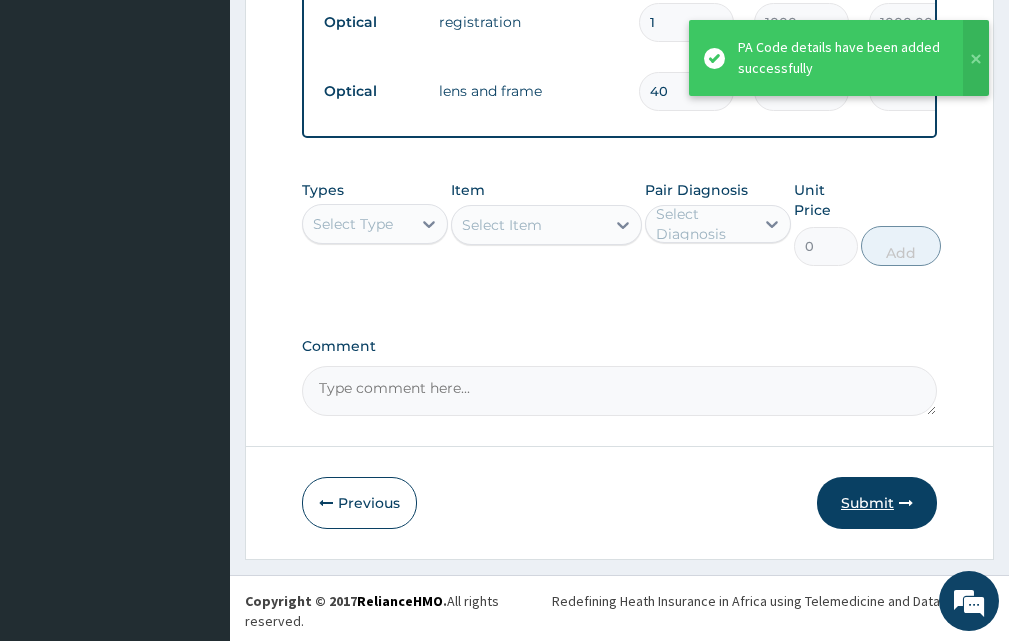 click on "Submit" at bounding box center (877, 503) 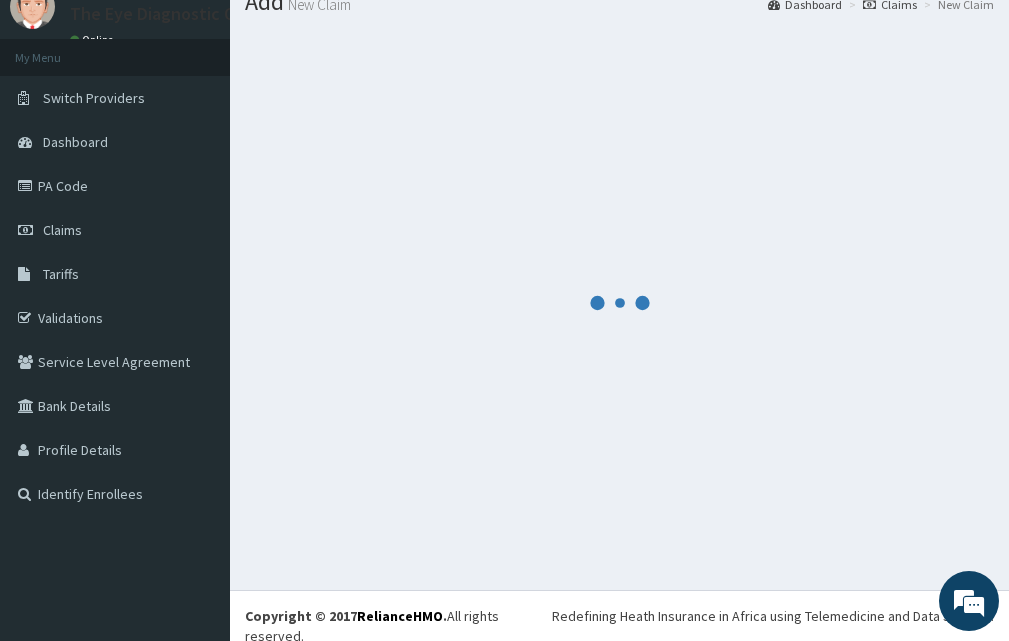 scroll, scrollTop: 1006, scrollLeft: 0, axis: vertical 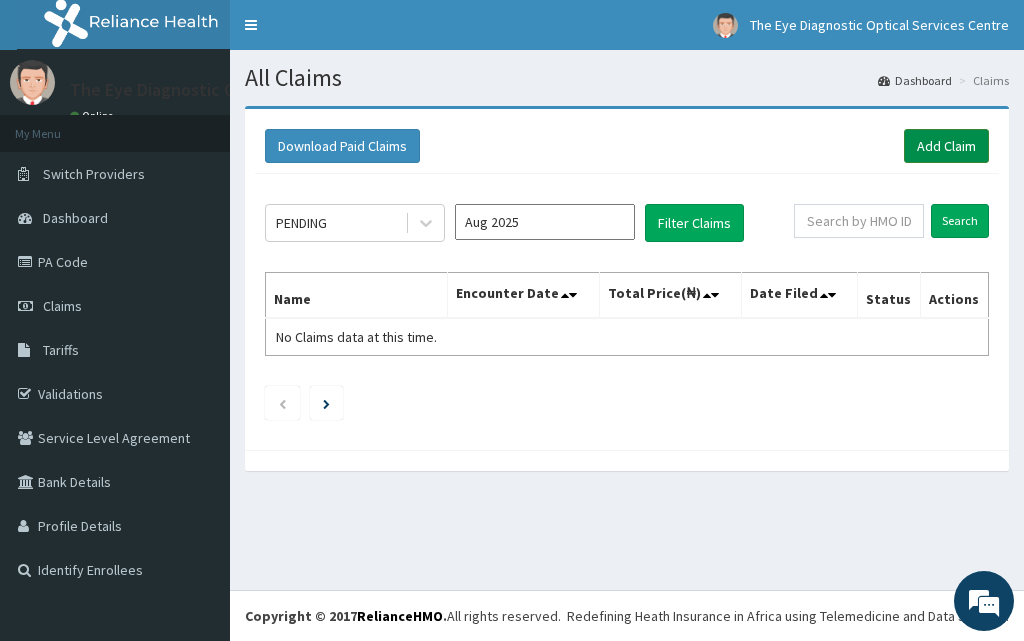 click on "Add Claim" at bounding box center [946, 146] 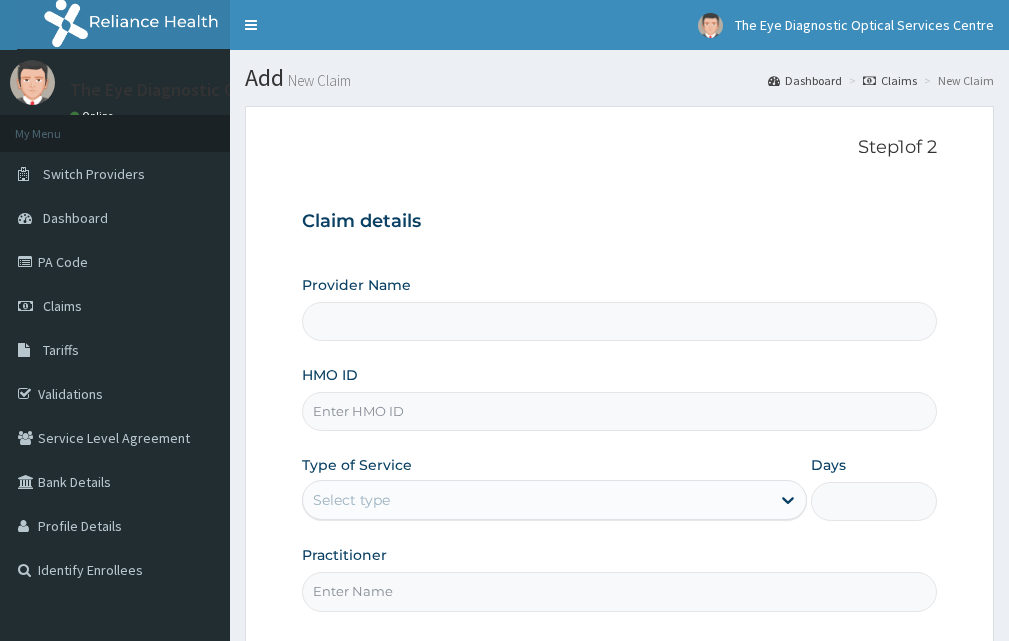 scroll, scrollTop: 0, scrollLeft: 0, axis: both 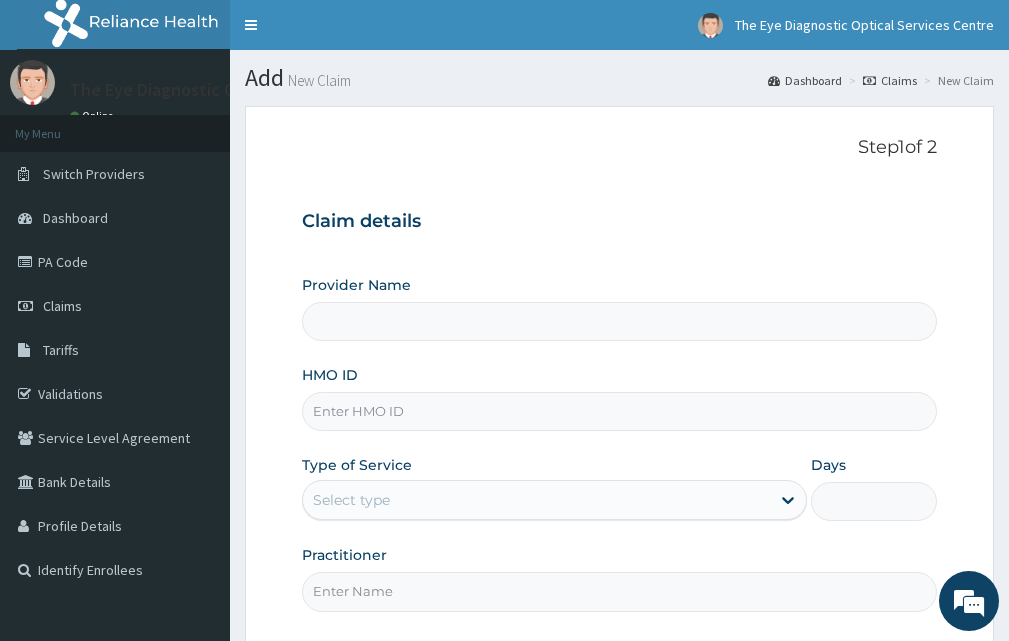 type on "The Eye Diagnostic Optical Services Centre" 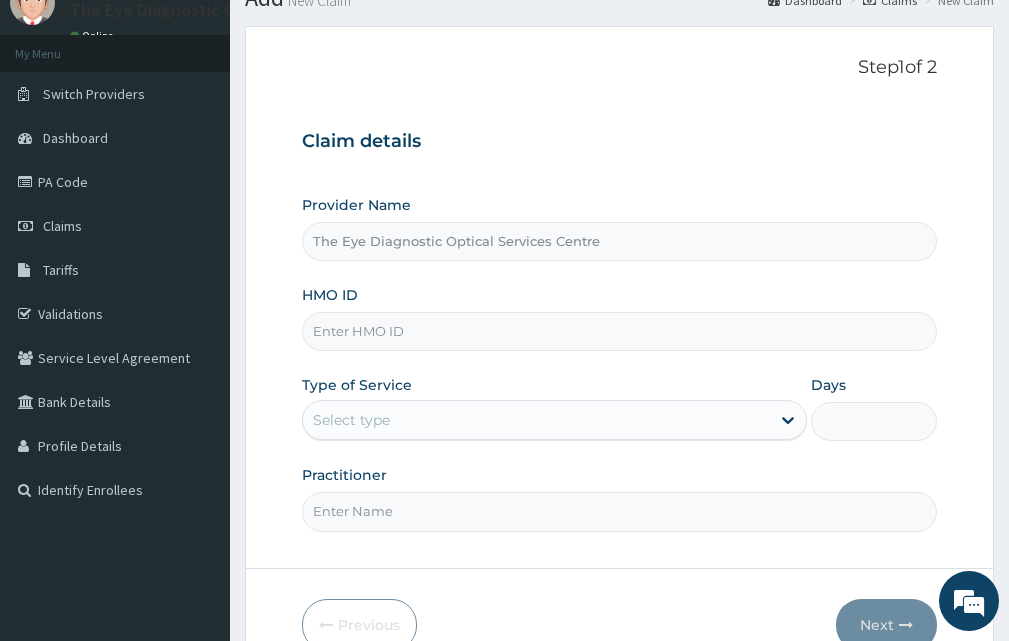 scroll, scrollTop: 187, scrollLeft: 0, axis: vertical 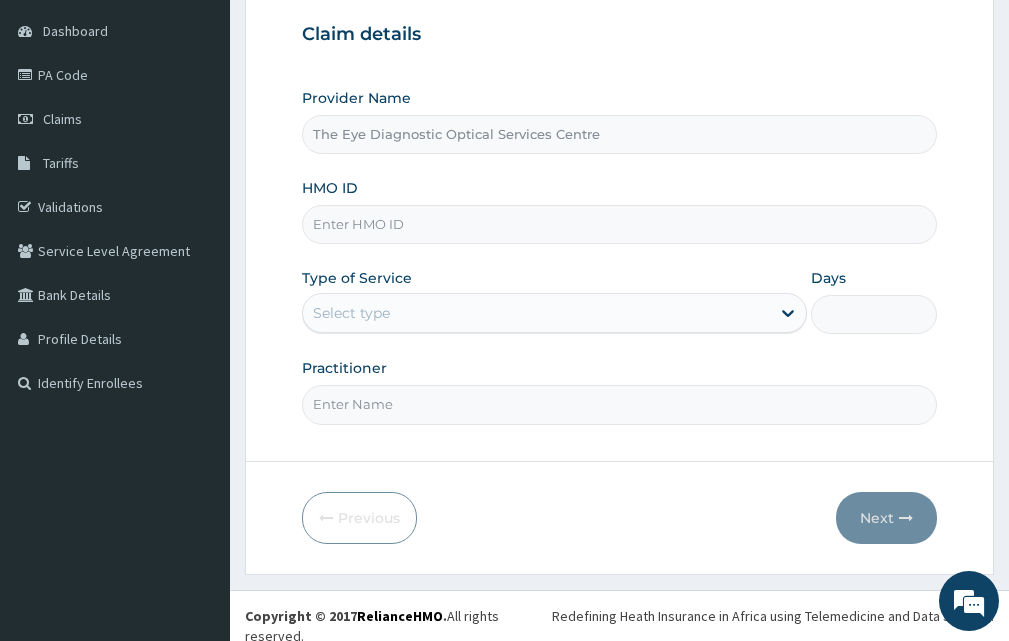 click on "HMO ID" at bounding box center [619, 224] 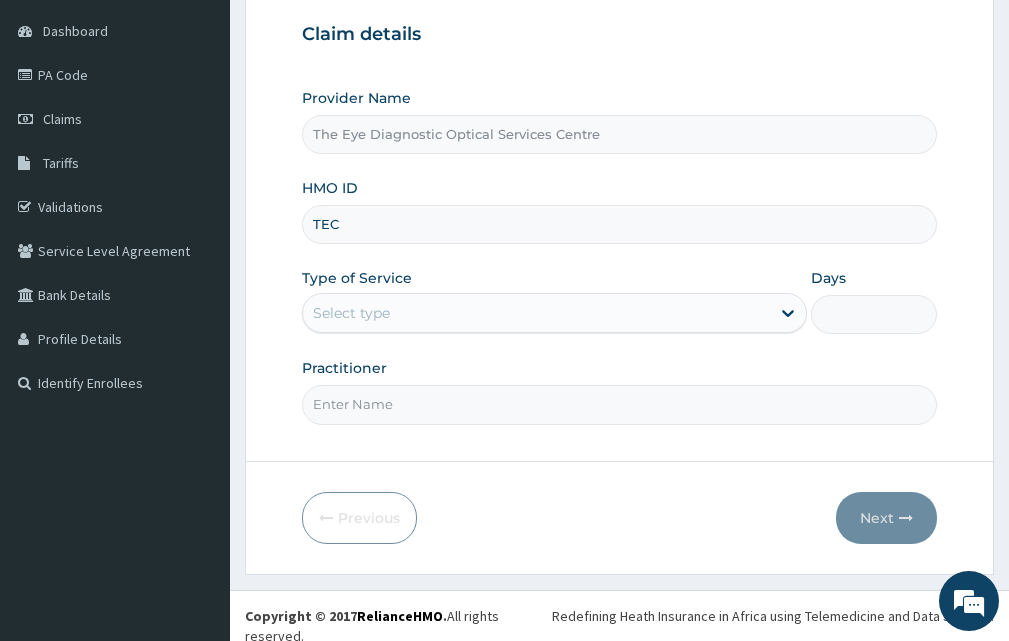 scroll, scrollTop: 0, scrollLeft: 0, axis: both 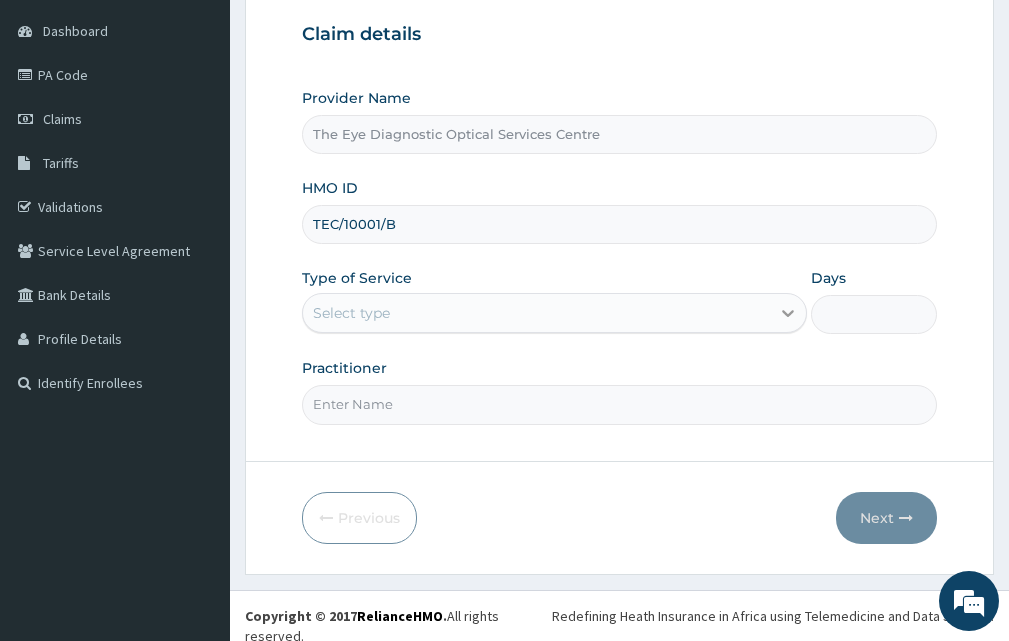 type on "TEC/10001/B" 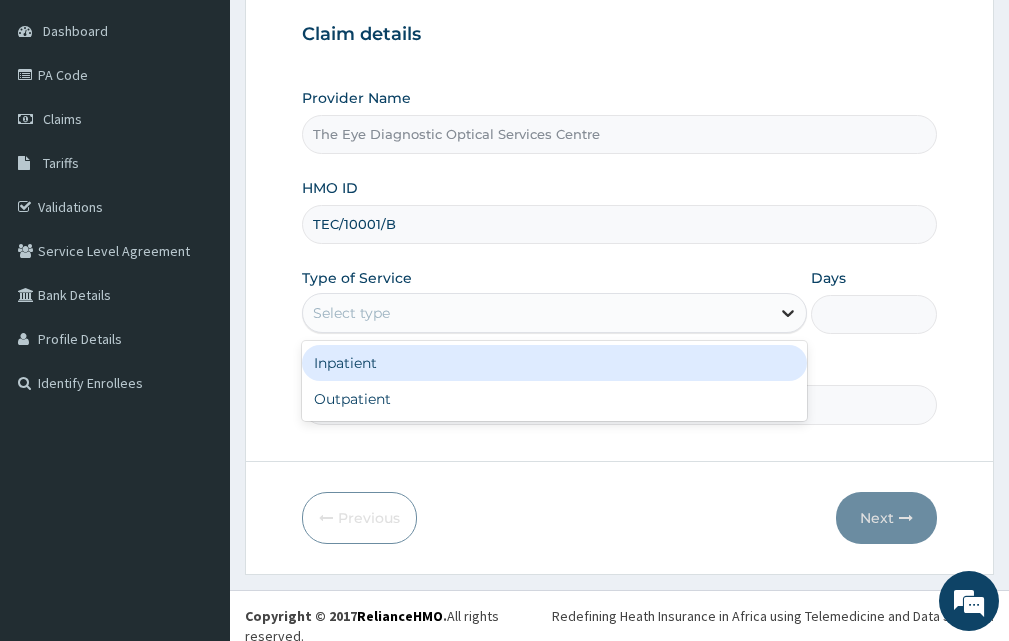 click 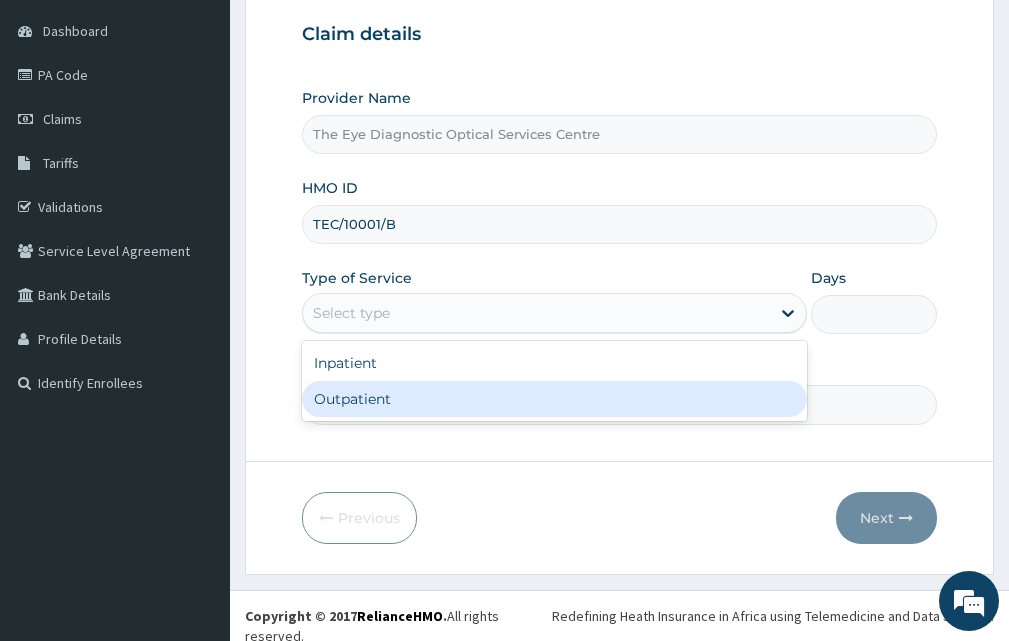 click on "Outpatient" at bounding box center [554, 399] 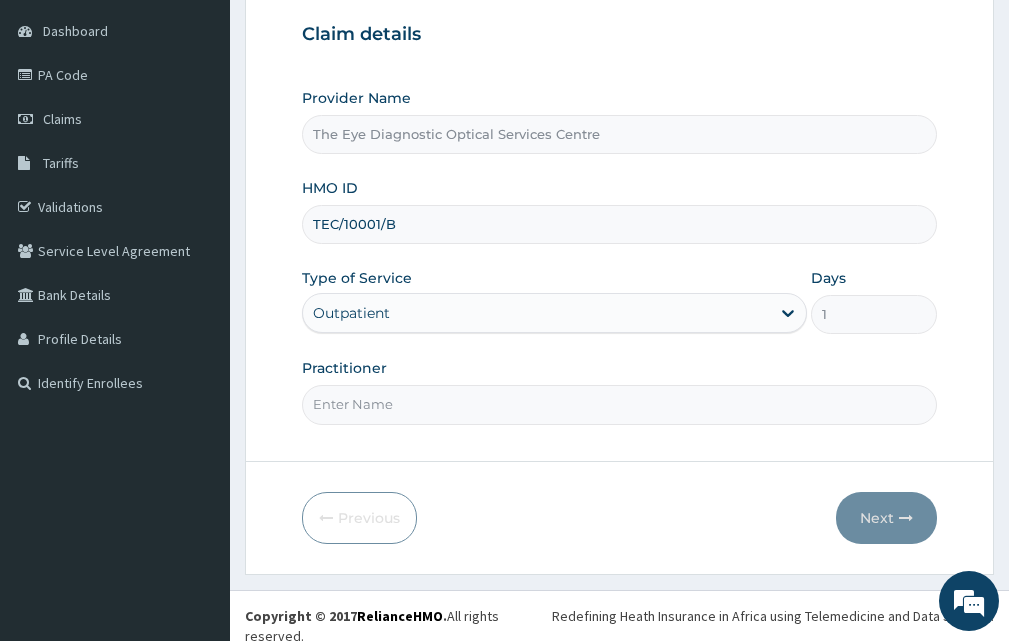 click on "Practitioner" at bounding box center [619, 404] 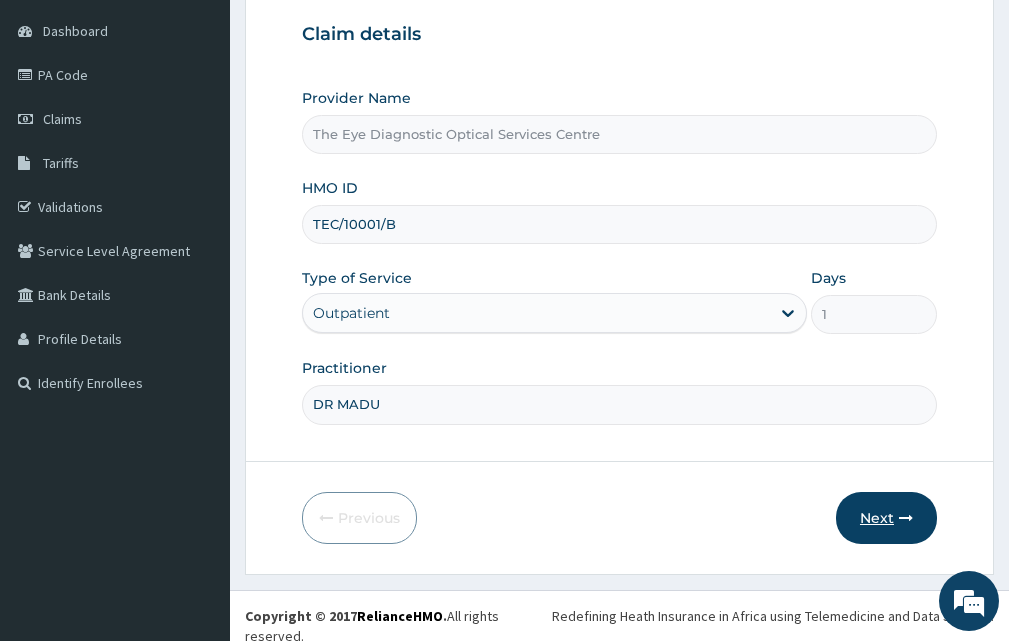 type on "DR MADU" 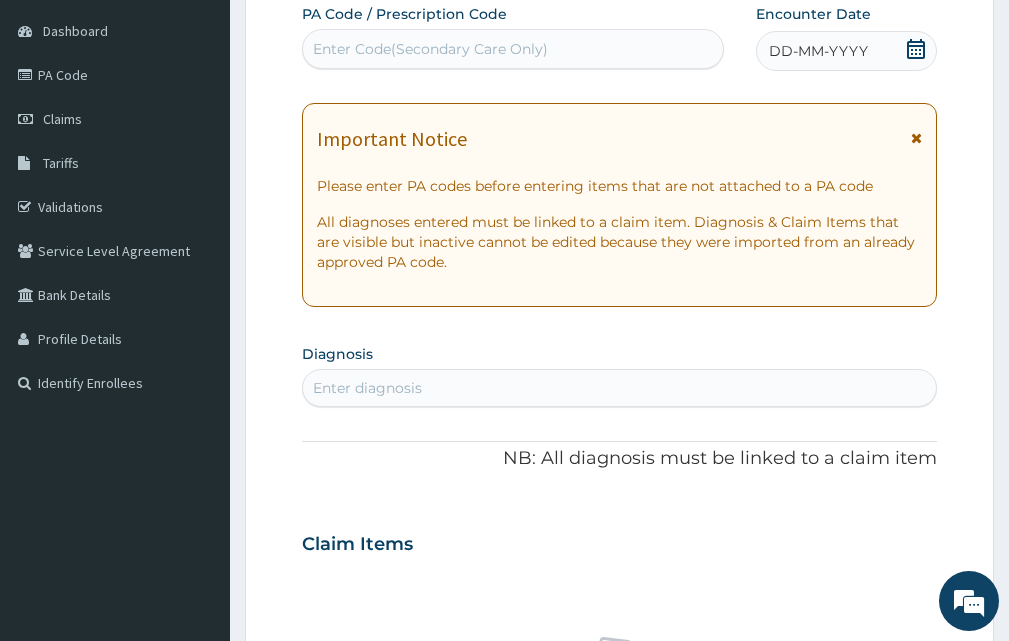 click on "Enter Code(Secondary Care Only)" at bounding box center [430, 49] 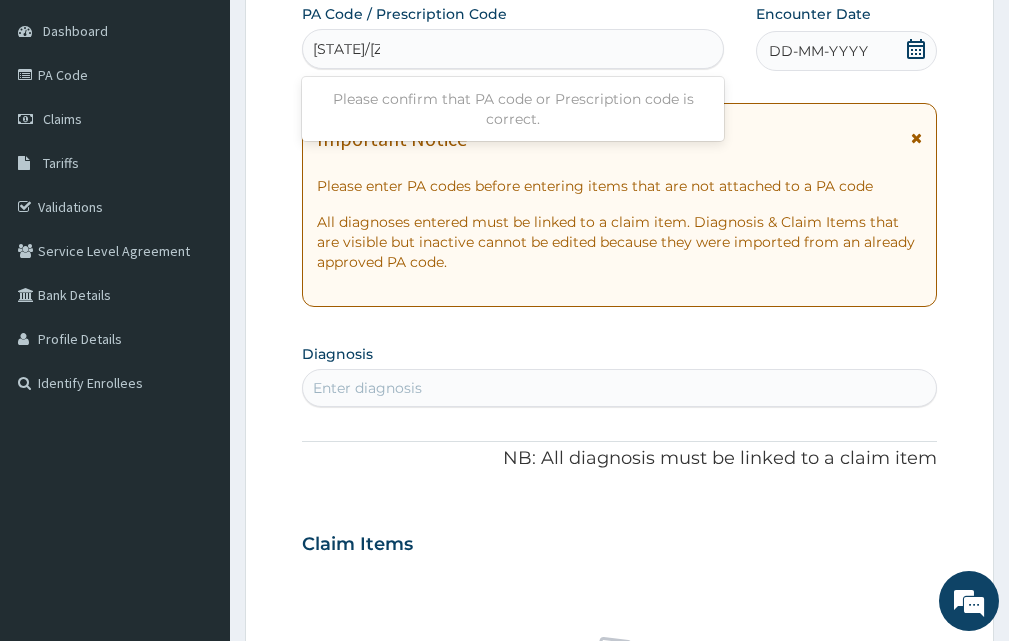 type on "PA/9E9A1C" 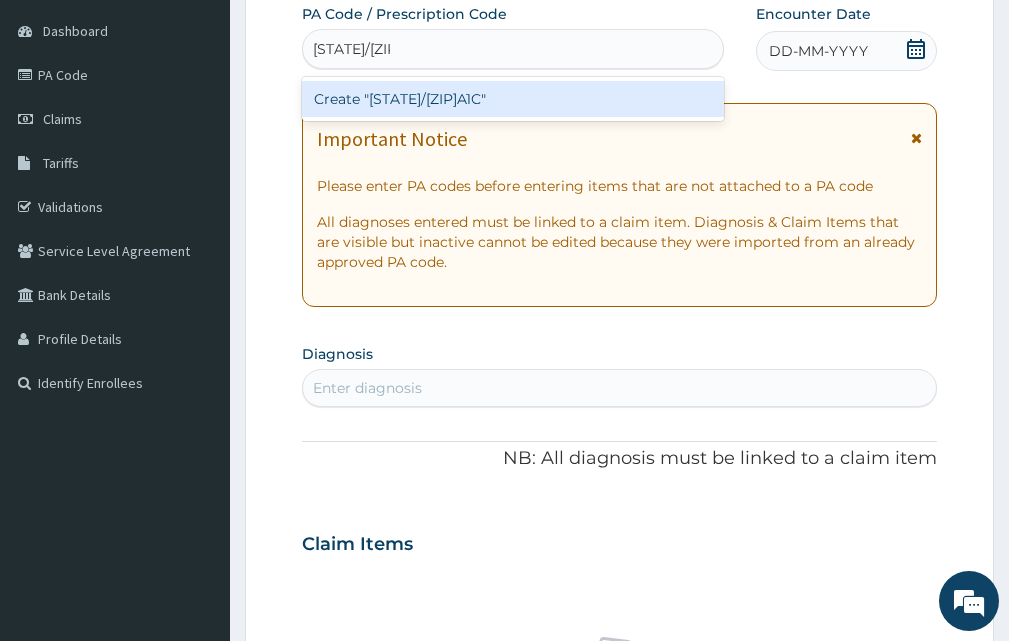 click on "Create "PA/9E9A1C"" at bounding box center [513, 99] 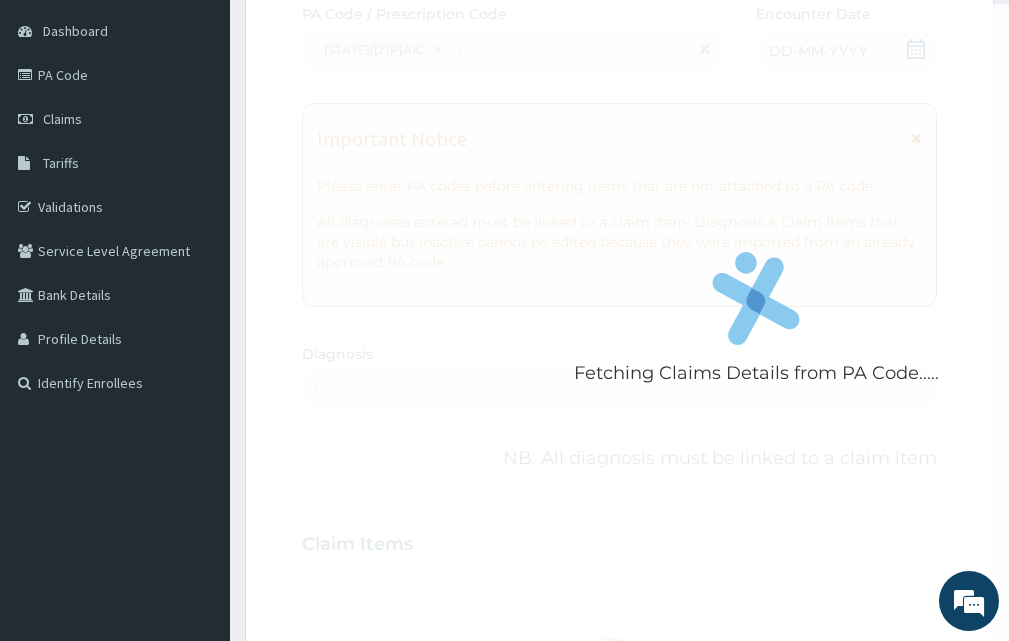 type 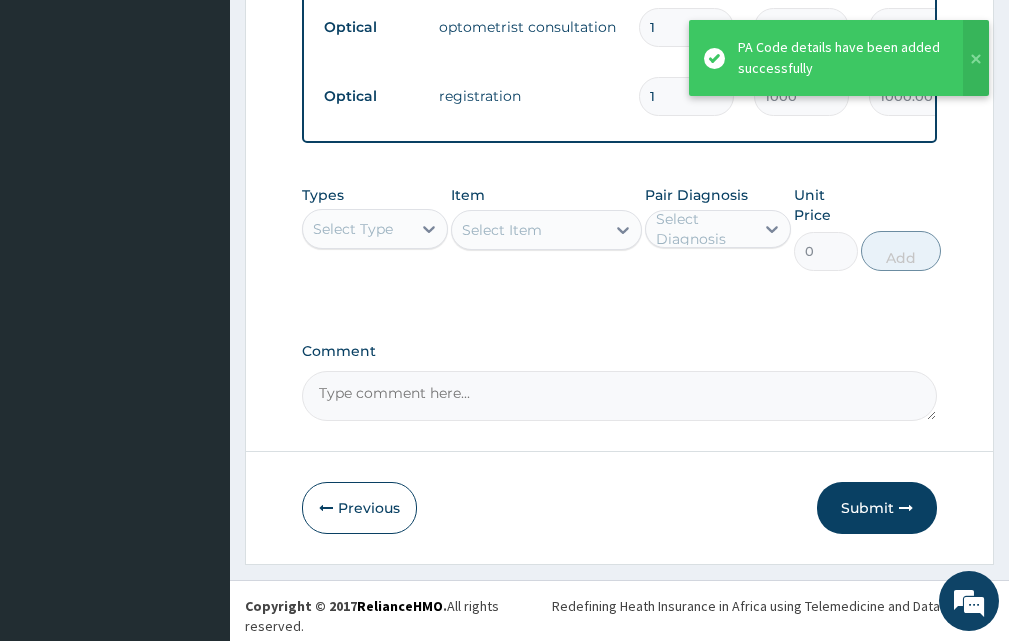 scroll, scrollTop: 1037, scrollLeft: 0, axis: vertical 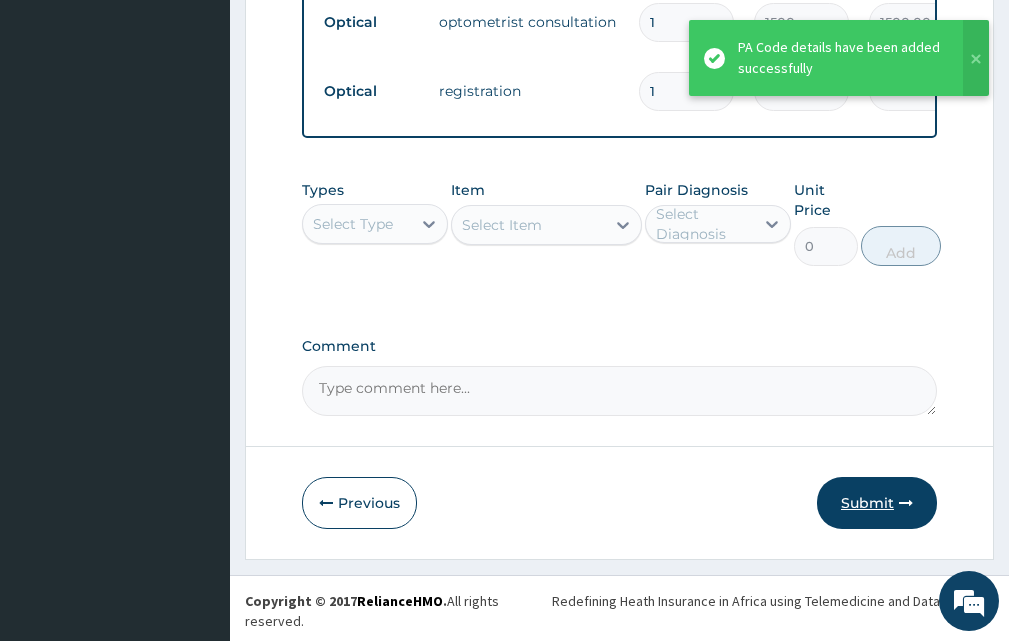 click on "Submit" at bounding box center [877, 503] 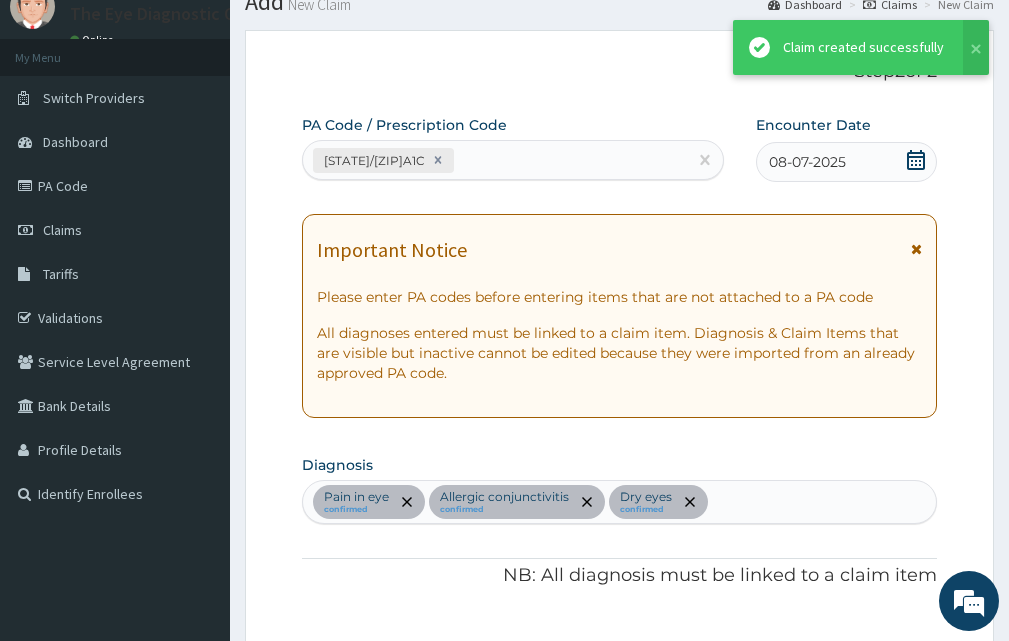 scroll, scrollTop: 1037, scrollLeft: 0, axis: vertical 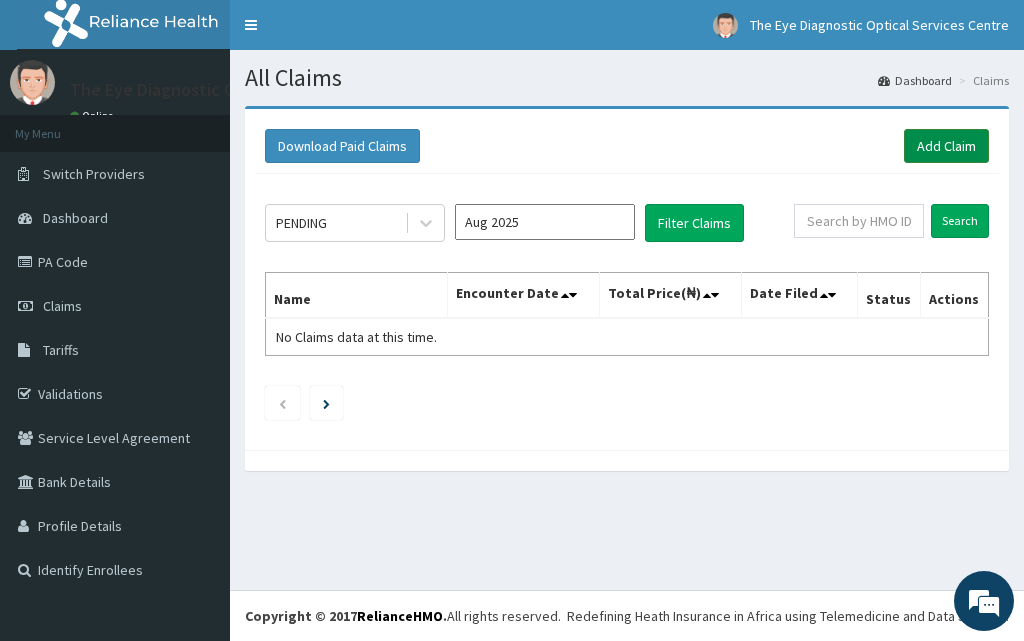 click on "Add Claim" at bounding box center [946, 146] 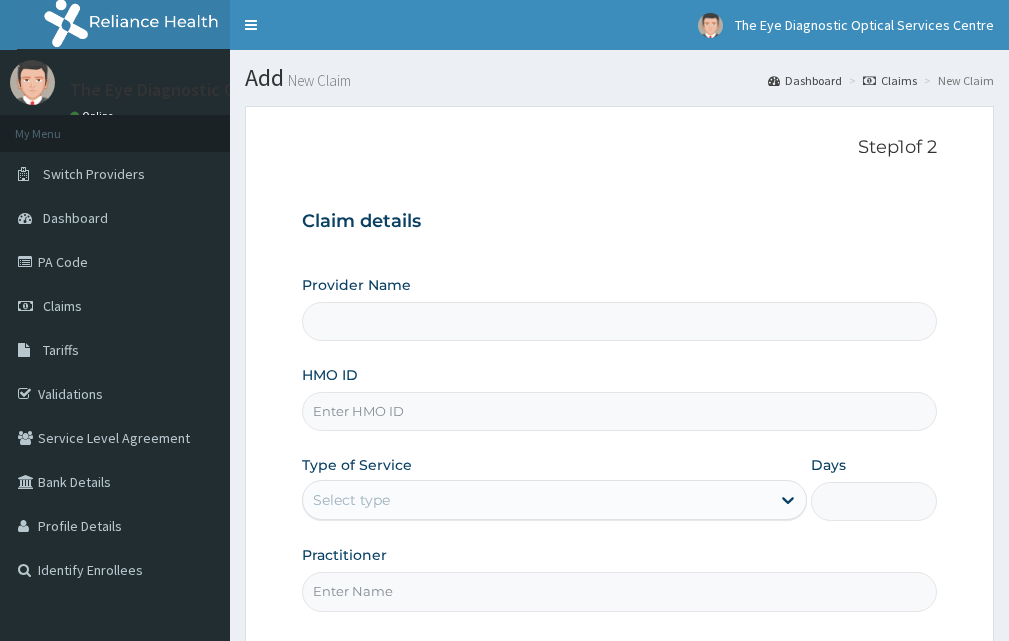 scroll, scrollTop: 0, scrollLeft: 0, axis: both 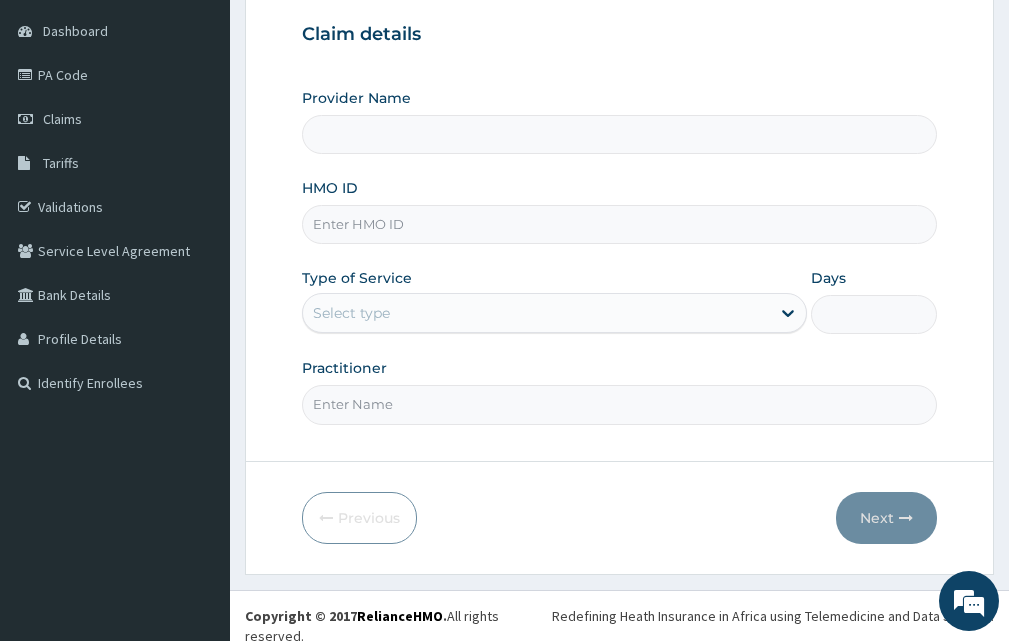 type on "The Eye Diagnostic Optical Services Centre" 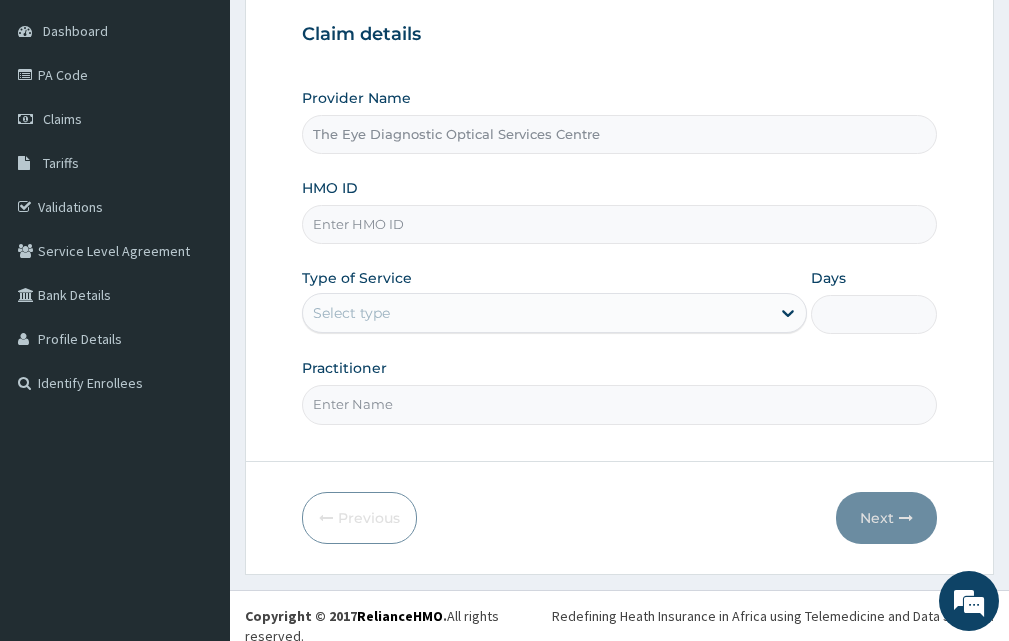 click on "HMO ID" at bounding box center (619, 224) 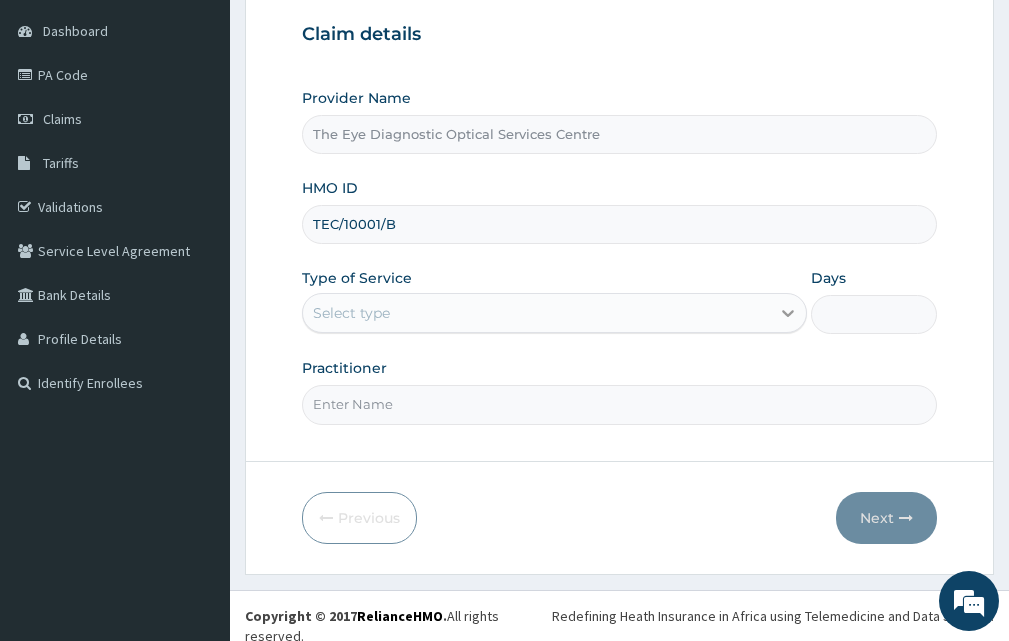 type on "TEC/10001/B" 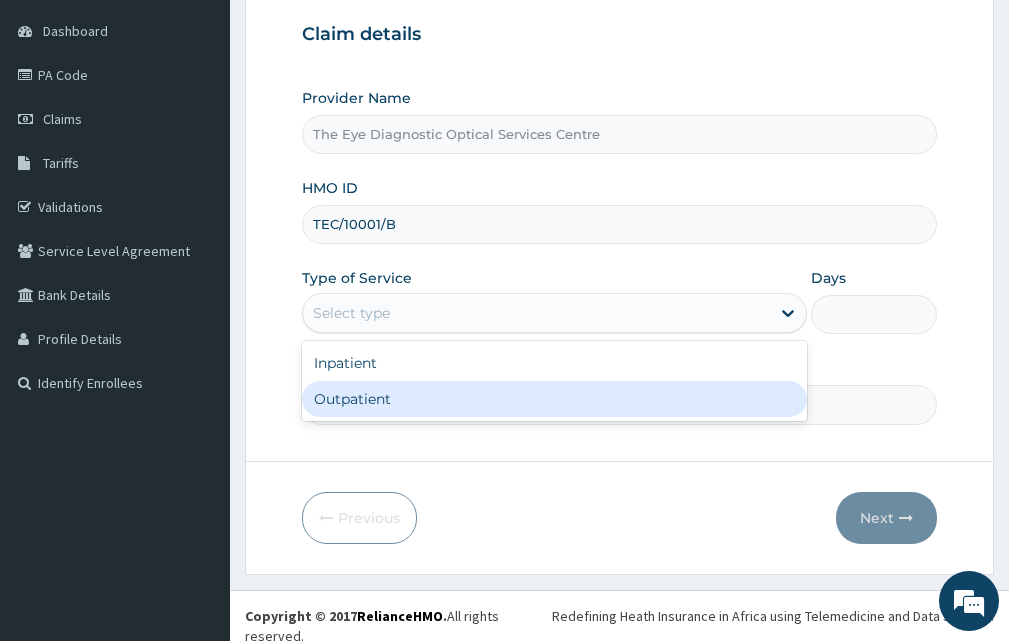 click on "Outpatient" at bounding box center (554, 399) 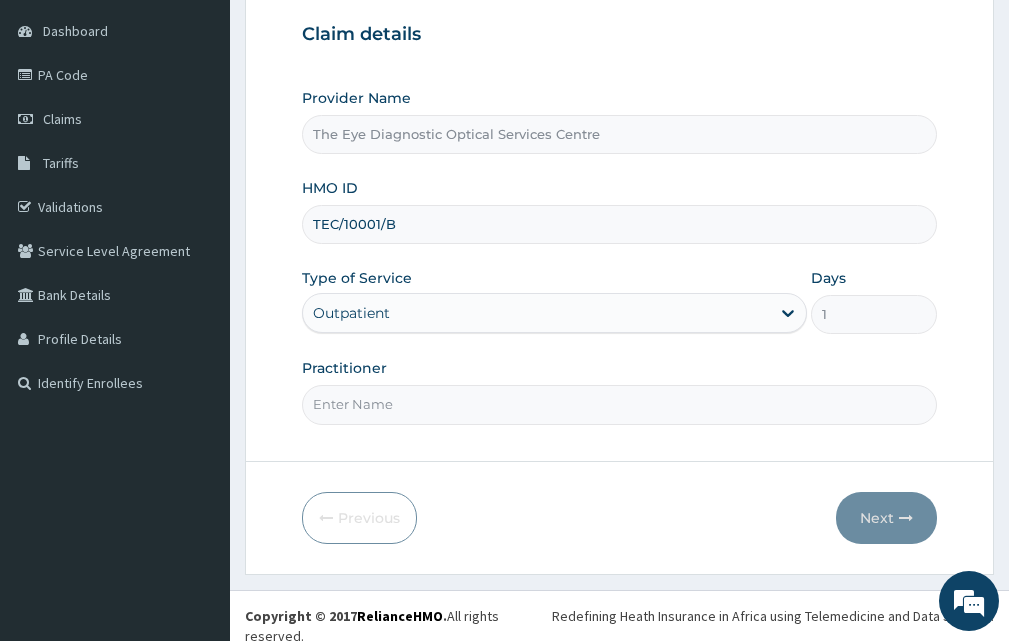 click on "Practitioner" at bounding box center [619, 404] 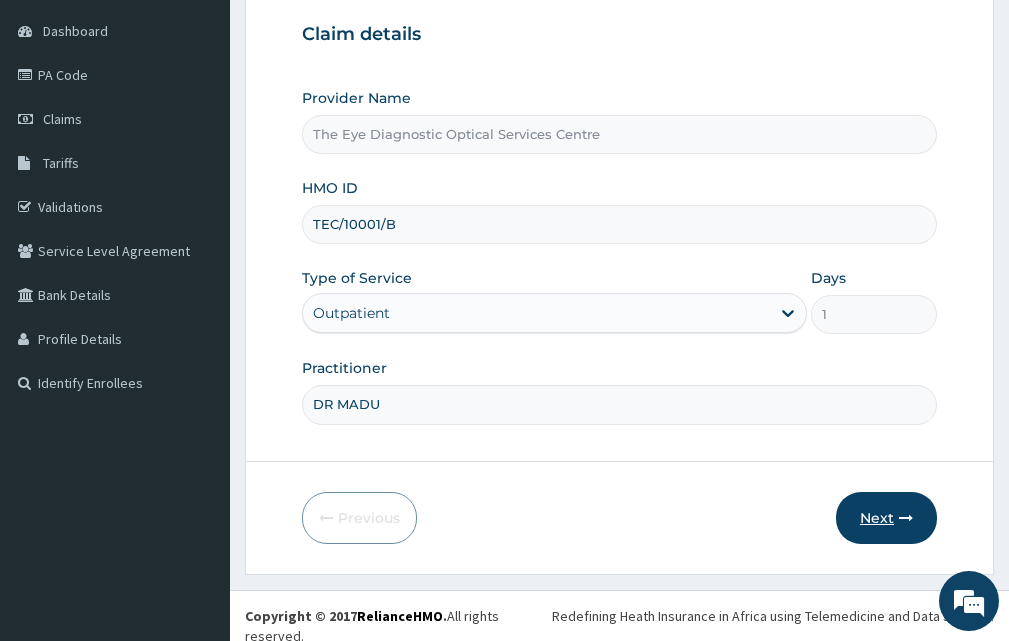 type on "DR MADU" 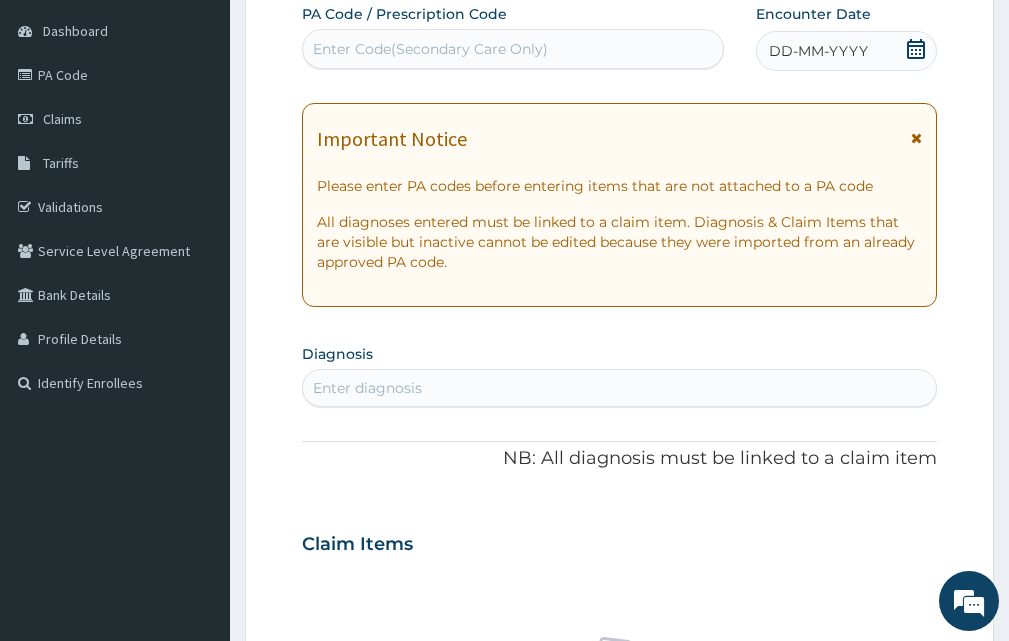 click on "Enter Code(Secondary Care Only)" at bounding box center [513, 49] 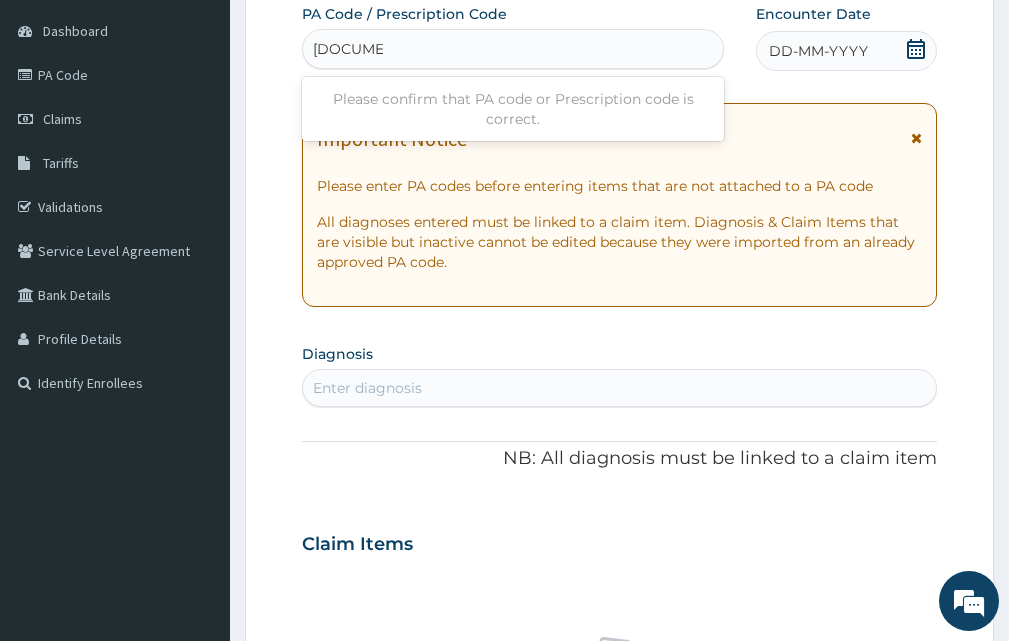 type on "PA/9FF7A7" 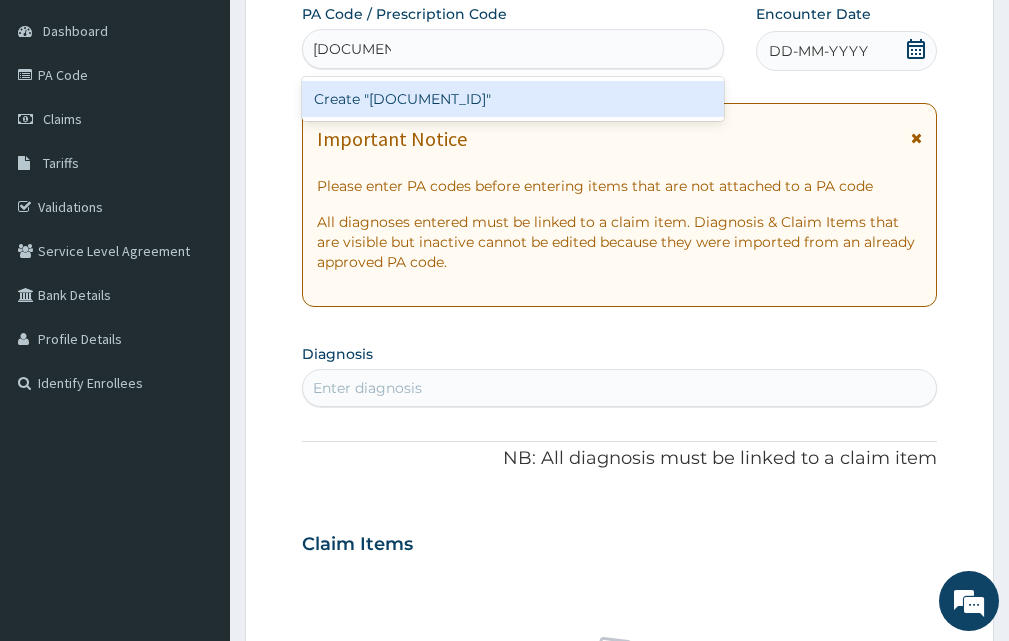 click on "Create "PA/9FF7A7"" at bounding box center (513, 99) 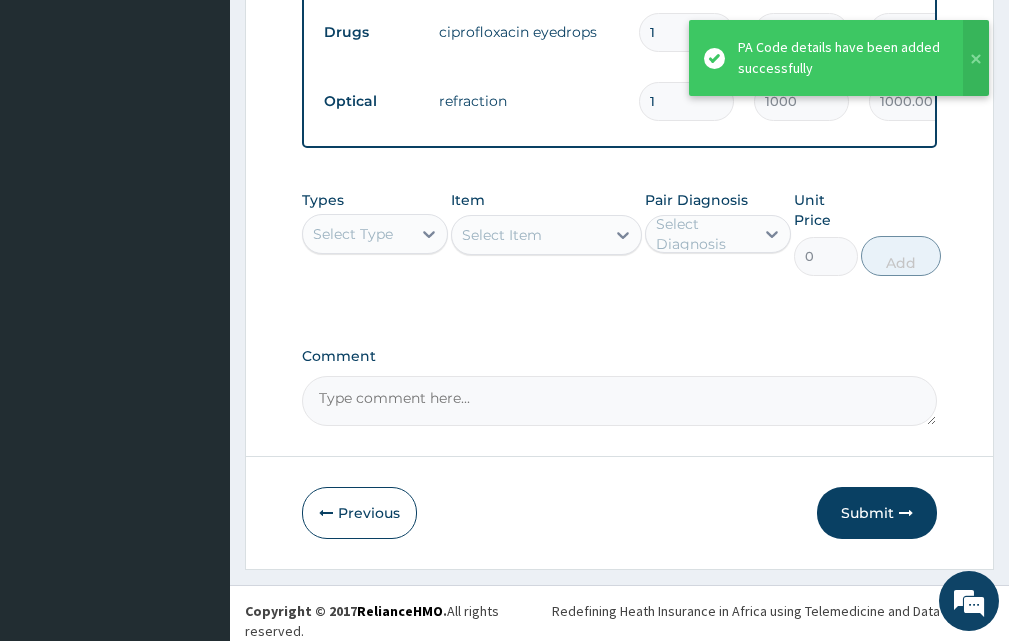 scroll, scrollTop: 1037, scrollLeft: 0, axis: vertical 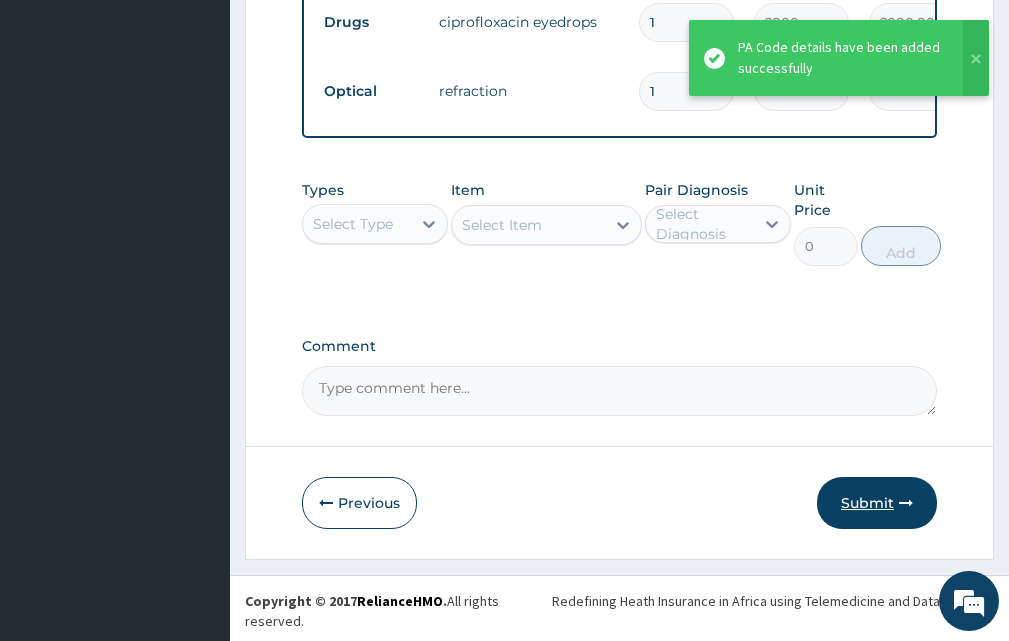 click on "Submit" at bounding box center (877, 503) 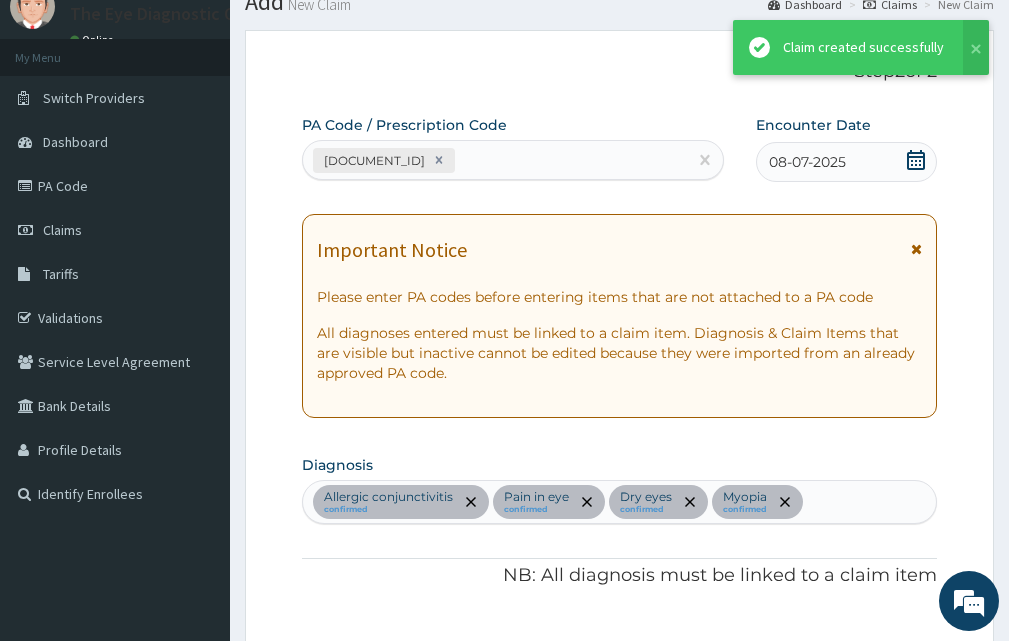 scroll, scrollTop: 1037, scrollLeft: 0, axis: vertical 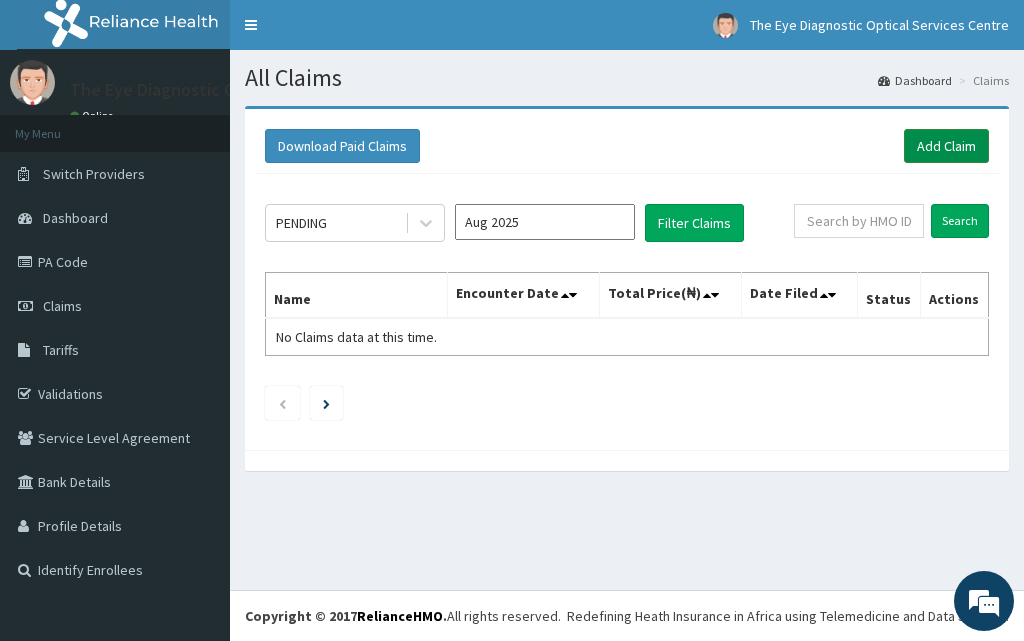 click on "Add Claim" at bounding box center (946, 146) 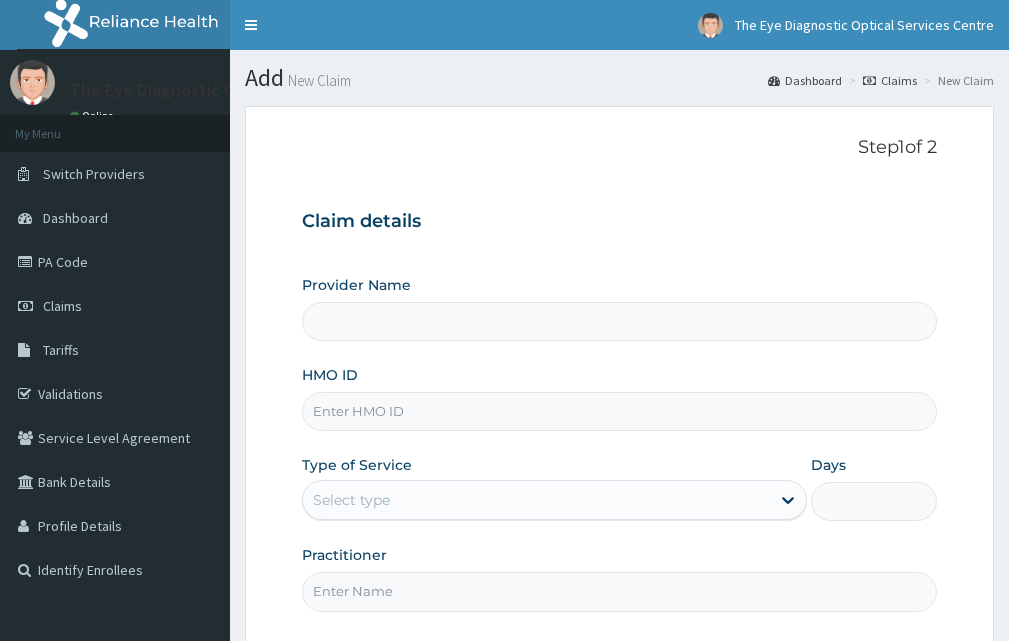 scroll, scrollTop: 0, scrollLeft: 0, axis: both 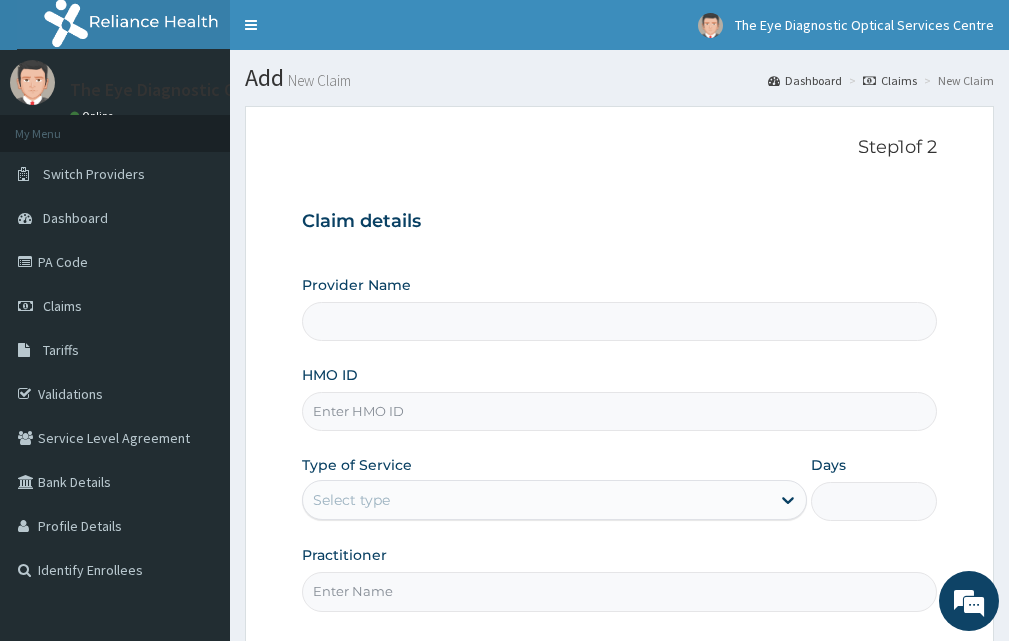 type on "The Eye Diagnostic Optical Services Centre" 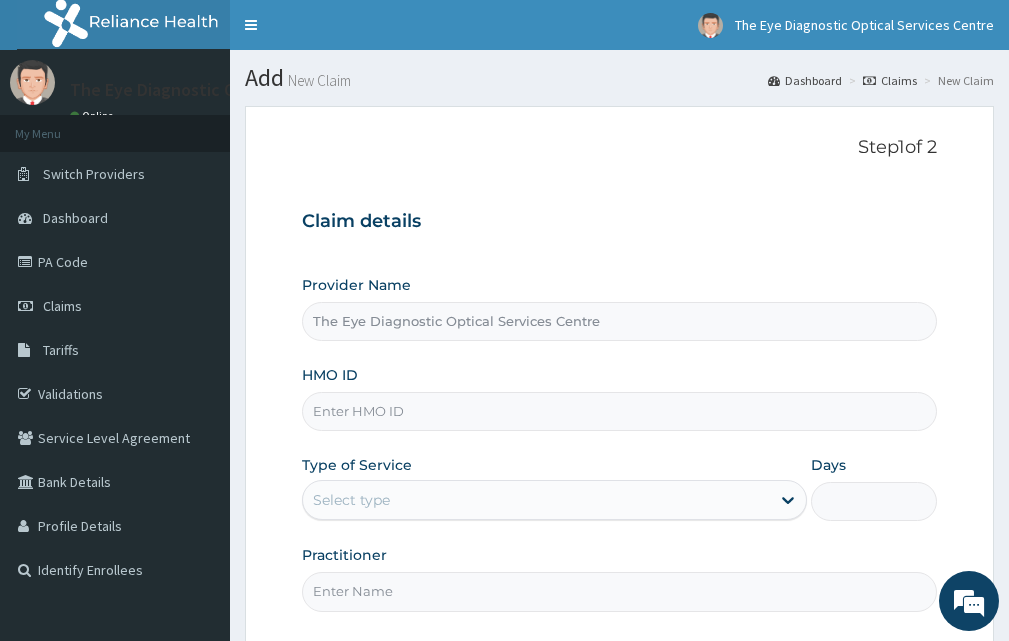 click on "HMO ID" at bounding box center (619, 411) 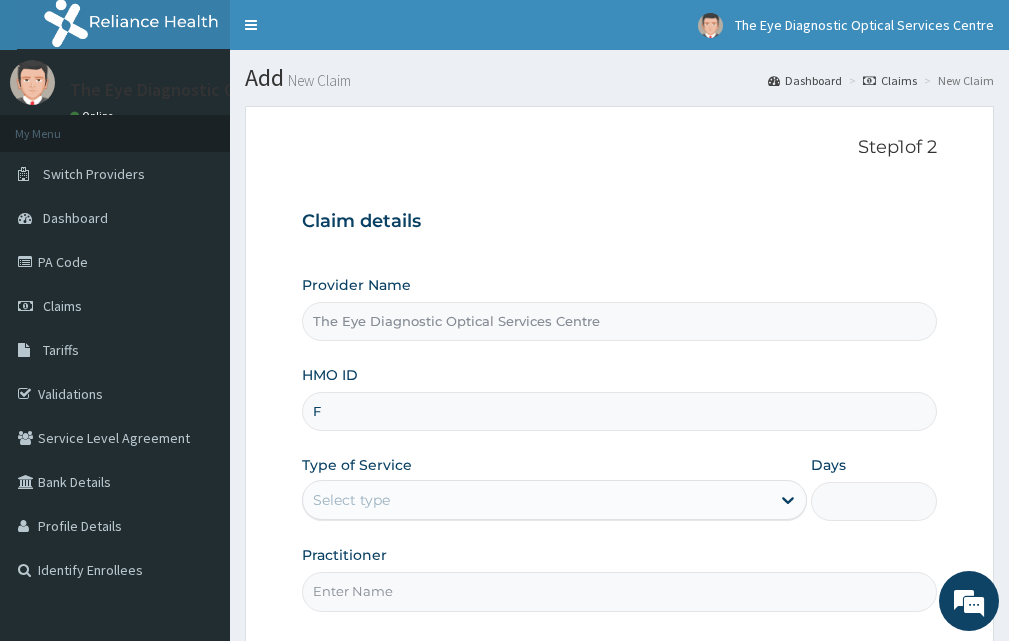 scroll, scrollTop: 0, scrollLeft: 0, axis: both 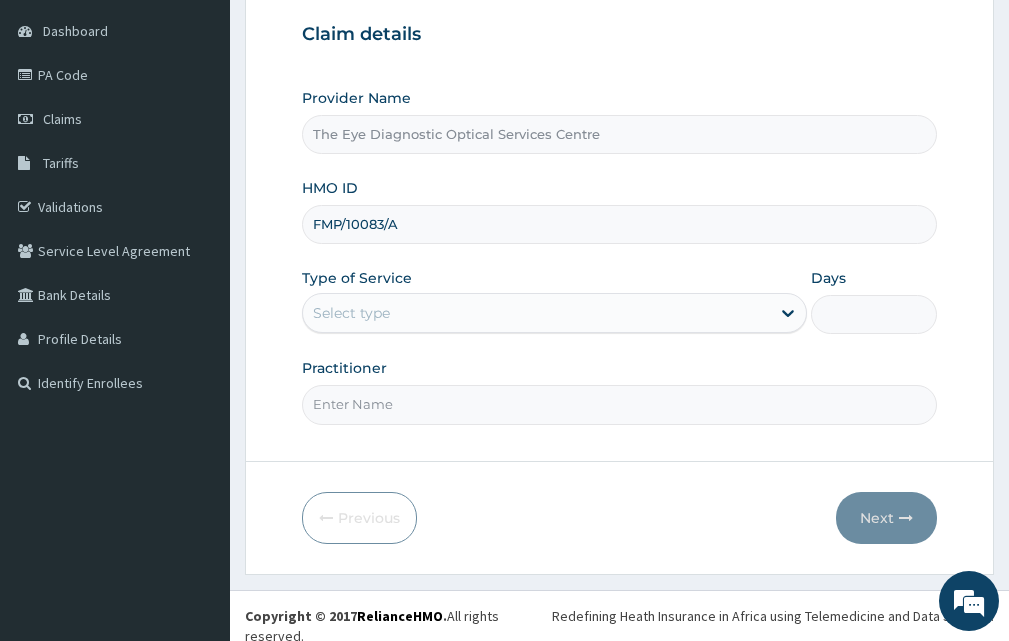 type on "FMP/10083/A" 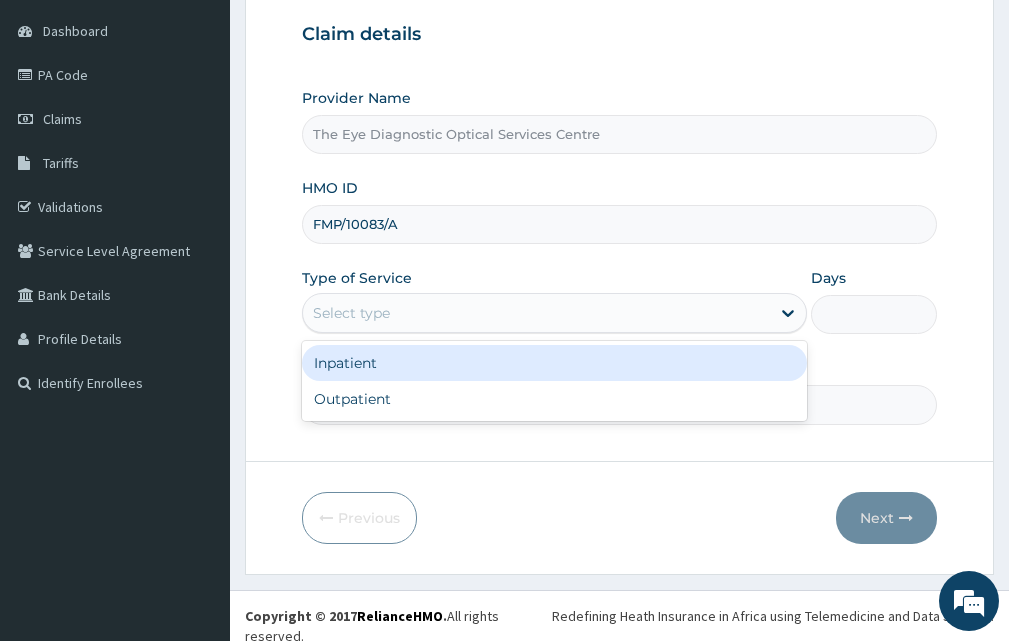 click on "Select type" at bounding box center (554, 313) 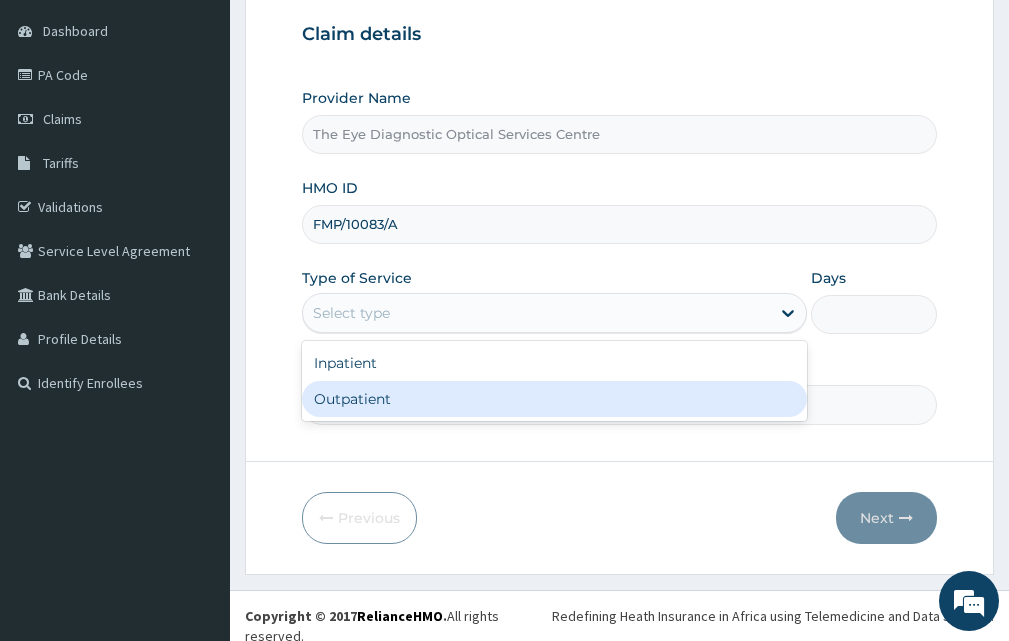 click on "Outpatient" at bounding box center (554, 399) 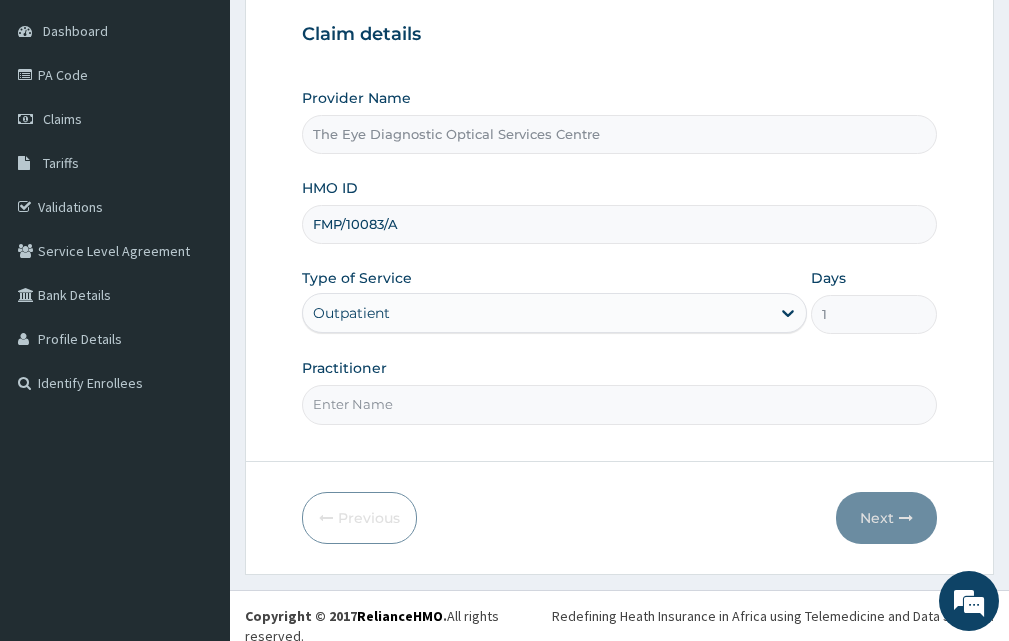 click on "Practitioner" at bounding box center (619, 404) 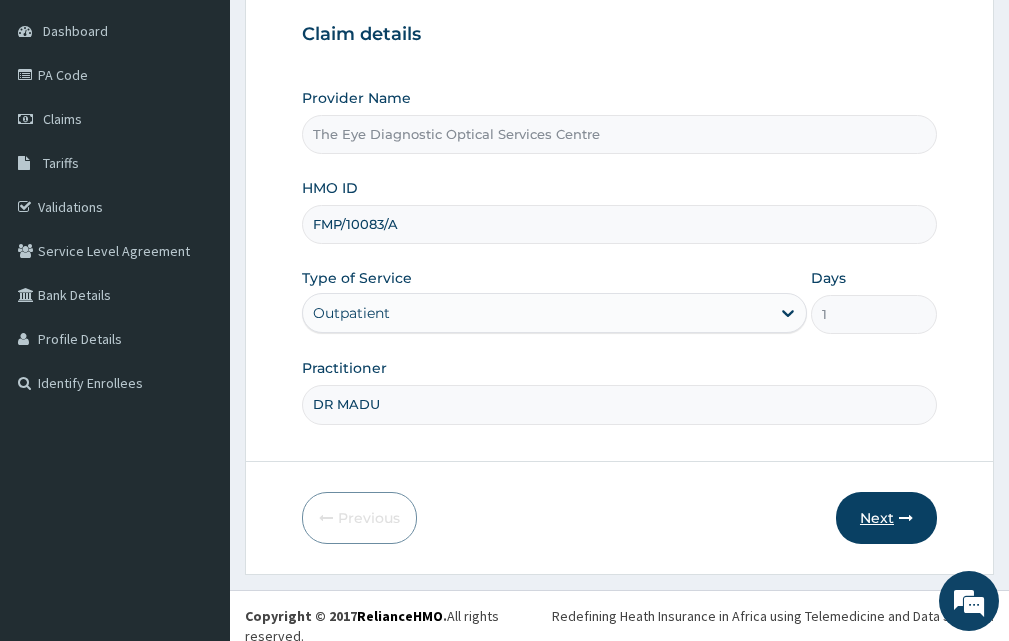 type on "DR MADU" 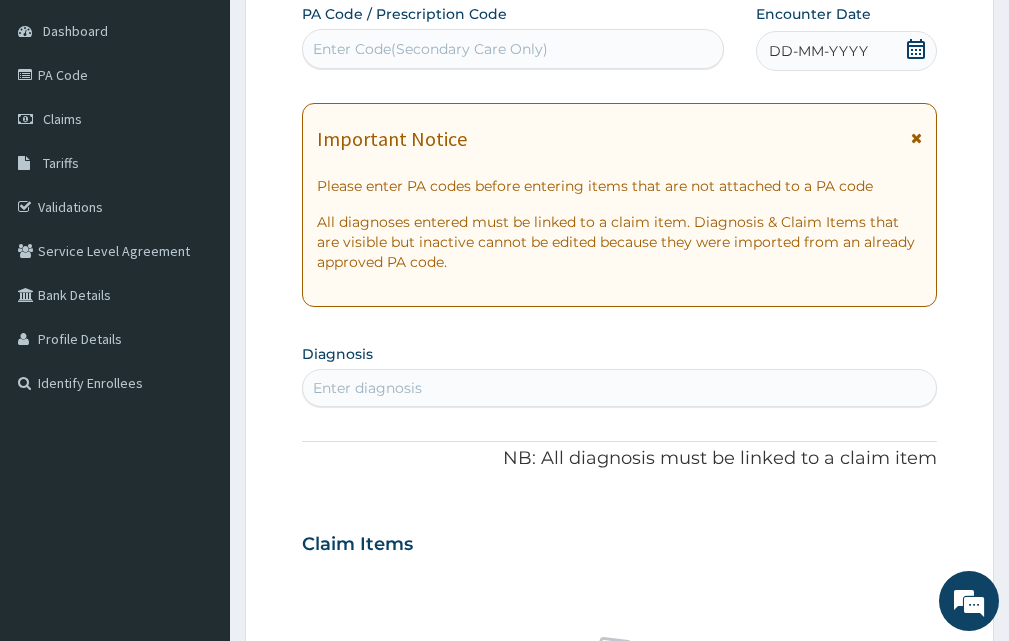 click on "Enter Code(Secondary Care Only)" at bounding box center (430, 49) 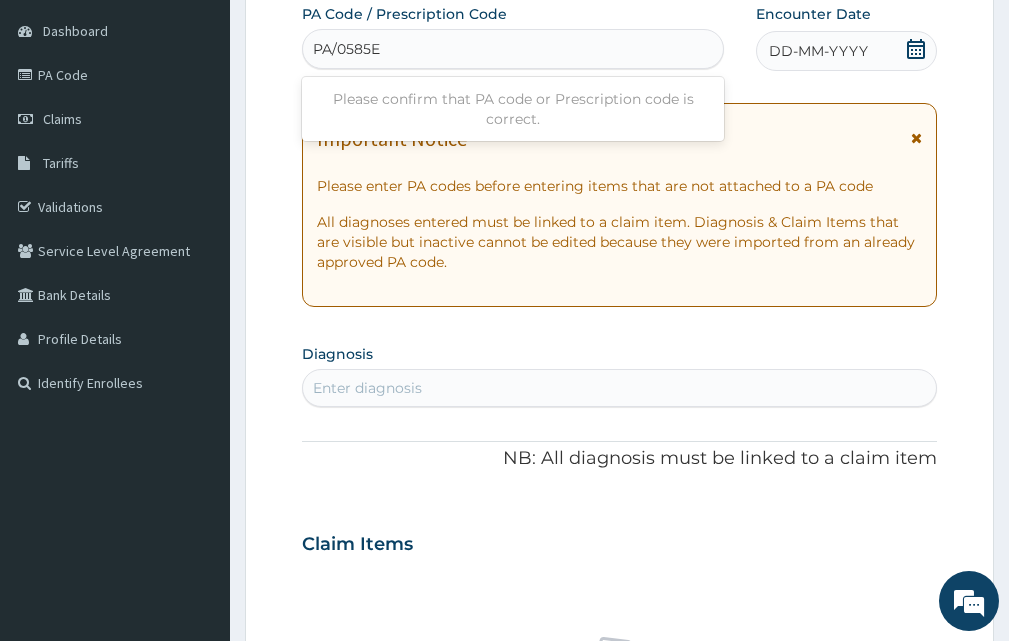 type on "PA/0585E8" 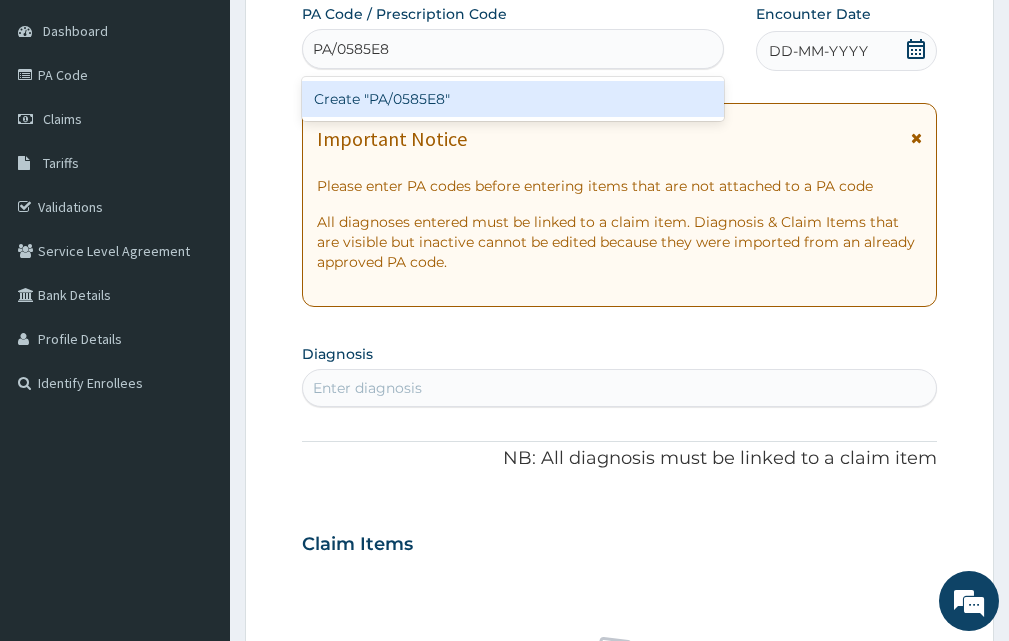 click on "Create "PA/0585E8"" at bounding box center [513, 99] 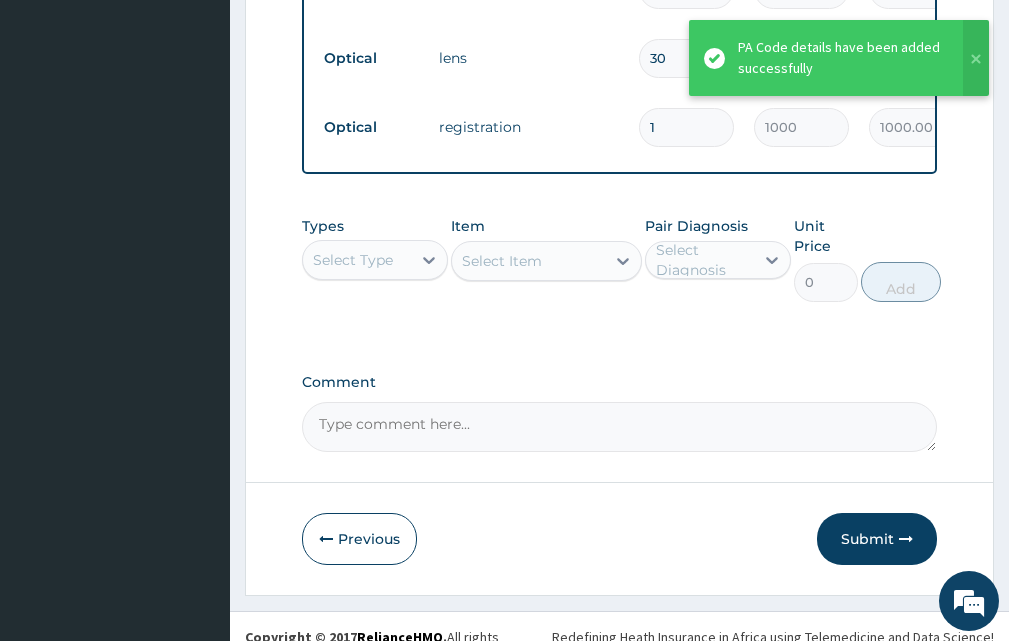 scroll, scrollTop: 1627, scrollLeft: 0, axis: vertical 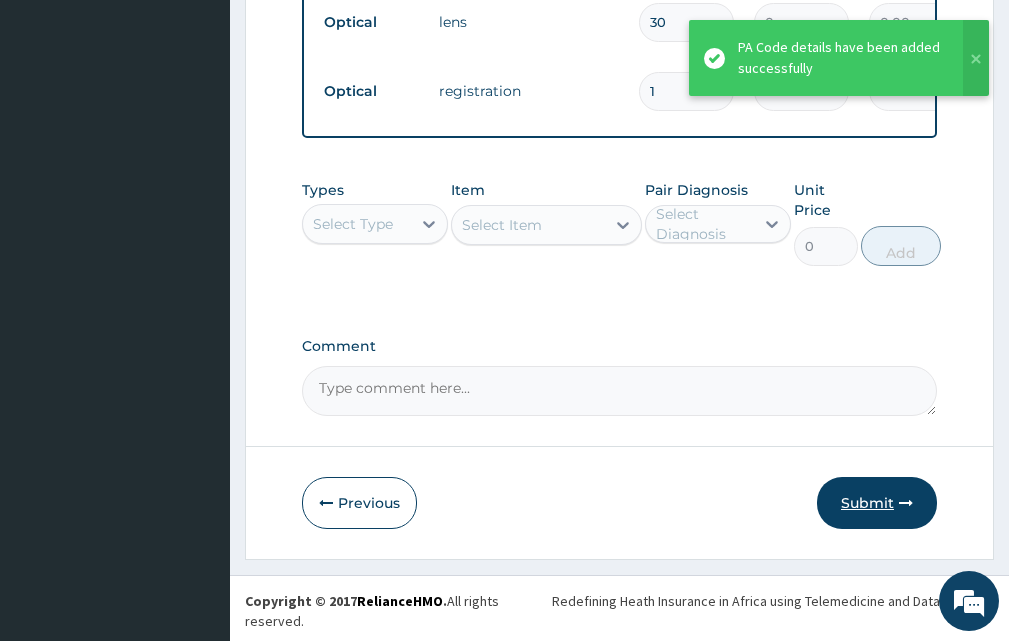 click on "Submit" at bounding box center (877, 503) 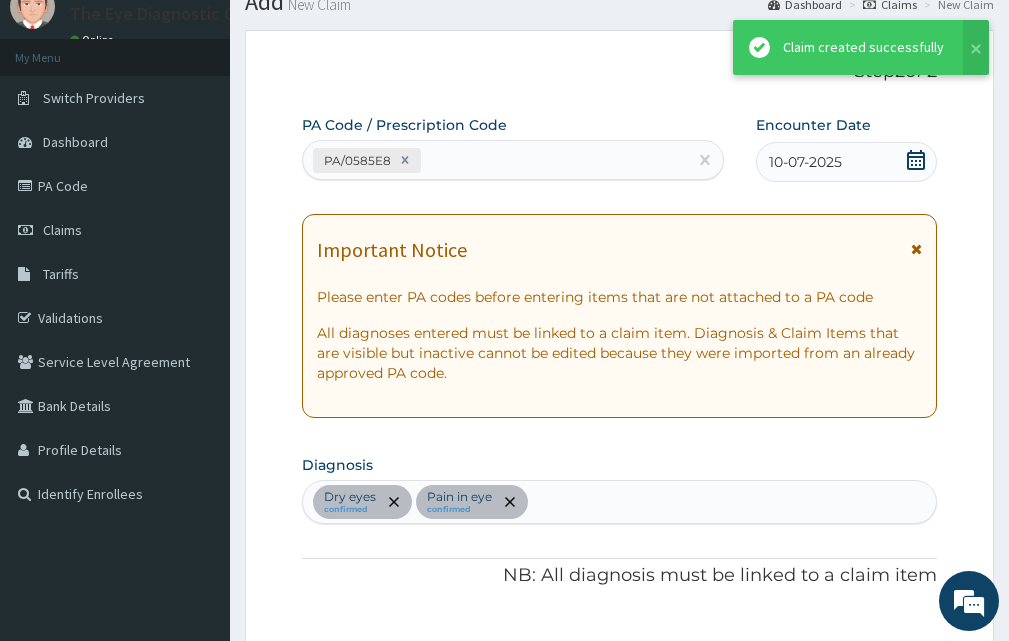 scroll, scrollTop: 1627, scrollLeft: 0, axis: vertical 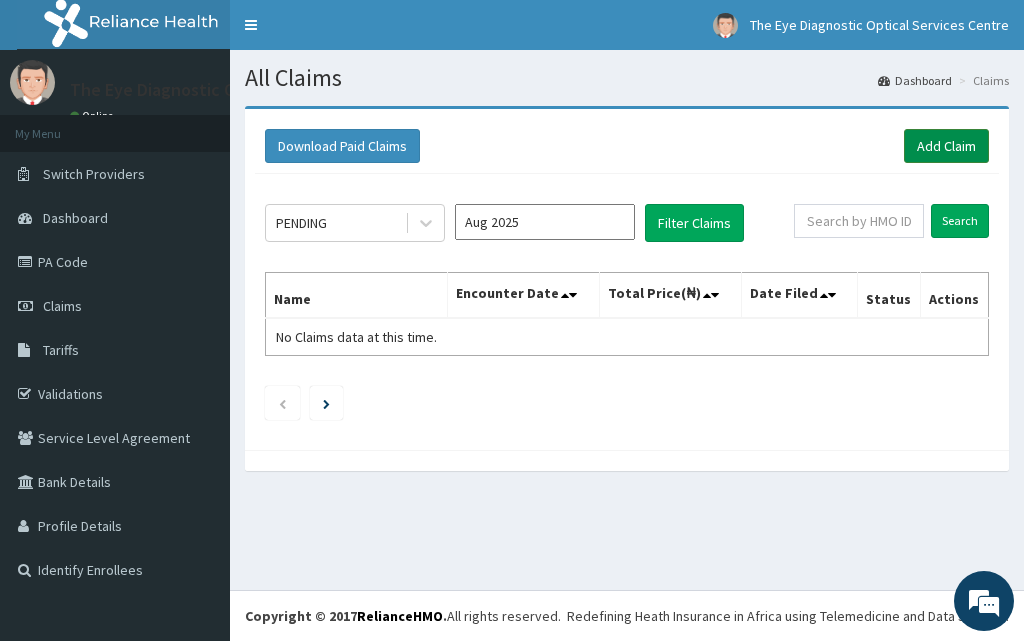 click on "Add Claim" at bounding box center (946, 146) 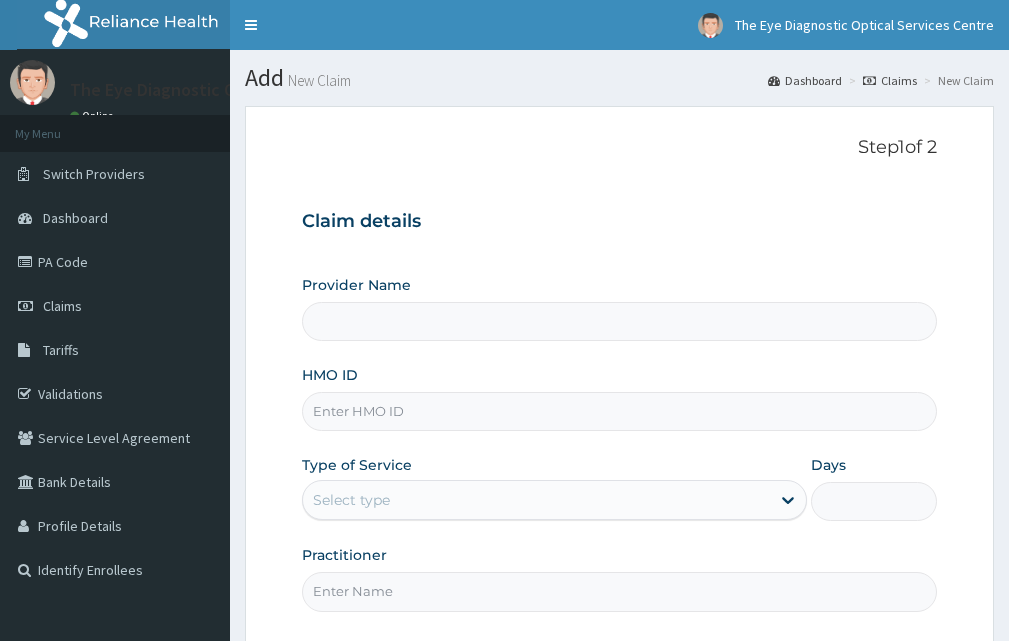 scroll, scrollTop: 0, scrollLeft: 0, axis: both 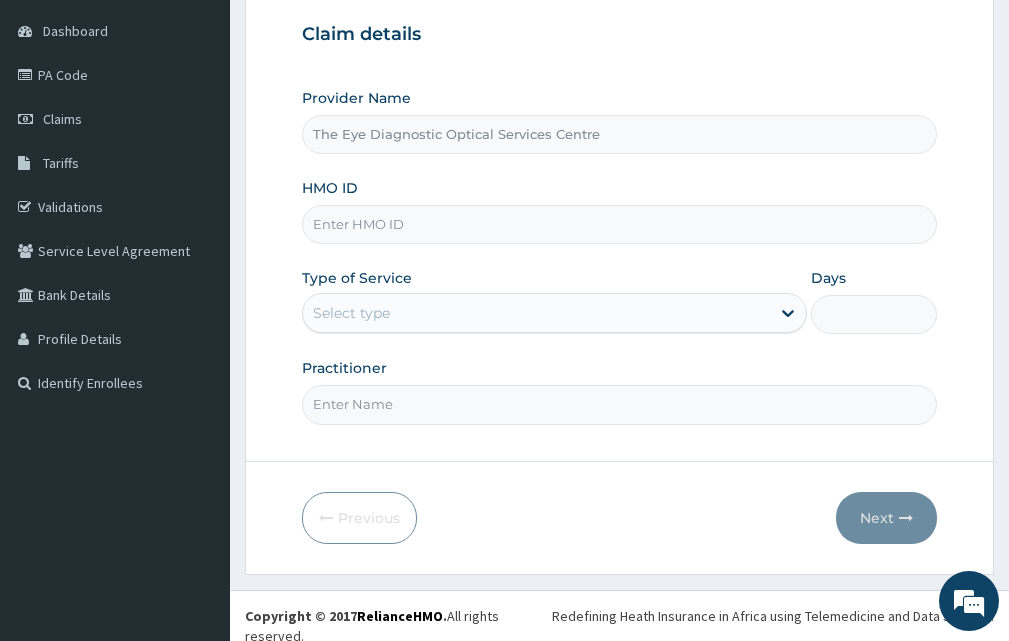 type on "The Eye Diagnostic Optical Services Centre" 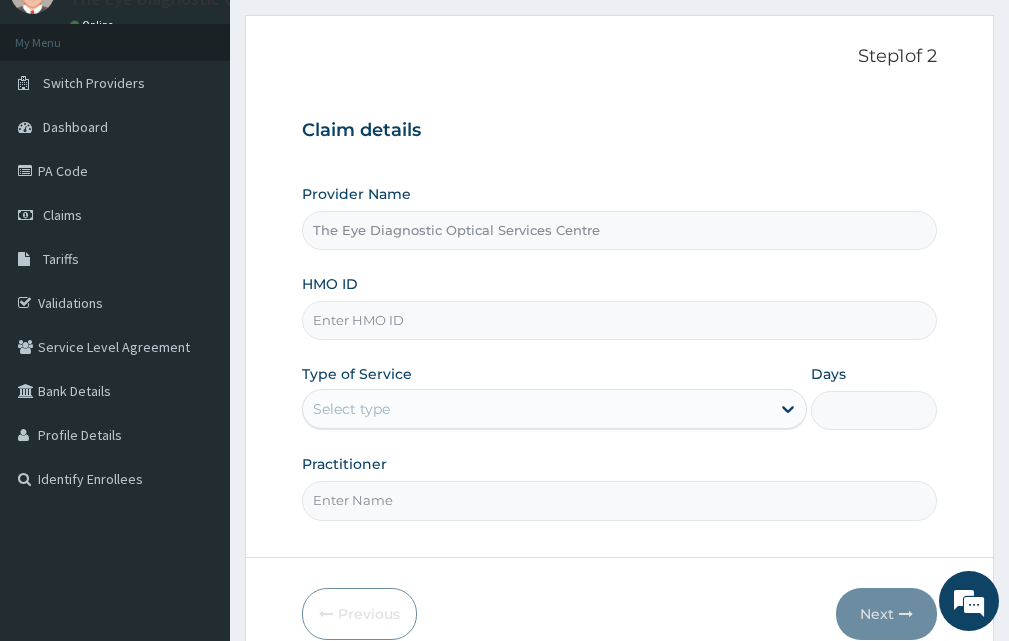 scroll, scrollTop: 0, scrollLeft: 0, axis: both 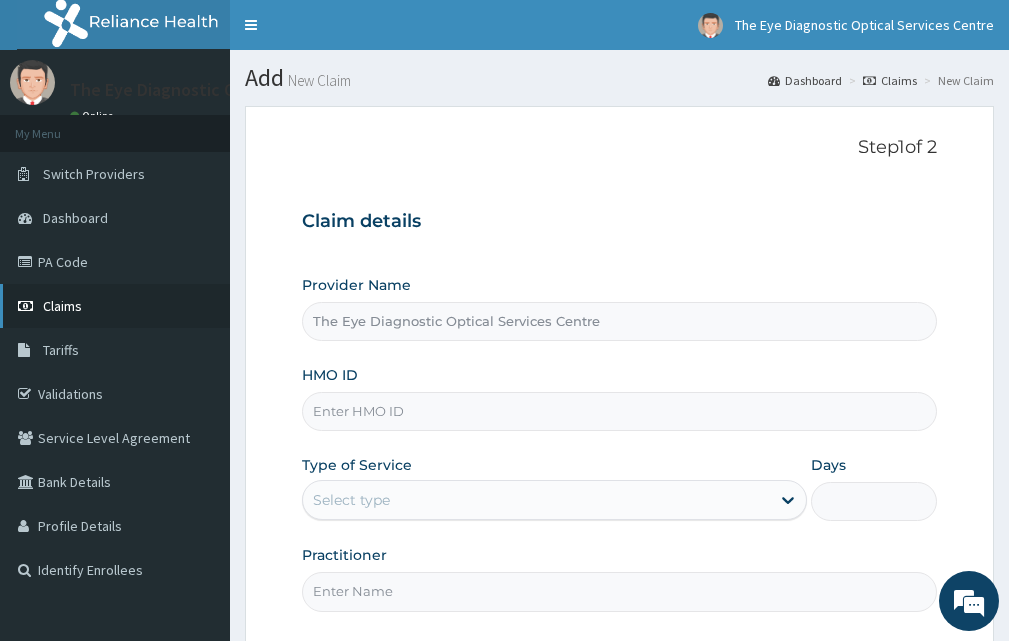 click on "Claims" at bounding box center (62, 306) 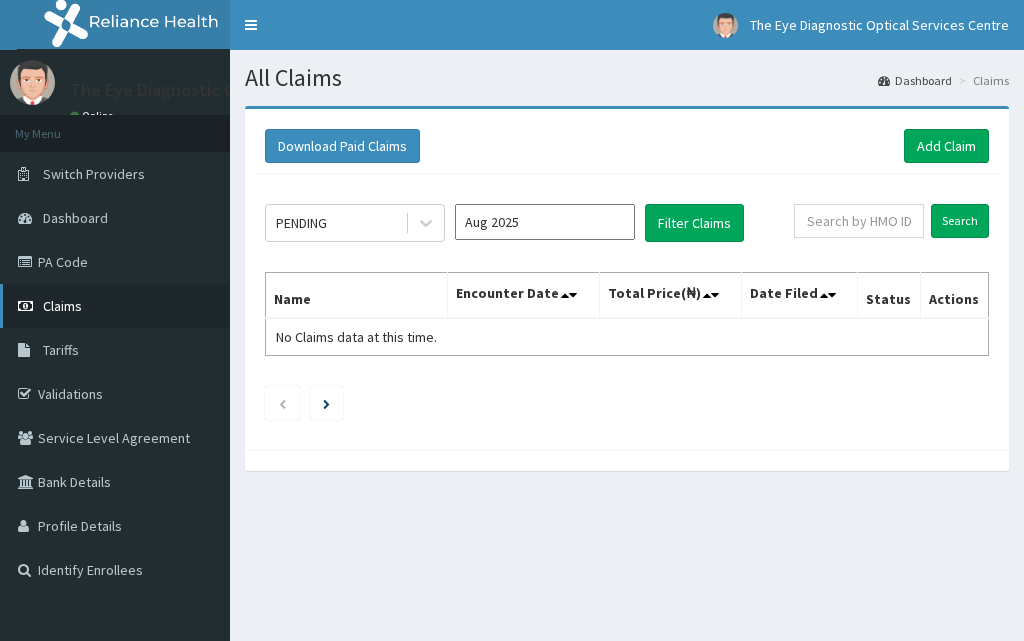 scroll, scrollTop: 0, scrollLeft: 0, axis: both 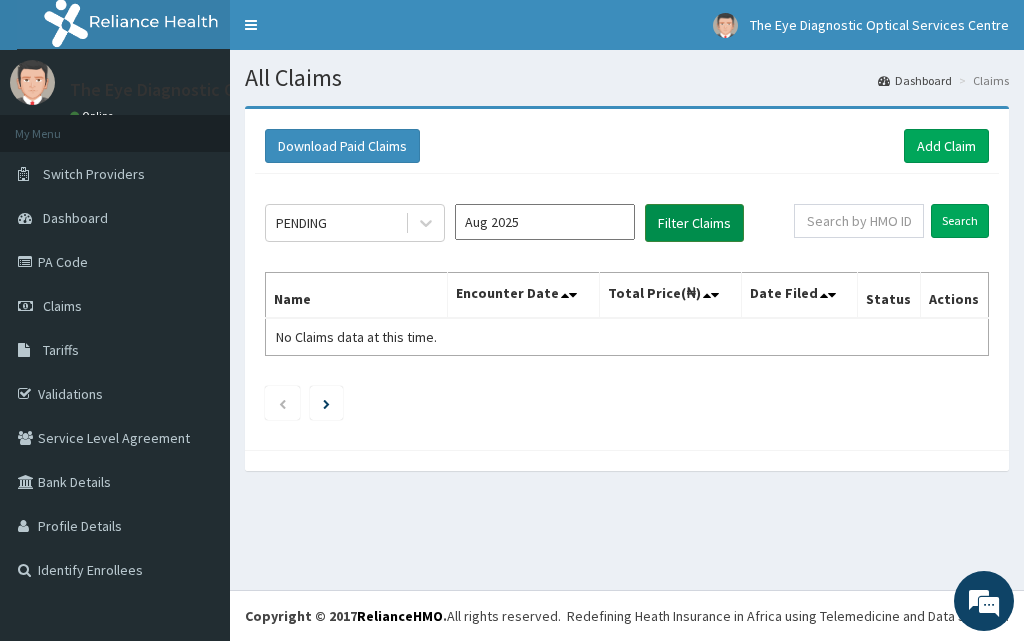 click on "Filter Claims" at bounding box center (694, 223) 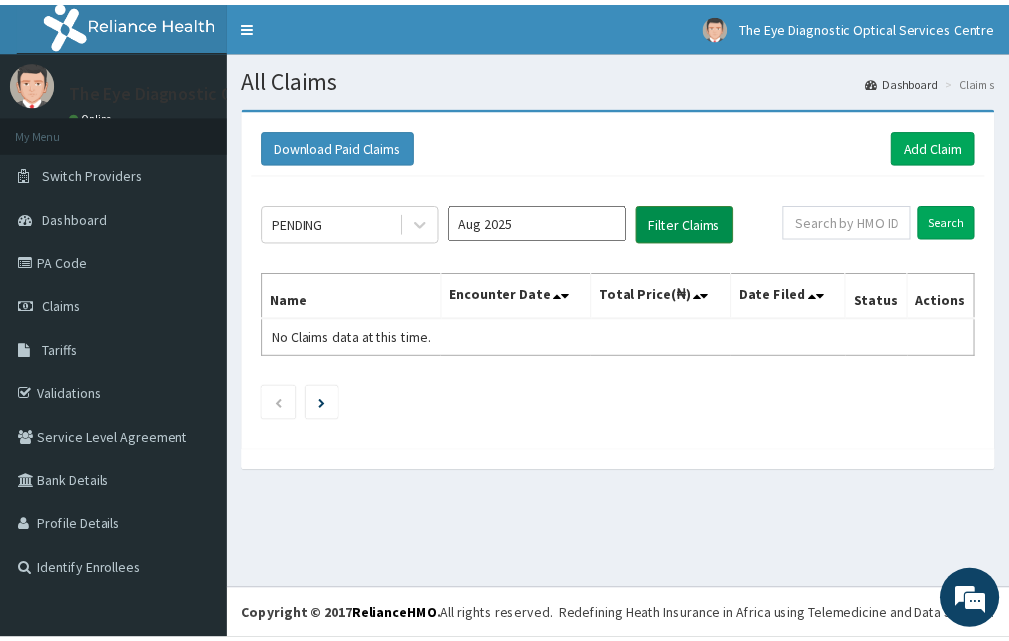 scroll, scrollTop: 0, scrollLeft: 0, axis: both 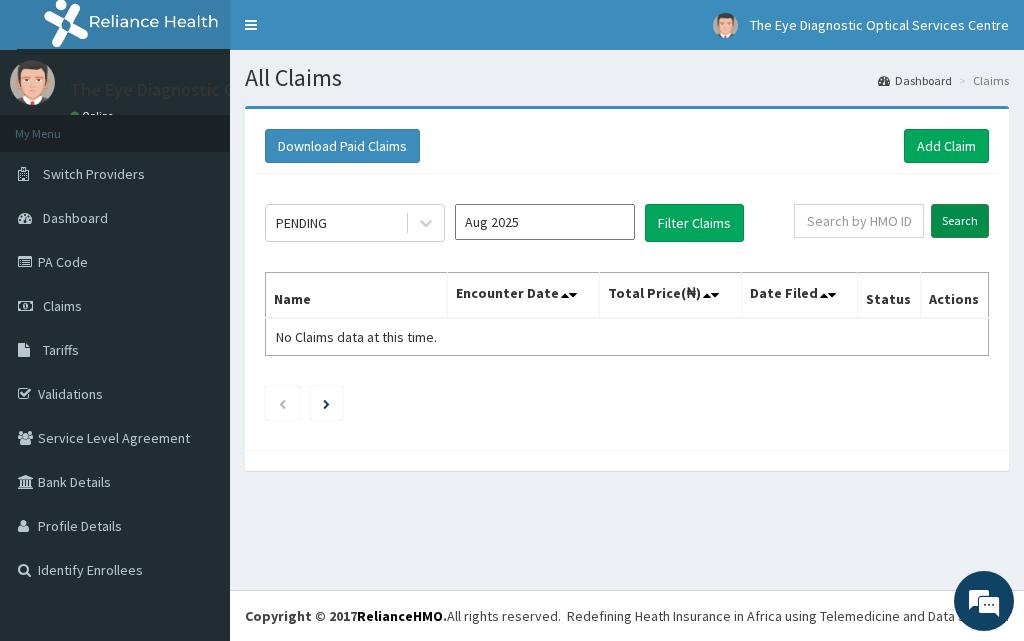 click on "Search" at bounding box center (960, 221) 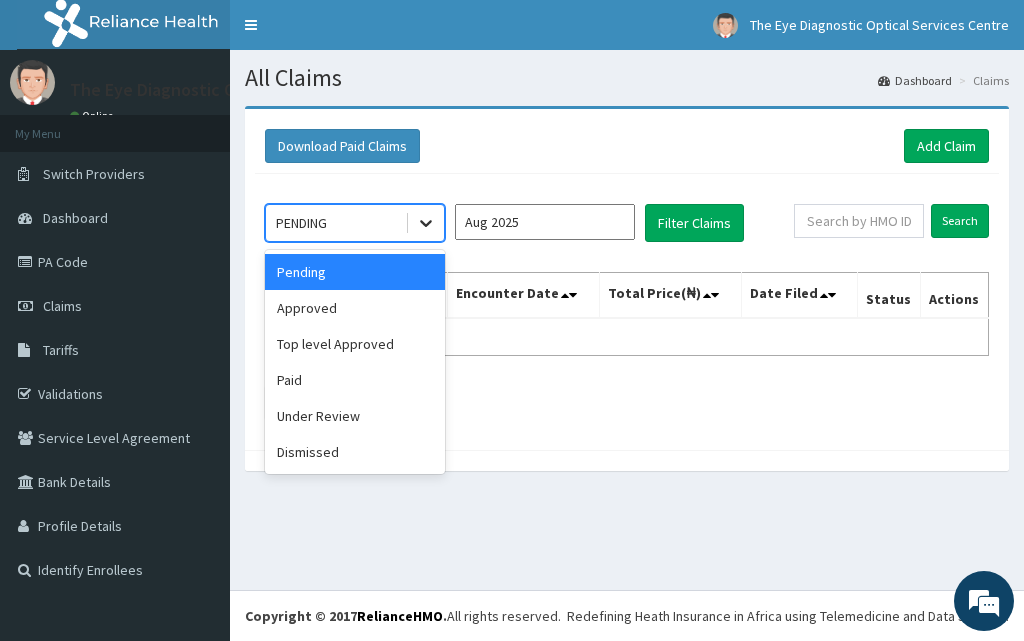 click 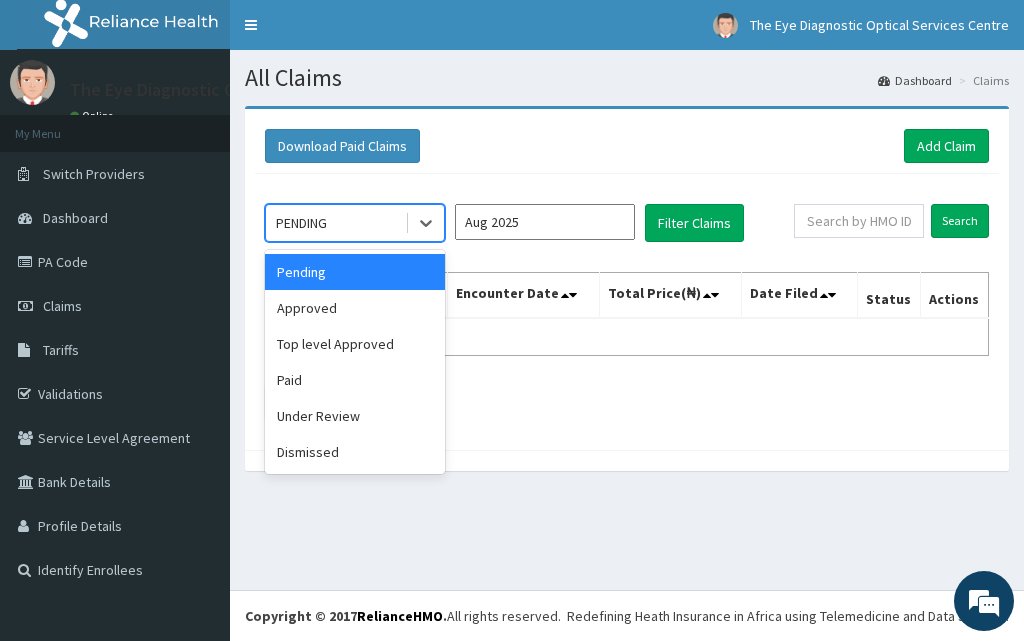 click on "Pending" at bounding box center (355, 272) 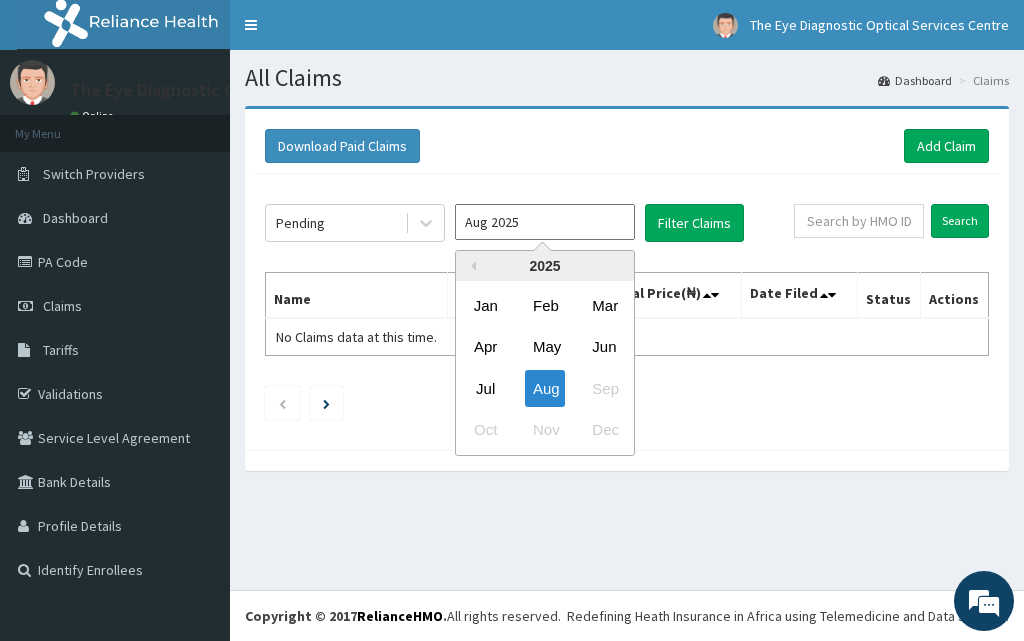 click on "Aug 2025" at bounding box center [545, 222] 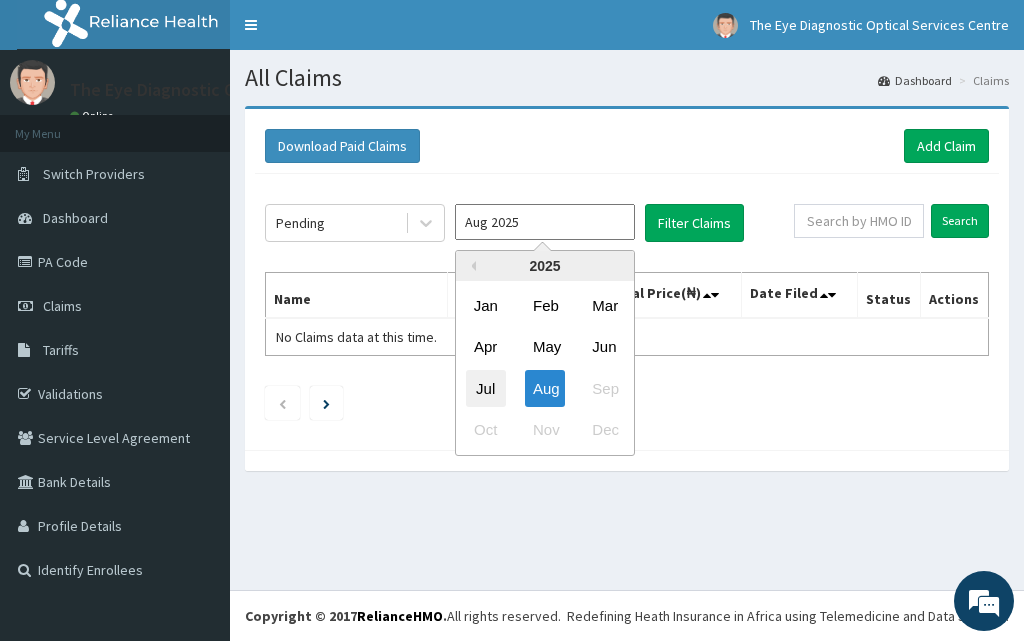 click on "Jul" at bounding box center [486, 388] 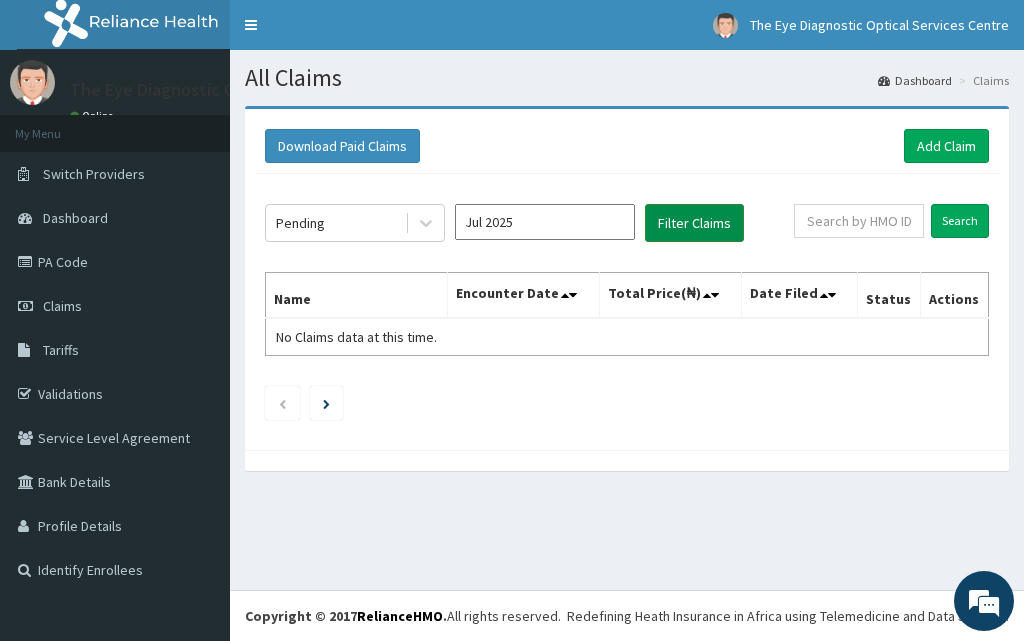 click on "Filter Claims" at bounding box center [694, 223] 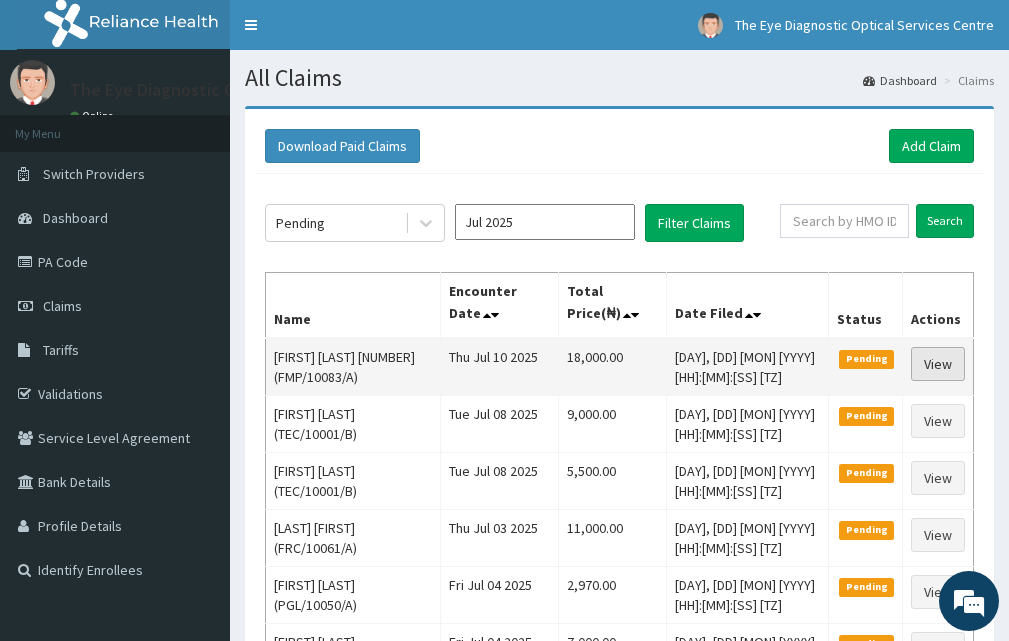 click on "View" at bounding box center [938, 364] 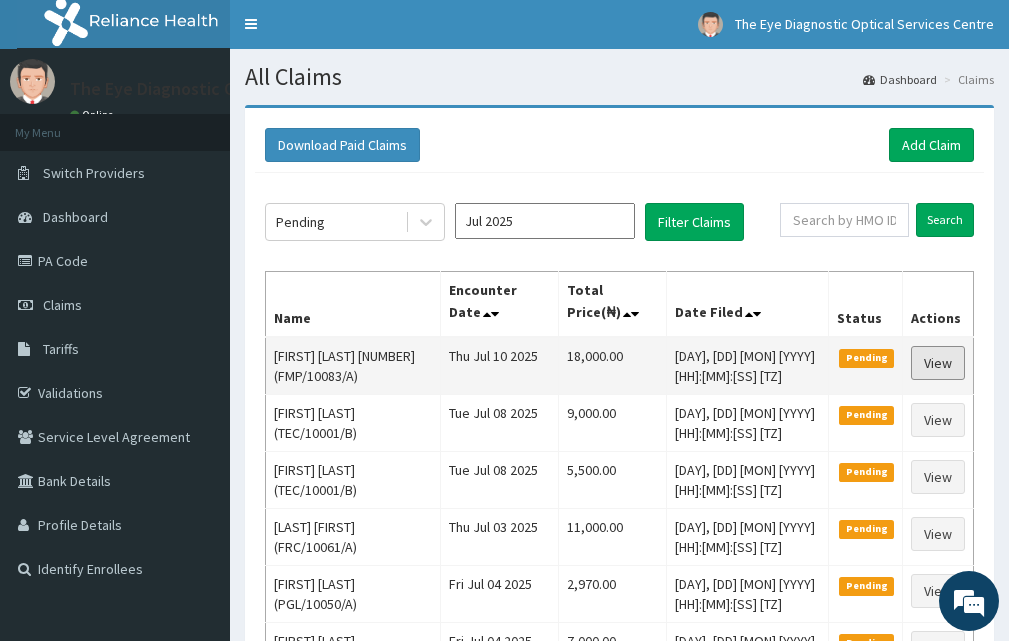 scroll, scrollTop: 0, scrollLeft: 0, axis: both 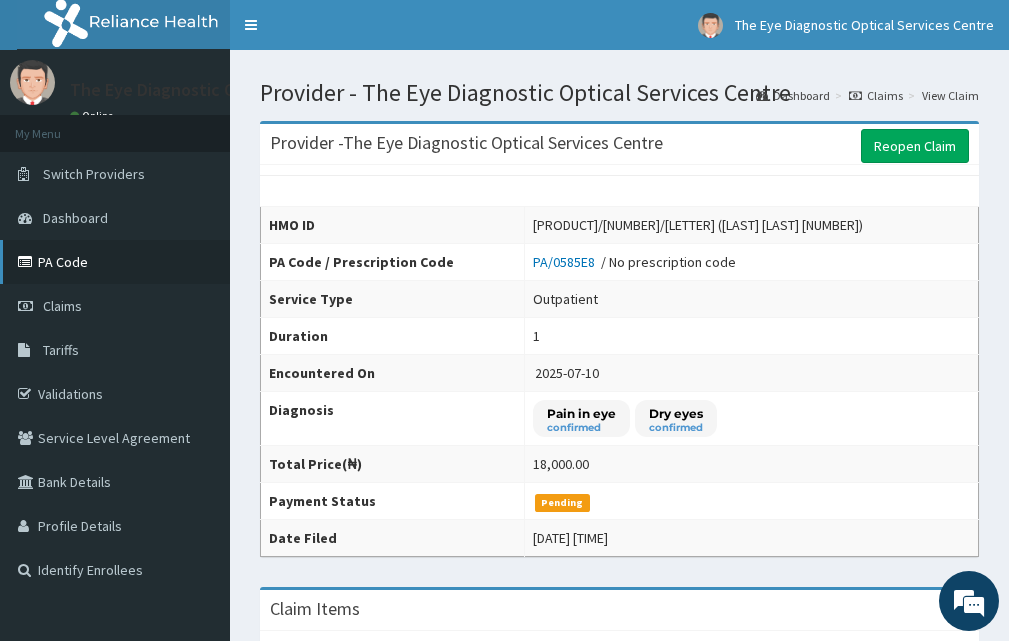 click on "PA Code" at bounding box center [115, 262] 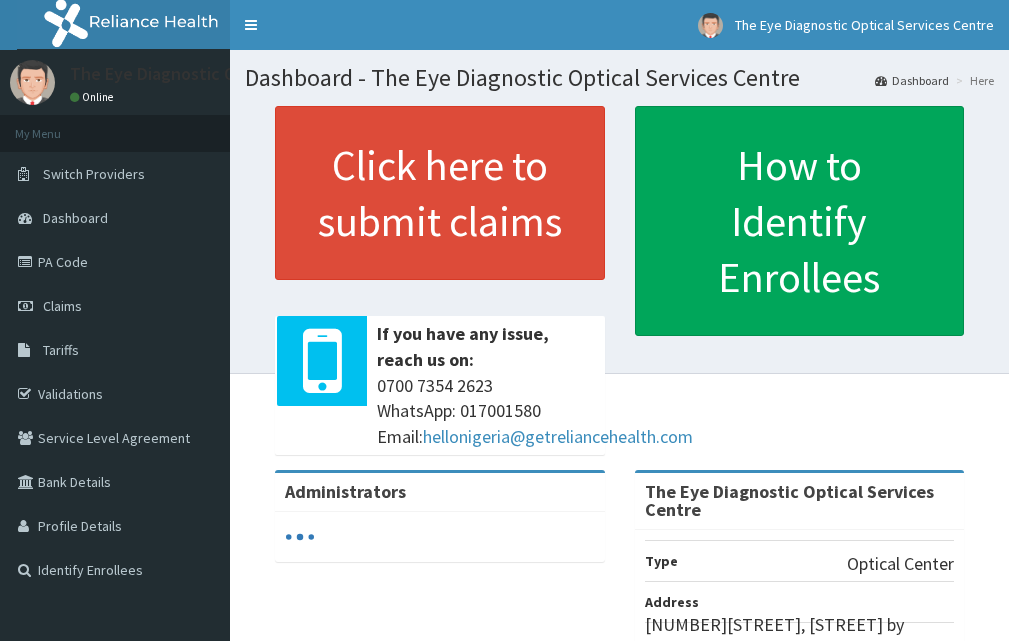 scroll, scrollTop: 0, scrollLeft: 0, axis: both 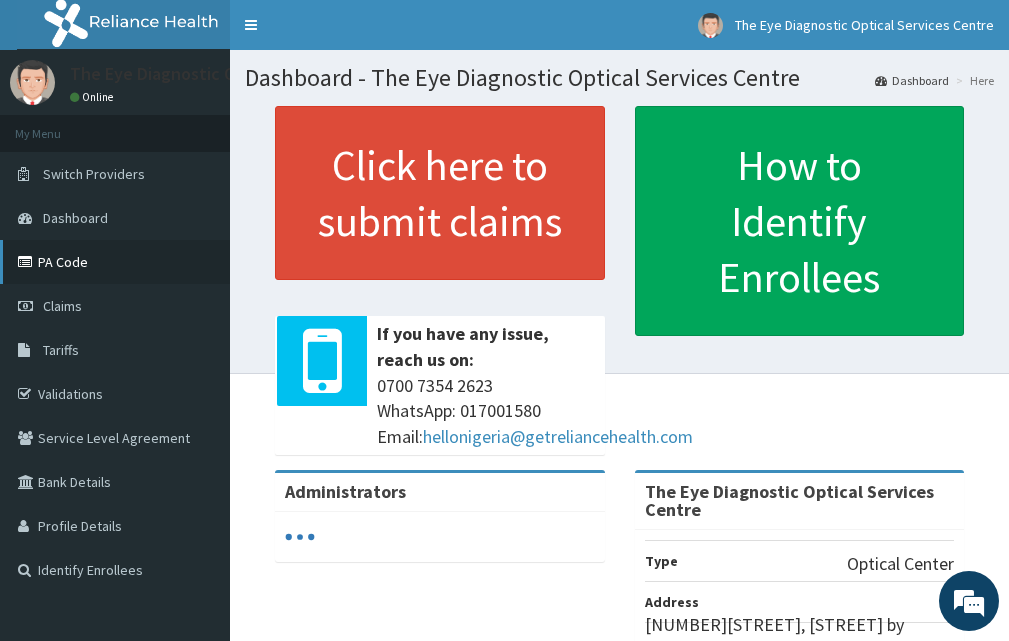 click on "PA Code" at bounding box center (115, 262) 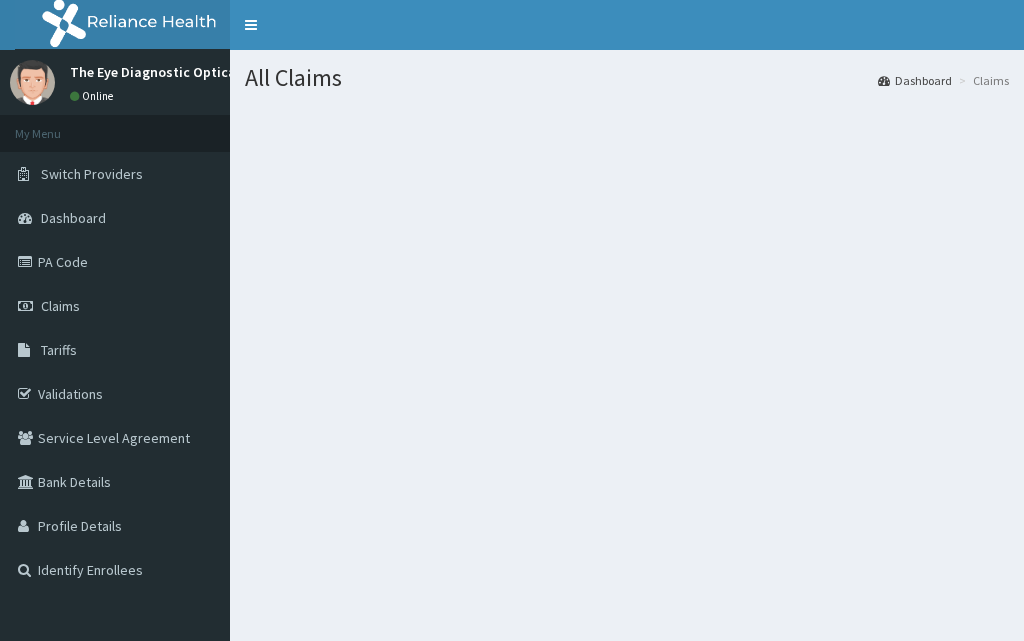 scroll, scrollTop: 0, scrollLeft: 0, axis: both 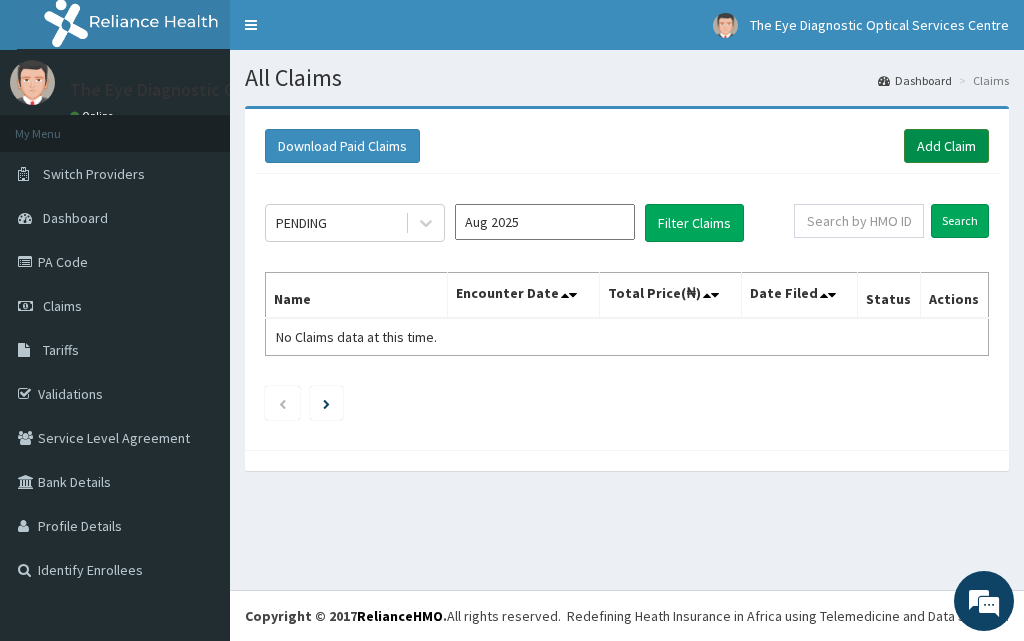 click on "Add Claim" at bounding box center (946, 146) 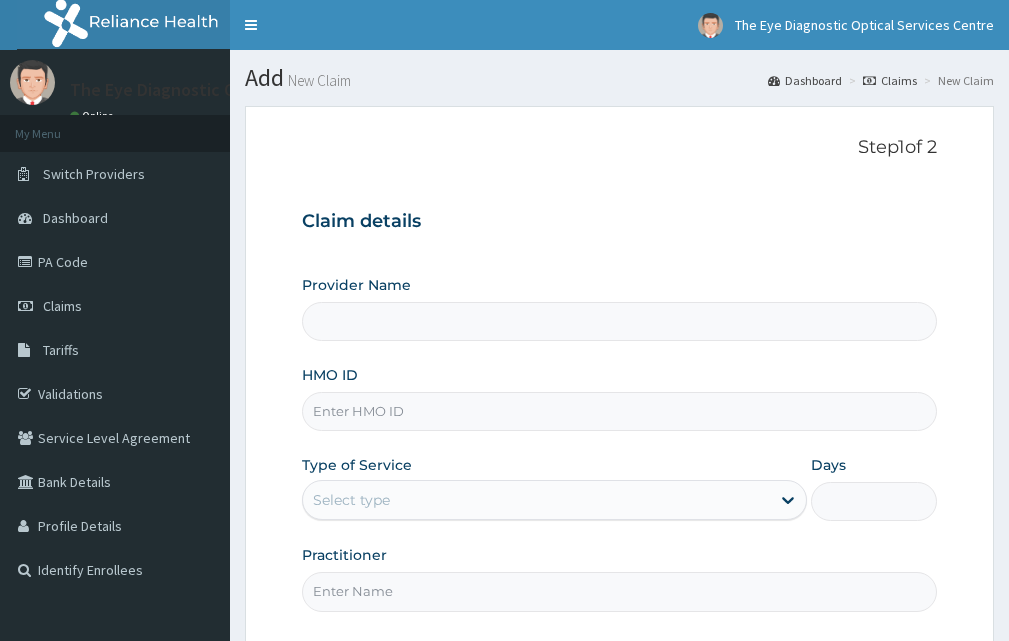 scroll, scrollTop: 0, scrollLeft: 0, axis: both 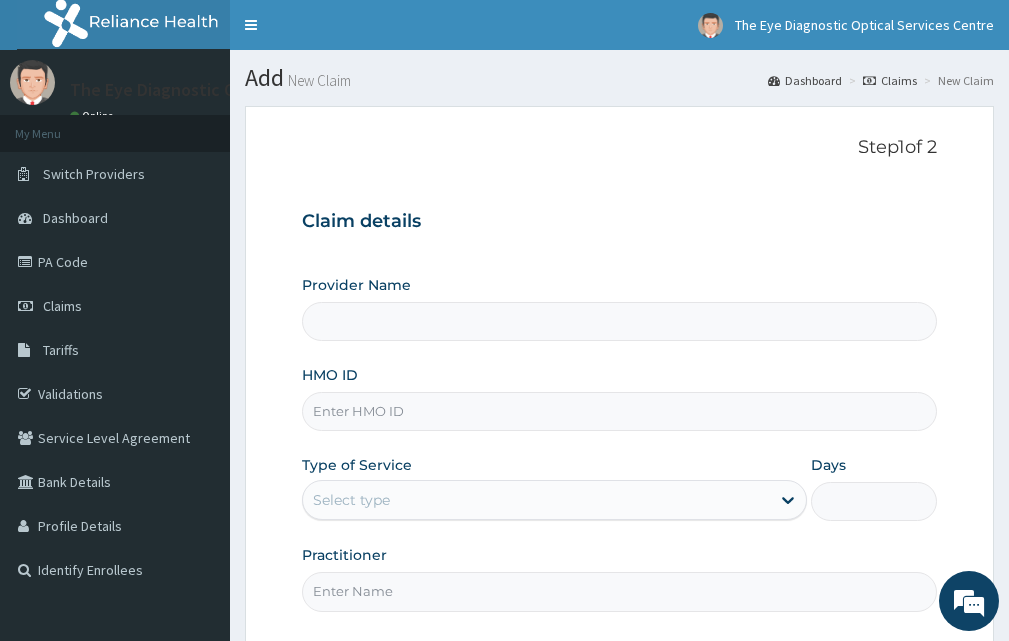 type on "The Eye Diagnostic Optical Services Centre" 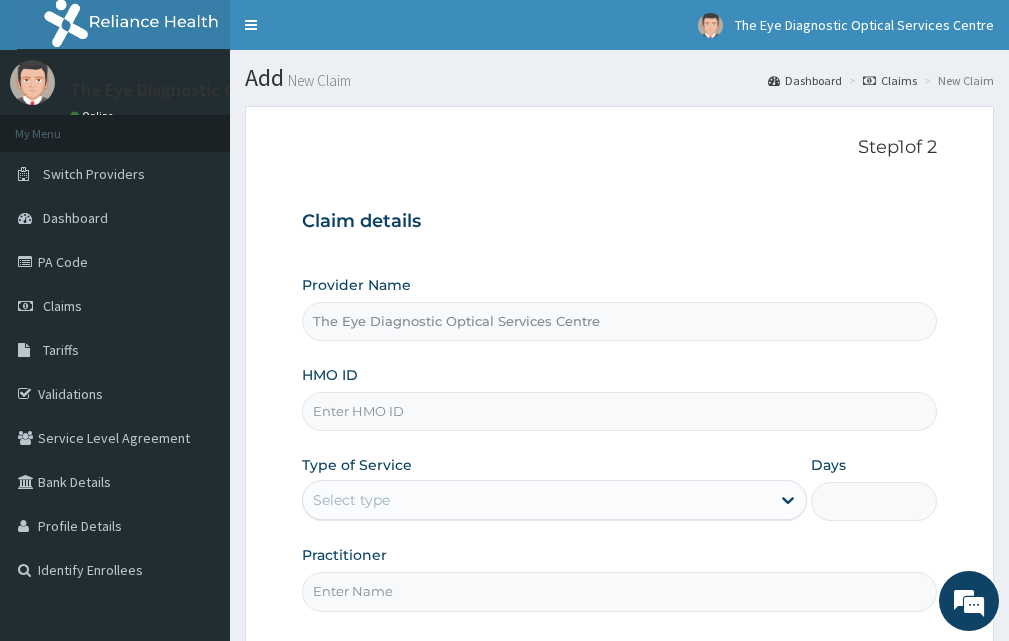 scroll, scrollTop: 0, scrollLeft: 0, axis: both 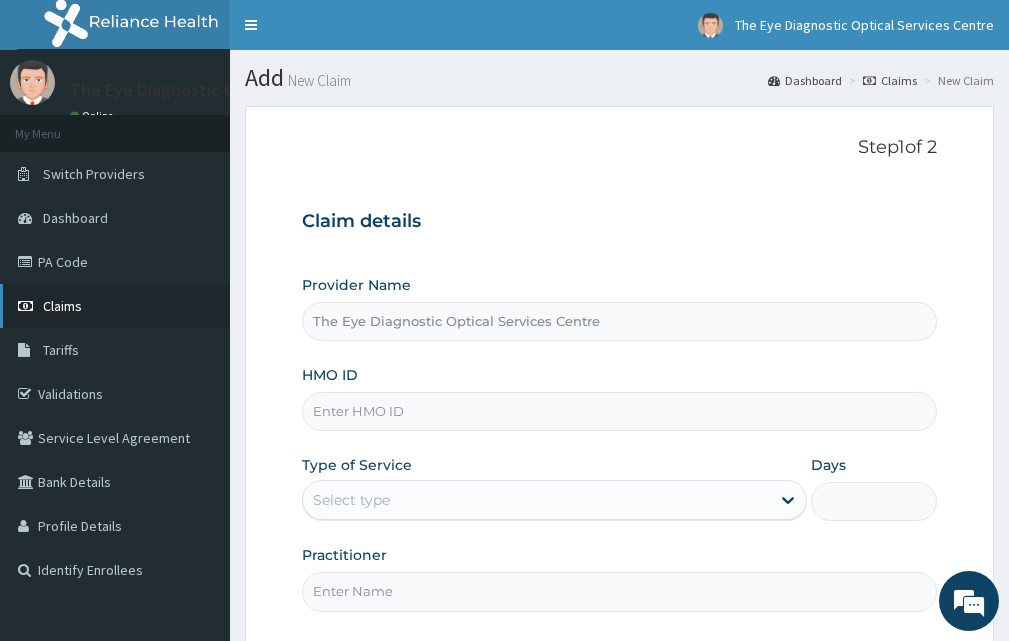 click on "Claims" at bounding box center (115, 306) 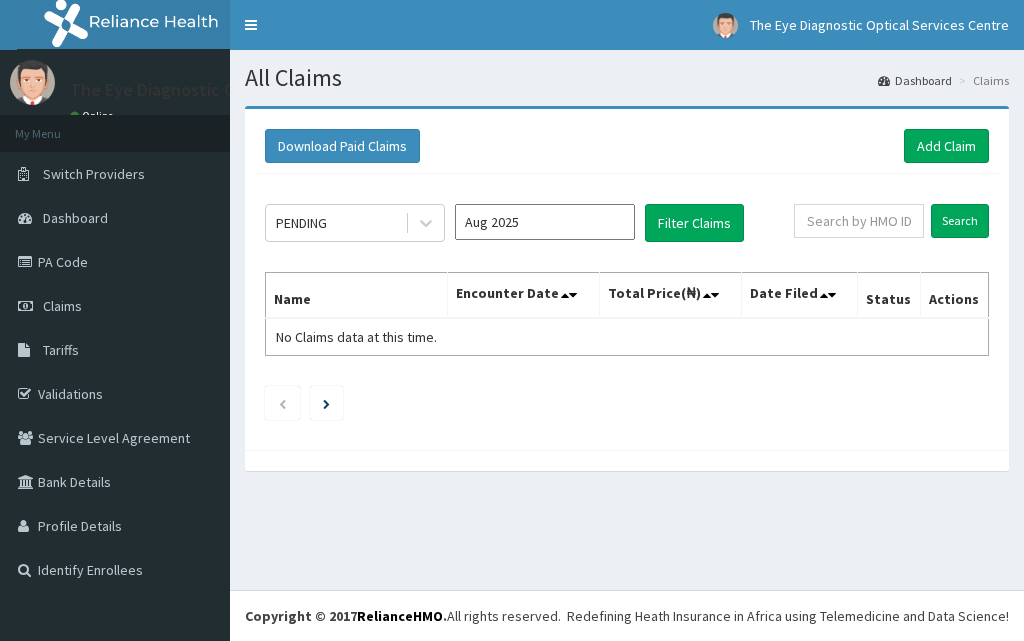 scroll, scrollTop: 0, scrollLeft: 0, axis: both 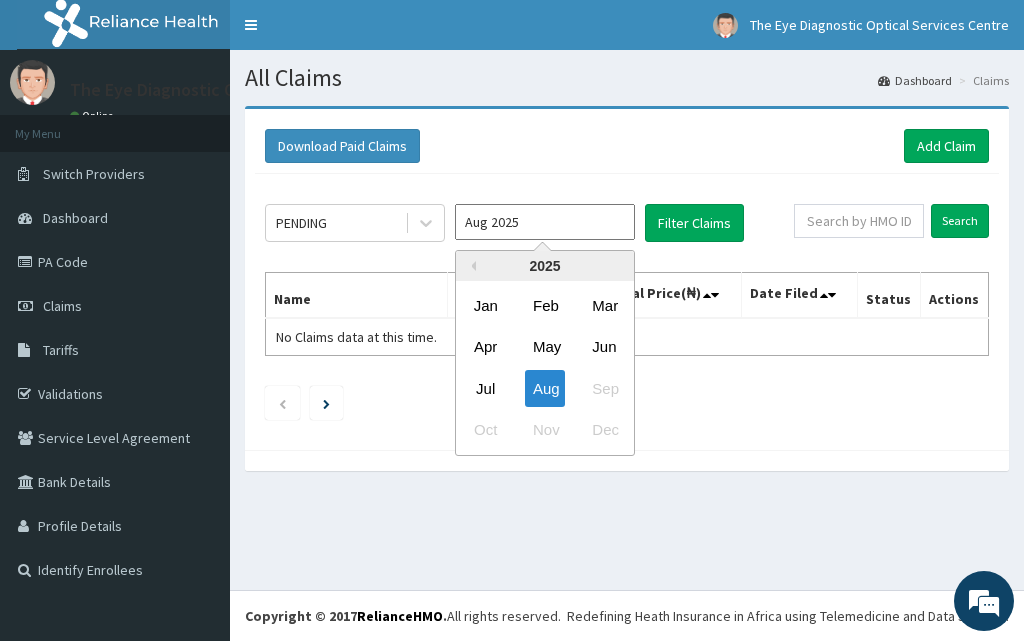 click on "Aug 2025" at bounding box center [545, 222] 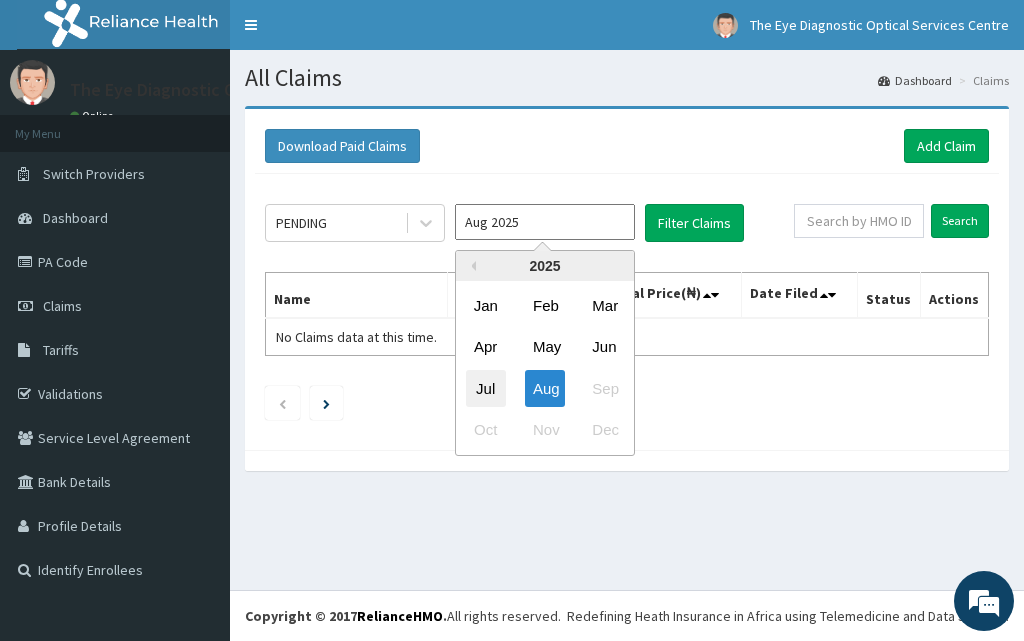 click on "Jul" at bounding box center (486, 388) 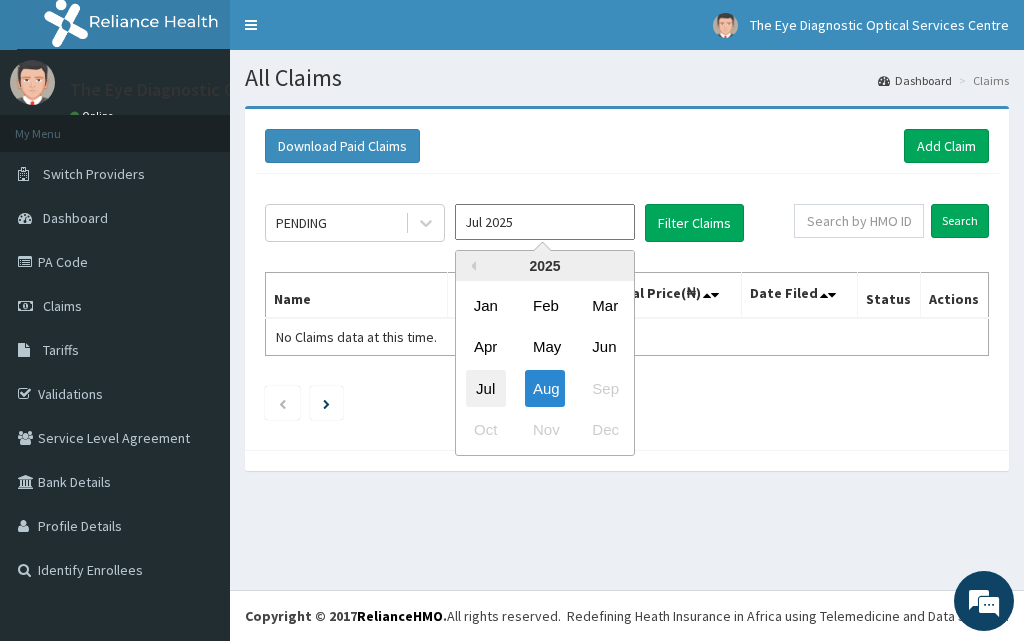 click at bounding box center [627, 403] 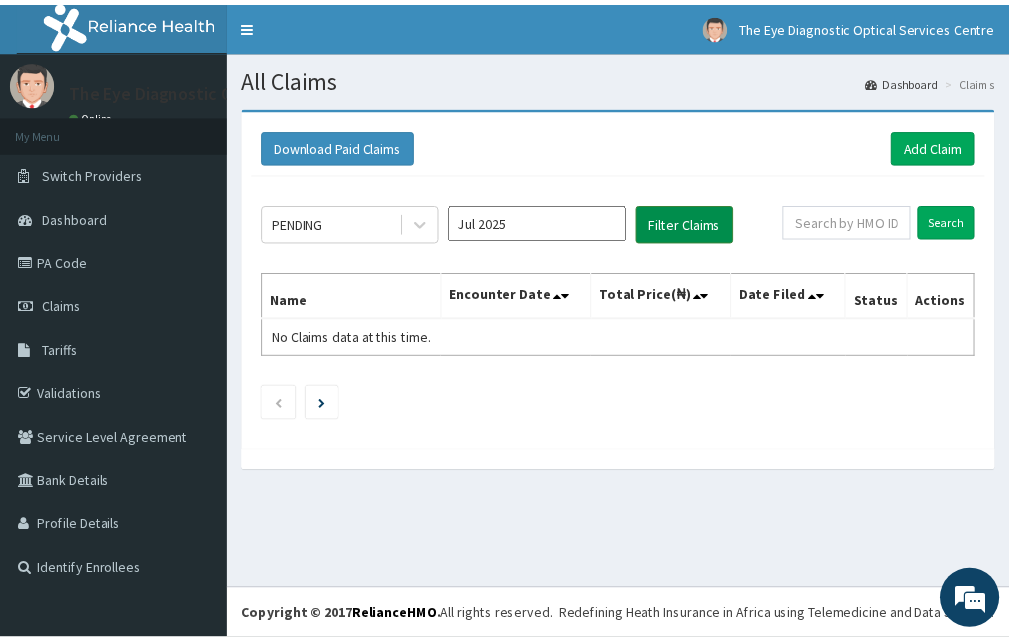 scroll, scrollTop: 0, scrollLeft: 0, axis: both 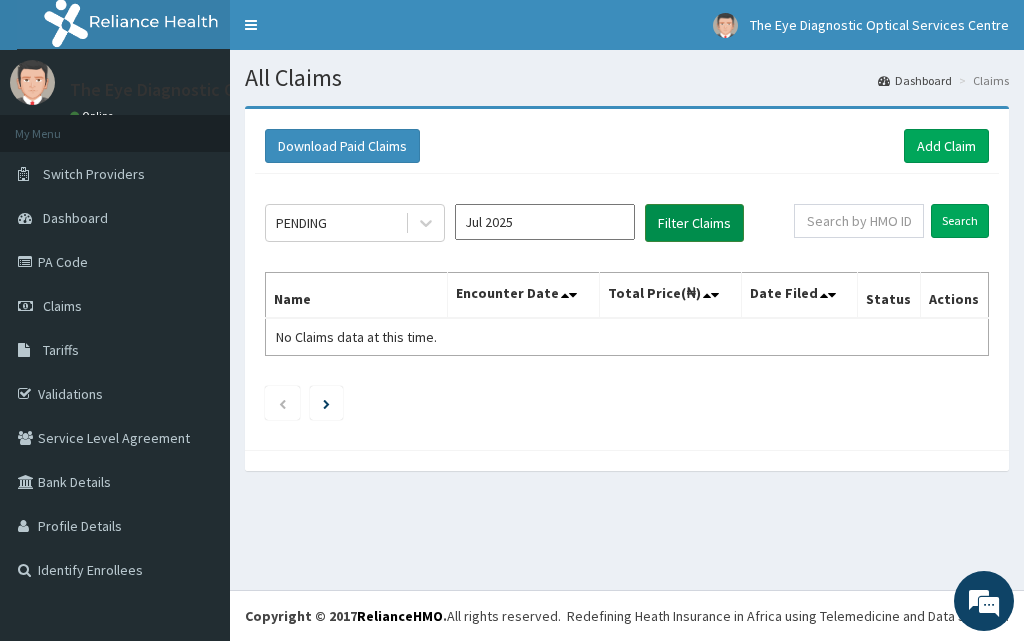 click on "Filter Claims" at bounding box center [694, 223] 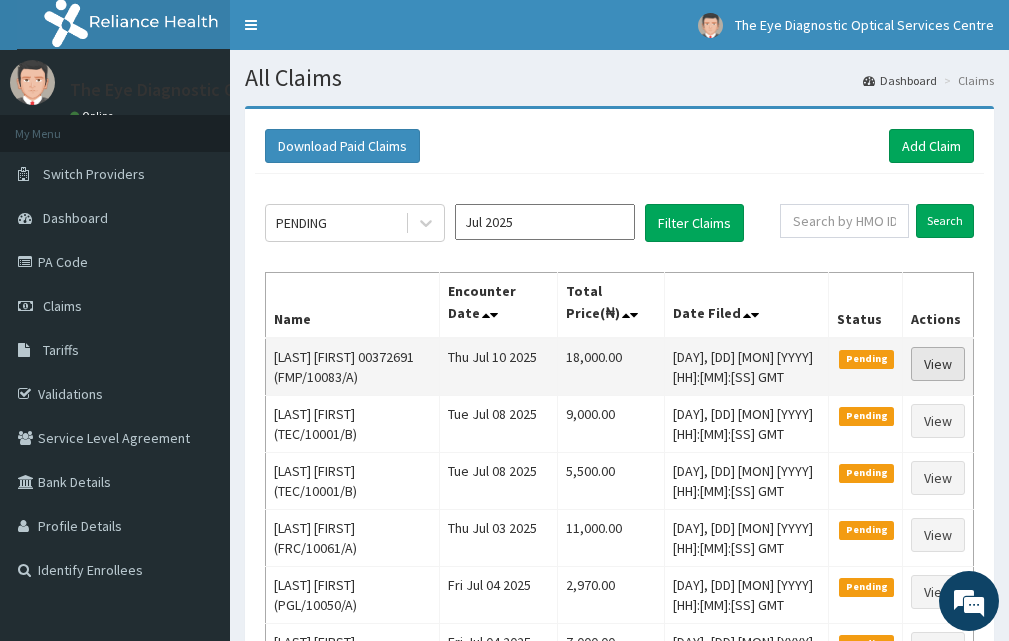 click on "View" at bounding box center [938, 364] 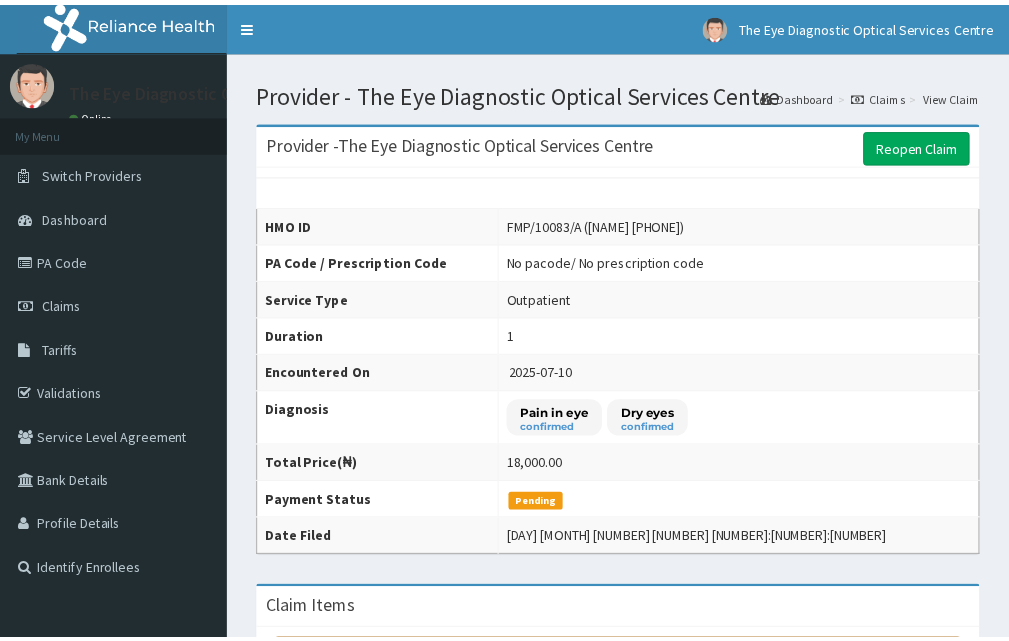 scroll, scrollTop: 0, scrollLeft: 0, axis: both 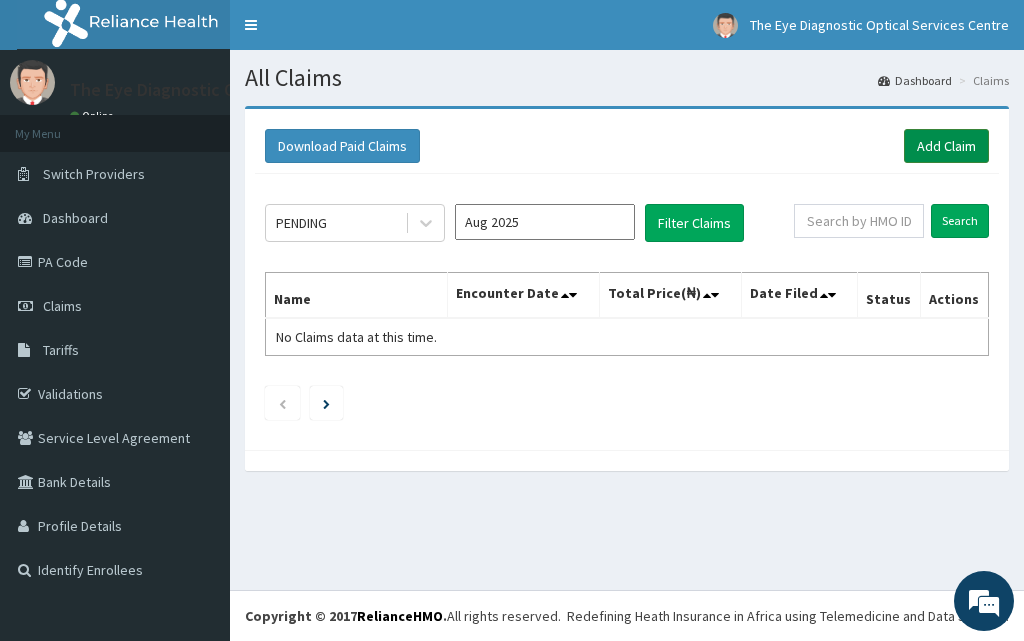 click on "Add Claim" at bounding box center (946, 146) 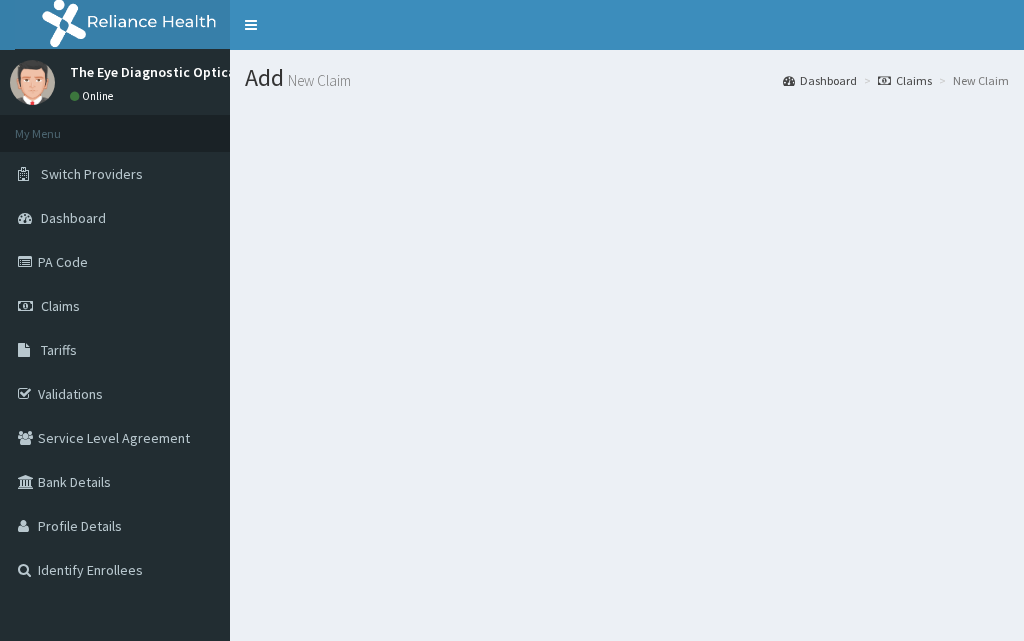scroll, scrollTop: 0, scrollLeft: 0, axis: both 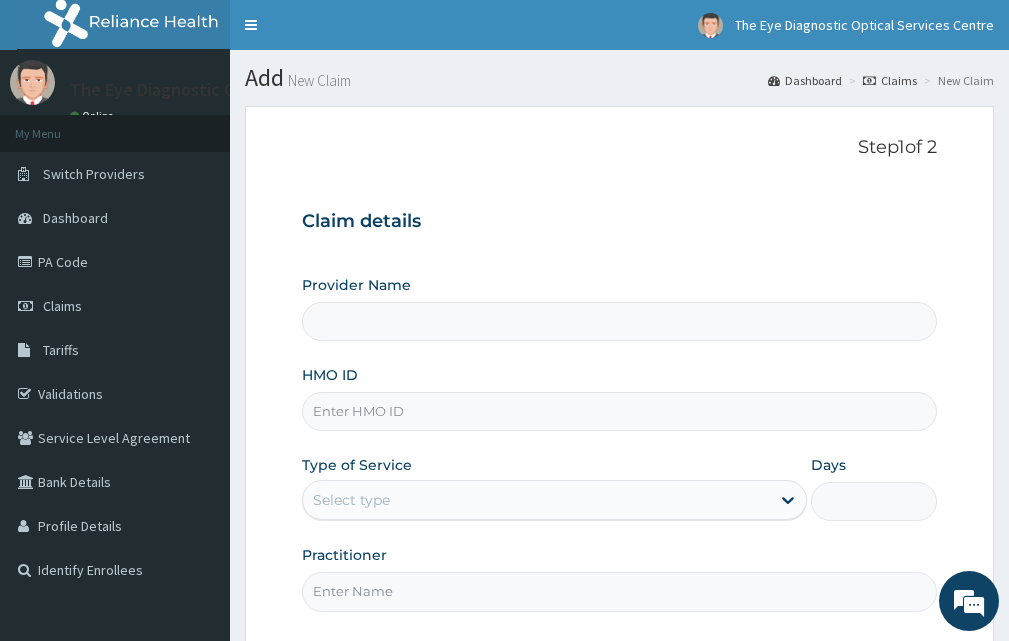type on "The Eye Diagnostic Optical Services Centre" 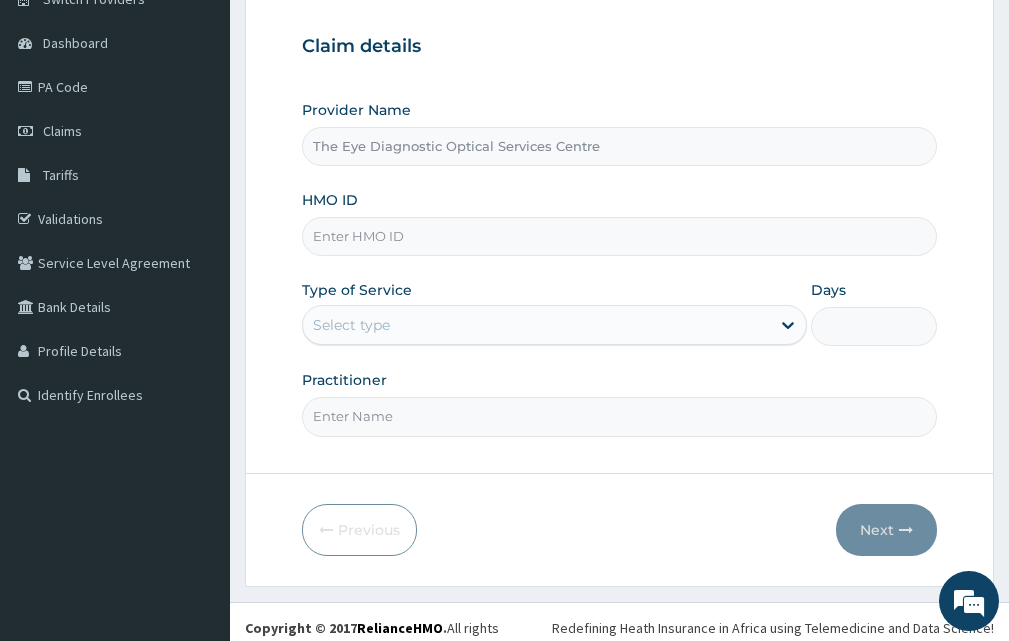 scroll, scrollTop: 187, scrollLeft: 0, axis: vertical 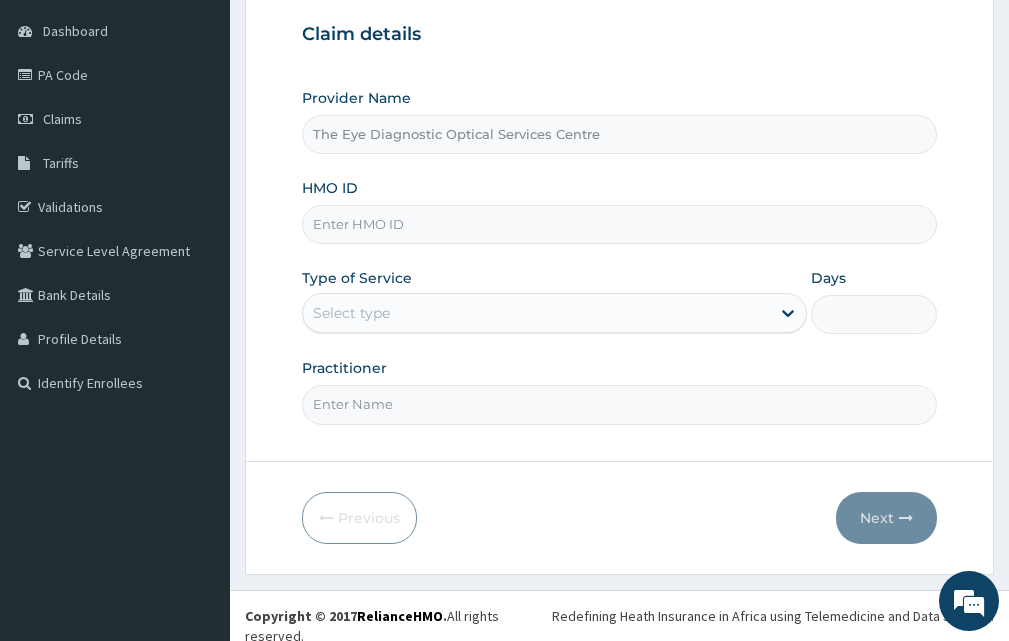 click on "HMO ID" at bounding box center [619, 224] 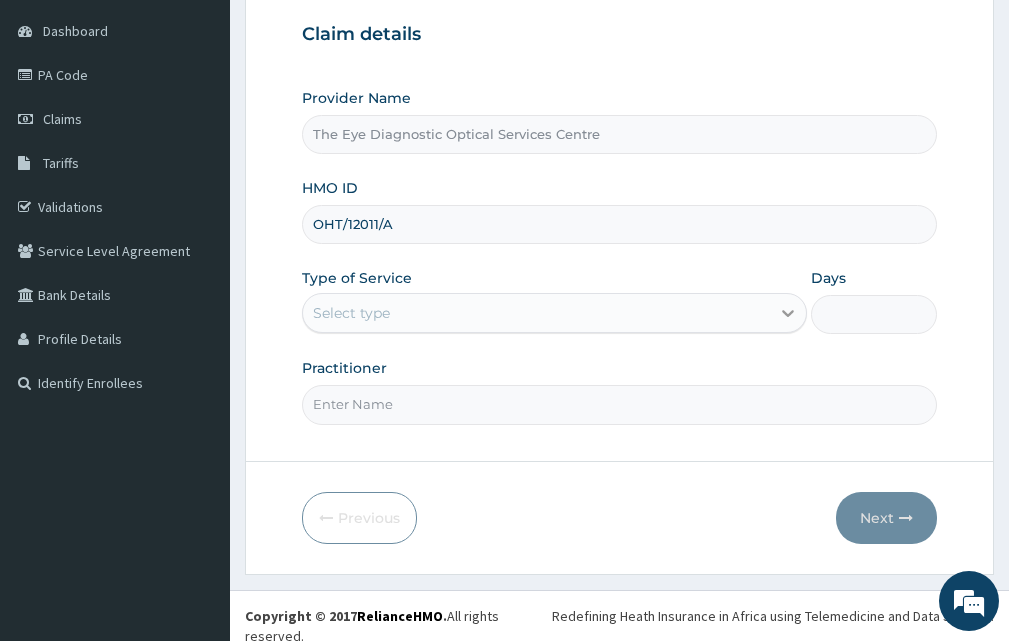 type on "OHT/12011/A" 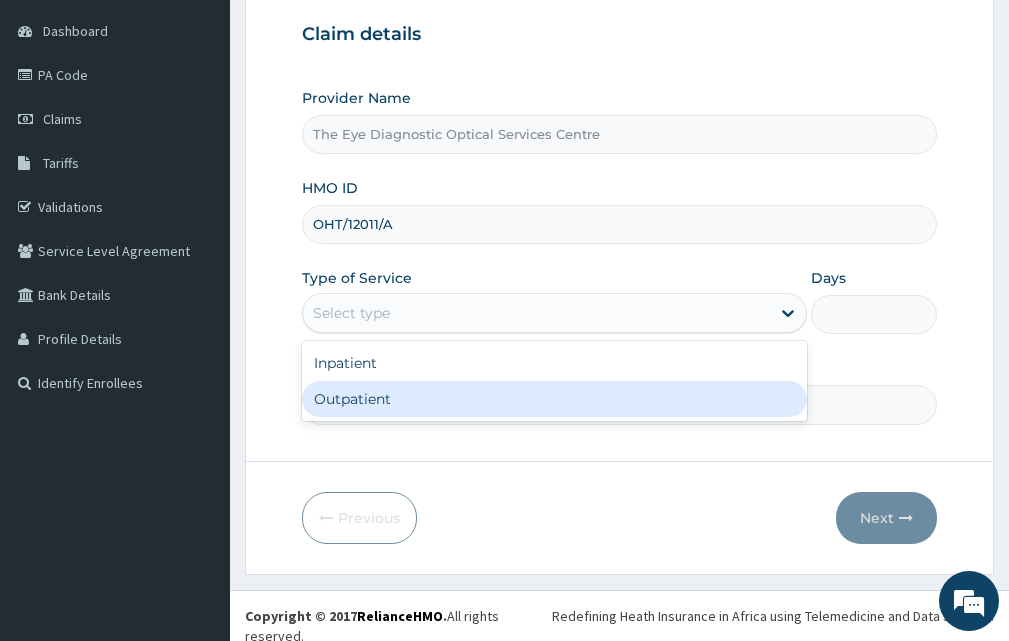 click on "Outpatient" at bounding box center [554, 399] 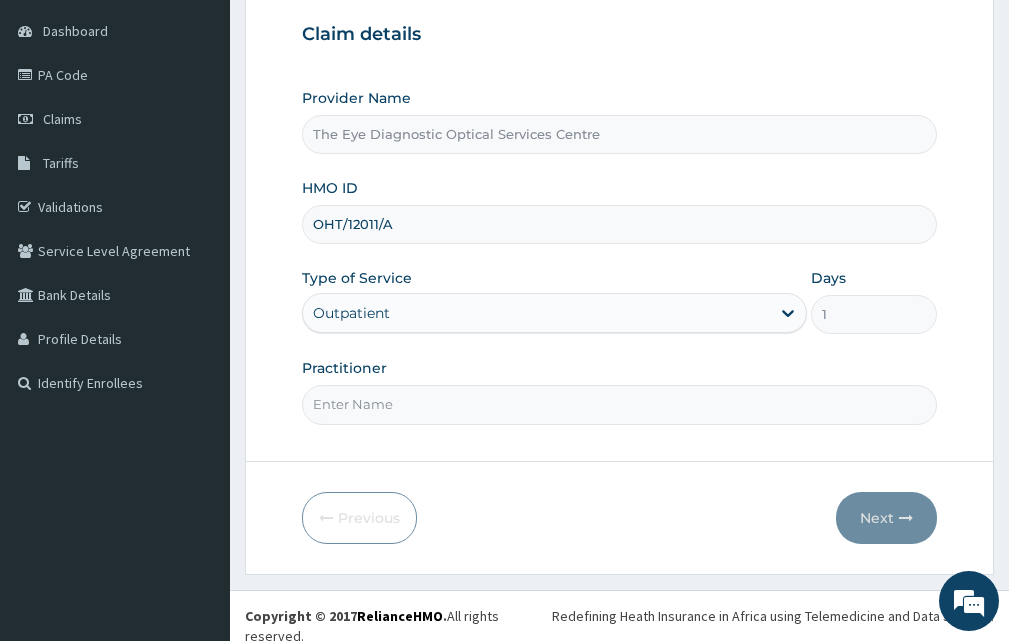 click on "Practitioner" at bounding box center (619, 404) 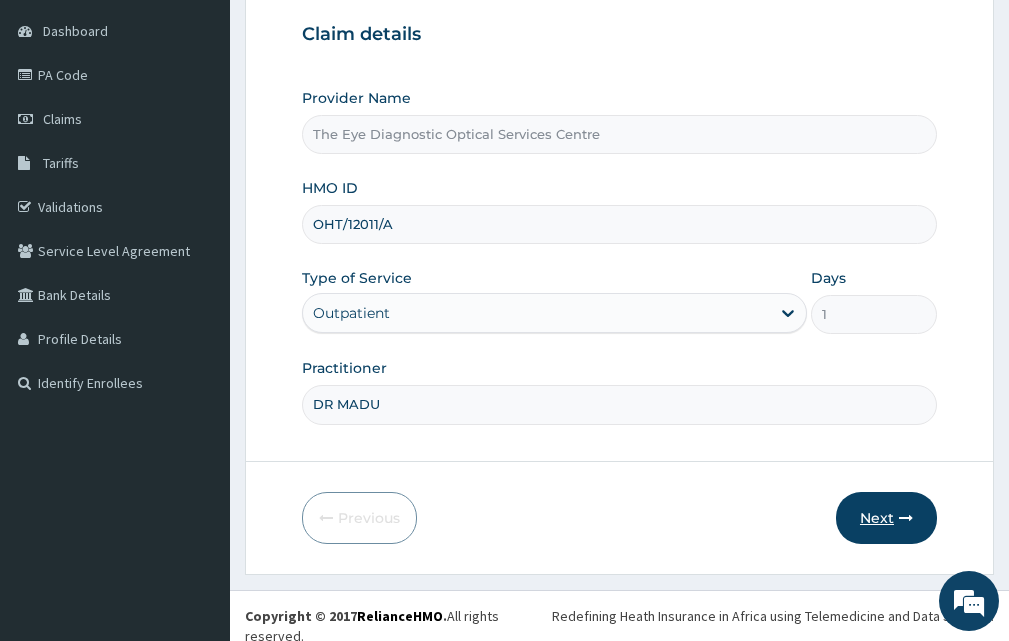 type on "DR MADU" 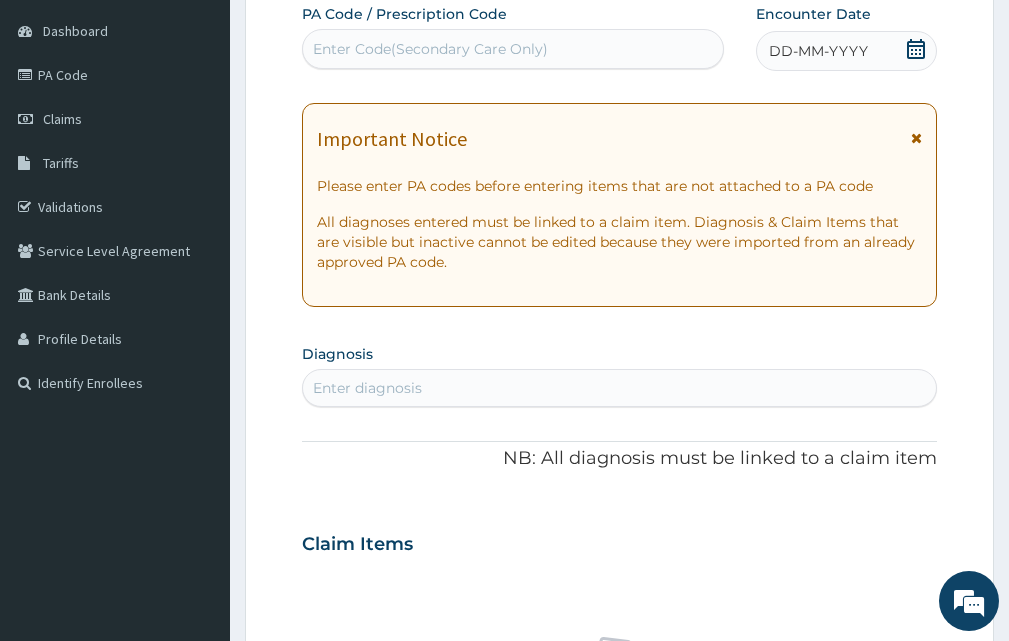 click on "Enter Code(Secondary Care Only)" at bounding box center (430, 49) 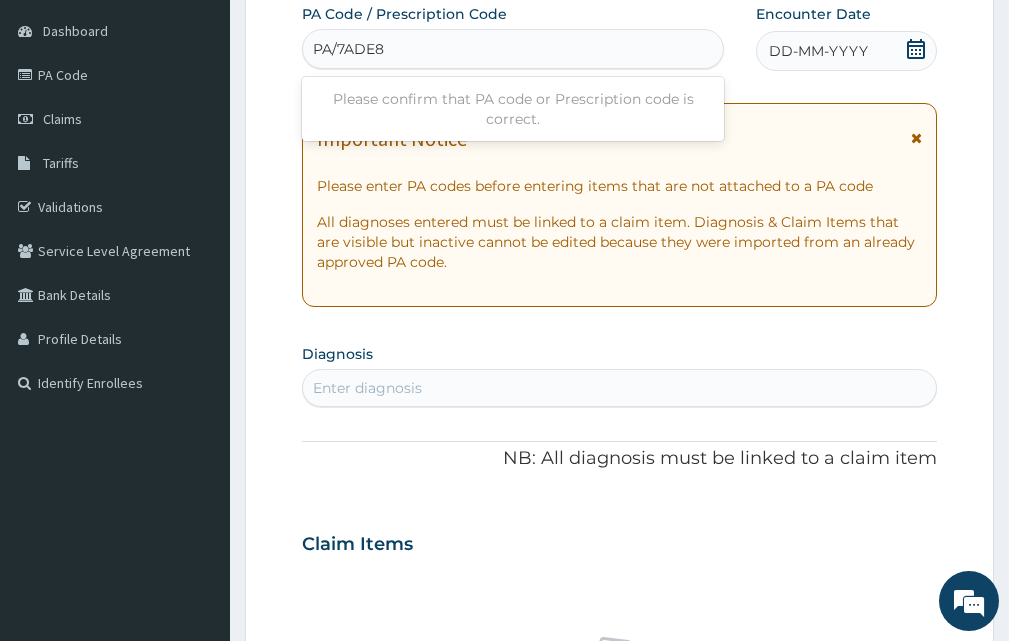 type on "PA/7ADE8B" 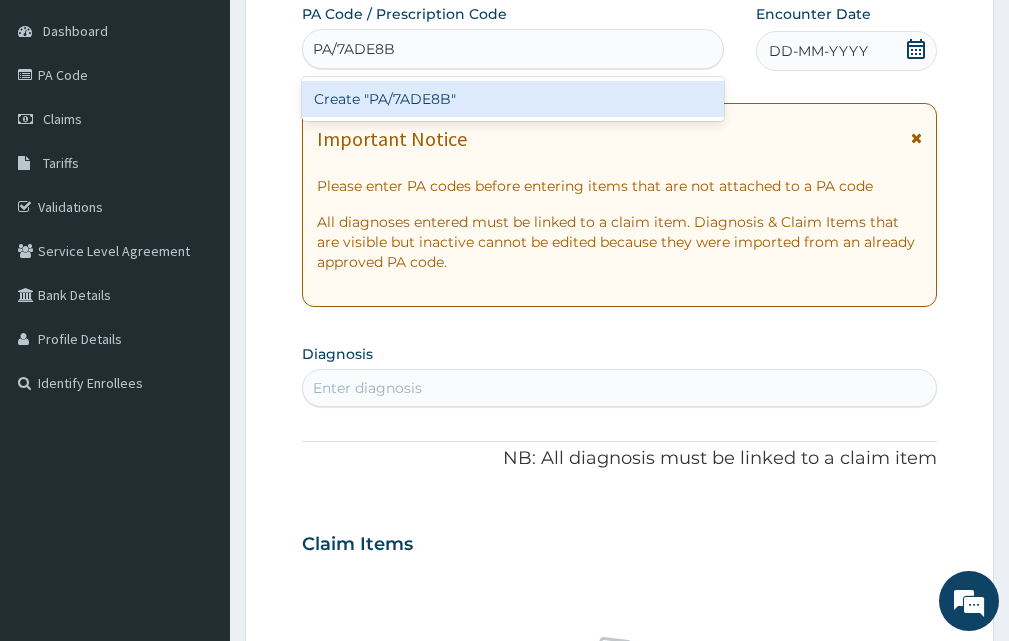click on "Create "PA/7ADE8B"" at bounding box center (513, 99) 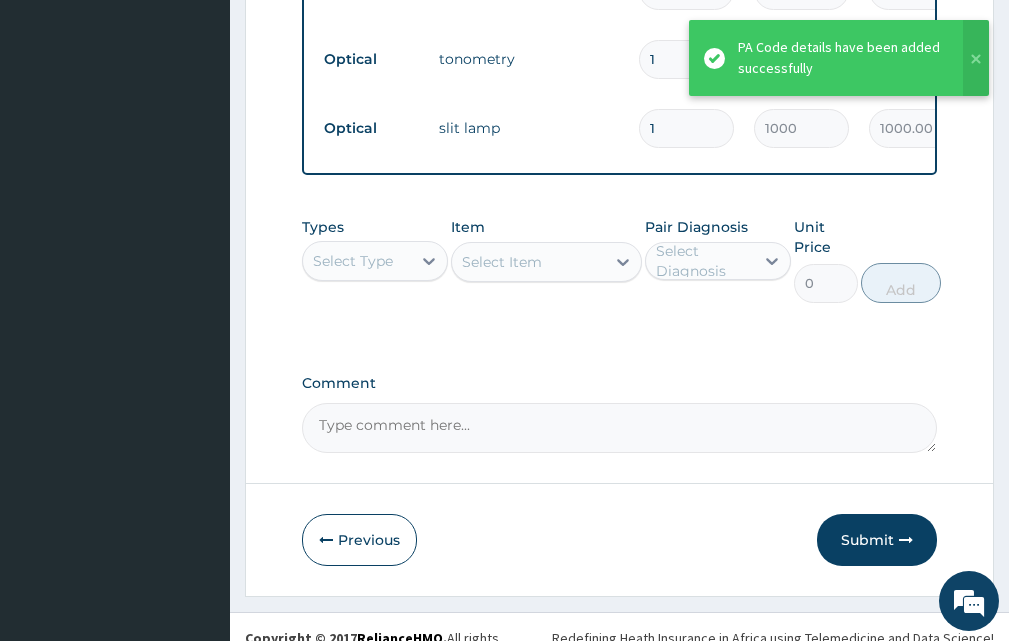scroll, scrollTop: 1420, scrollLeft: 0, axis: vertical 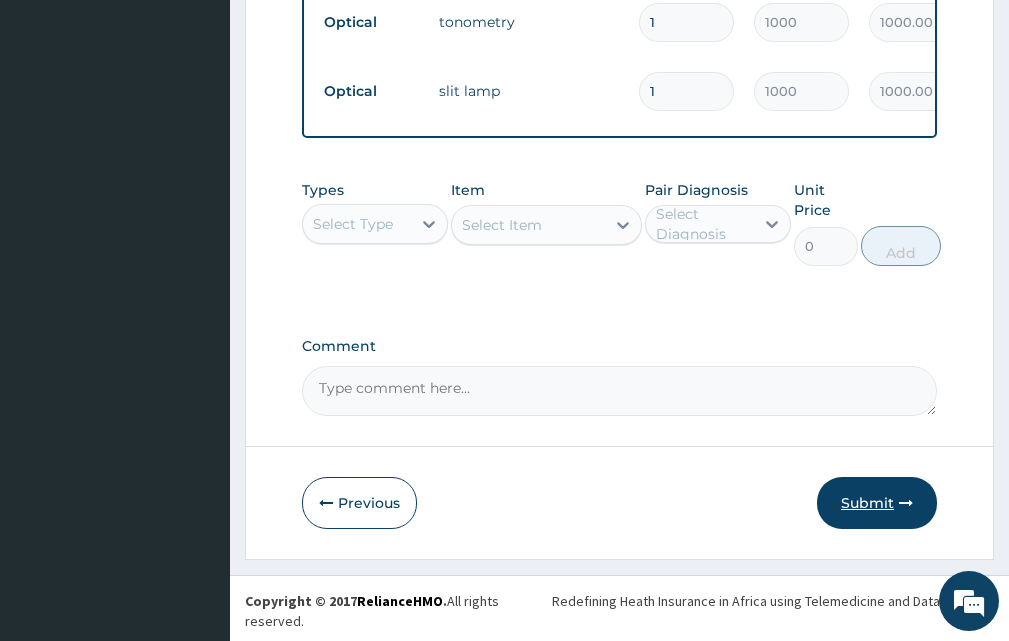 click on "Submit" at bounding box center (877, 503) 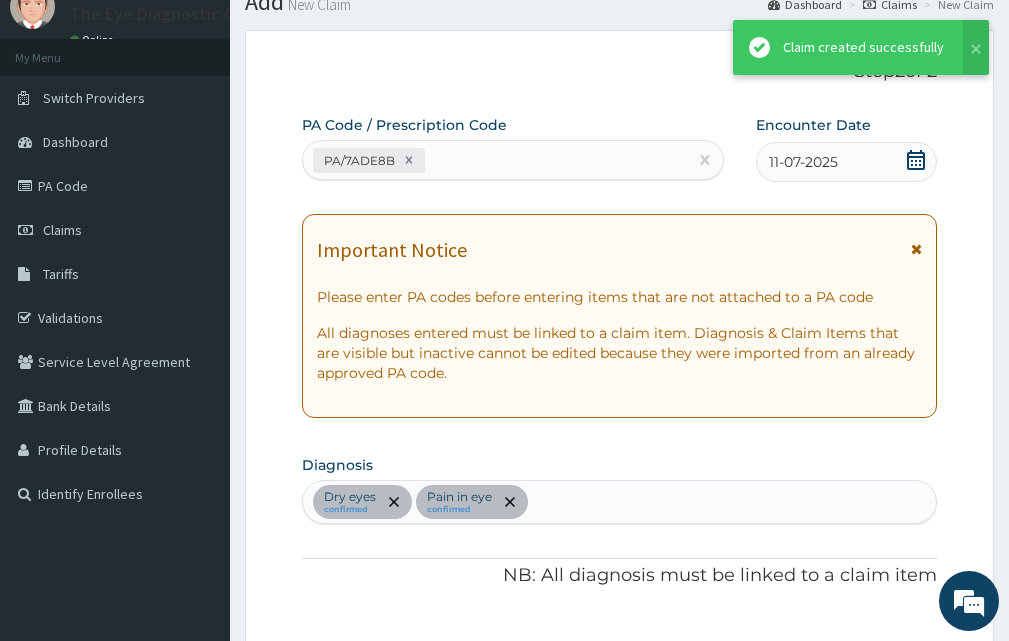 scroll, scrollTop: 1420, scrollLeft: 0, axis: vertical 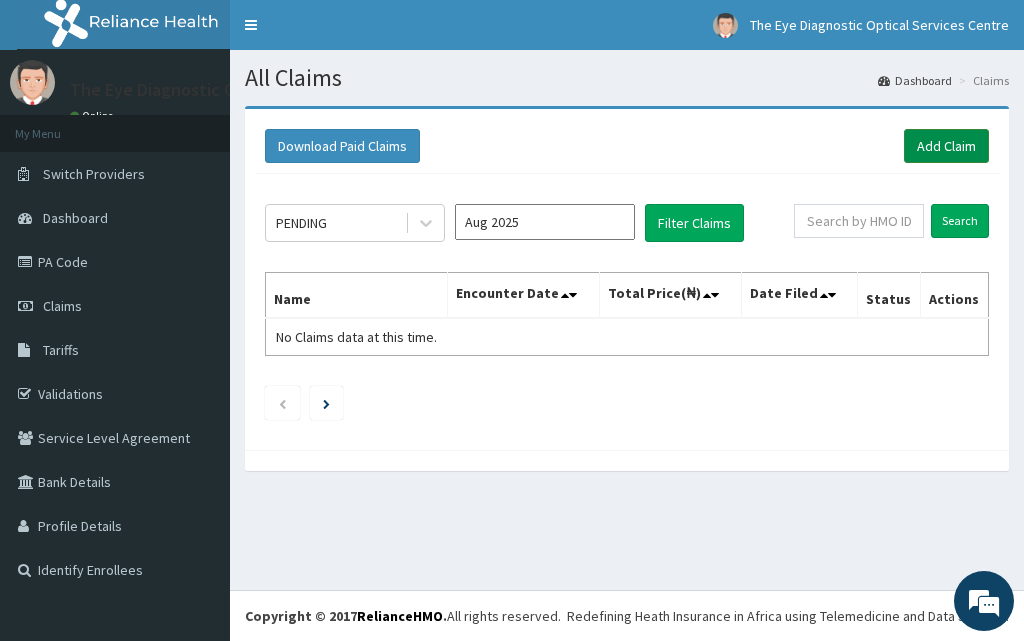 click on "Add Claim" at bounding box center [946, 146] 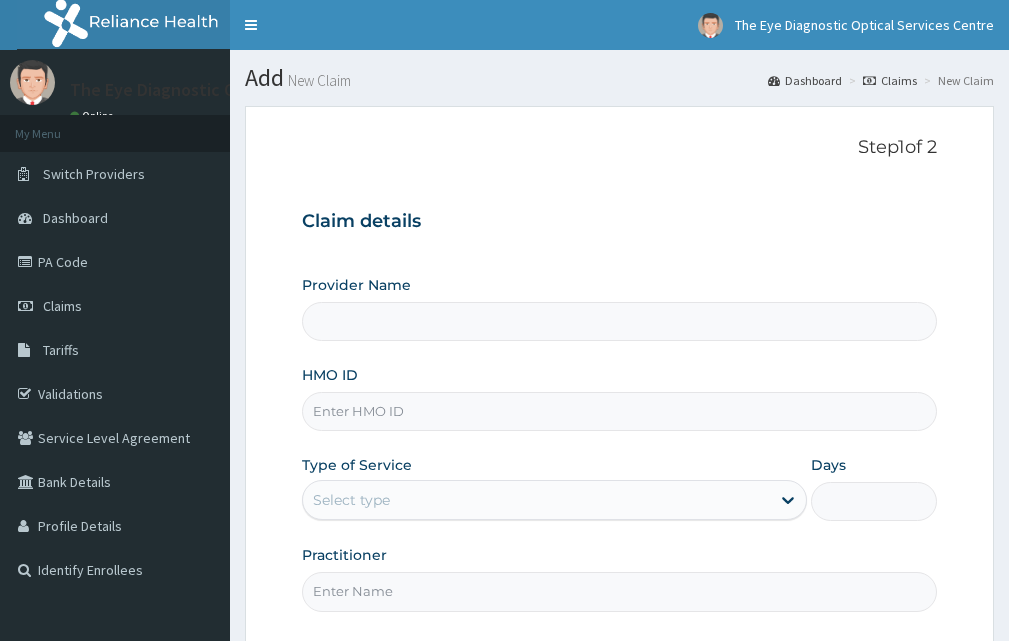 scroll, scrollTop: 87, scrollLeft: 0, axis: vertical 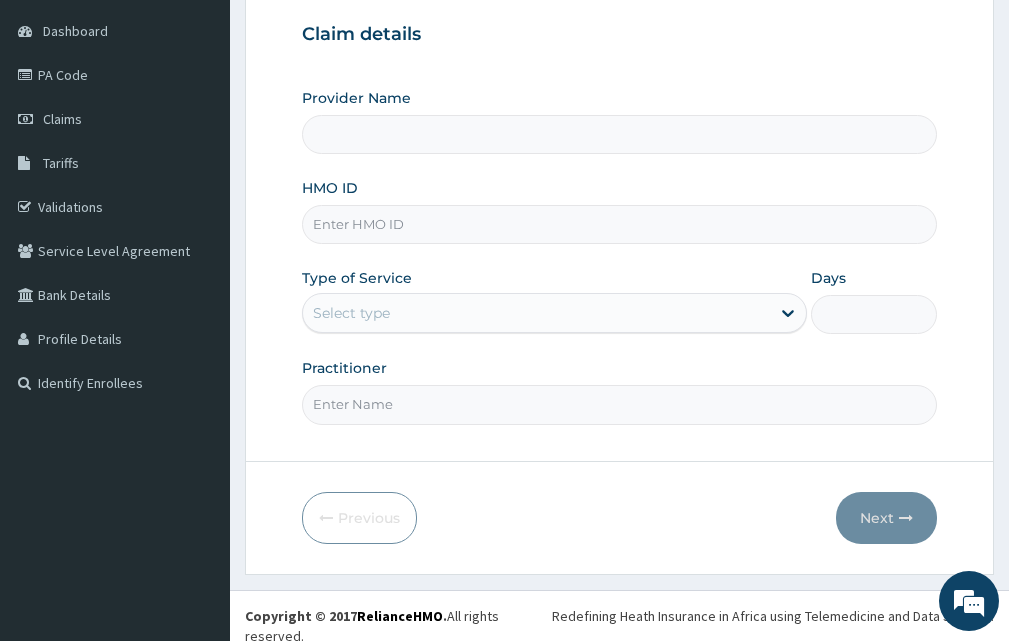 click on "HMO ID" at bounding box center (619, 224) 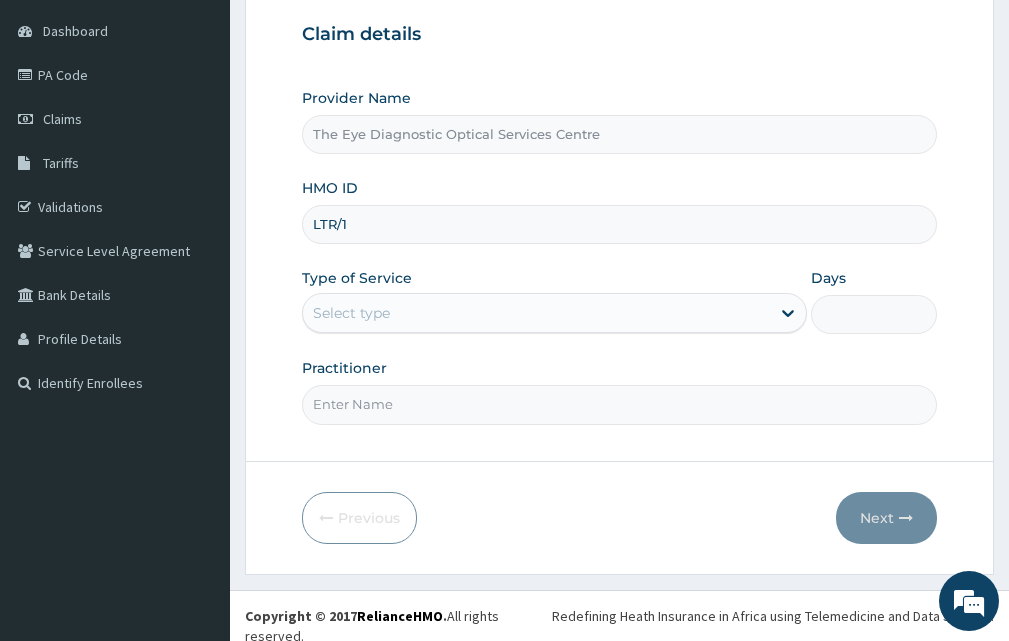 scroll, scrollTop: 0, scrollLeft: 0, axis: both 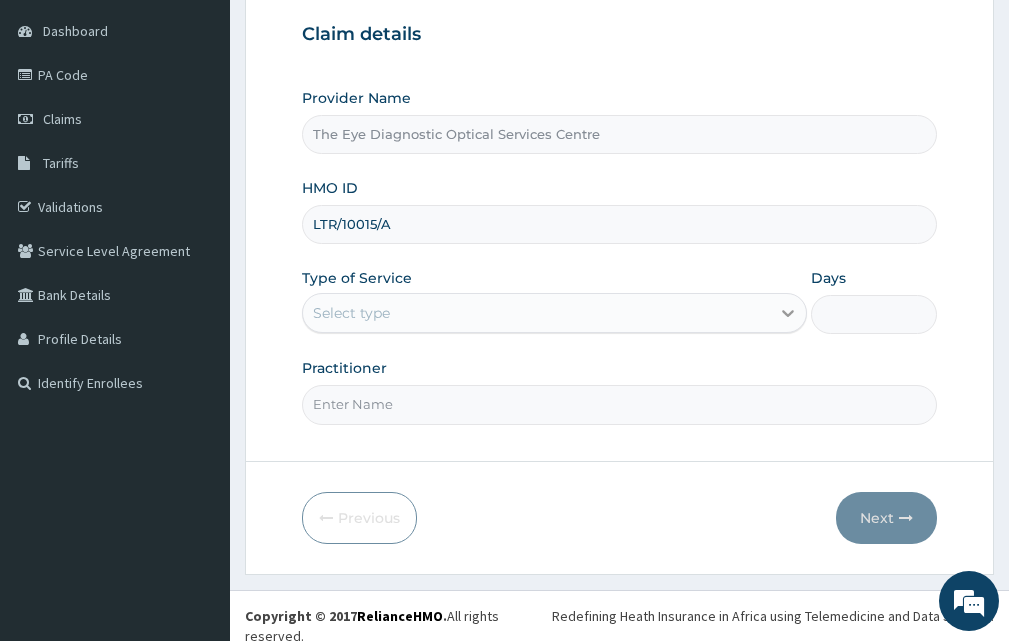 type on "LTR/10015/A" 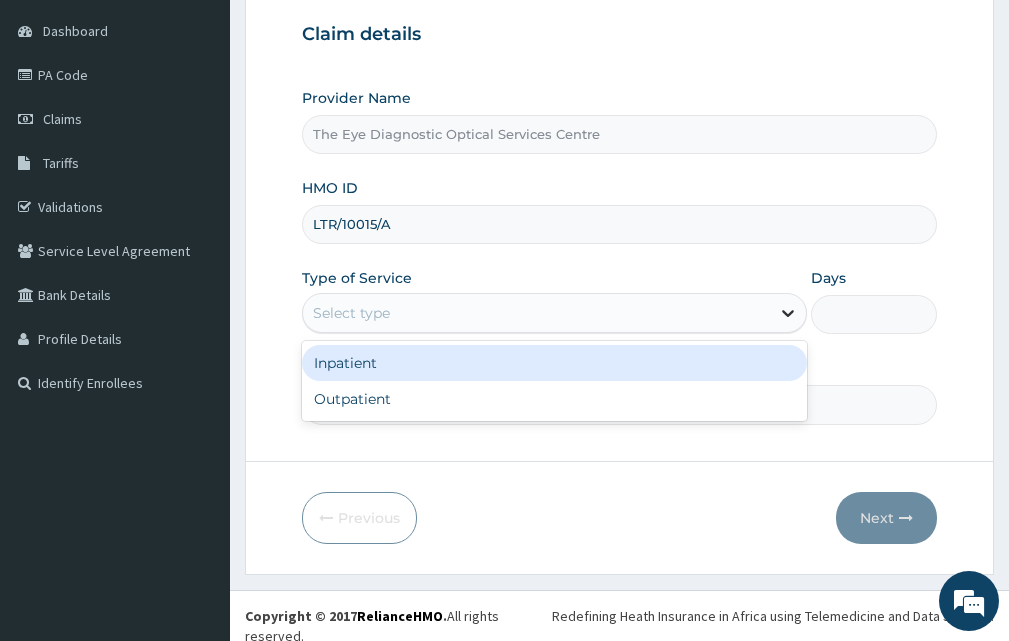 click 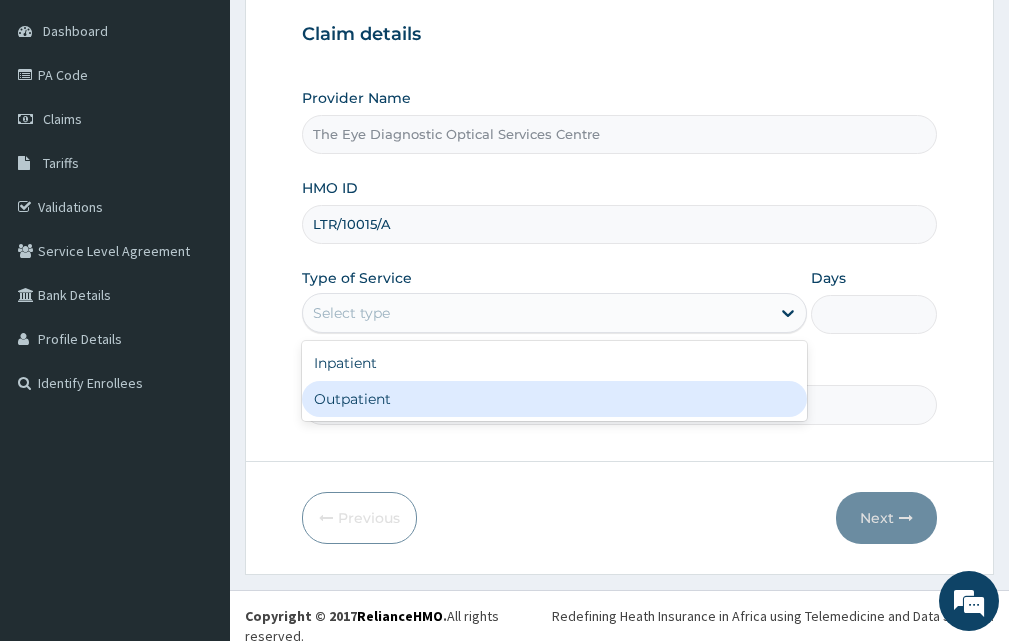 click on "Outpatient" at bounding box center [554, 399] 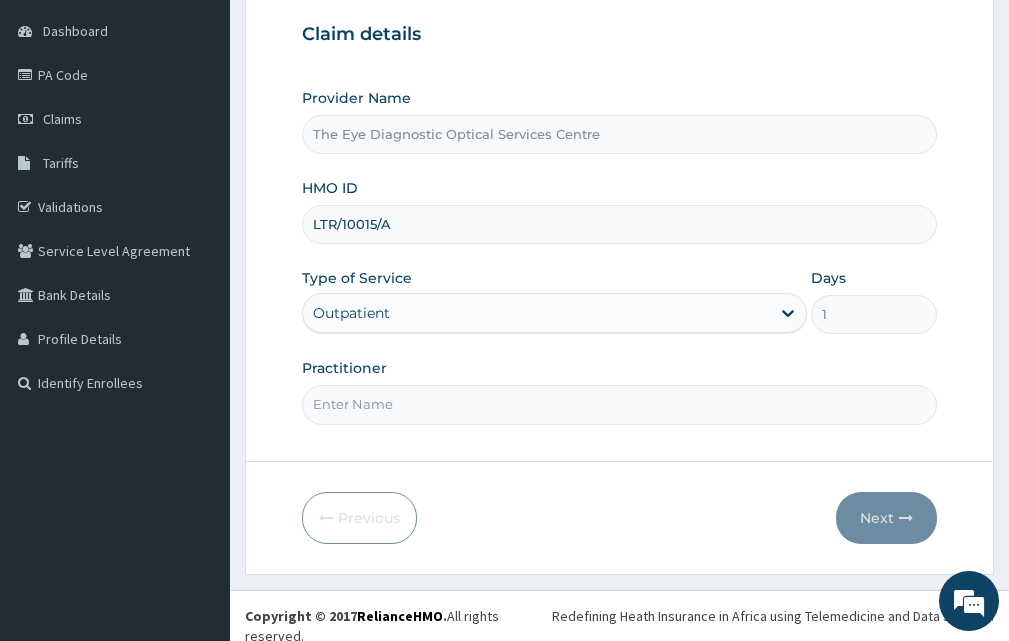click on "Practitioner" at bounding box center (619, 404) 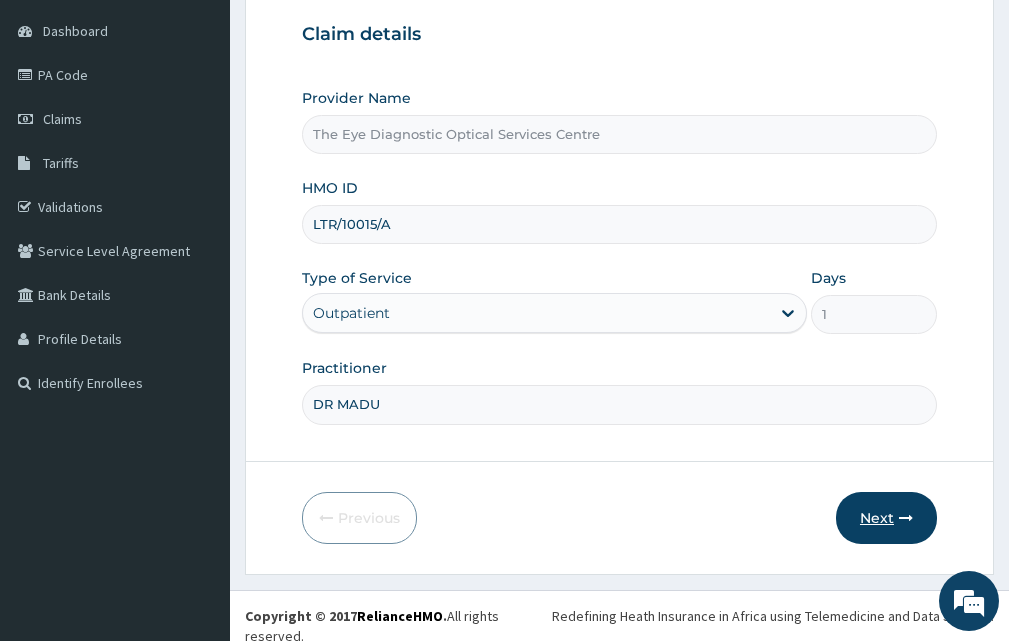 type on "DR MADU" 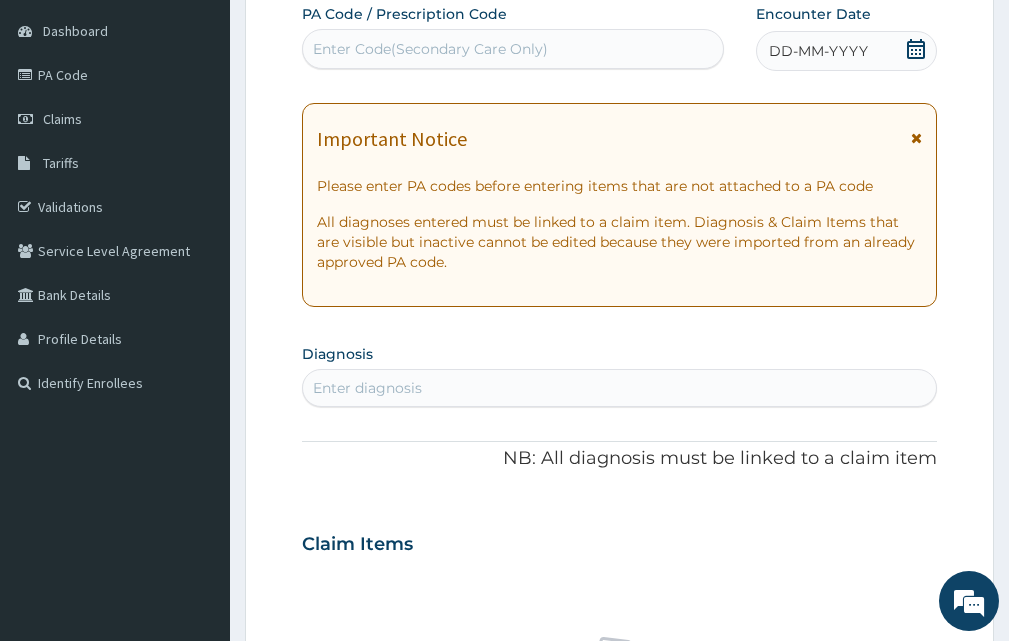 click on "Enter Code(Secondary Care Only)" at bounding box center [430, 49] 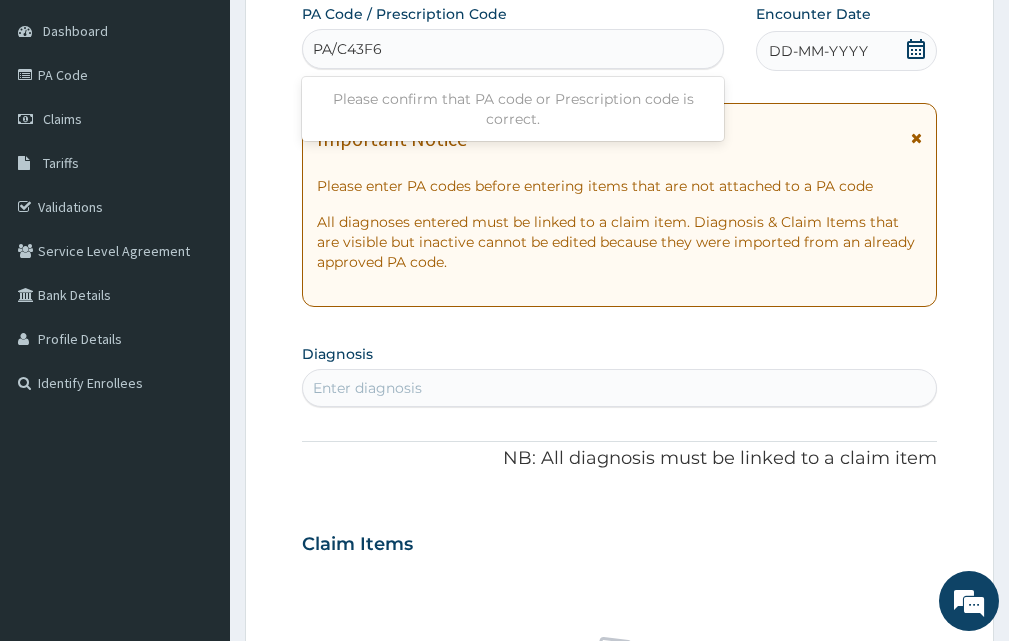type on "PA/C43F62" 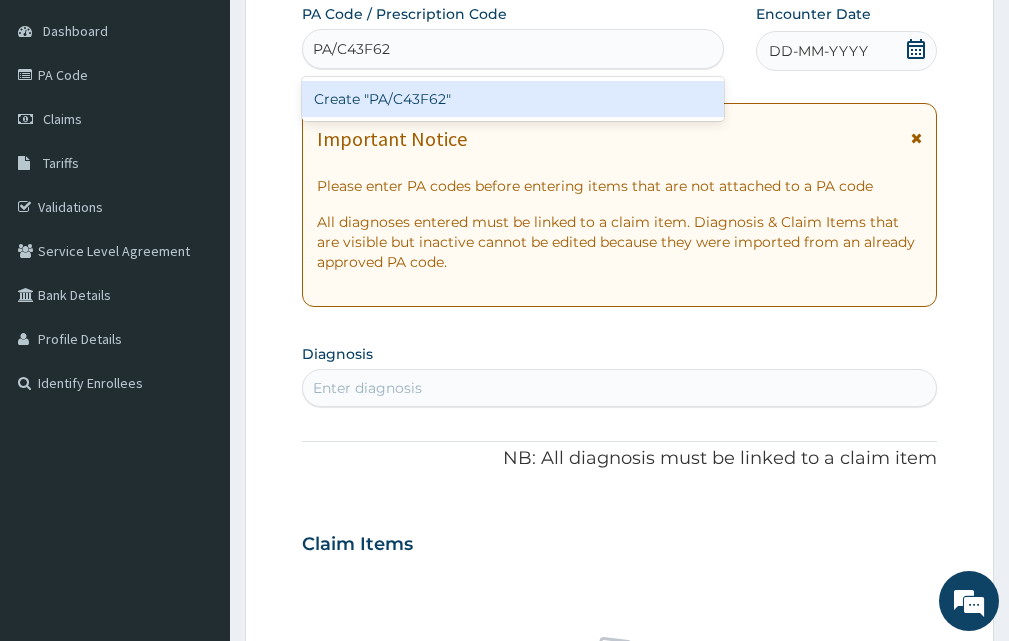 click on "Create "PA/C43F62"" at bounding box center (513, 99) 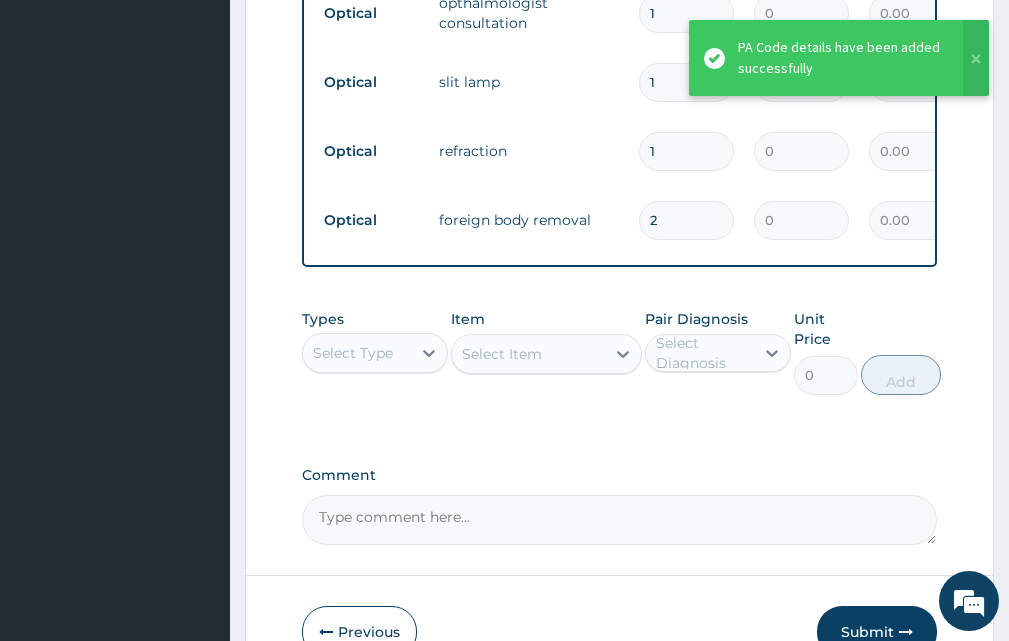 scroll, scrollTop: 1627, scrollLeft: 0, axis: vertical 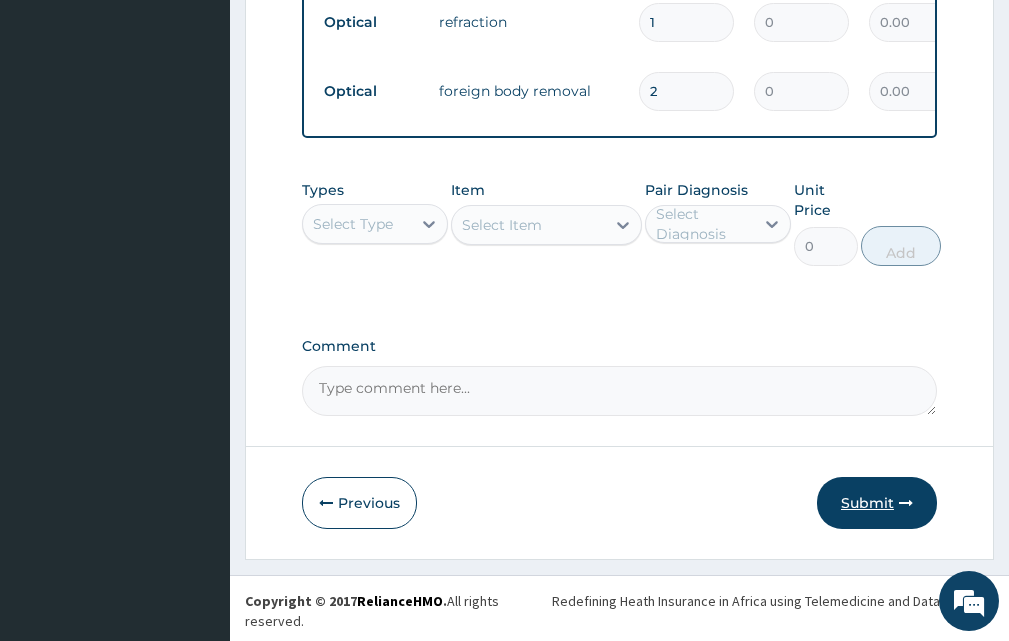 click on "Submit" at bounding box center (877, 503) 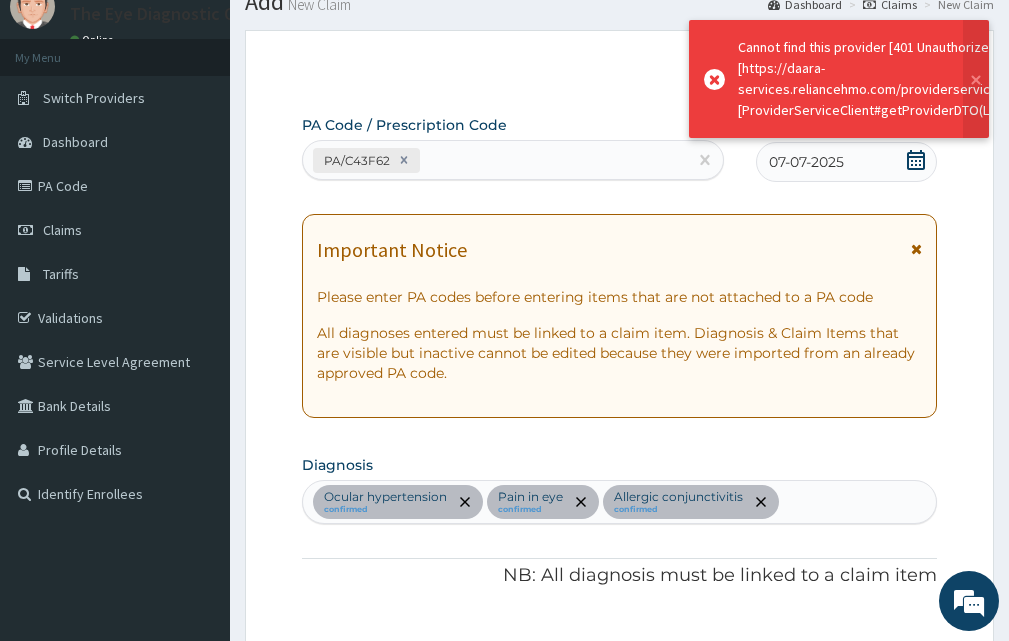 scroll, scrollTop: 1627, scrollLeft: 0, axis: vertical 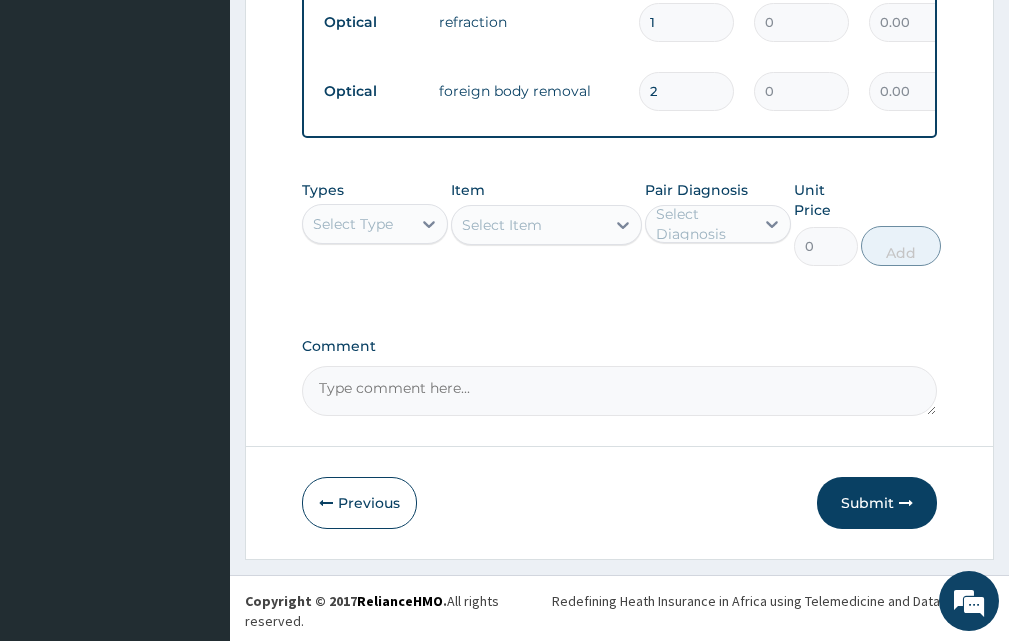 click on "Submit" at bounding box center [877, 503] 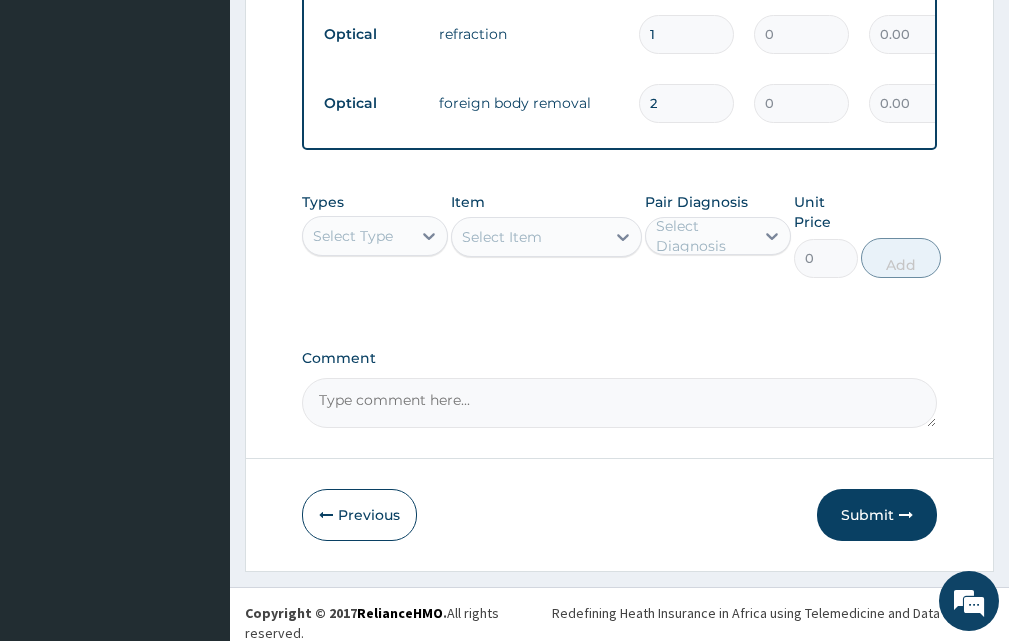 scroll, scrollTop: 1627, scrollLeft: 0, axis: vertical 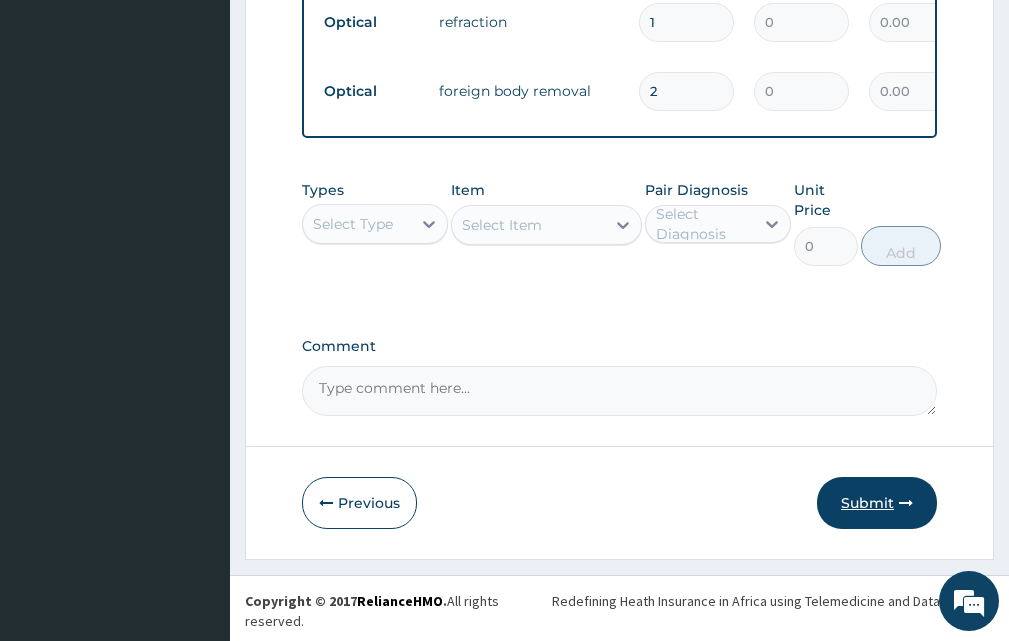 click on "Submit" at bounding box center (877, 503) 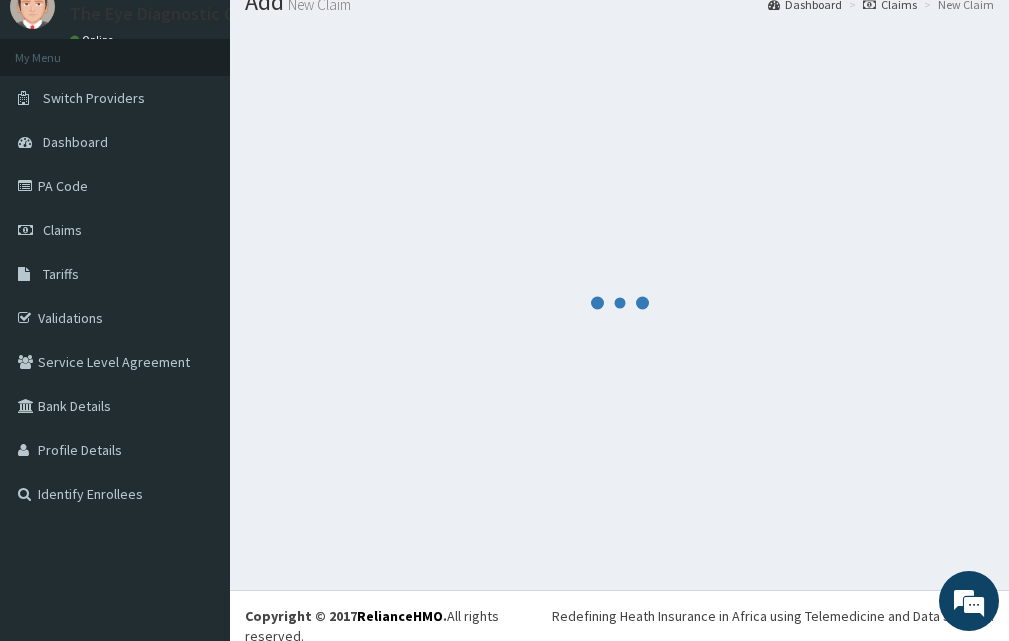 scroll, scrollTop: 1627, scrollLeft: 0, axis: vertical 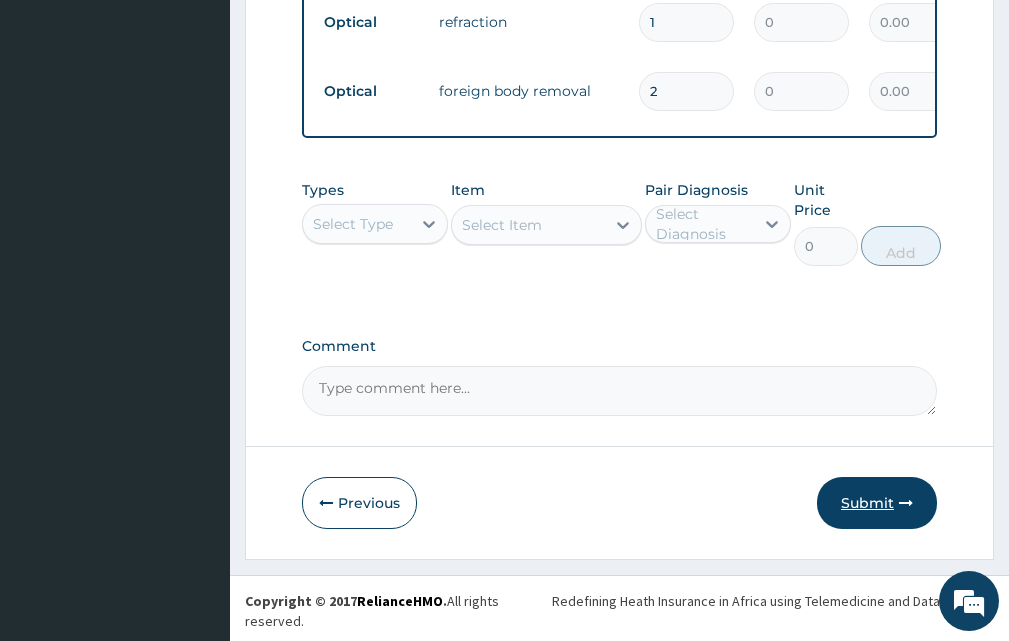 click on "Submit" at bounding box center (877, 503) 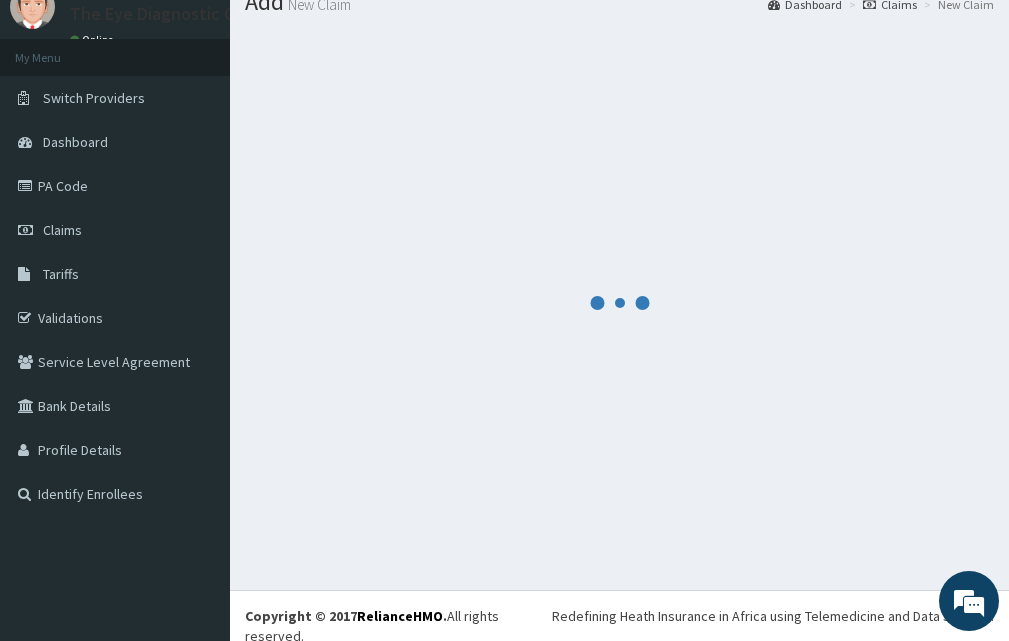 scroll, scrollTop: 1627, scrollLeft: 0, axis: vertical 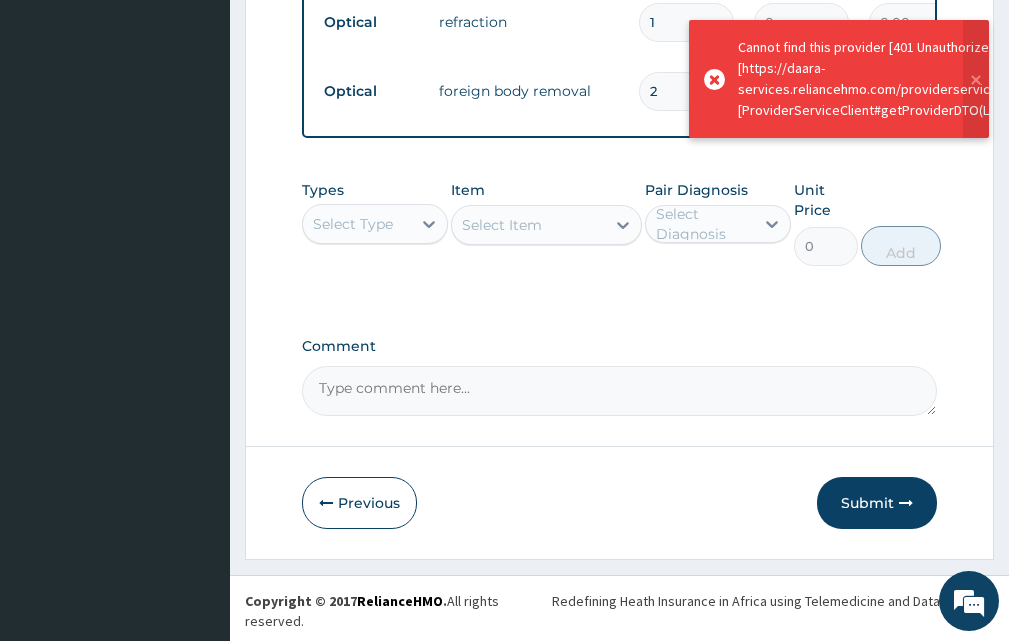click on "The Eye Diagnostic Optical Services Centre
Online
My Menu
Switch Providers
Dashboard
PA Code
Claims
Tariffs
Validations
Service Level Agreement
Bank Details
Profile Details
Identify Enrollees" at bounding box center (115, -491) 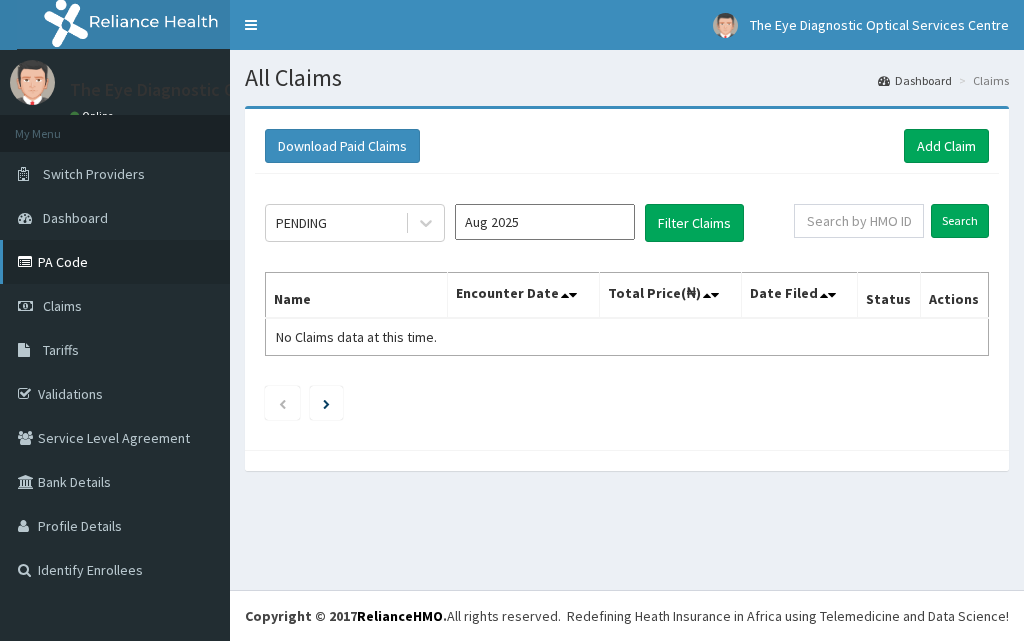 scroll, scrollTop: 0, scrollLeft: 0, axis: both 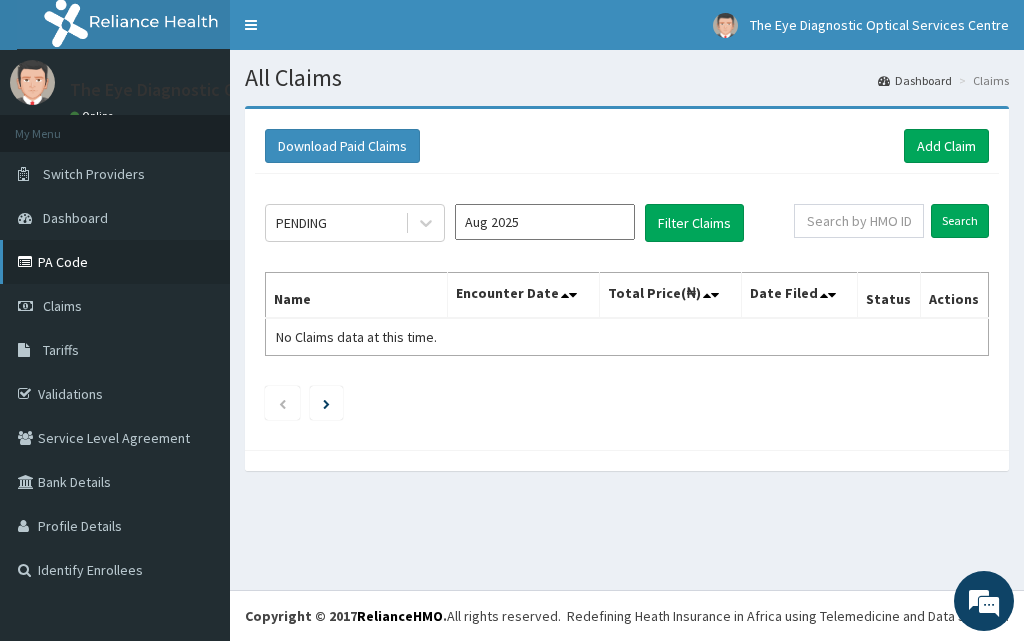 click on "PA Code" at bounding box center [115, 262] 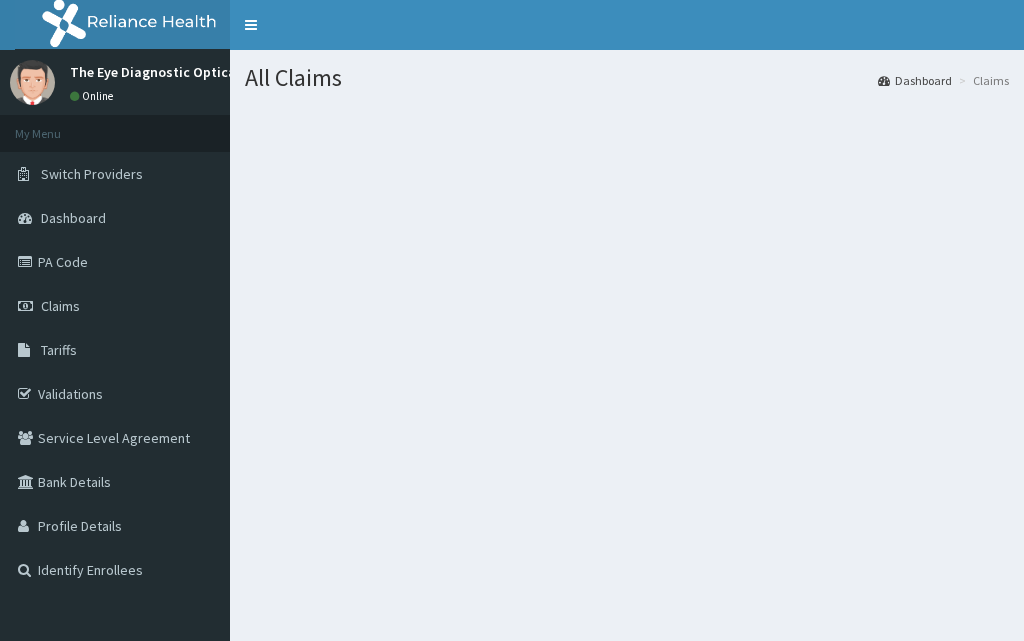 scroll, scrollTop: 0, scrollLeft: 0, axis: both 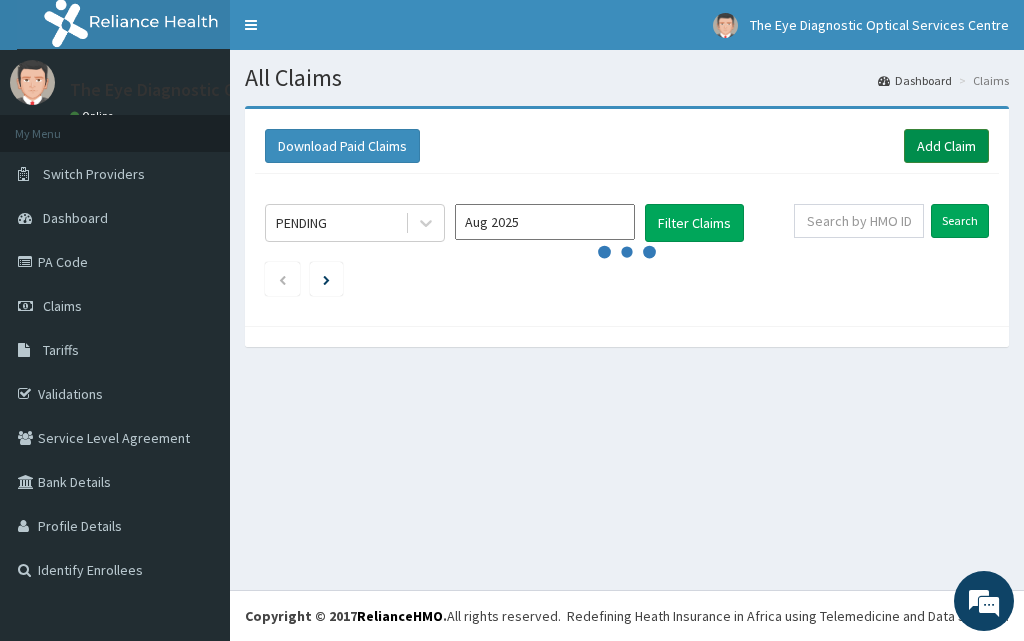 click on "Add Claim" at bounding box center (946, 146) 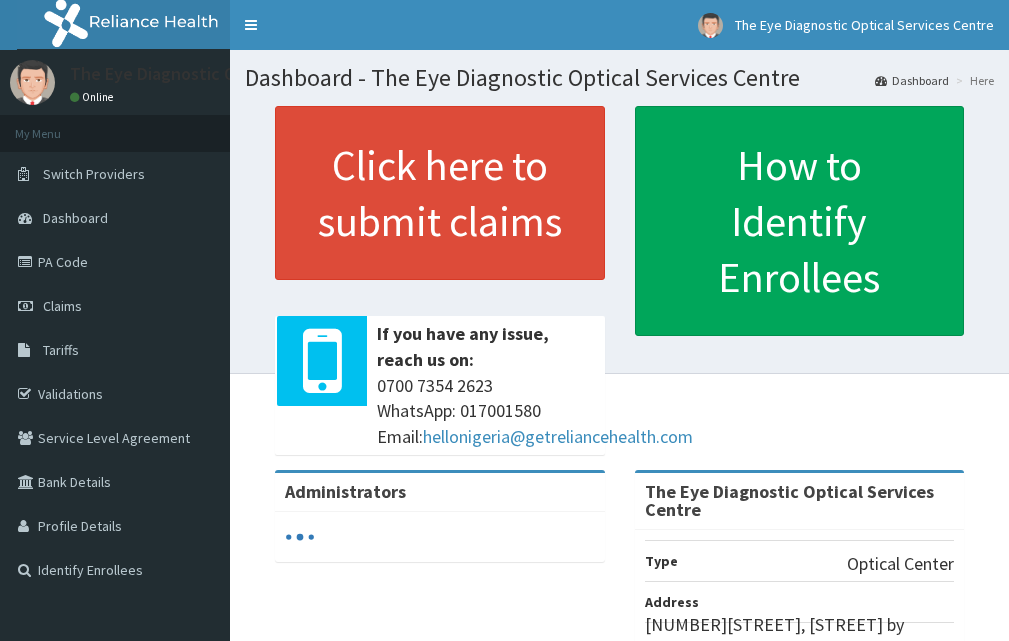 scroll, scrollTop: 0, scrollLeft: 0, axis: both 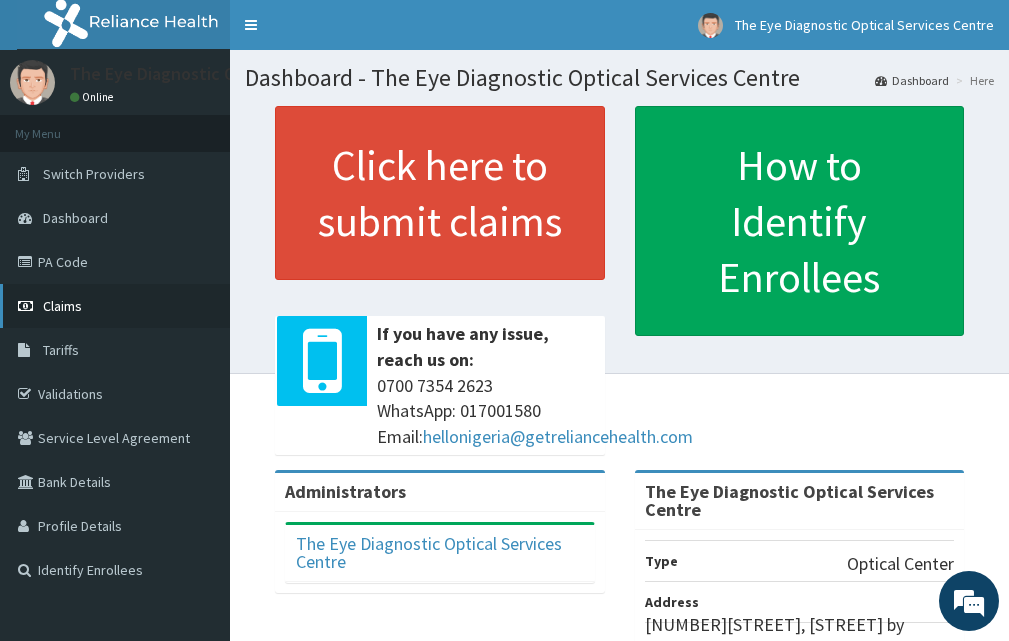 click on "Claims" at bounding box center [62, 306] 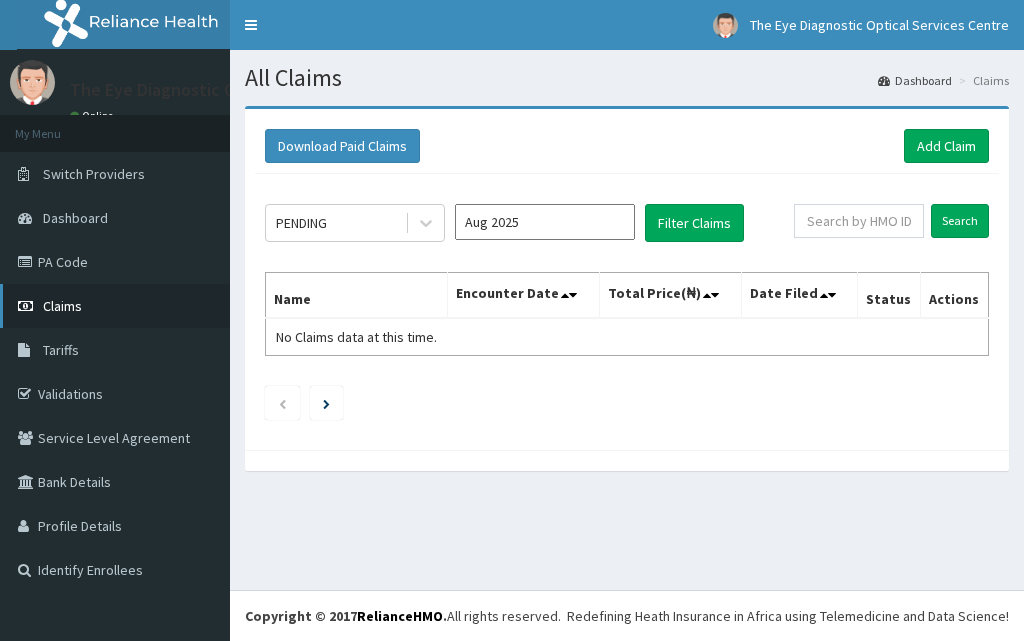 scroll, scrollTop: 0, scrollLeft: 0, axis: both 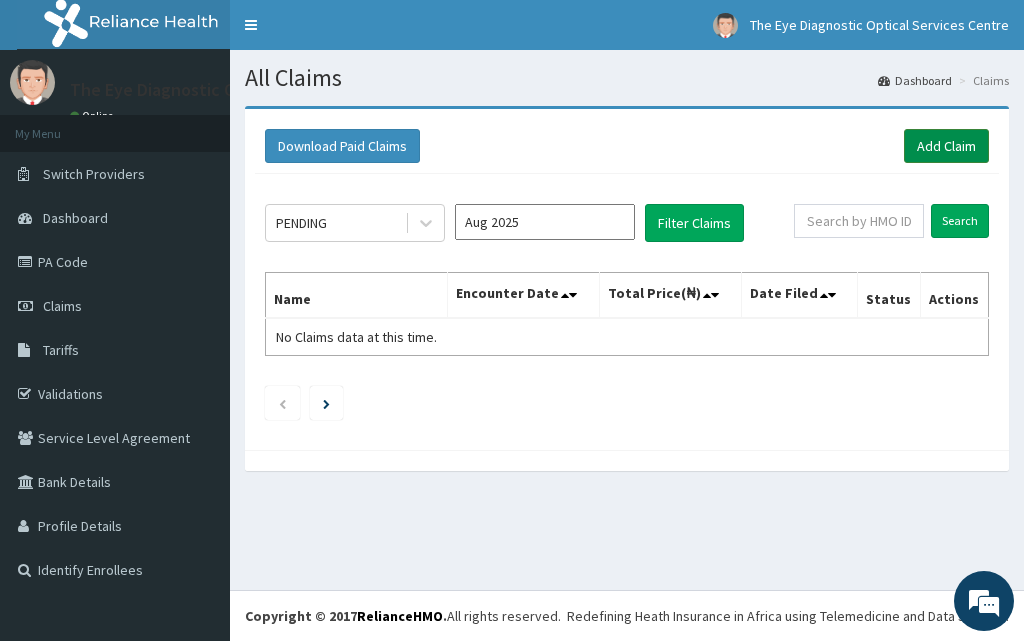 click on "Add Claim" at bounding box center (946, 146) 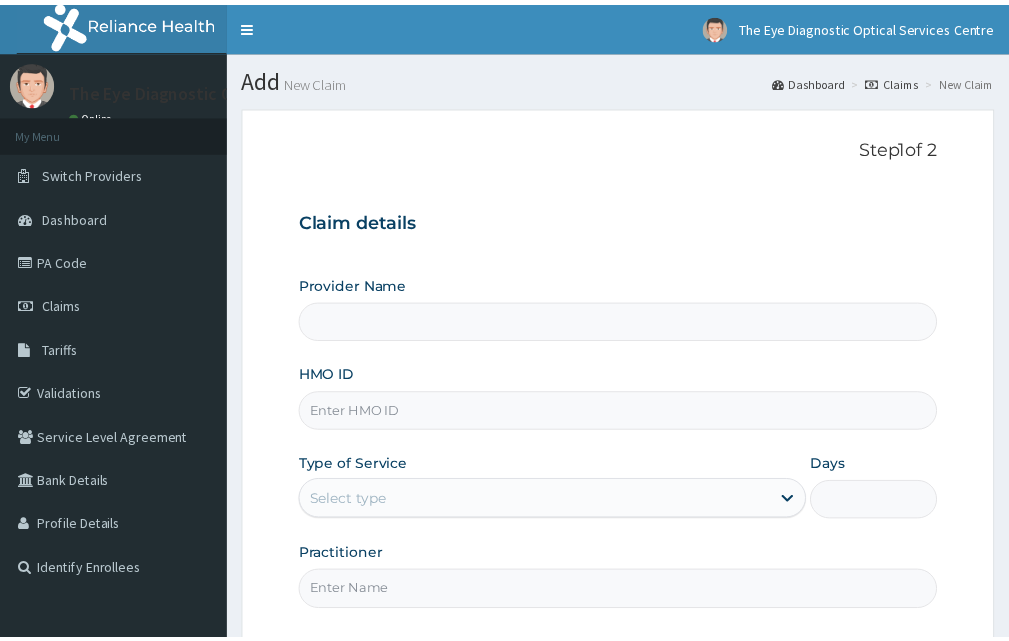 scroll, scrollTop: 0, scrollLeft: 0, axis: both 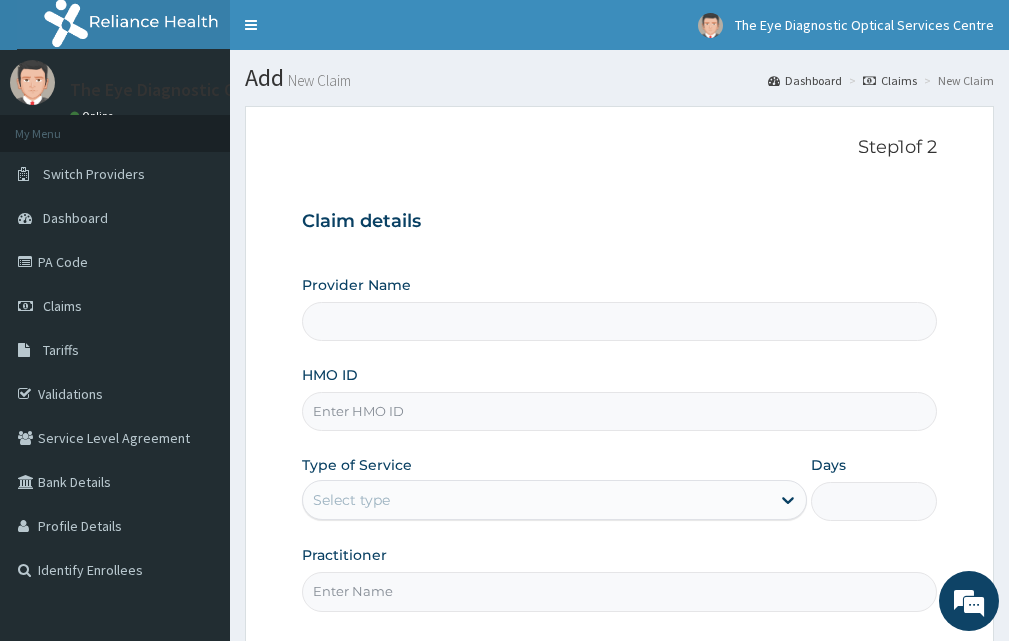 type on "The Eye Diagnostic Optical Services Centre" 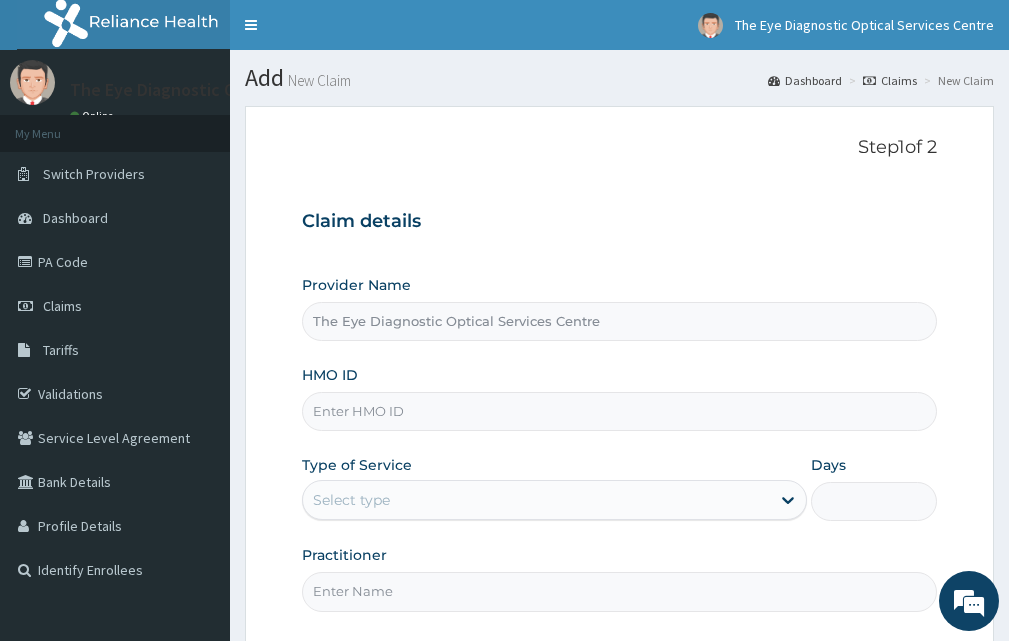 click on "HMO ID" at bounding box center [619, 411] 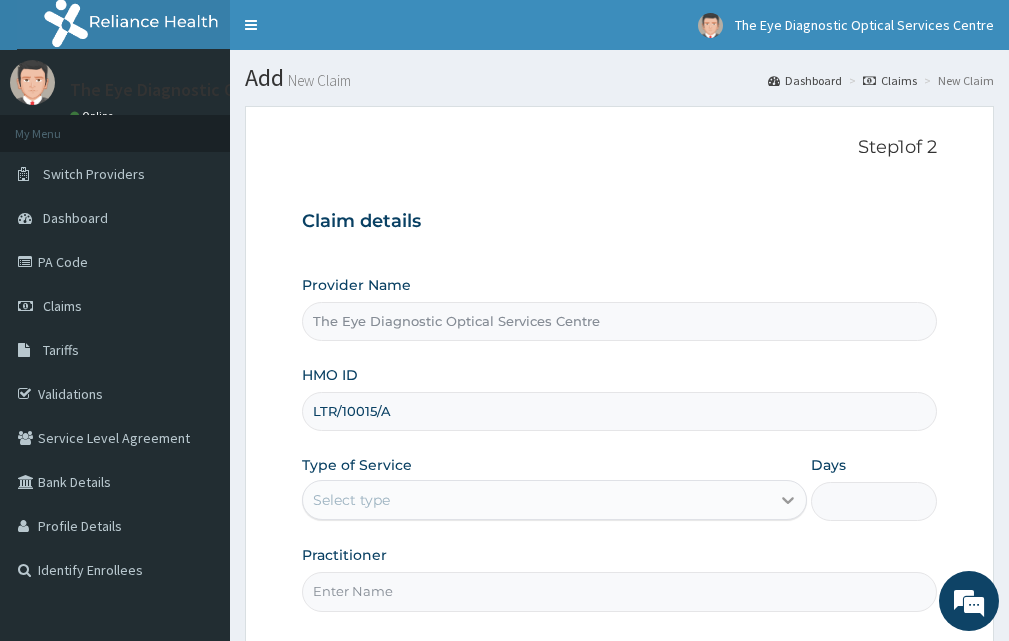 type on "LTR/10015/A" 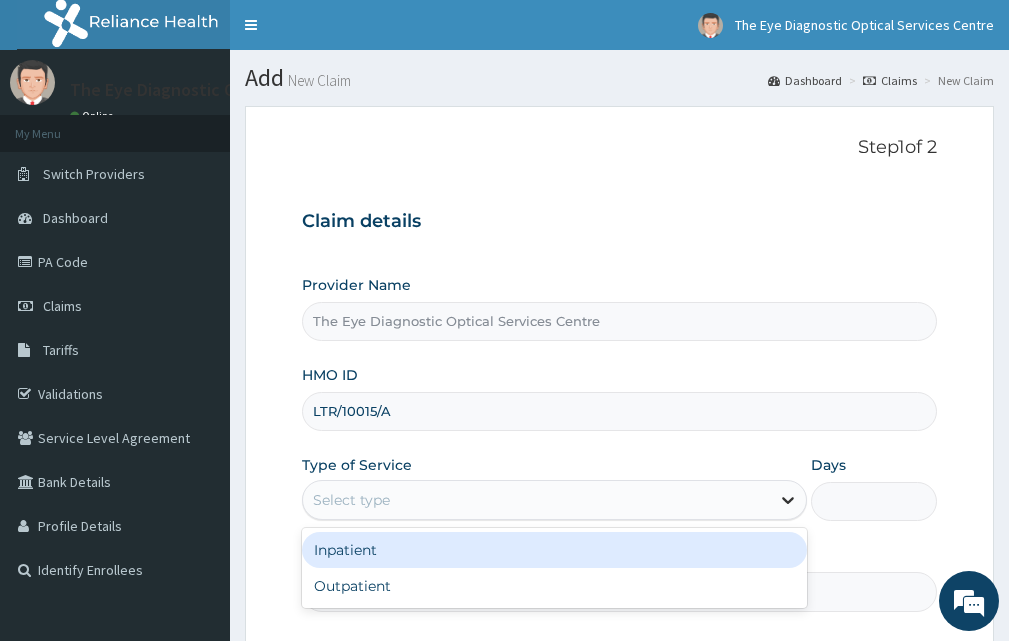 click 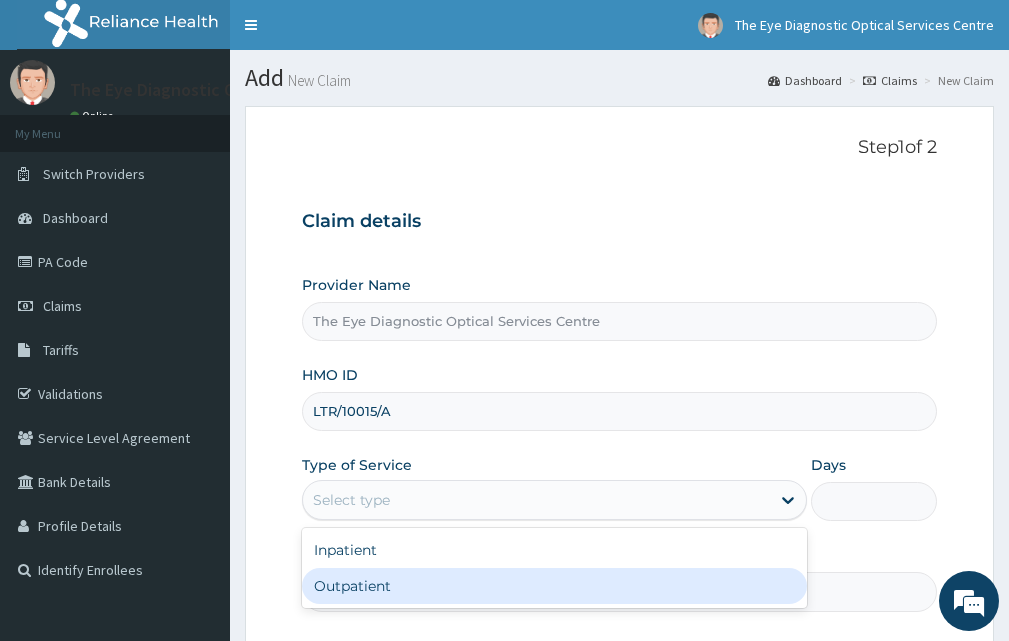click on "Outpatient" at bounding box center (554, 586) 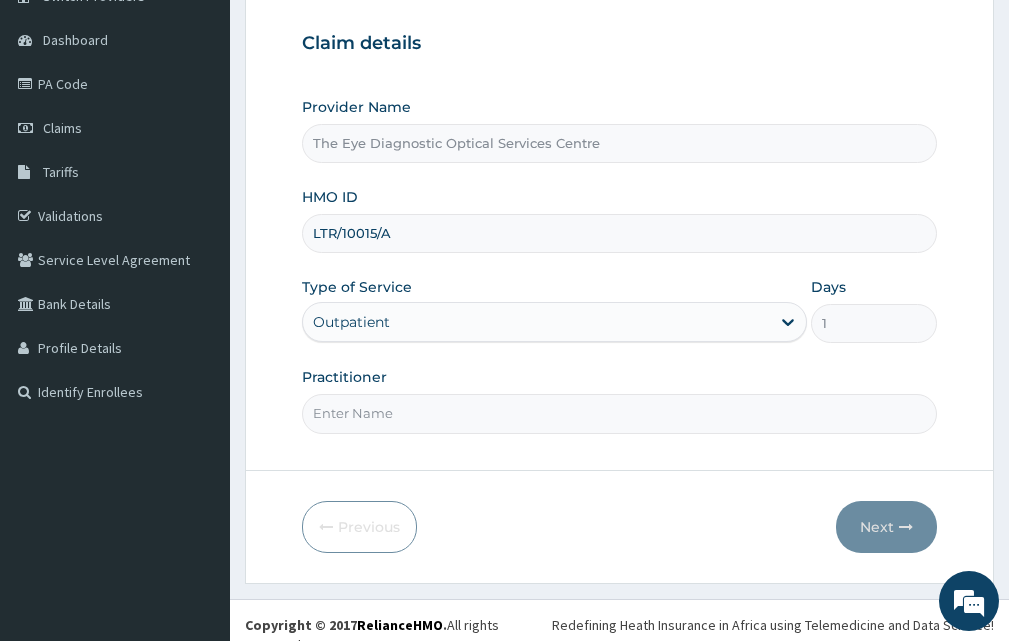 scroll, scrollTop: 187, scrollLeft: 0, axis: vertical 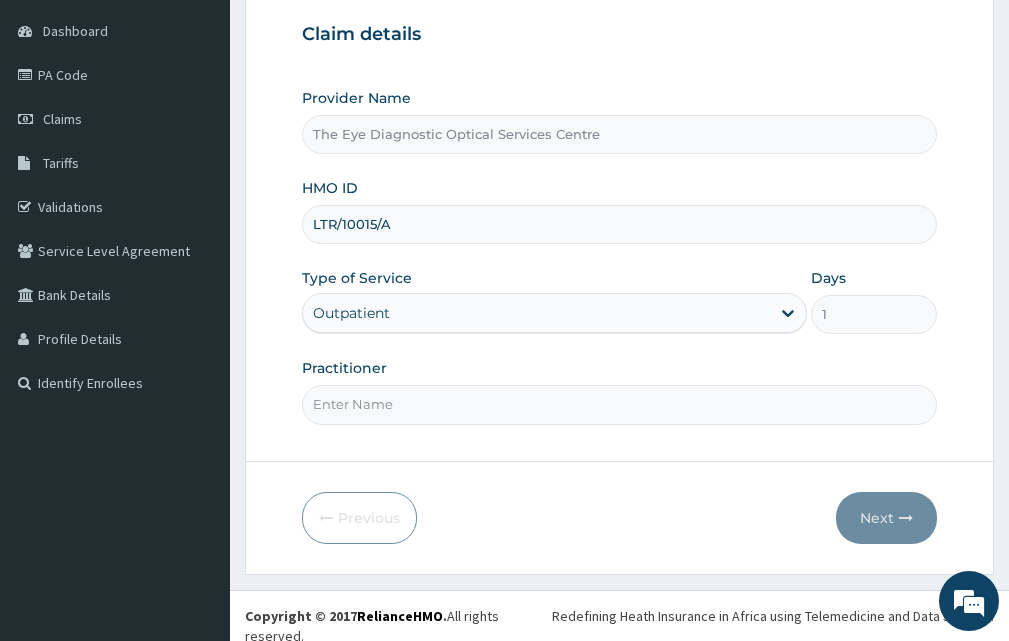 click on "Practitioner" at bounding box center [619, 404] 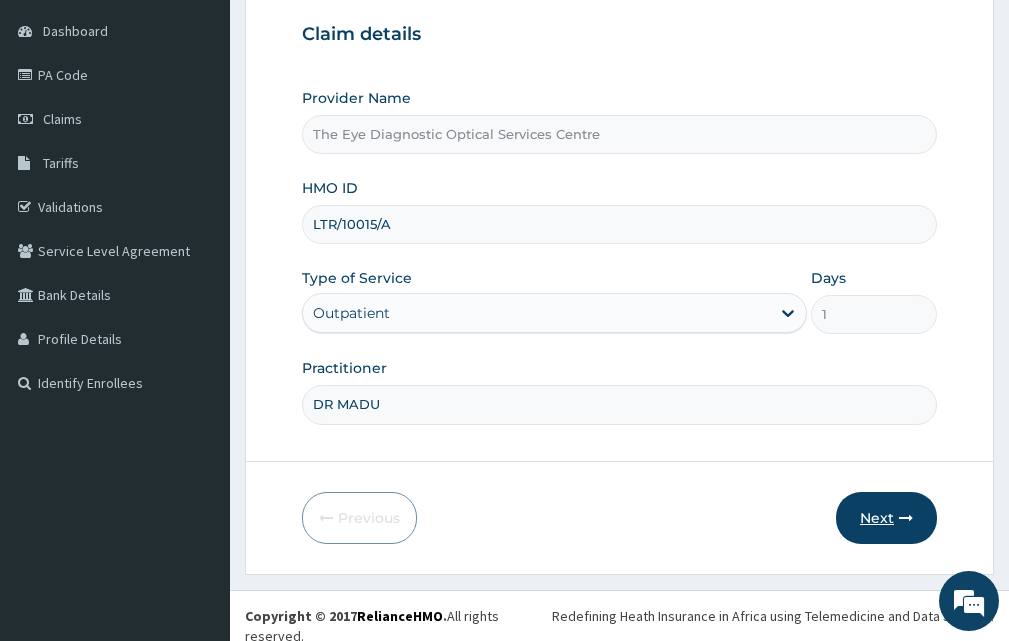type on "DR MADU" 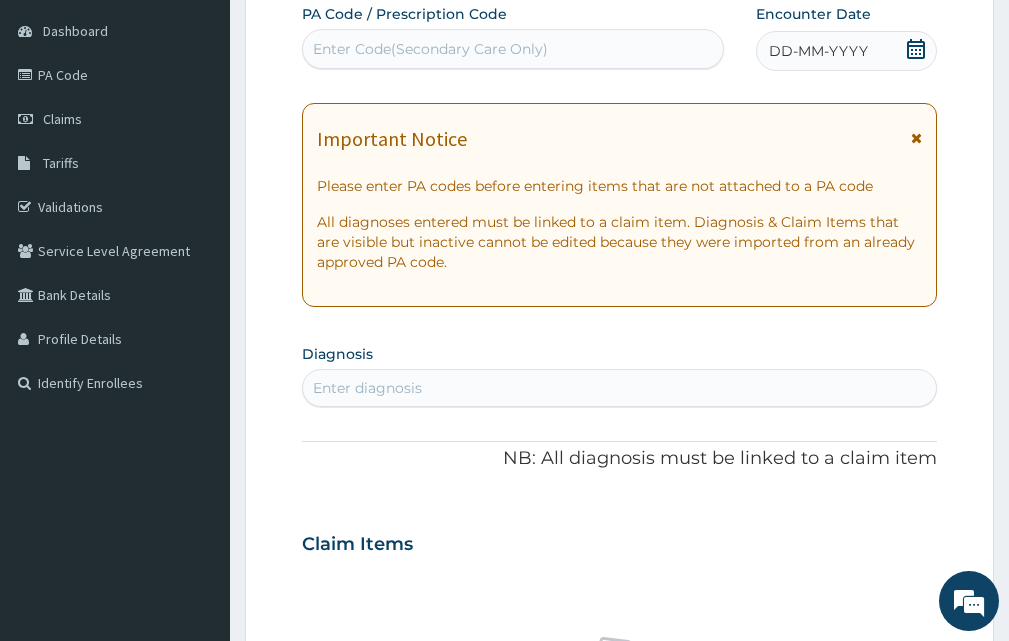 click on "Enter Code(Secondary Care Only)" at bounding box center [430, 49] 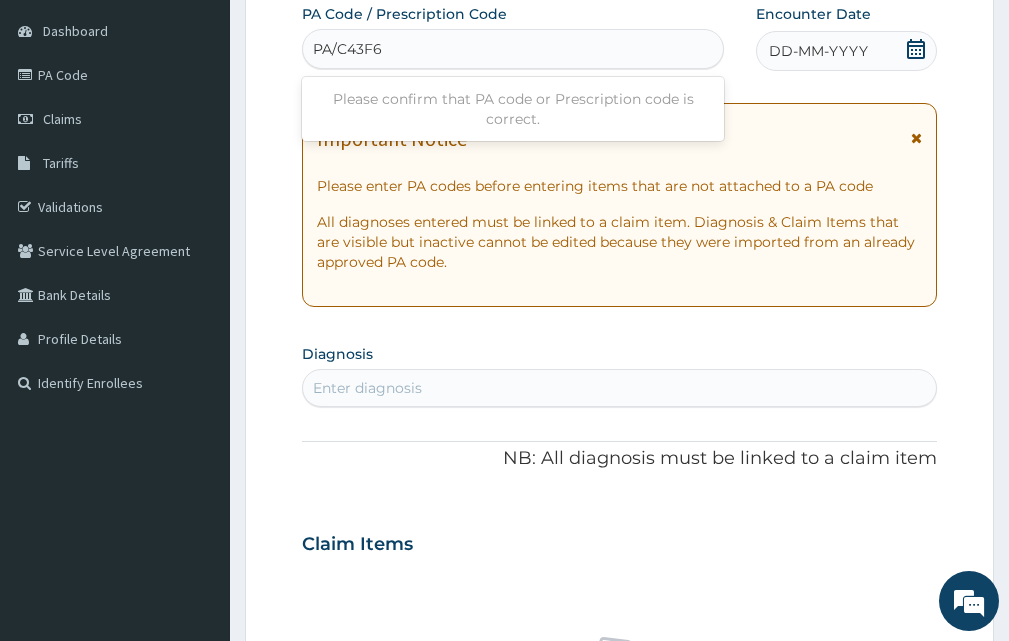 type on "PA/C43F62" 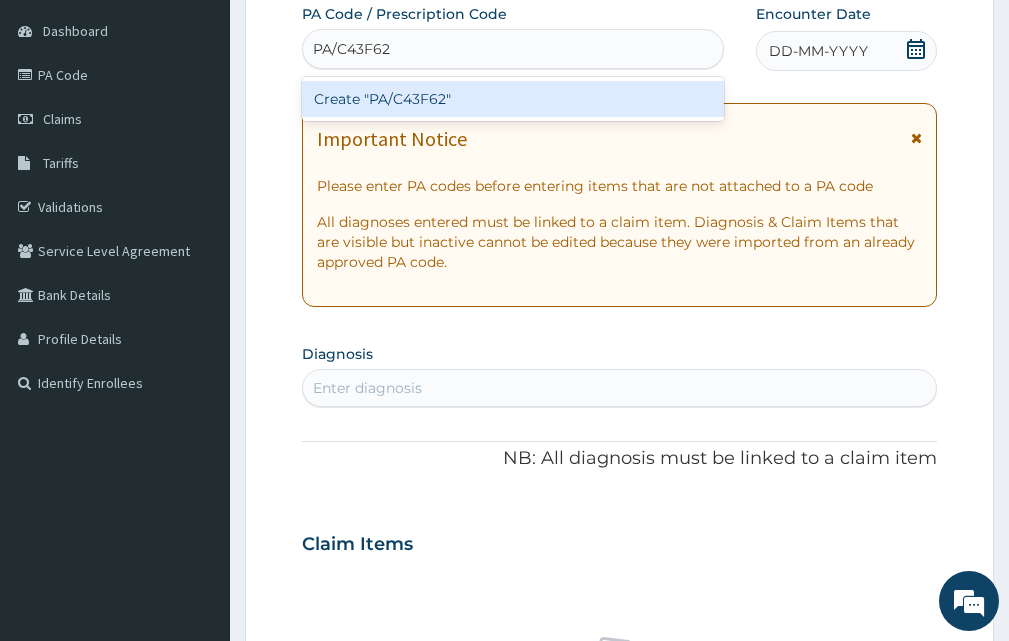 click on "Create "PA/C43F62"" at bounding box center (513, 99) 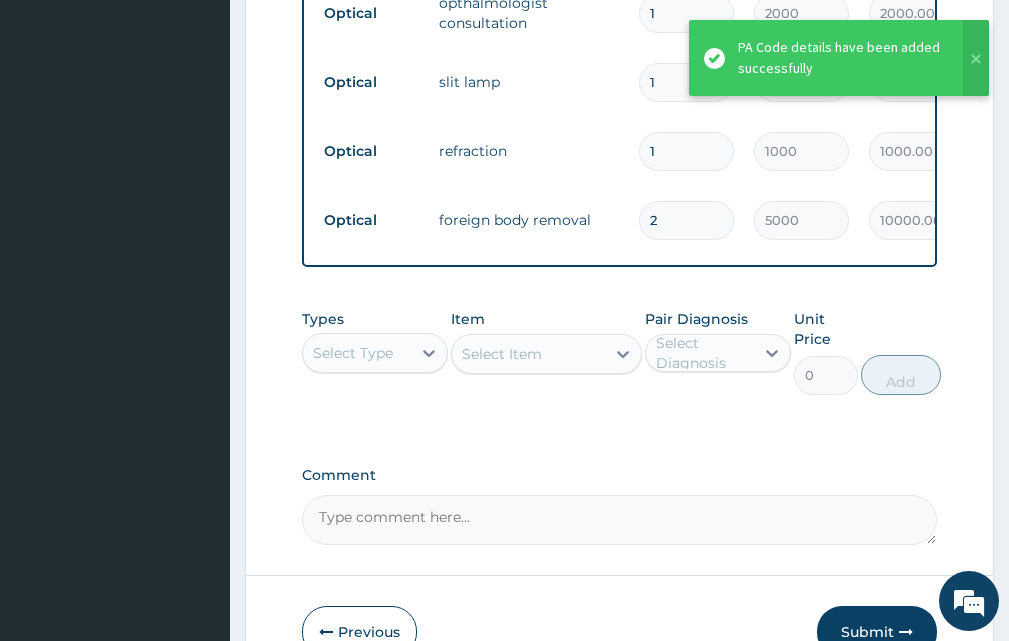 scroll, scrollTop: 1520, scrollLeft: 0, axis: vertical 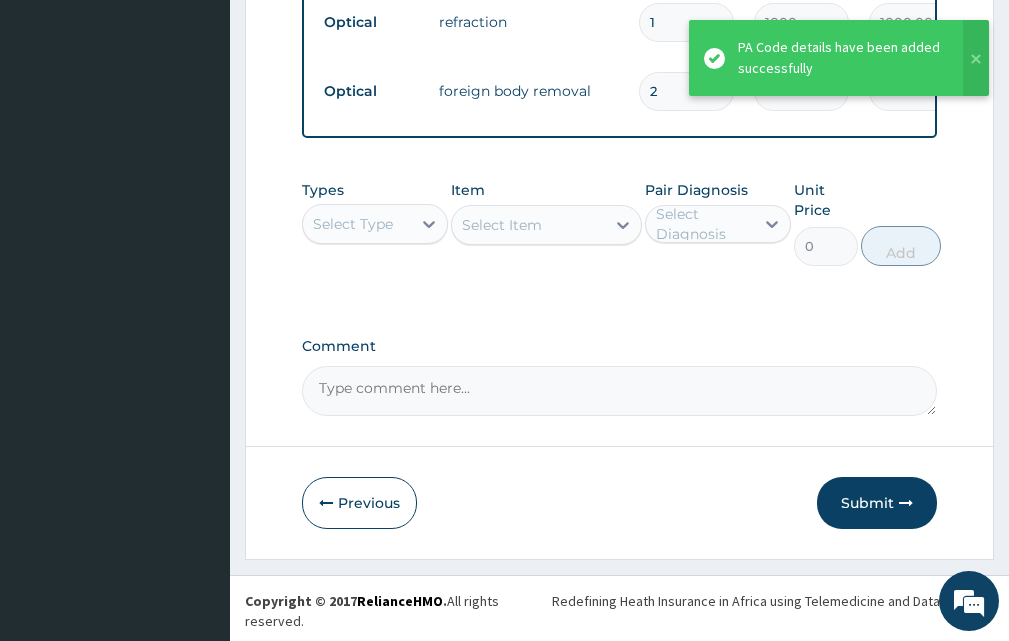 click on "Submit" at bounding box center (877, 503) 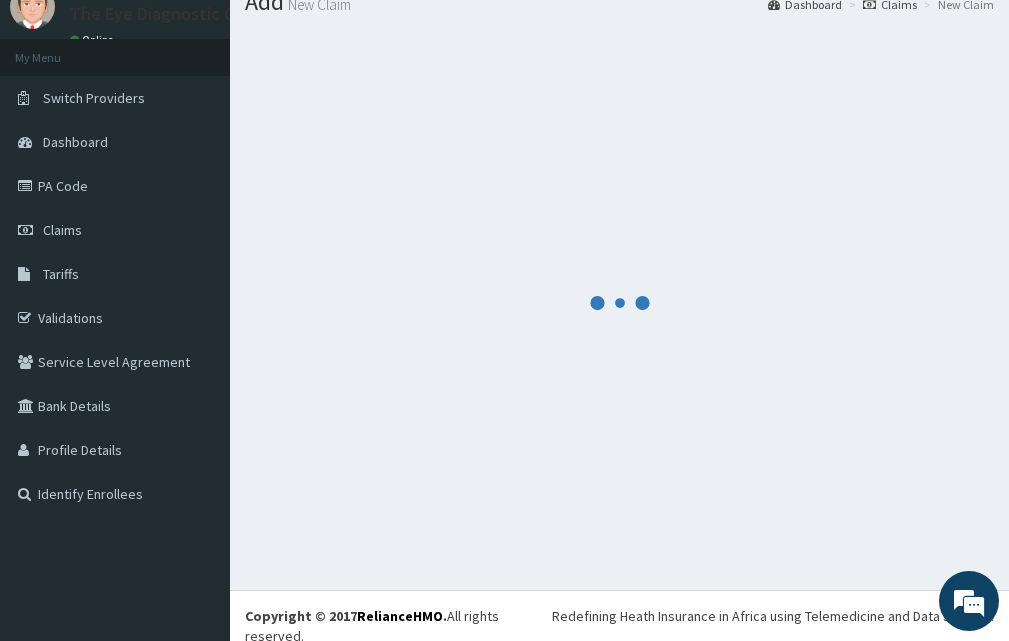 scroll, scrollTop: 1520, scrollLeft: 0, axis: vertical 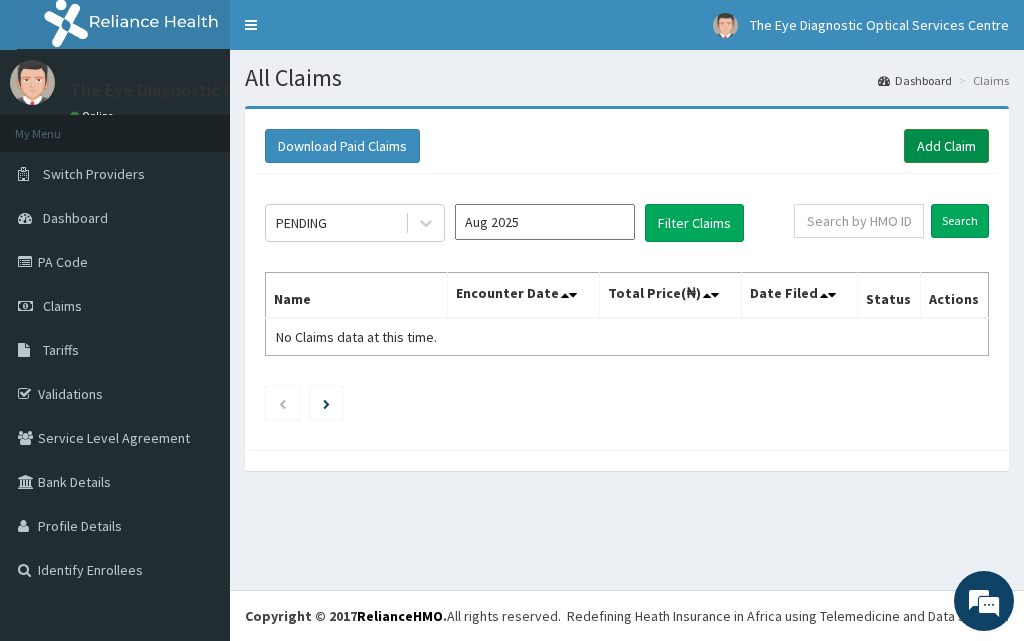click on "Add Claim" at bounding box center [946, 146] 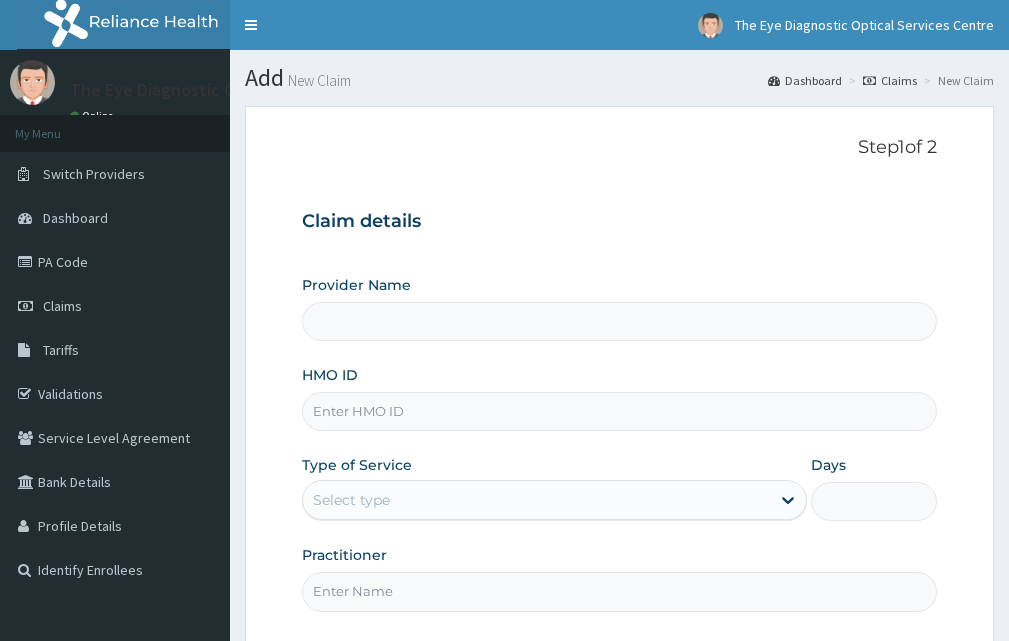 scroll, scrollTop: 0, scrollLeft: 0, axis: both 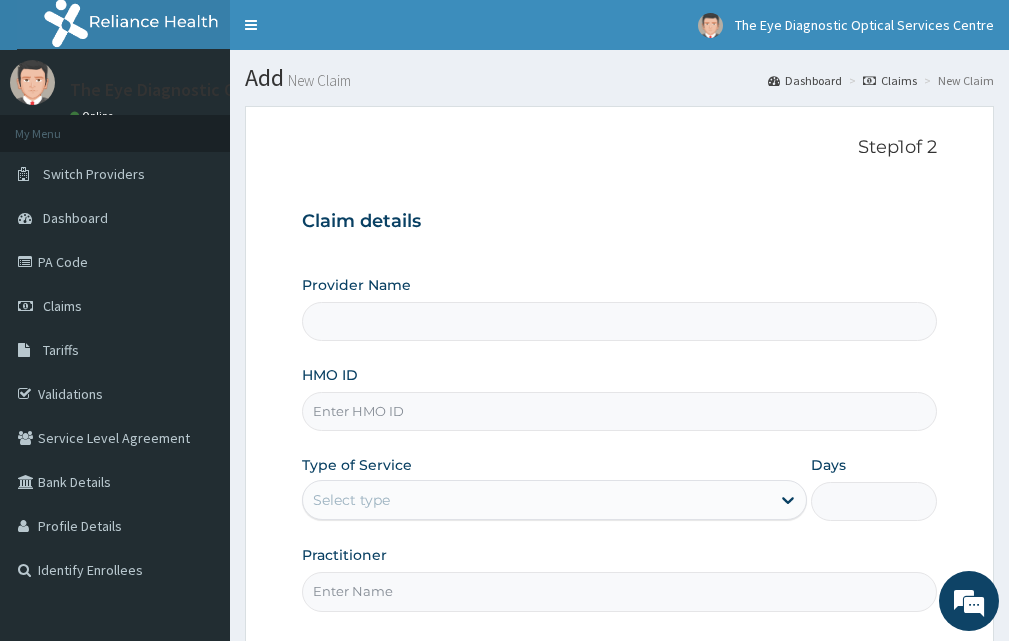 type on "The Eye Diagnostic Optical Services Centre" 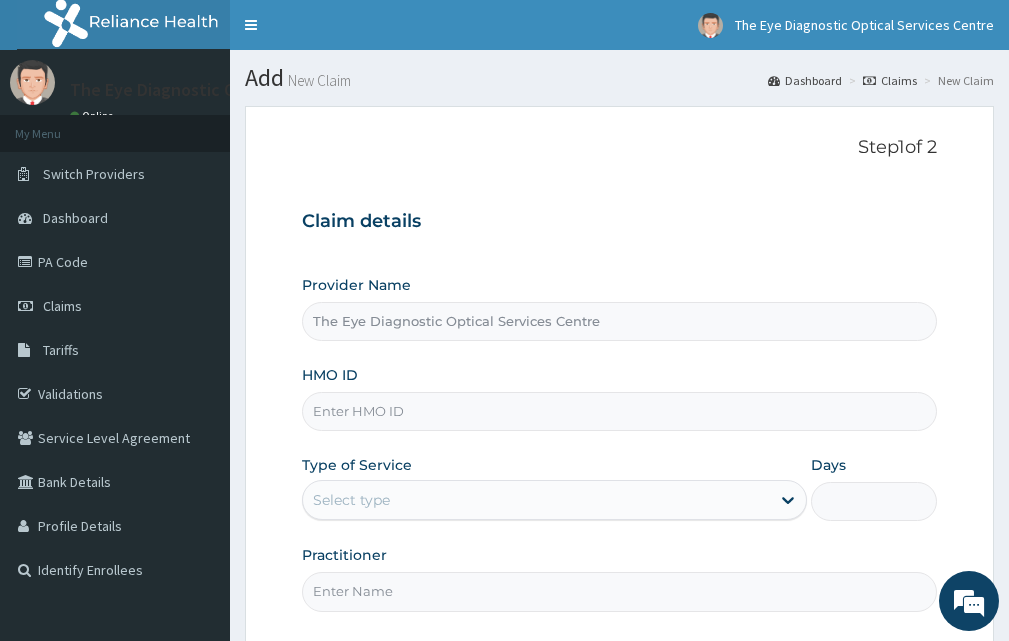 scroll, scrollTop: 100, scrollLeft: 0, axis: vertical 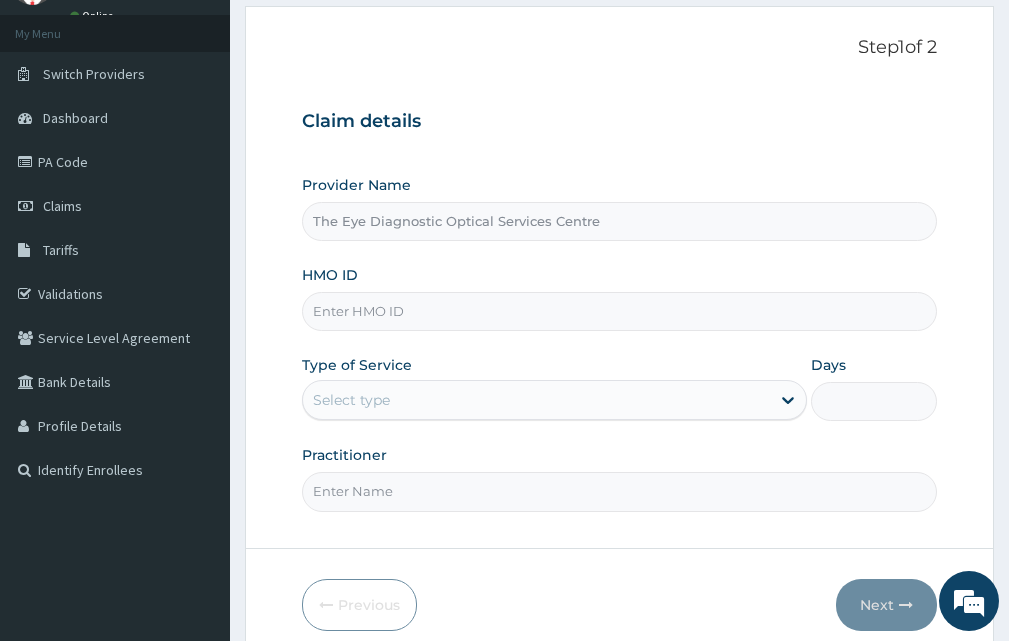 click on "HMO ID" at bounding box center (619, 311) 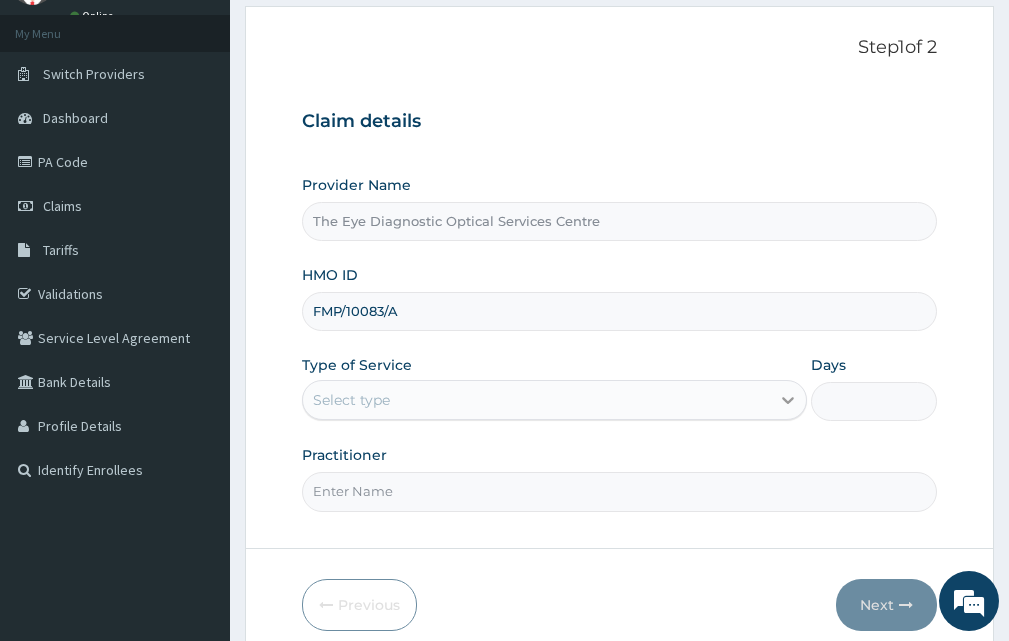 type on "FMP/10083/A" 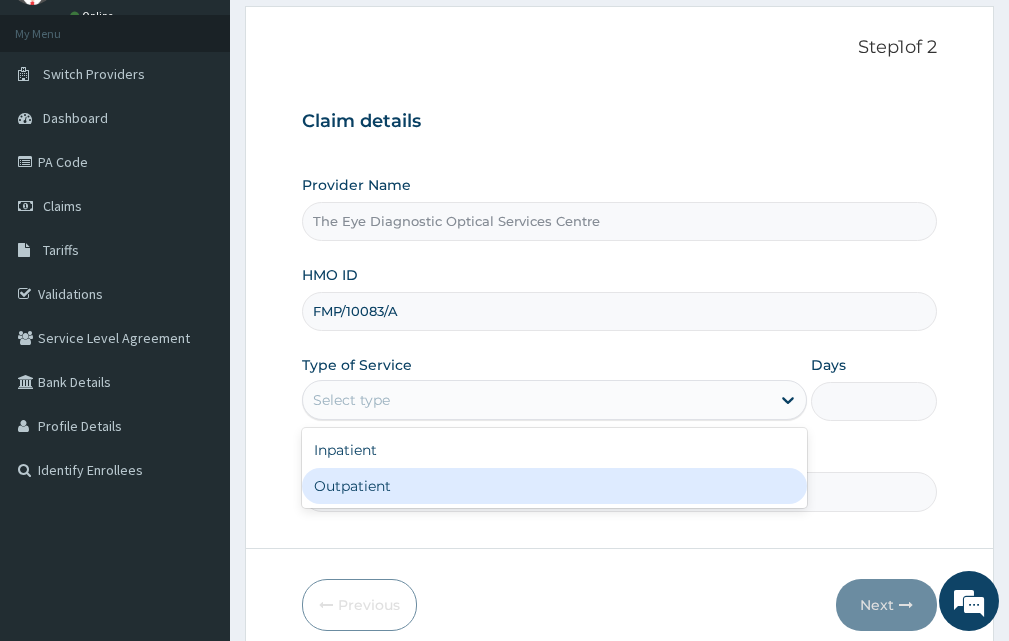 click on "Outpatient" at bounding box center [554, 486] 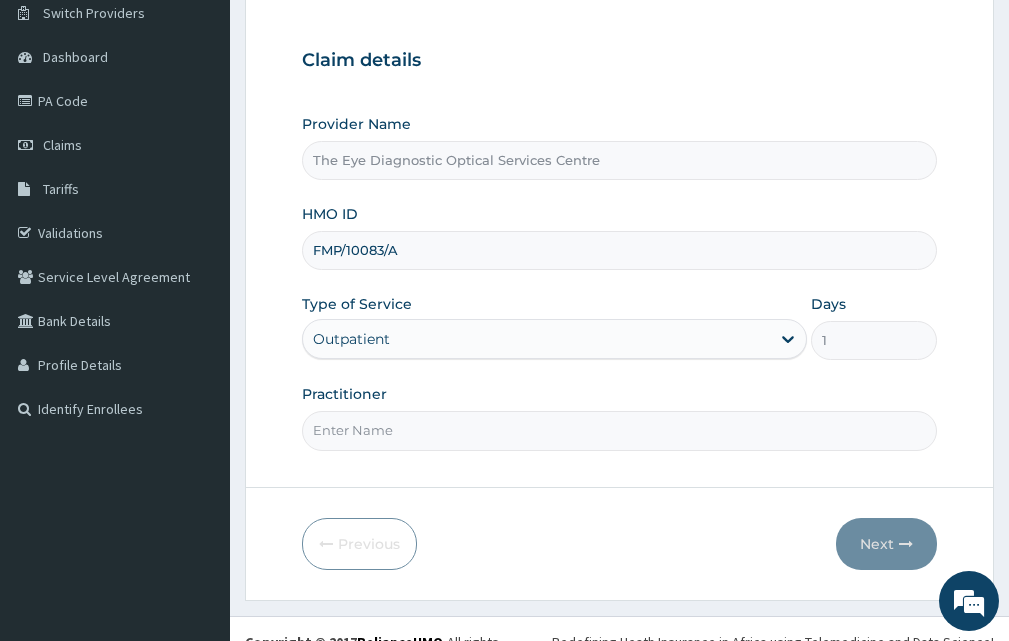 scroll, scrollTop: 187, scrollLeft: 0, axis: vertical 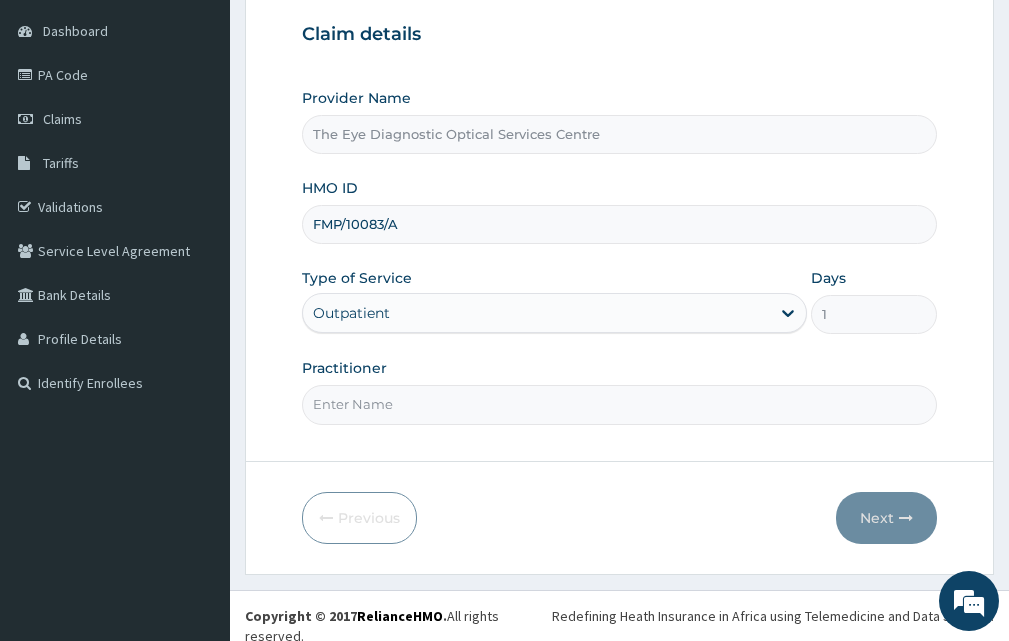 click on "Practitioner" at bounding box center (619, 404) 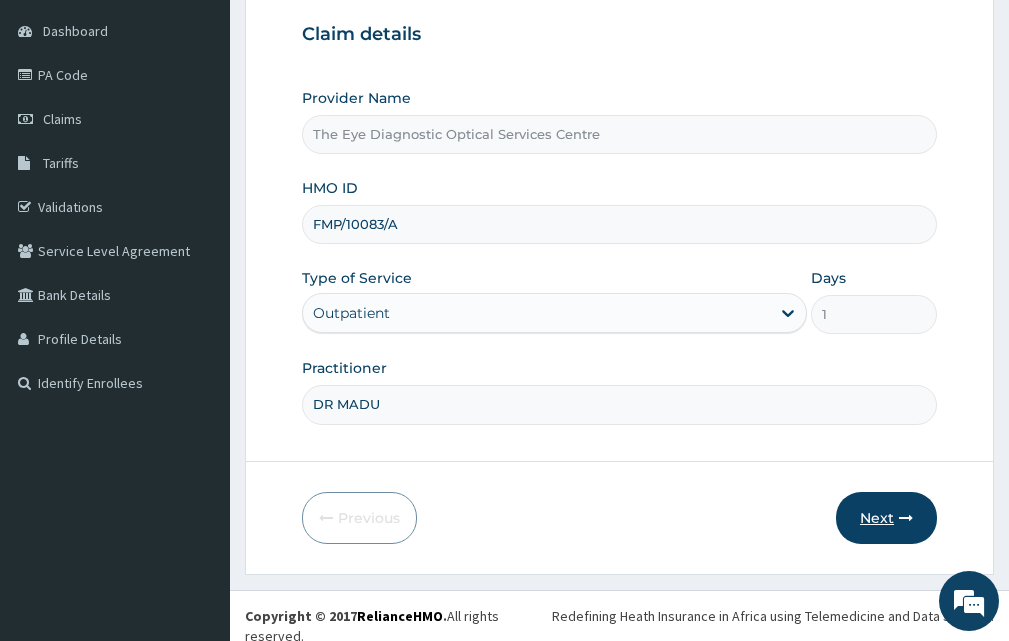 type on "DR MADU" 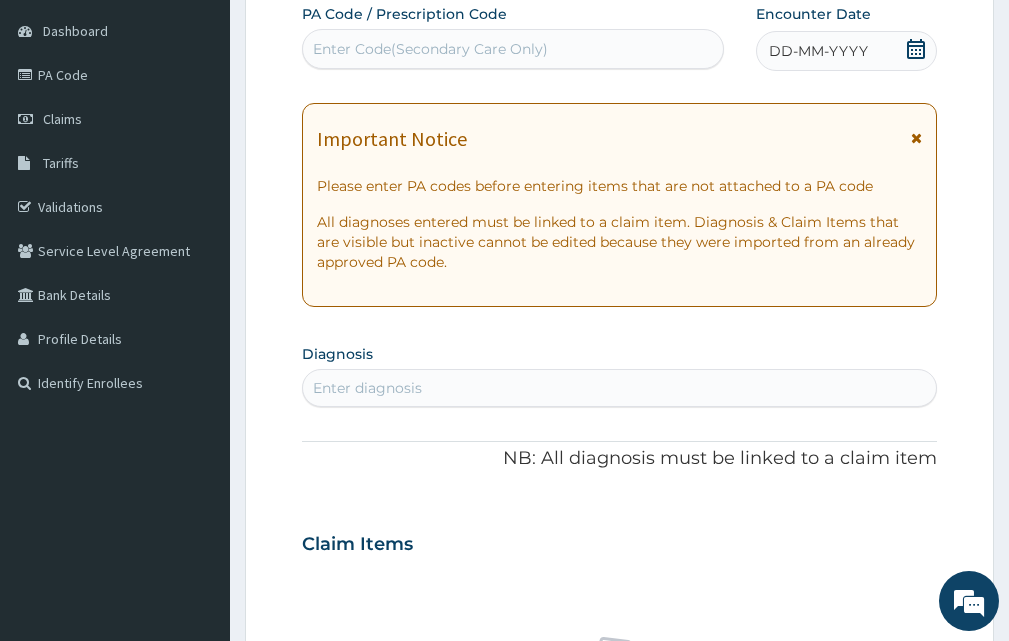 click on "Enter Code(Secondary Care Only)" at bounding box center (430, 49) 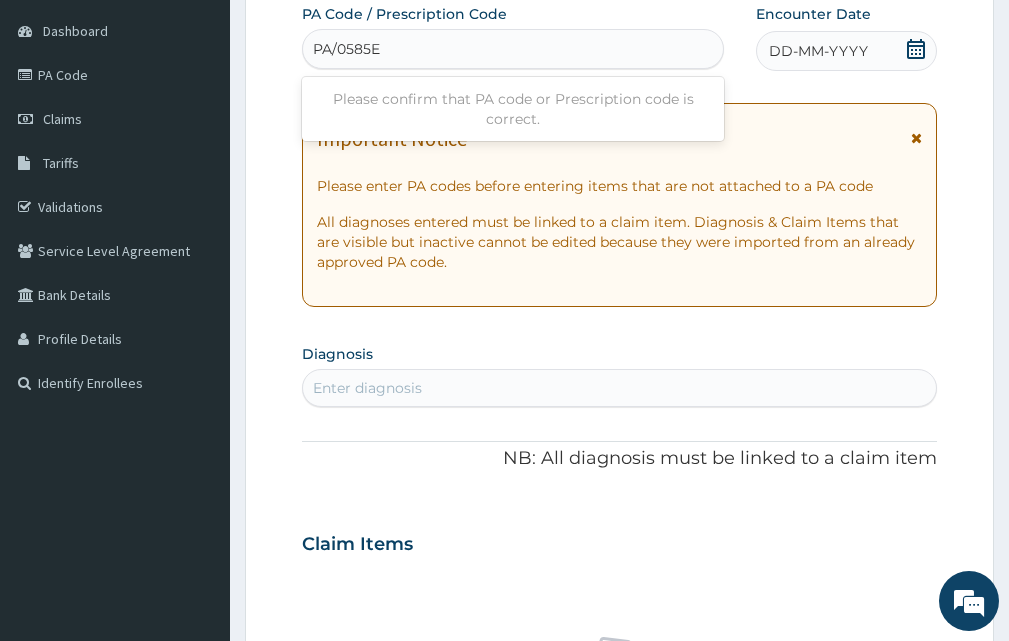 type on "PA/0585E8" 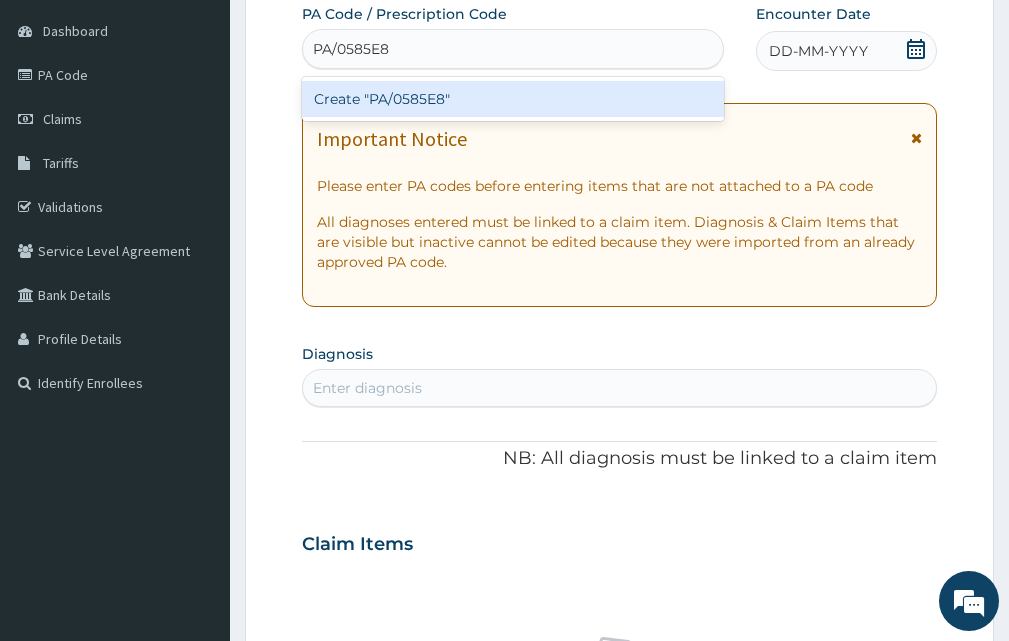 click on "Create "PA/0585E8"" 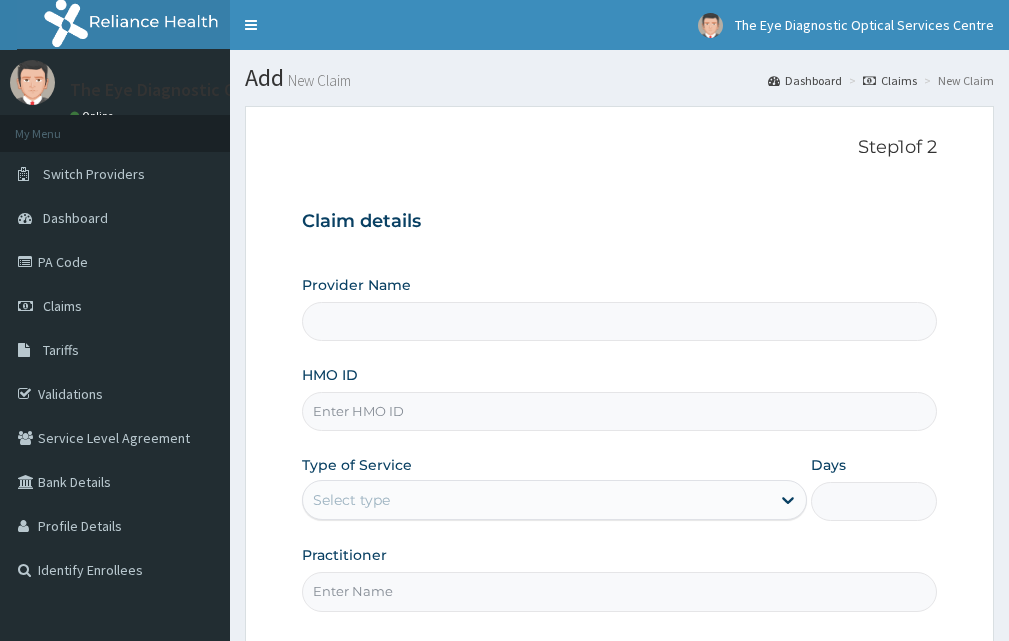 scroll, scrollTop: 0, scrollLeft: 0, axis: both 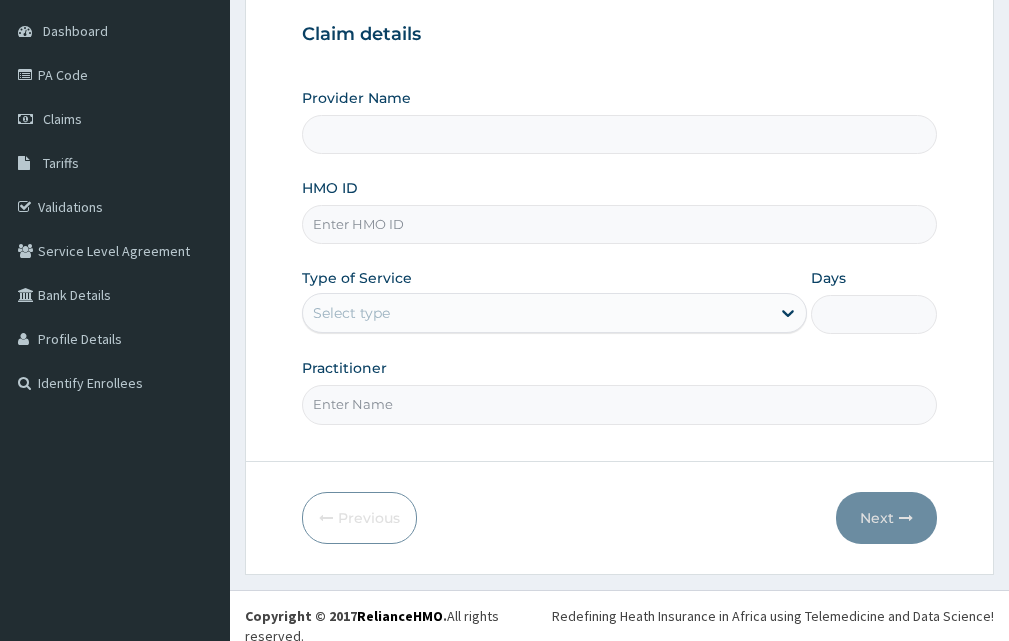 type on "The Eye Diagnostic Optical Services Centre" 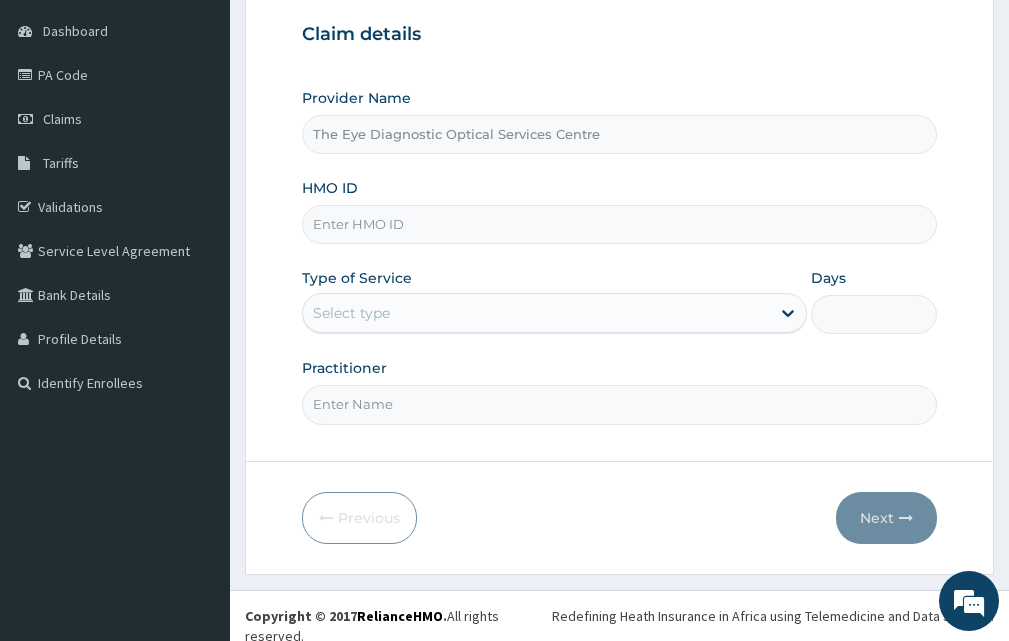 scroll, scrollTop: 0, scrollLeft: 0, axis: both 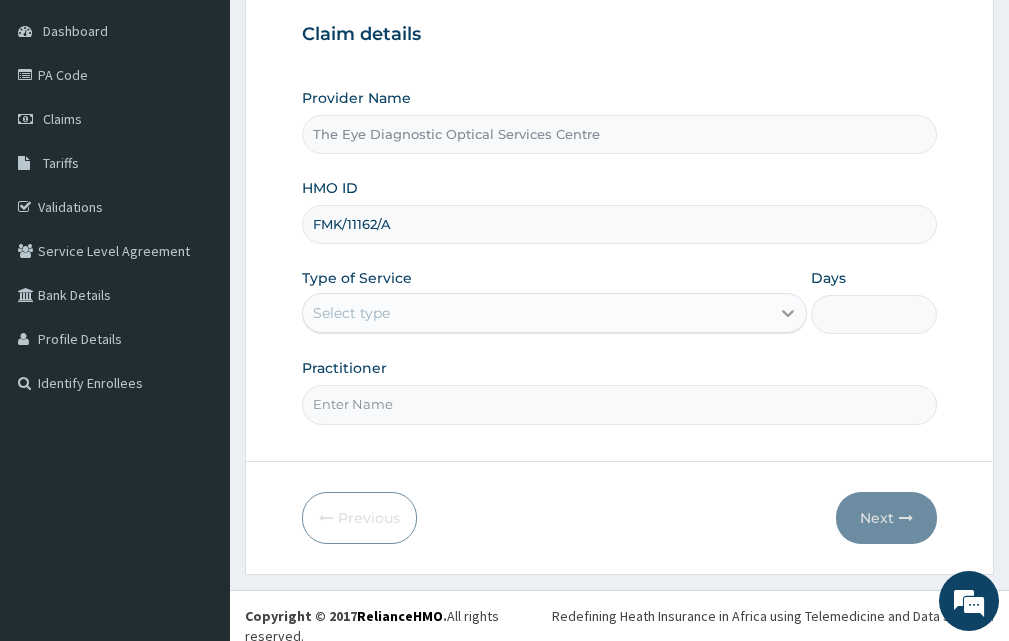 type on "FMK/11162/A" 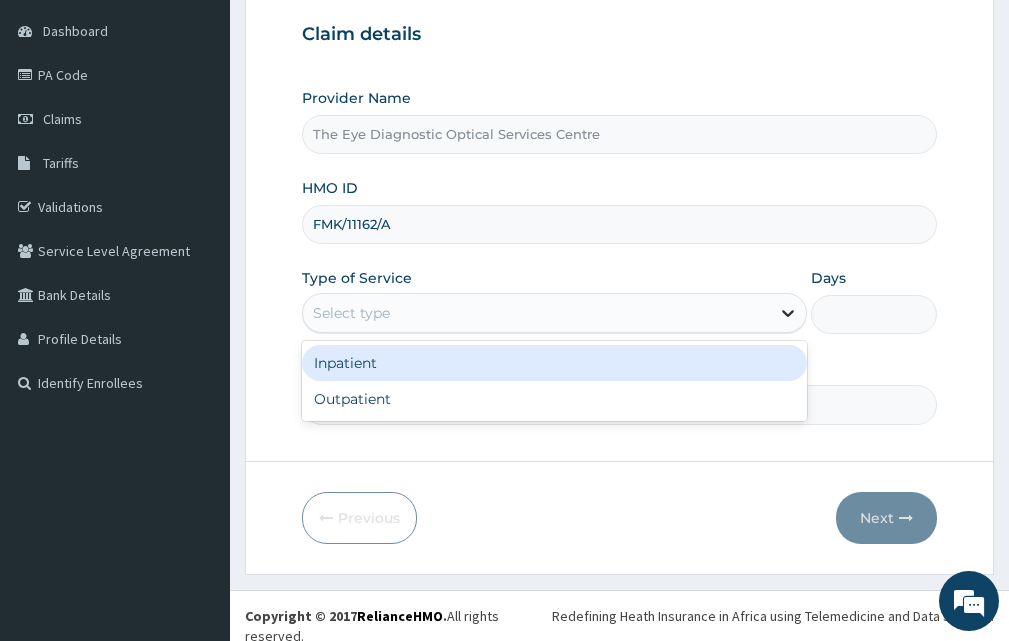 click 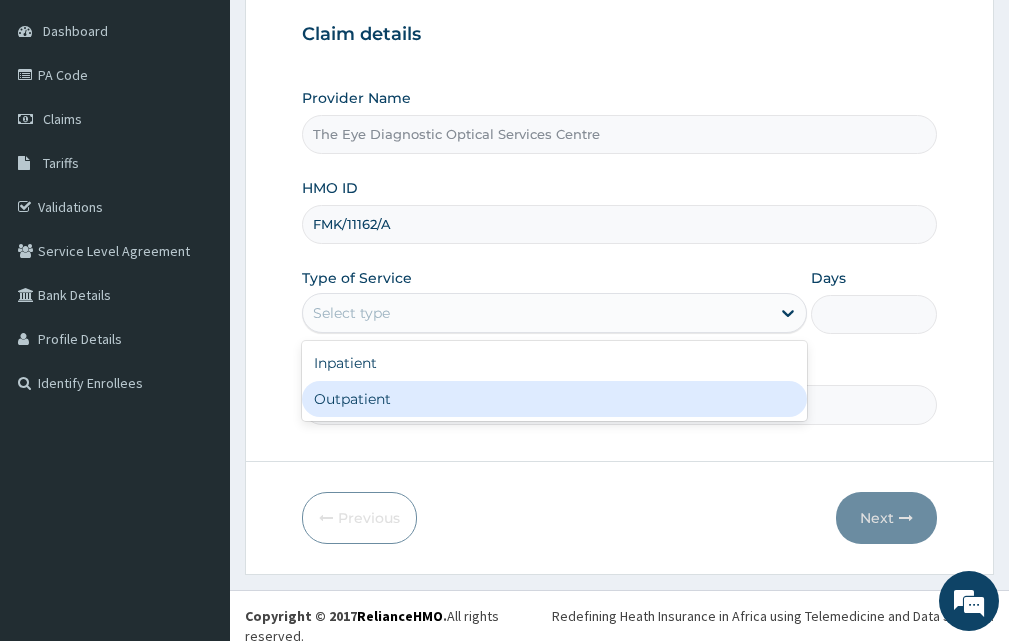 click on "Outpatient" at bounding box center (554, 399) 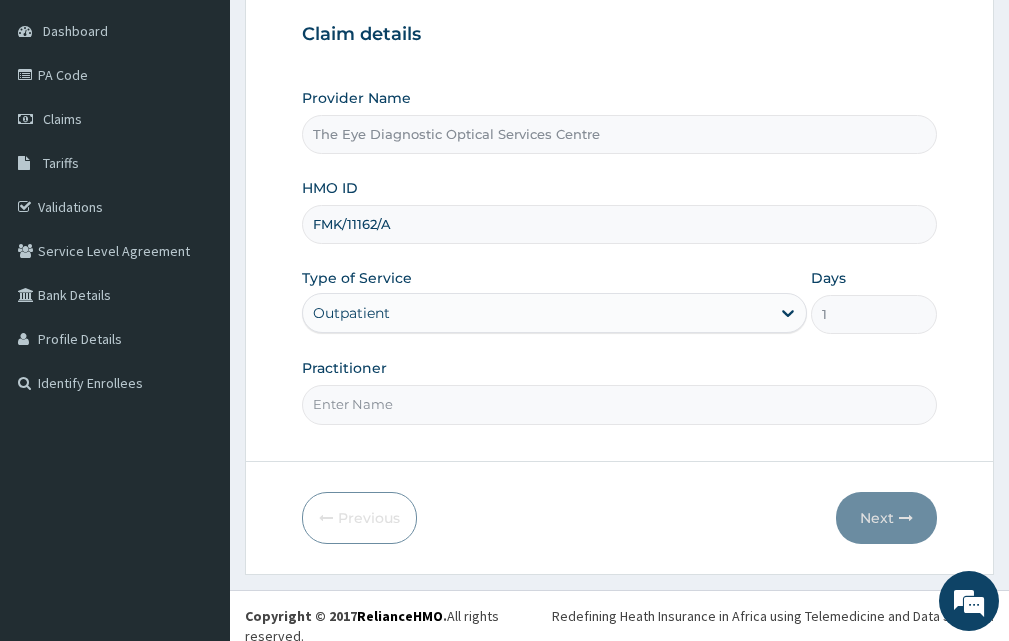click on "Practitioner" at bounding box center (619, 404) 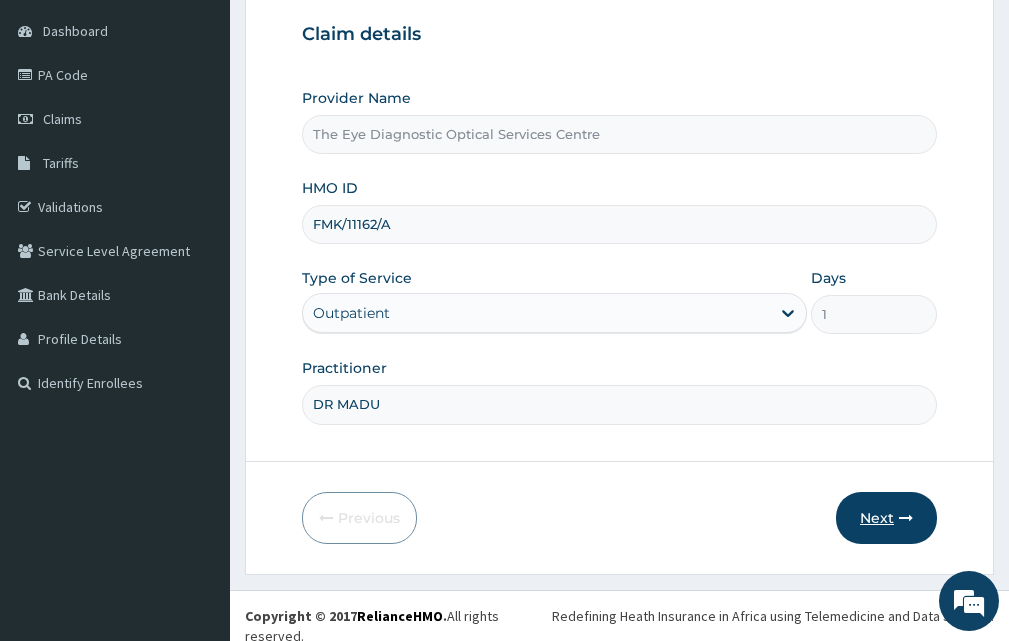 type on "DR MADU" 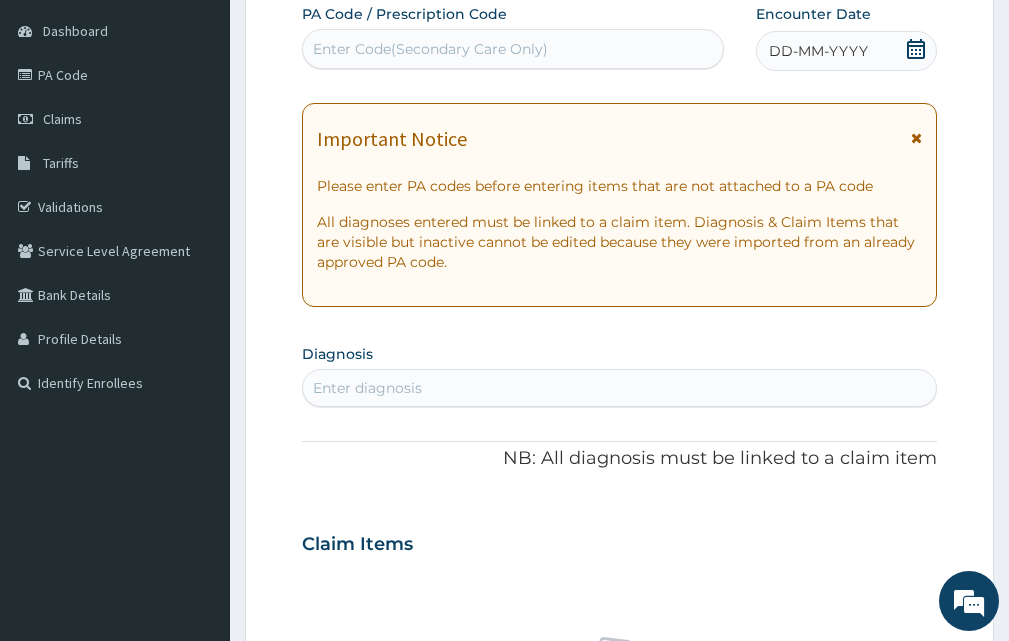 click on "Enter Code(Secondary Care Only)" at bounding box center [430, 49] 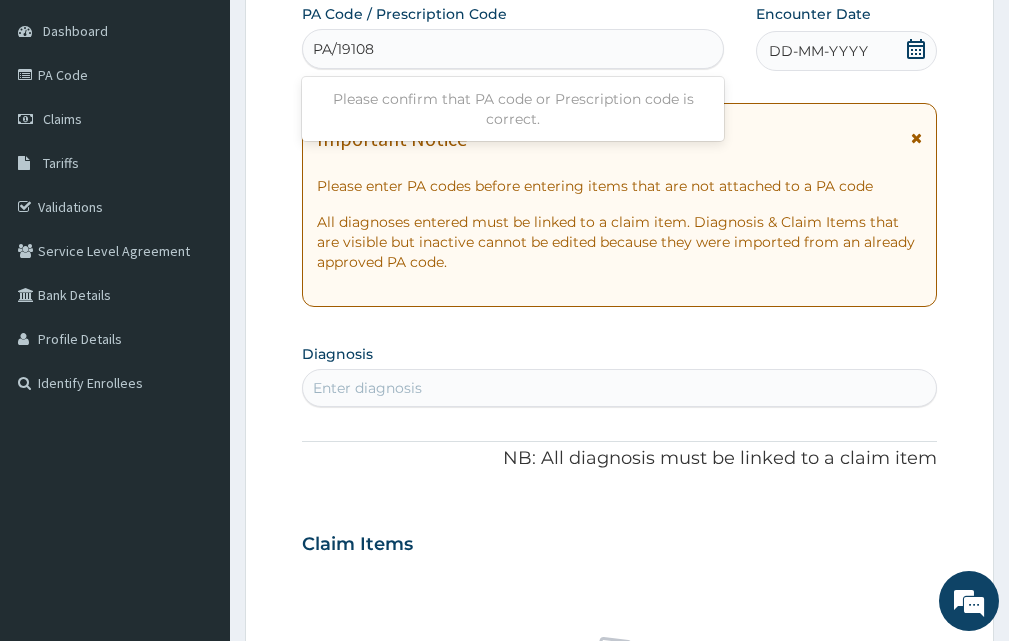 type on "PA/191084" 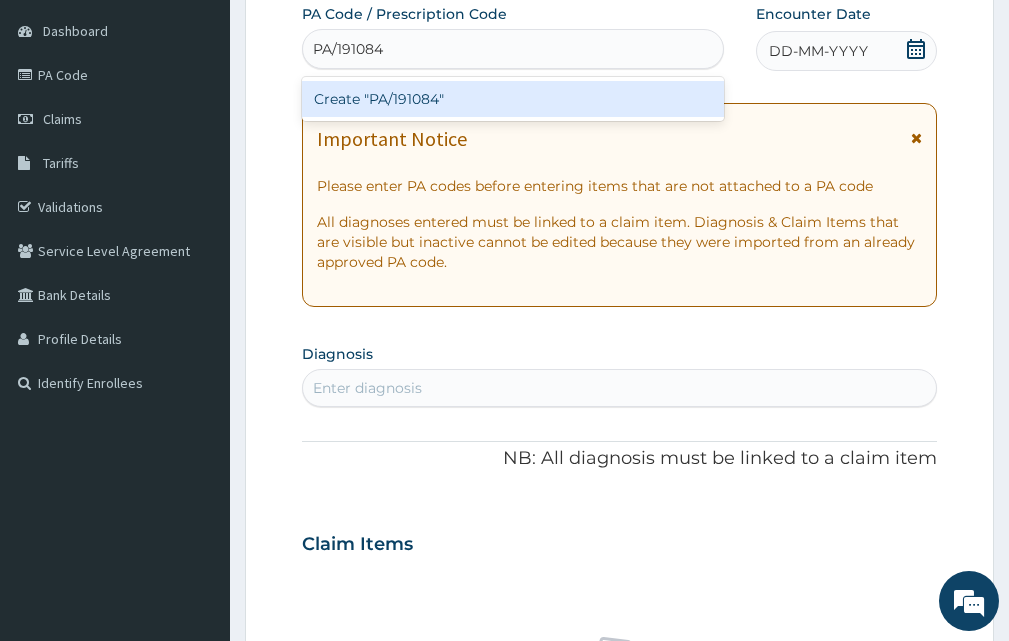 click on "Create "PA/191084"" at bounding box center [513, 99] 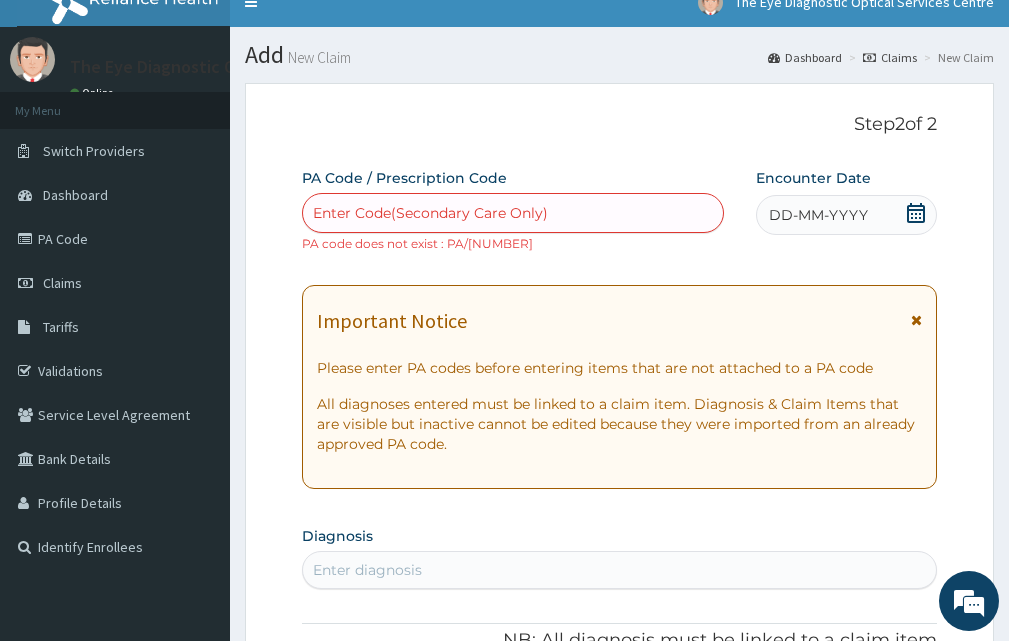 scroll, scrollTop: 0, scrollLeft: 0, axis: both 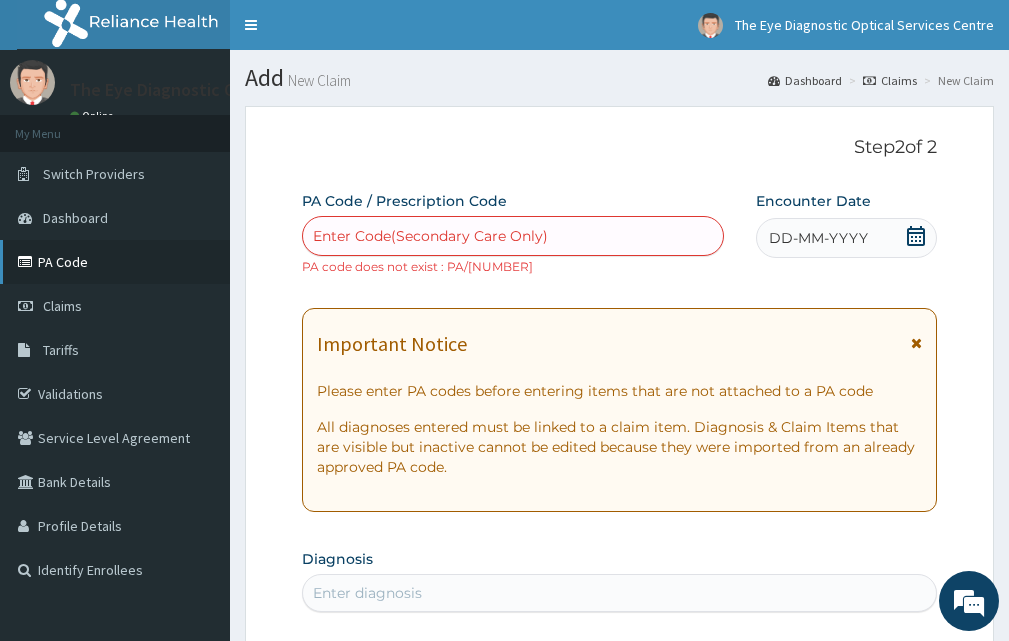 click on "PA Code" at bounding box center (115, 262) 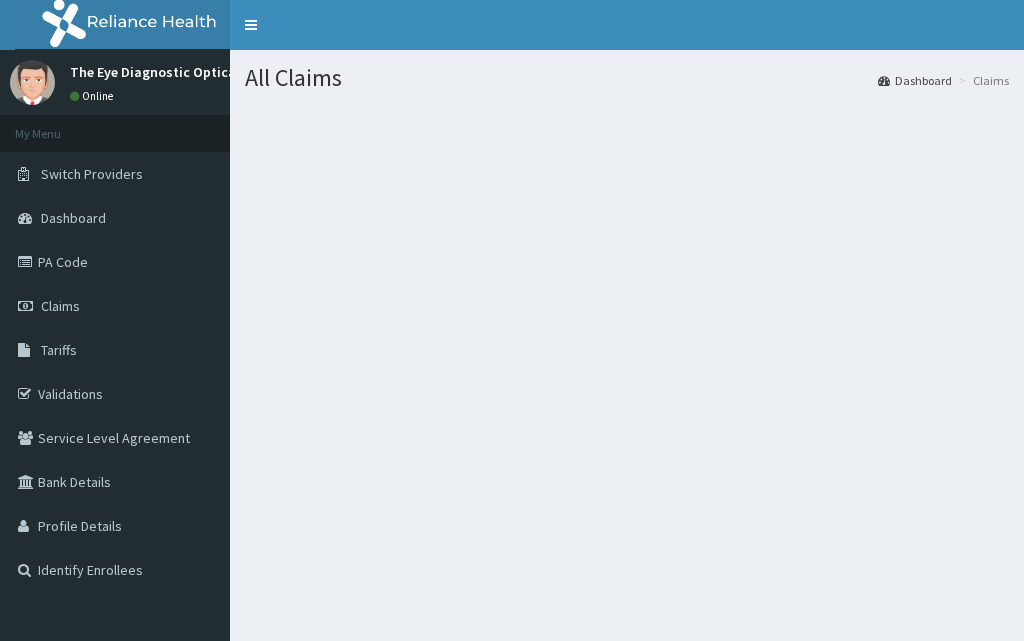 scroll, scrollTop: 0, scrollLeft: 0, axis: both 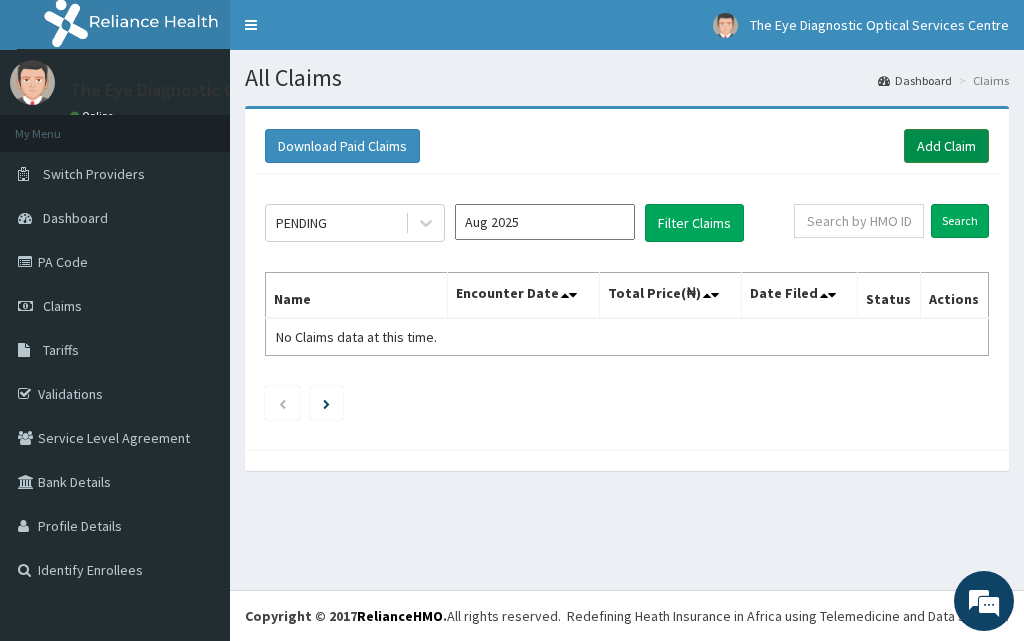 click on "Add Claim" at bounding box center [946, 146] 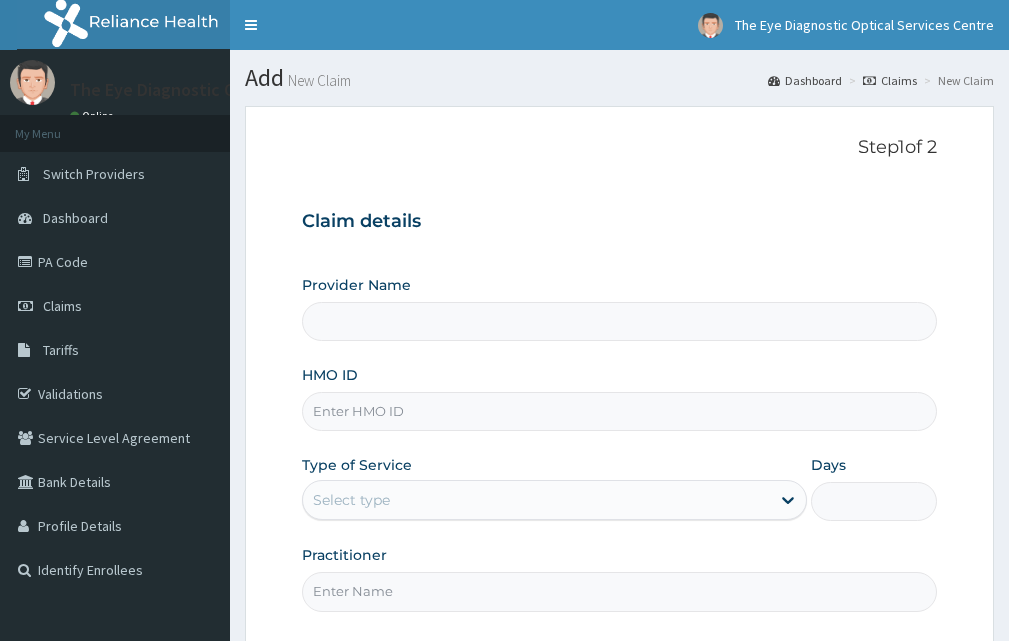 scroll, scrollTop: 0, scrollLeft: 0, axis: both 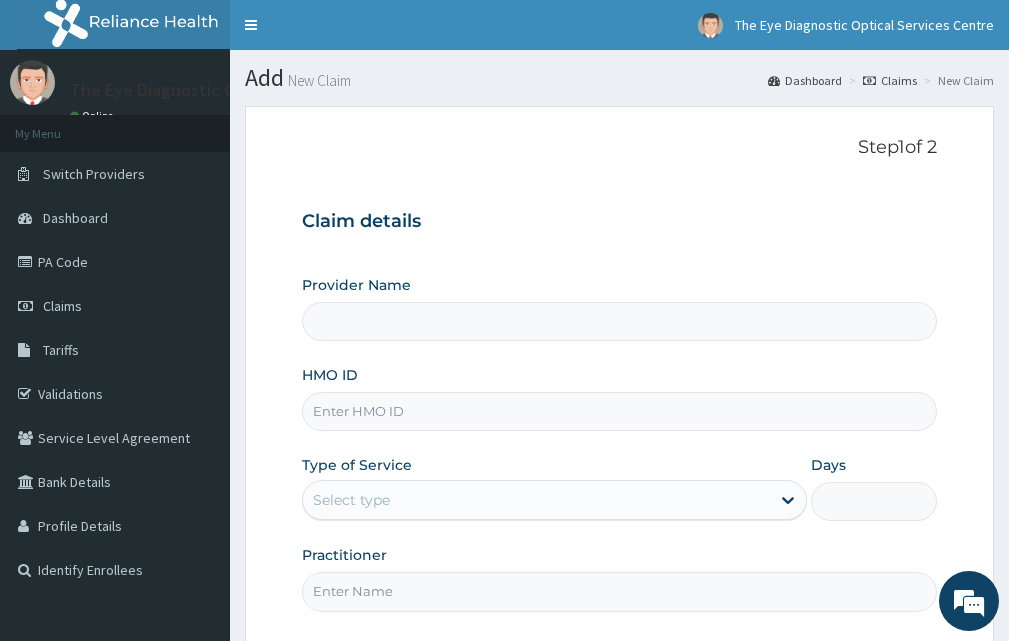 type on "The Eye Diagnostic Optical Services Centre" 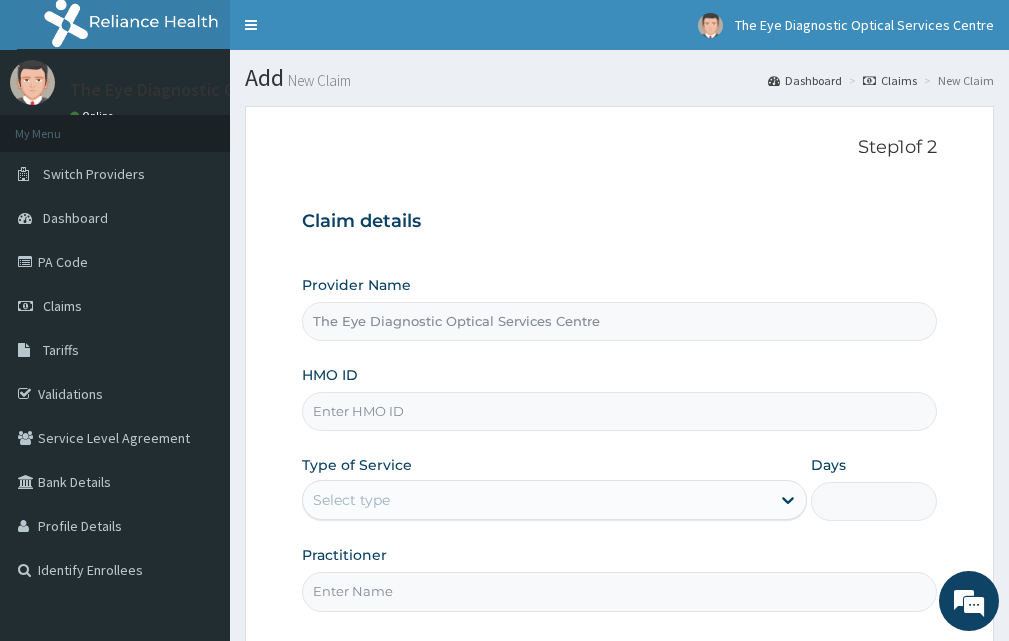 scroll, scrollTop: 0, scrollLeft: 0, axis: both 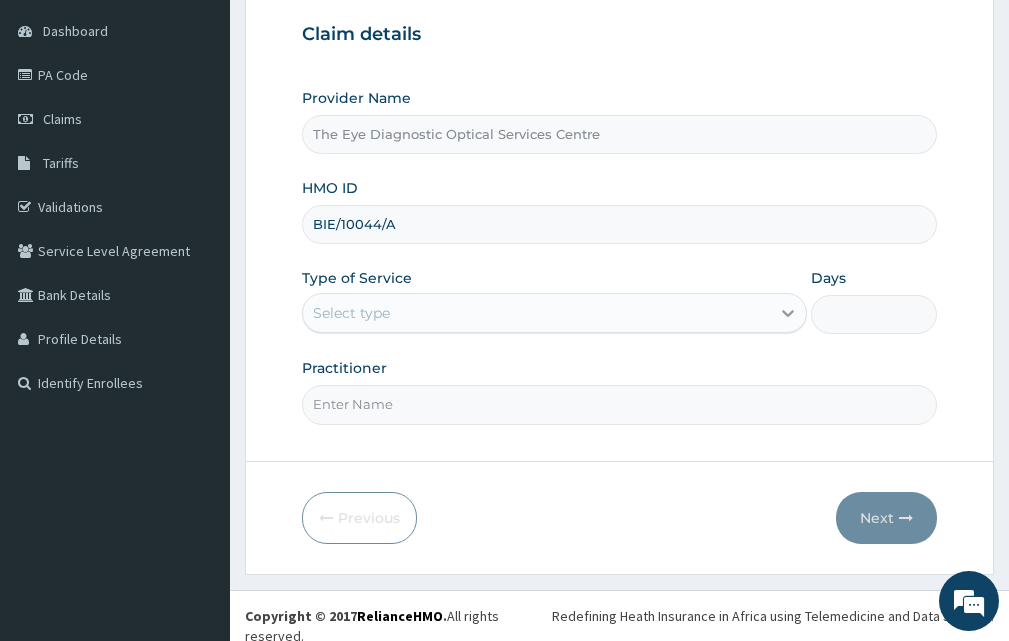 type on "BIE/10044/A" 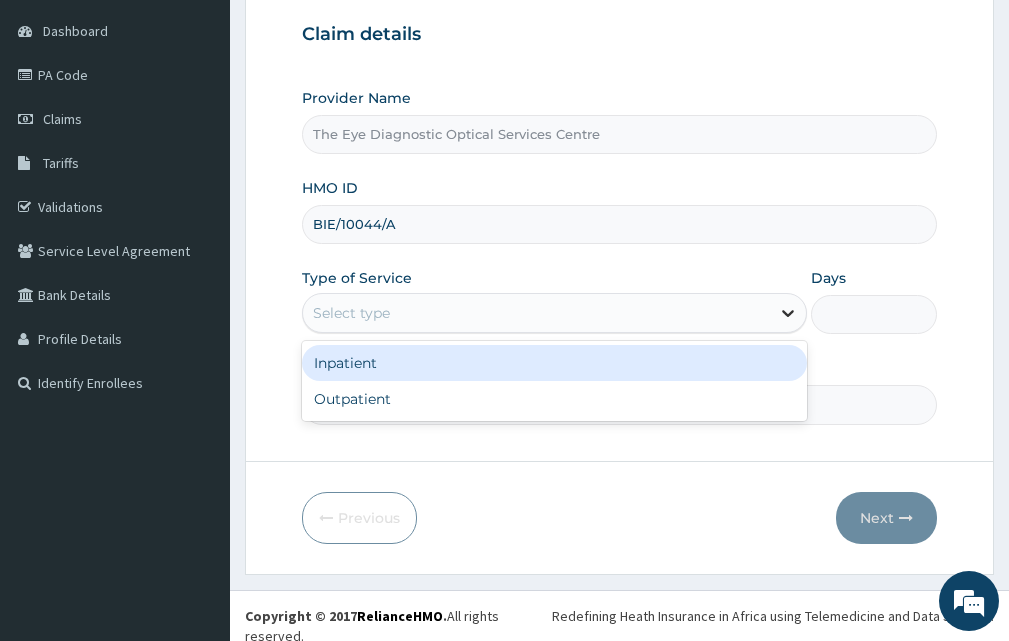 click 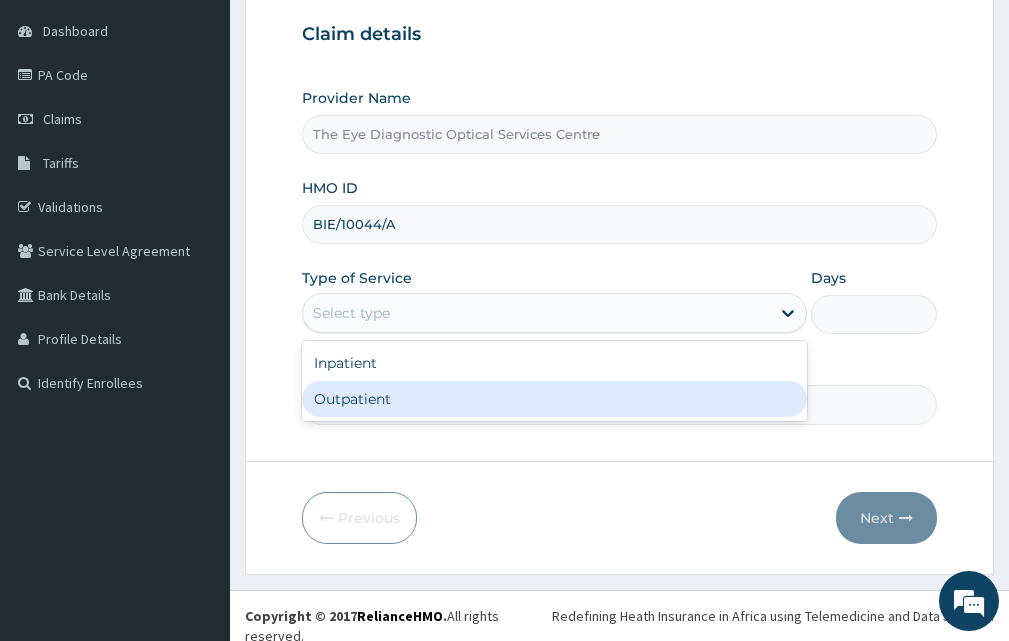 click on "Outpatient" at bounding box center [554, 399] 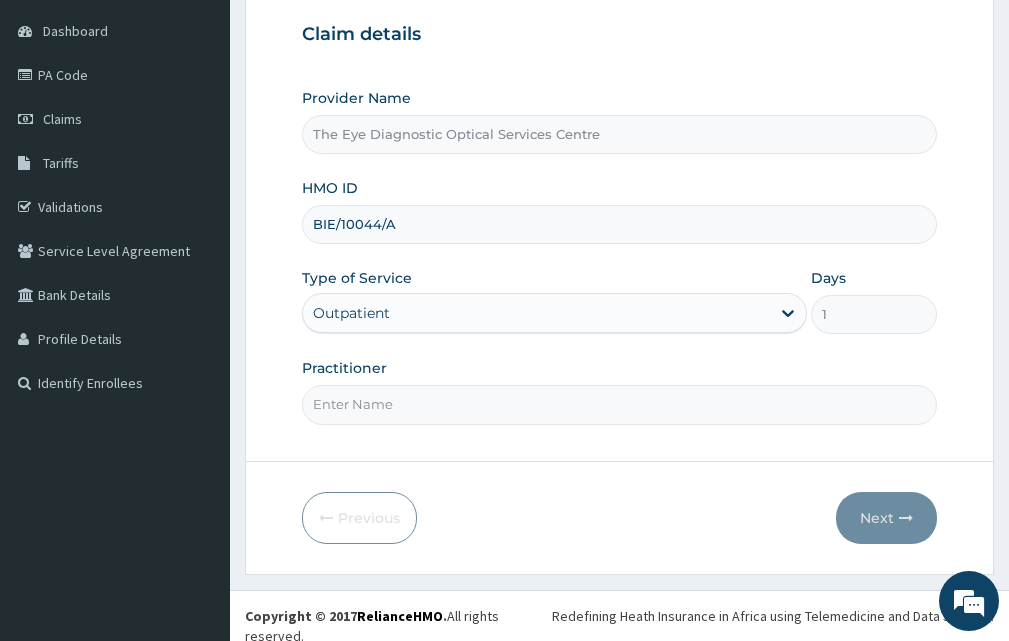 click on "Practitioner" at bounding box center (619, 404) 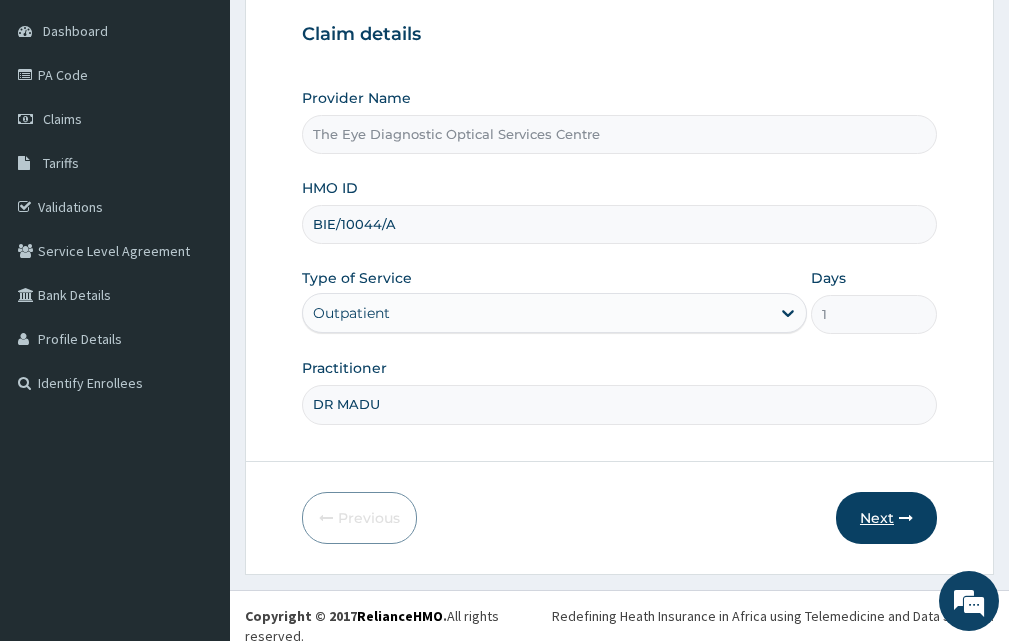 type on "DR MADU" 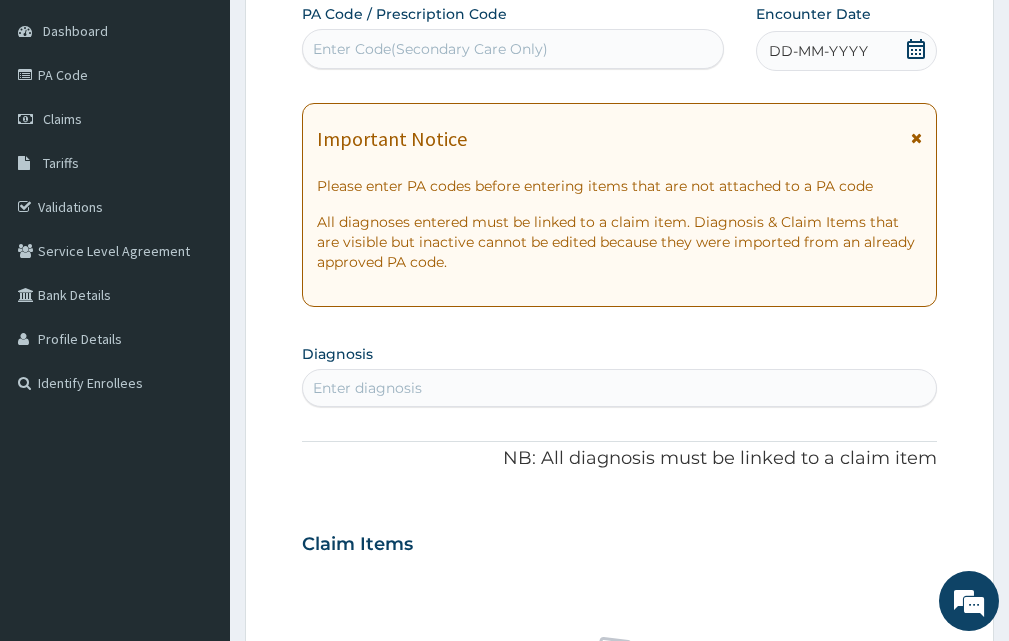 click on "Enter Code(Secondary Care Only)" at bounding box center (430, 49) 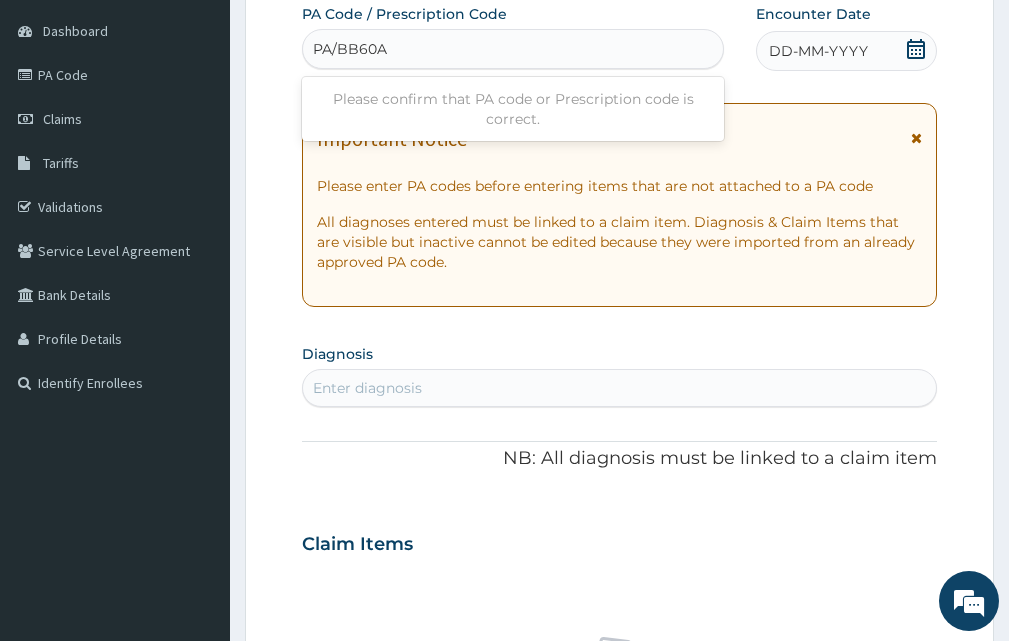 type on "PA/BB60A1" 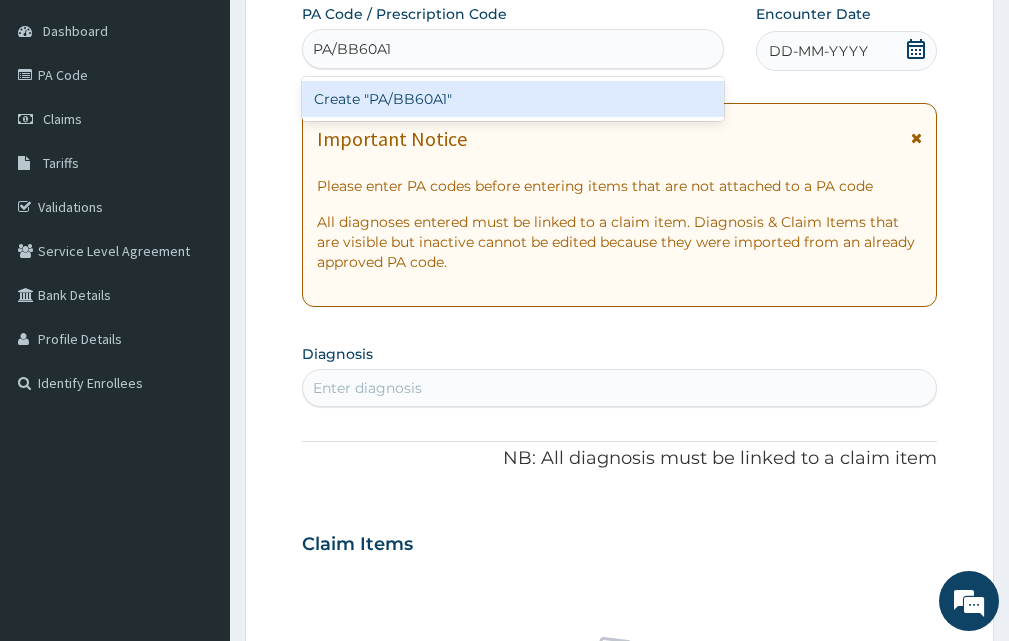 click on "Create "PA/BB60A1"" at bounding box center (513, 99) 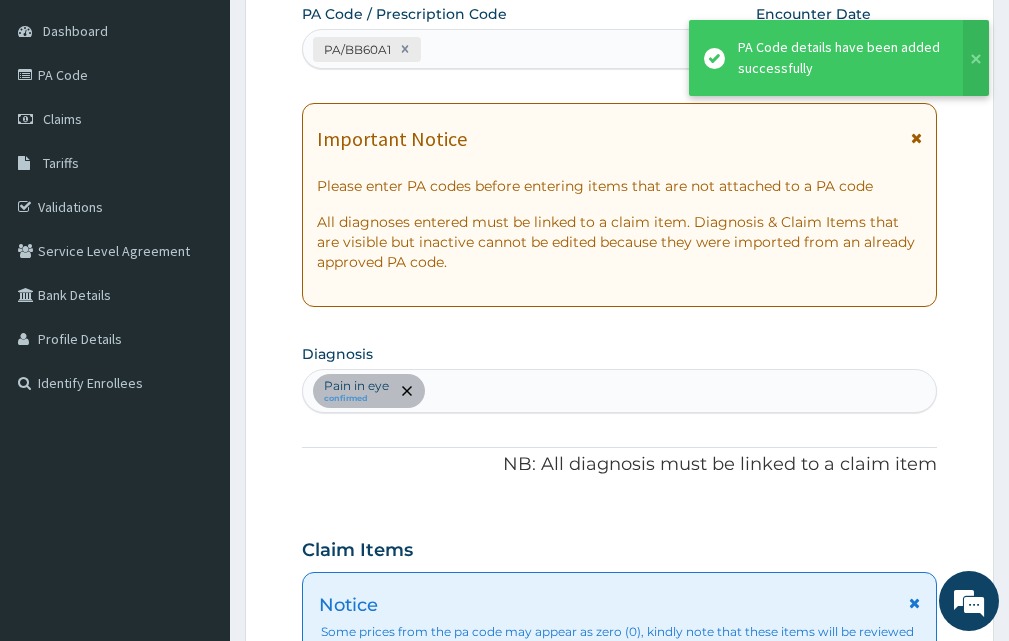 scroll, scrollTop: 946, scrollLeft: 0, axis: vertical 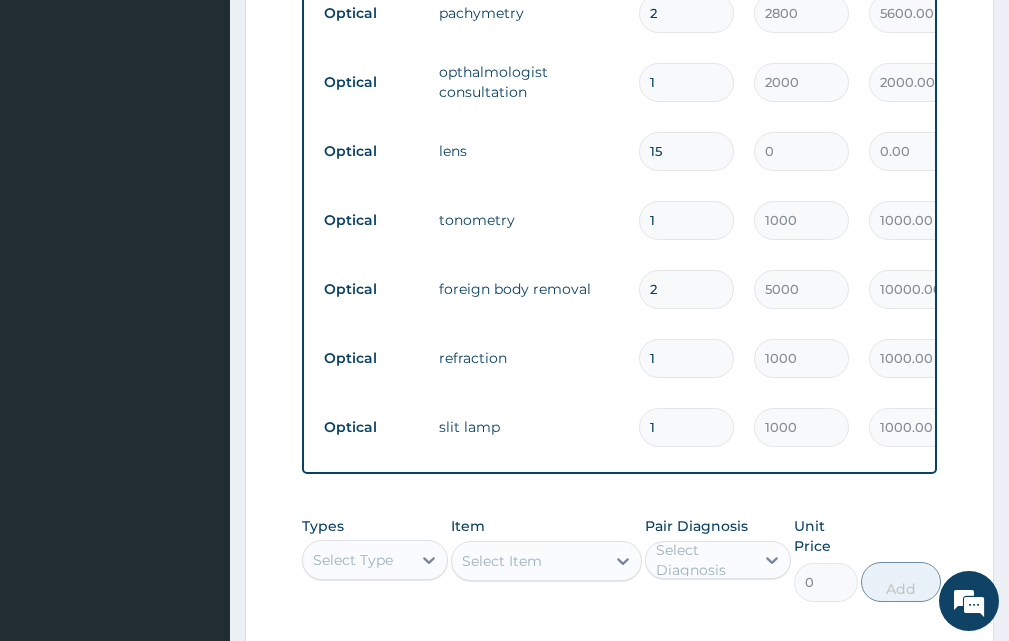 type on "0" 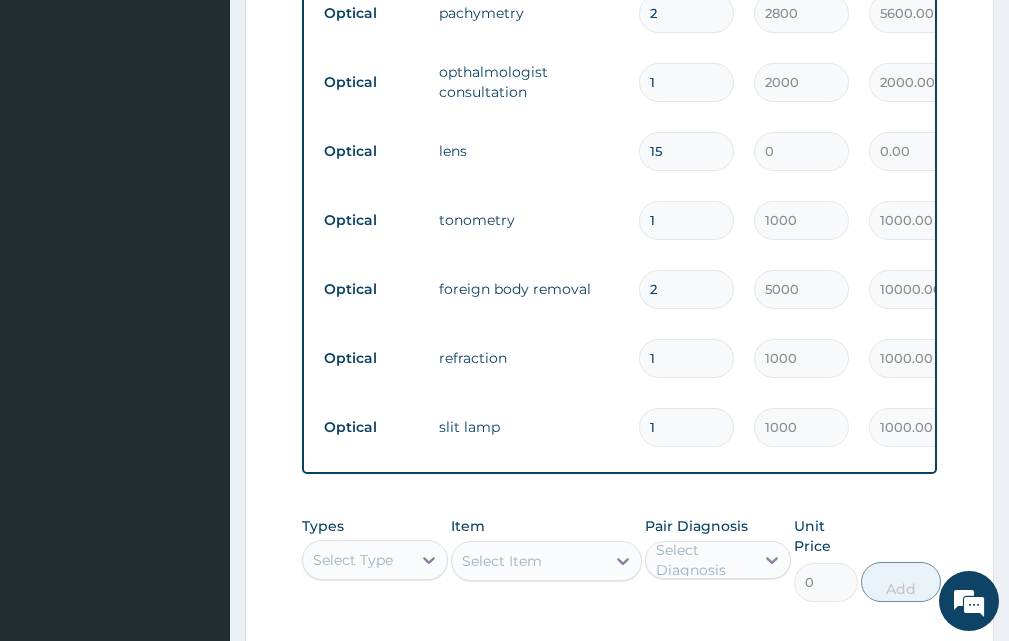 type on "0.00" 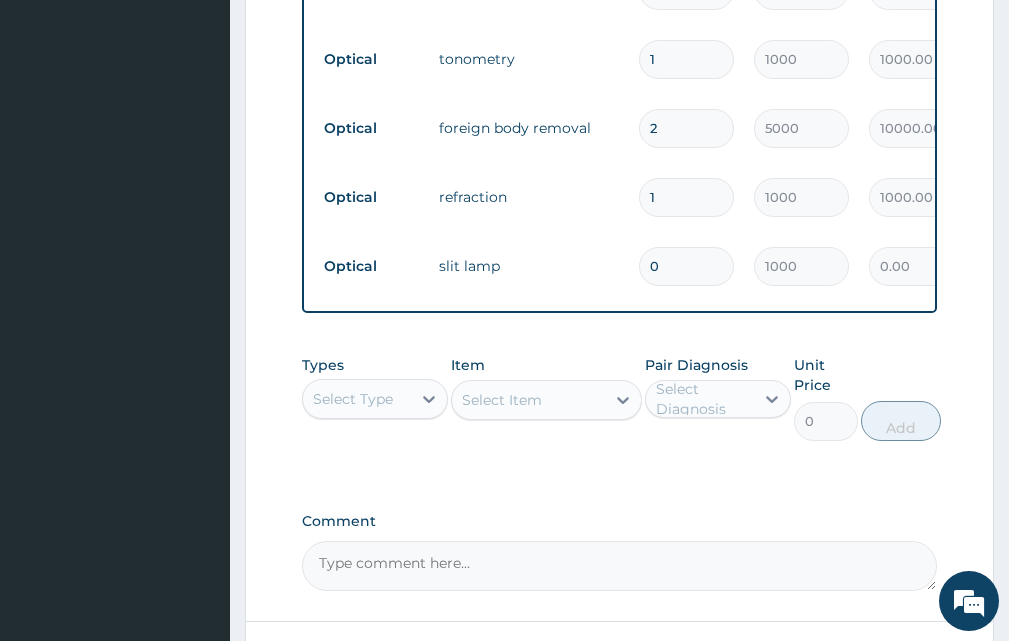 scroll, scrollTop: 1282, scrollLeft: 0, axis: vertical 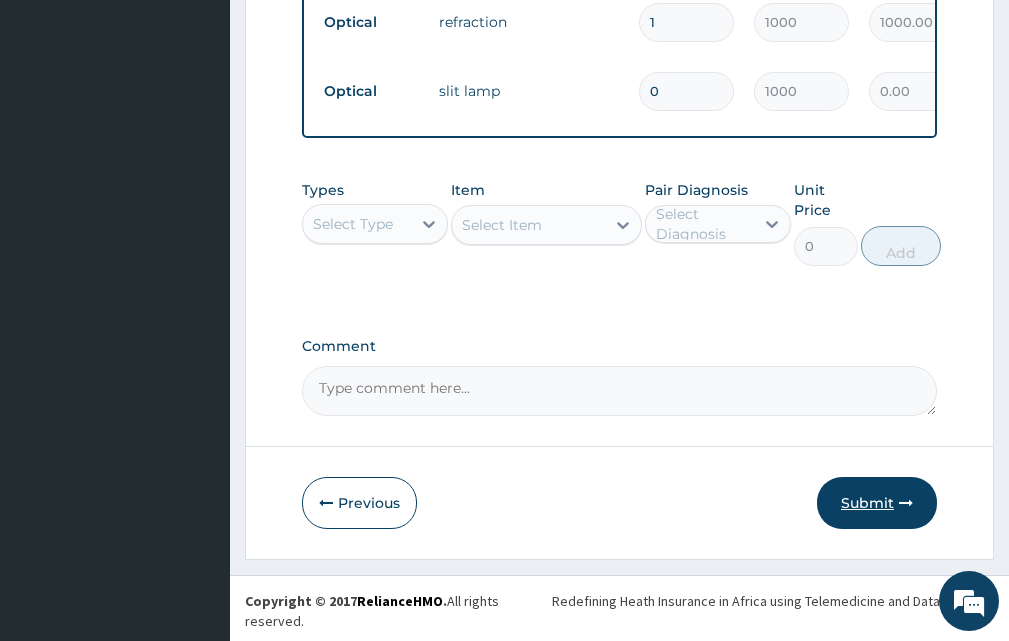 type on "0" 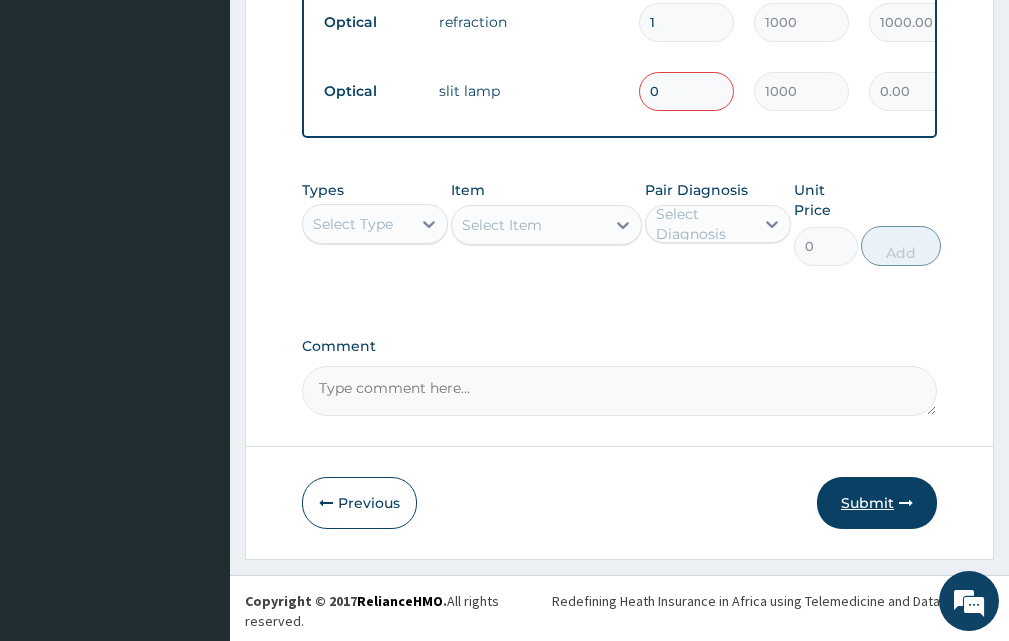 click on "Submit" at bounding box center [877, 503] 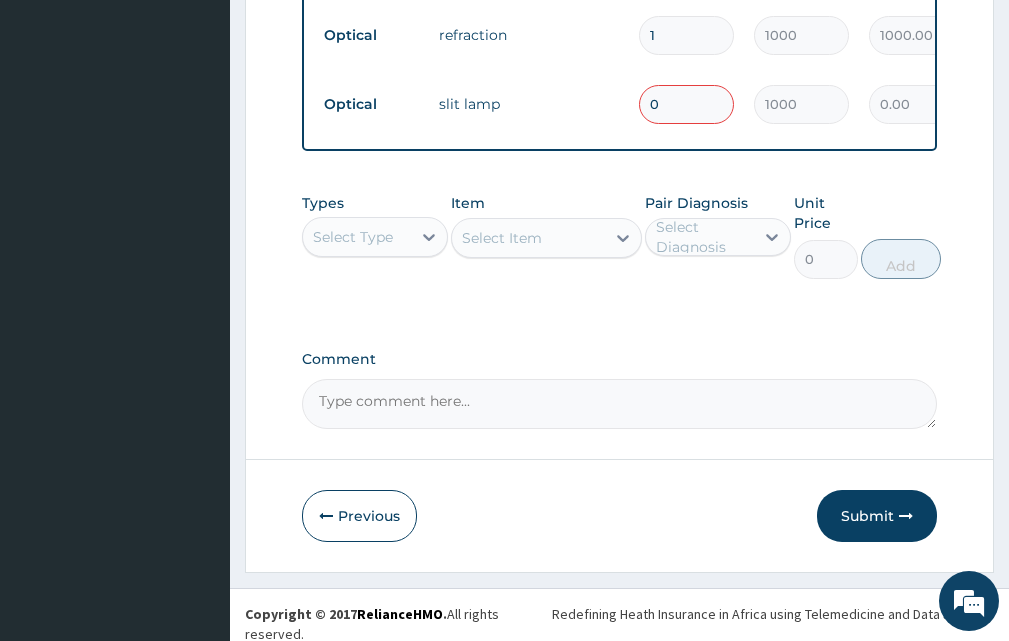 scroll, scrollTop: 1282, scrollLeft: 0, axis: vertical 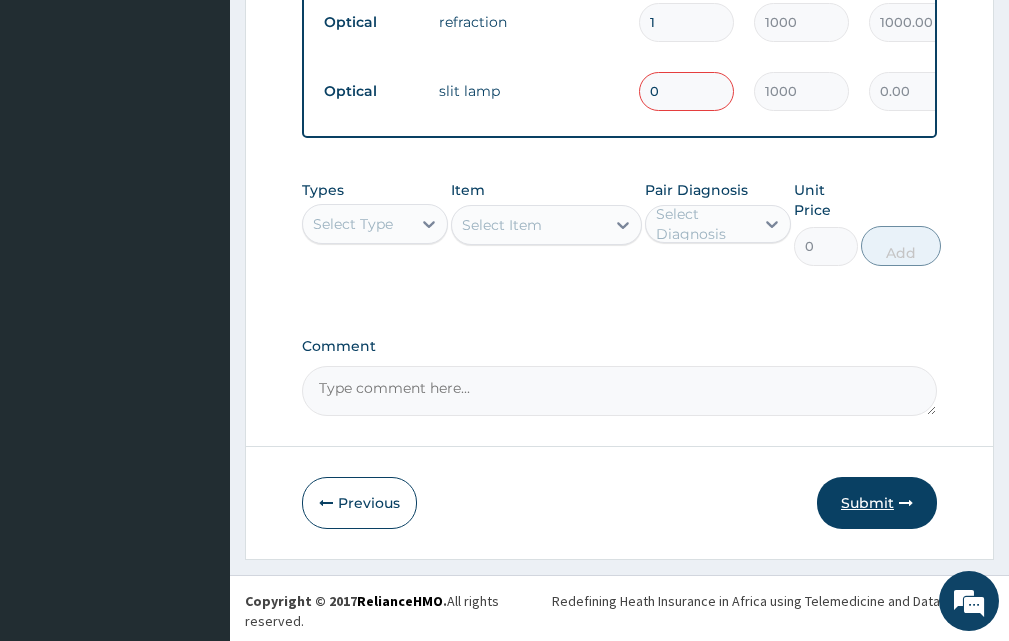 click on "Submit" at bounding box center (877, 503) 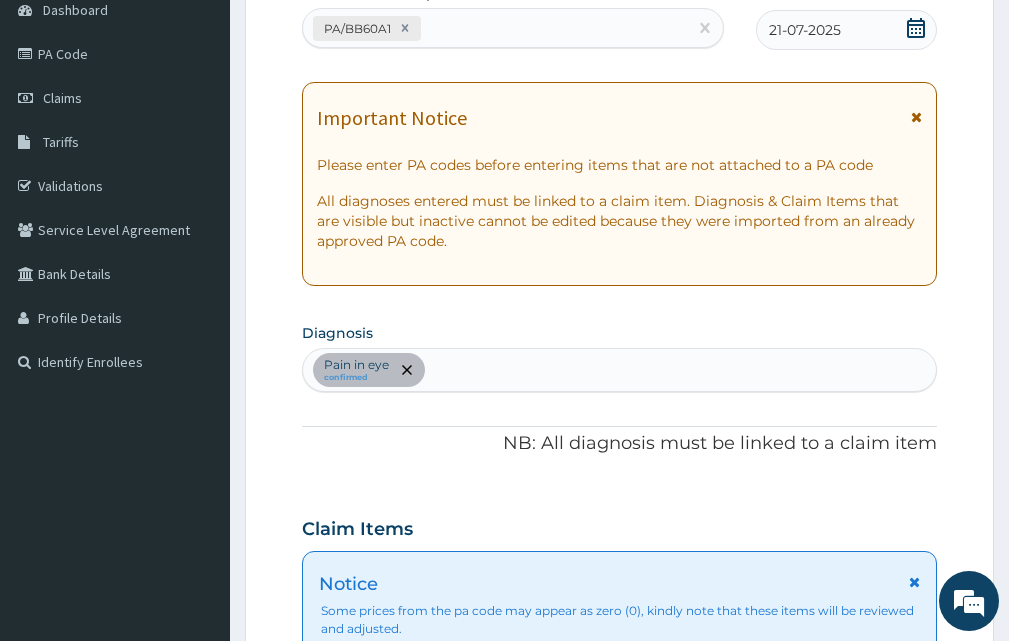 scroll, scrollTop: 0, scrollLeft: 0, axis: both 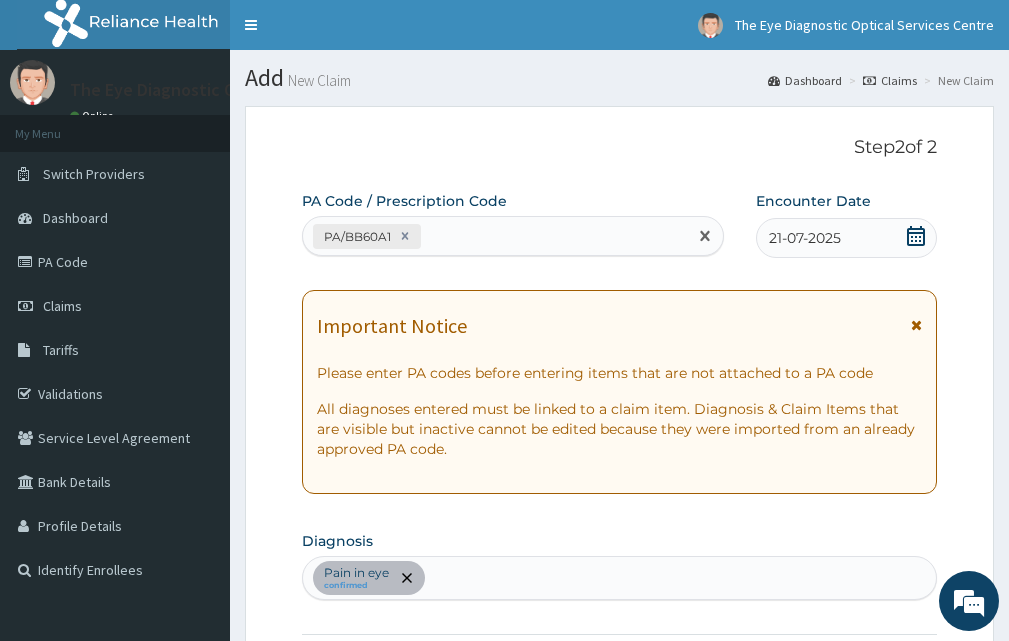 click on "PA/BB60A1" at bounding box center [356, 236] 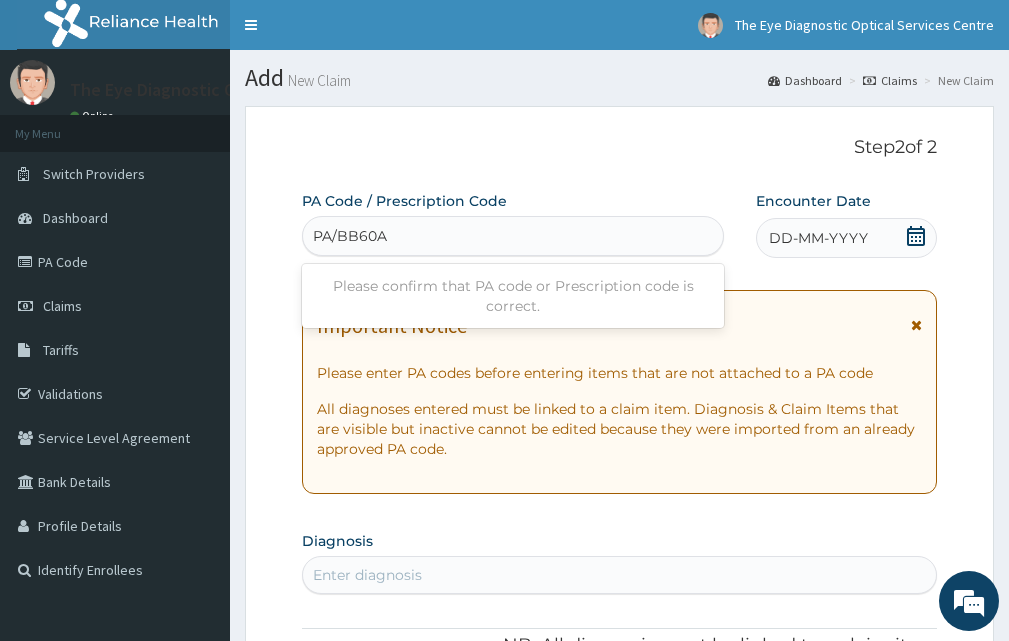 type on "PA/BB60AI" 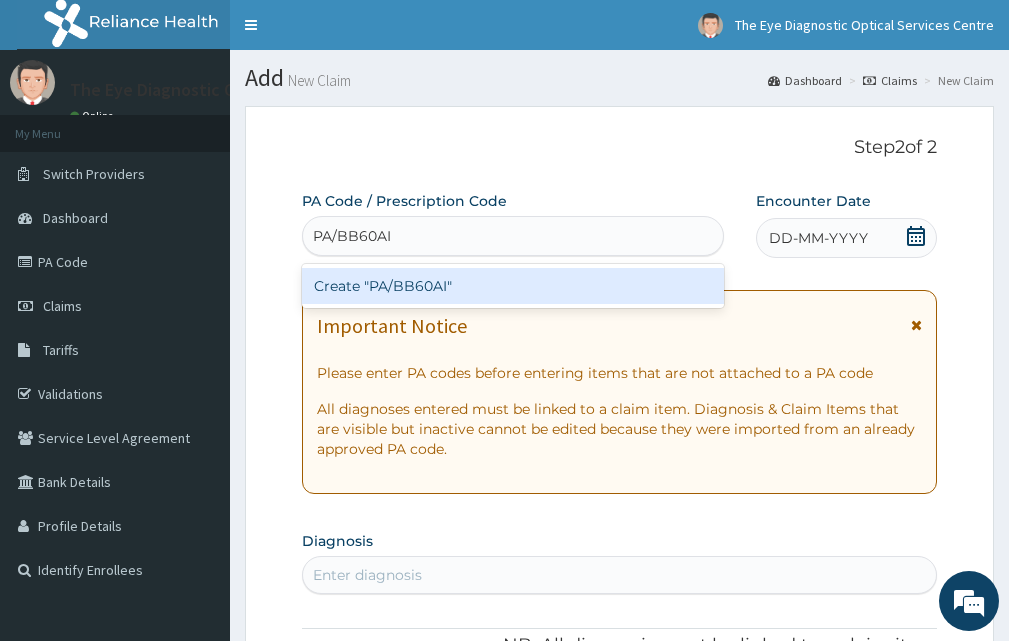 click on "Create "PA/BB60AI"" at bounding box center (513, 286) 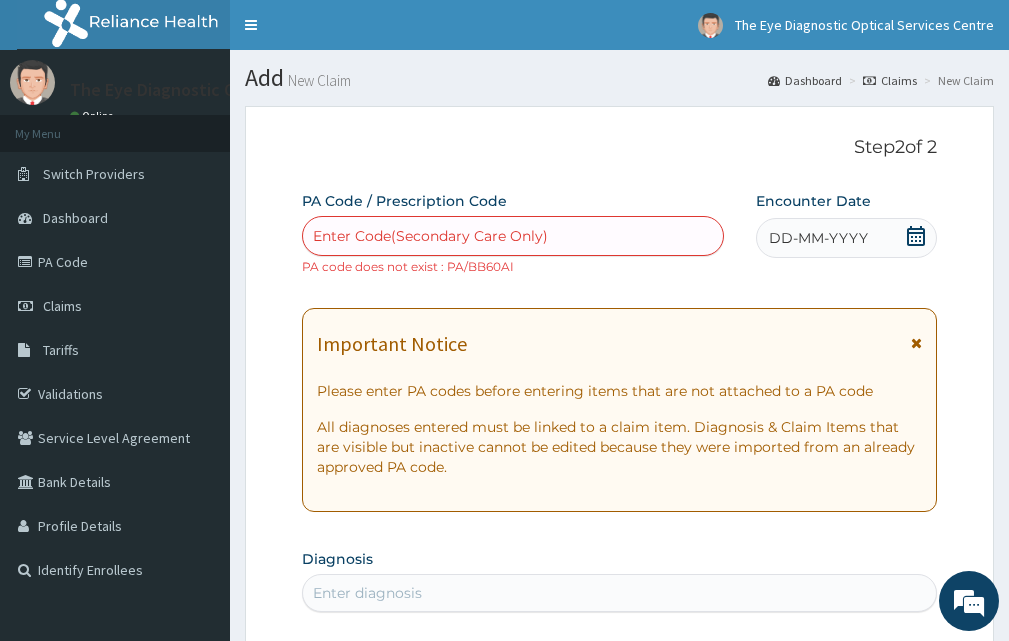 click on "Enter Code(Secondary Care Only)" at bounding box center (513, 236) 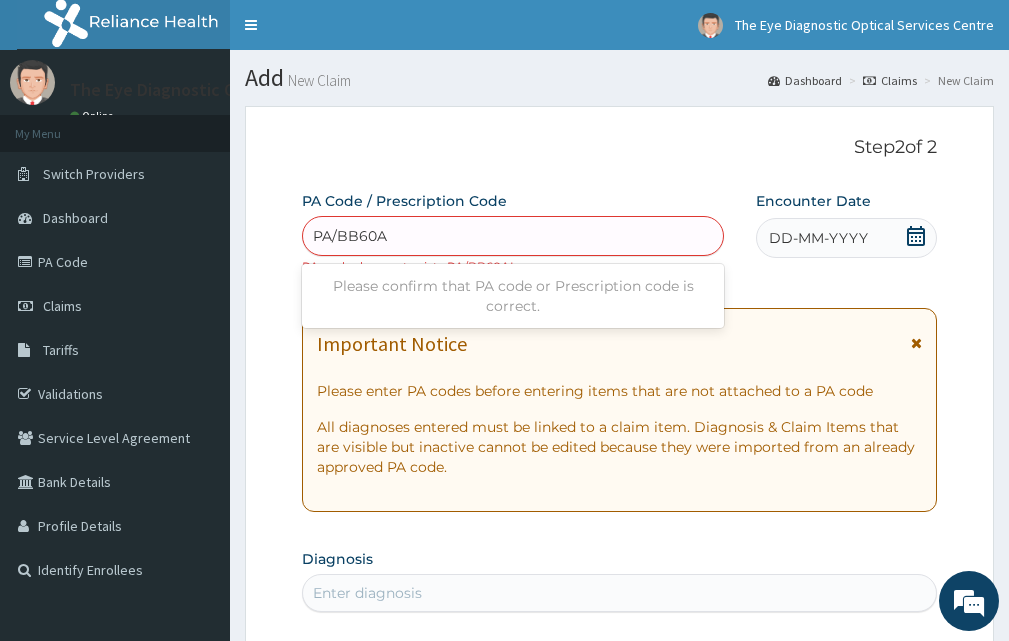 type on "PA/BB60A1" 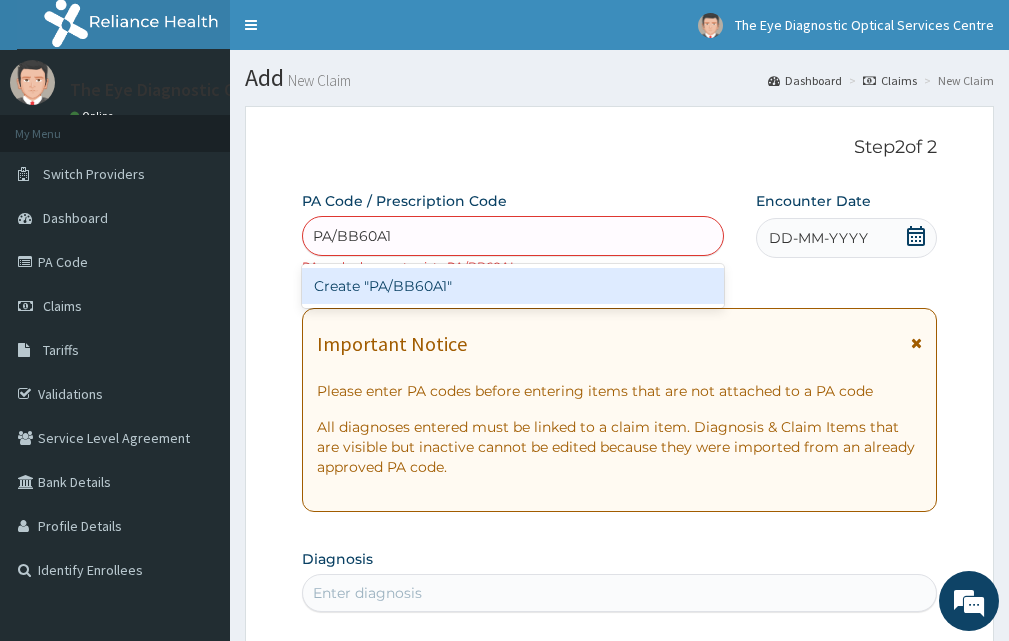 click on "Create "PA/BB60A1"" at bounding box center [513, 286] 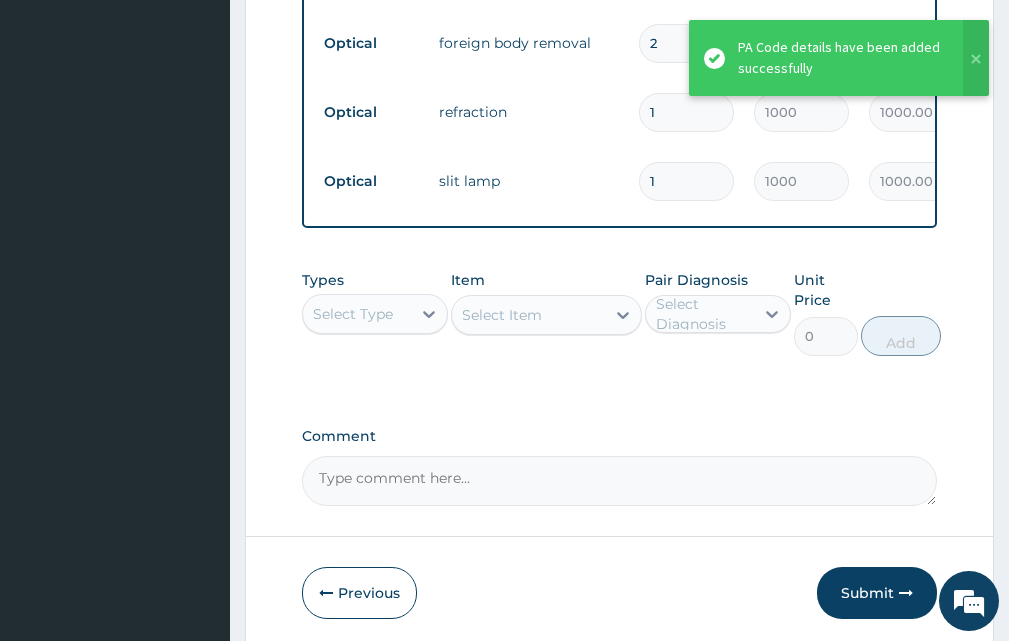 scroll, scrollTop: 1246, scrollLeft: 0, axis: vertical 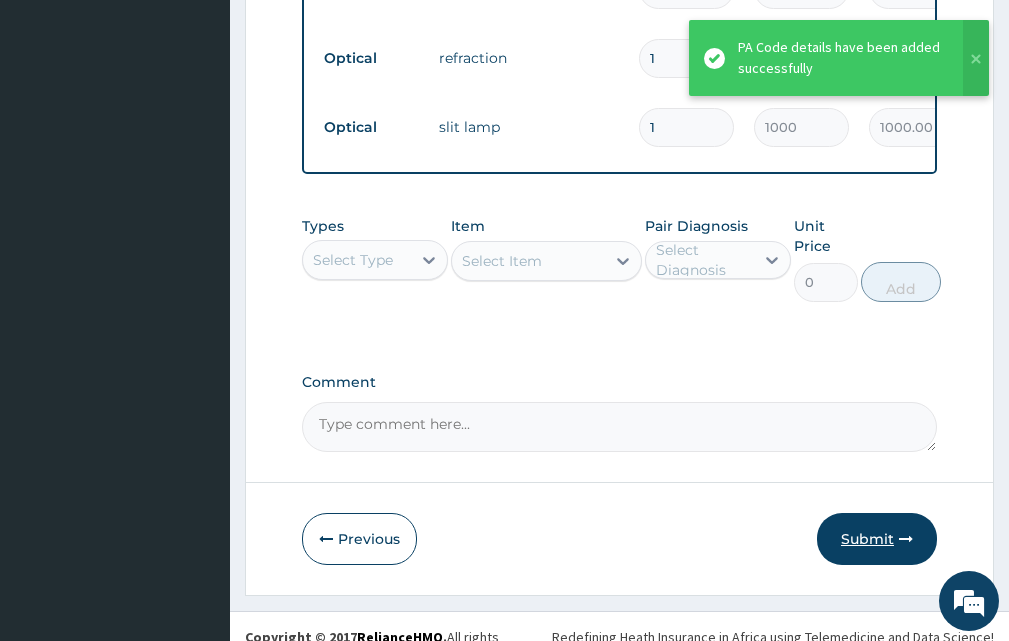 click on "Submit" at bounding box center (877, 539) 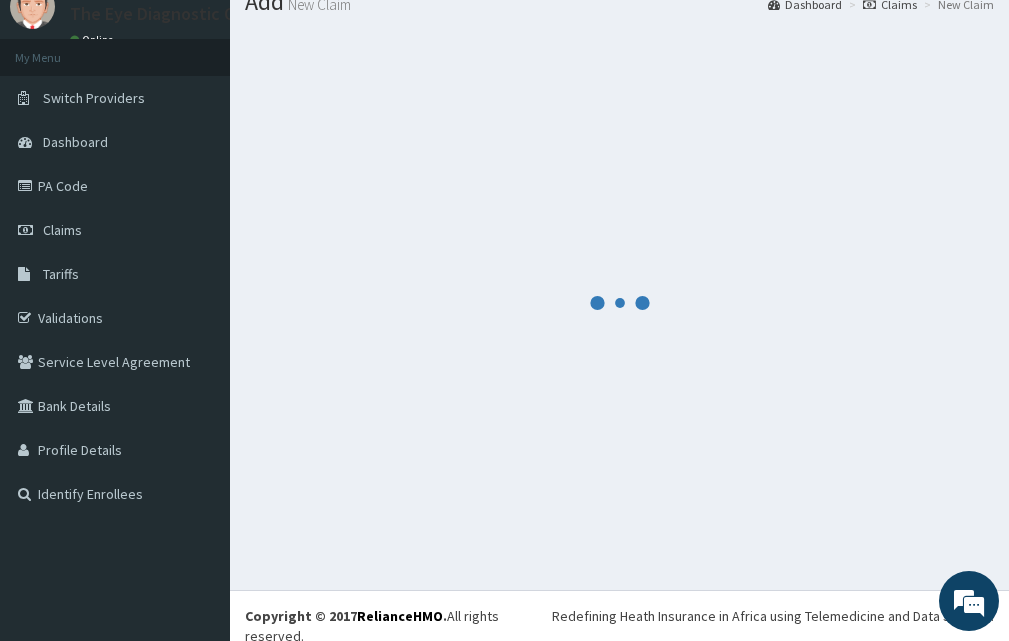 scroll, scrollTop: 1246, scrollLeft: 0, axis: vertical 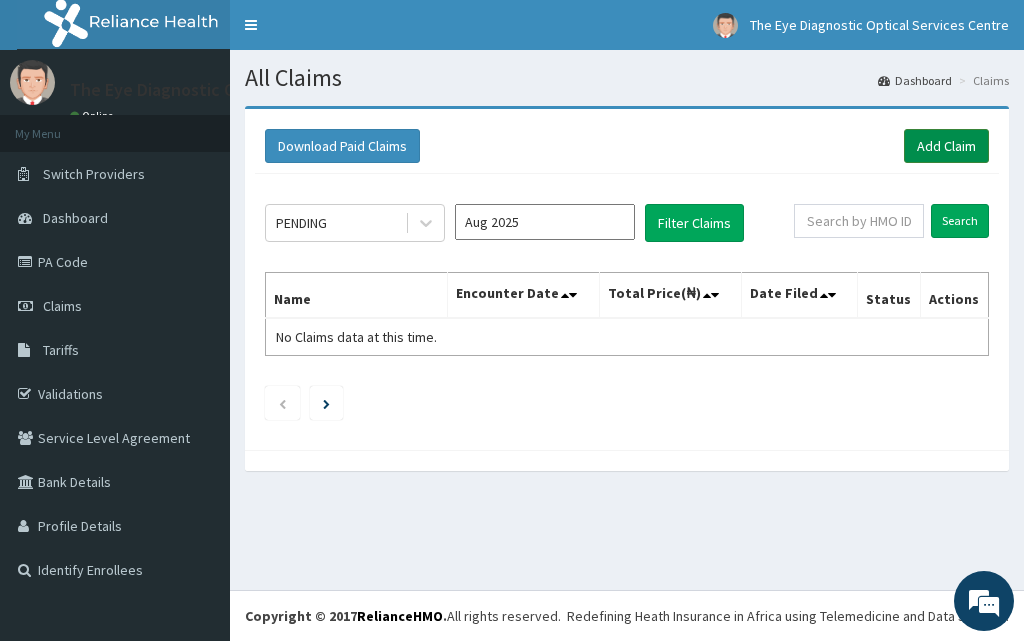 click on "Add Claim" at bounding box center (946, 146) 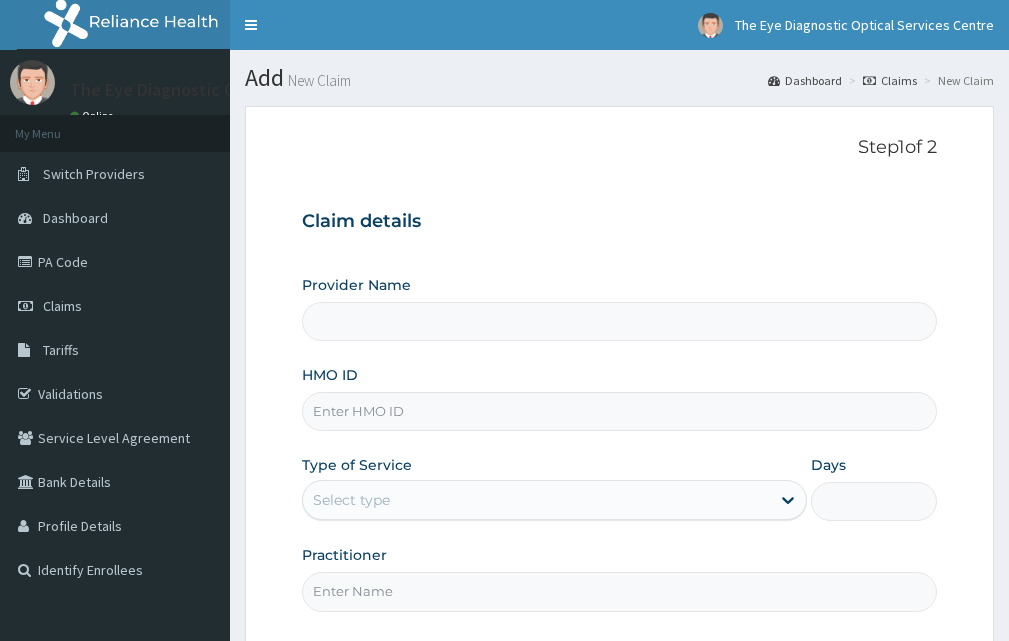 scroll, scrollTop: 0, scrollLeft: 0, axis: both 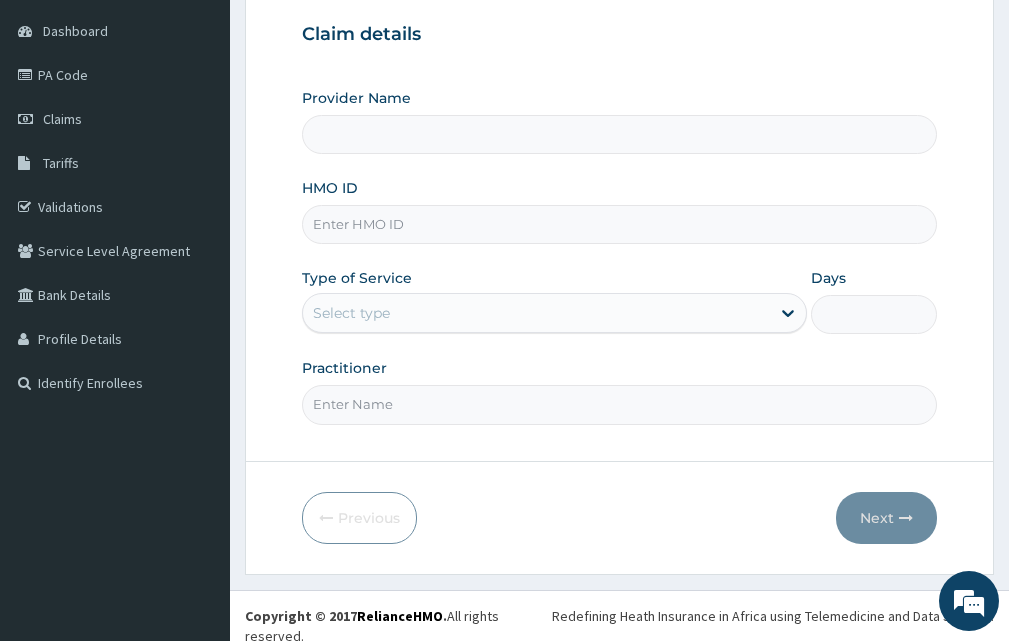 type on "The Eye Diagnostic Optical Services Centre" 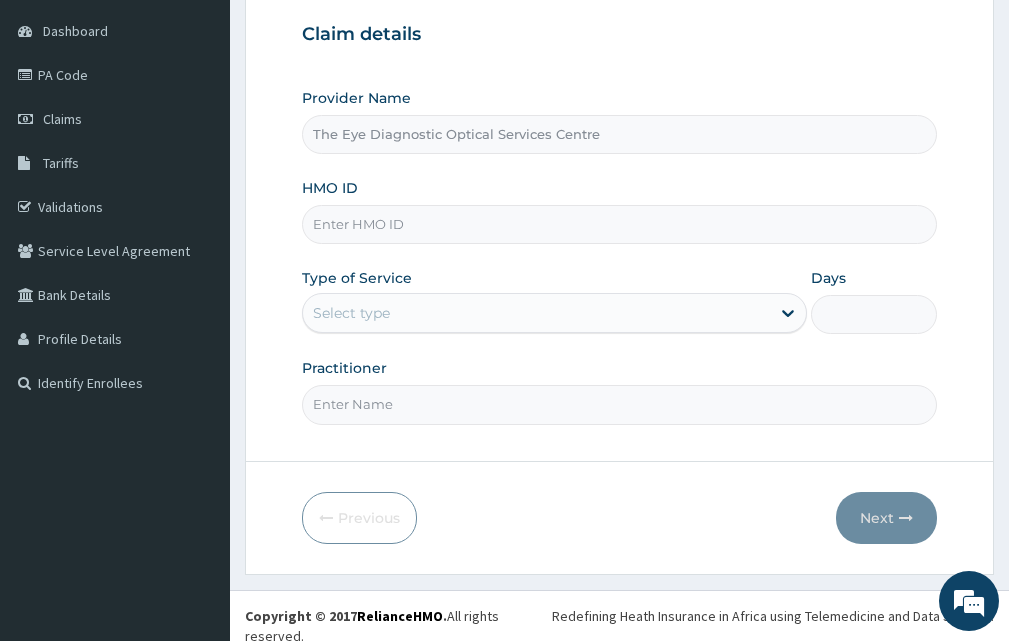 click on "HMO ID" at bounding box center [619, 224] 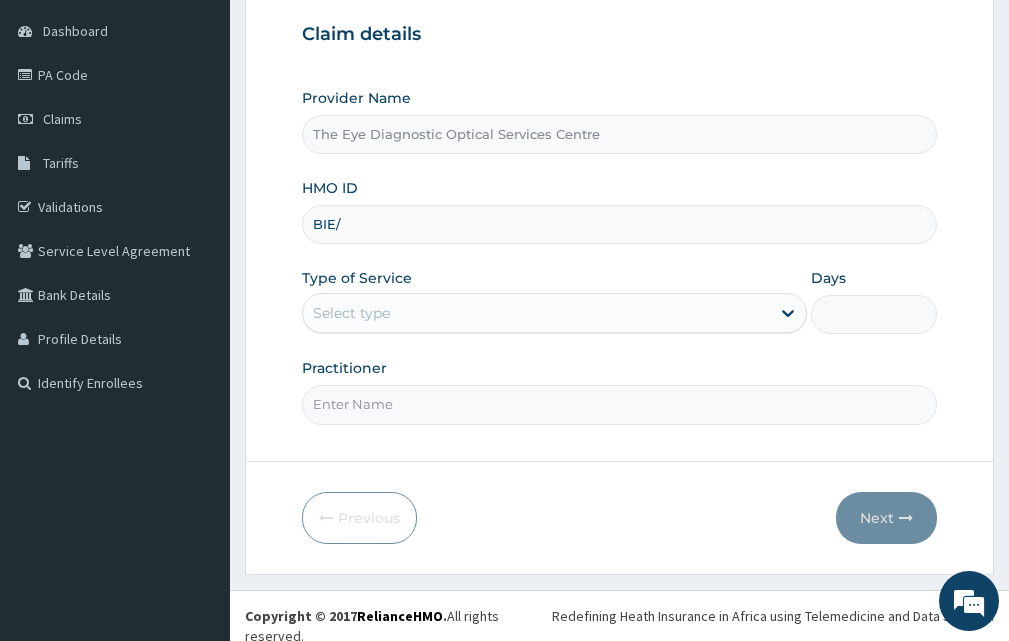 scroll, scrollTop: 0, scrollLeft: 0, axis: both 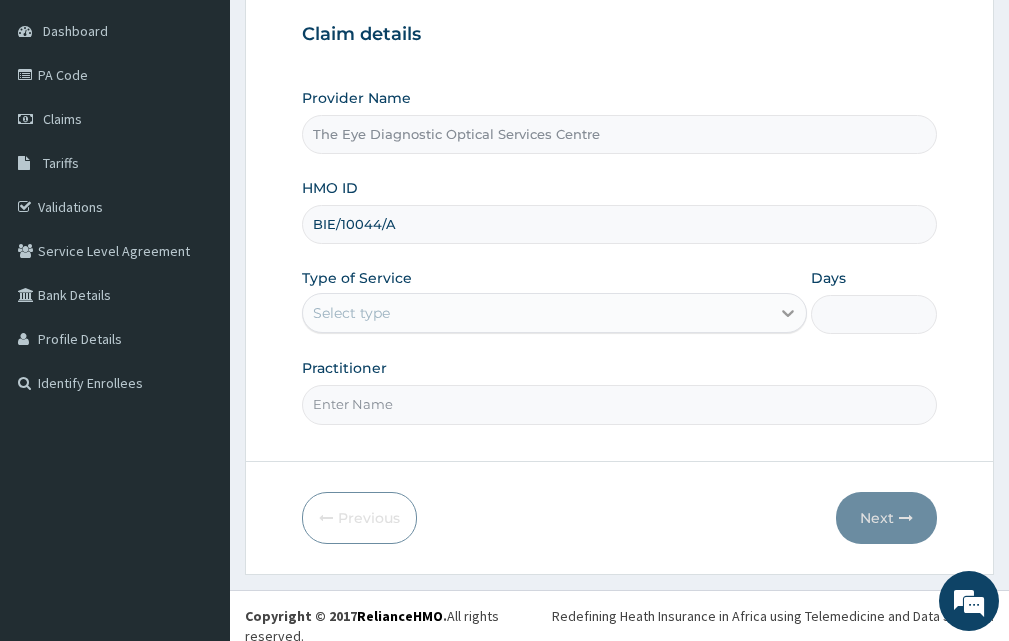 type on "BIE/10044/A" 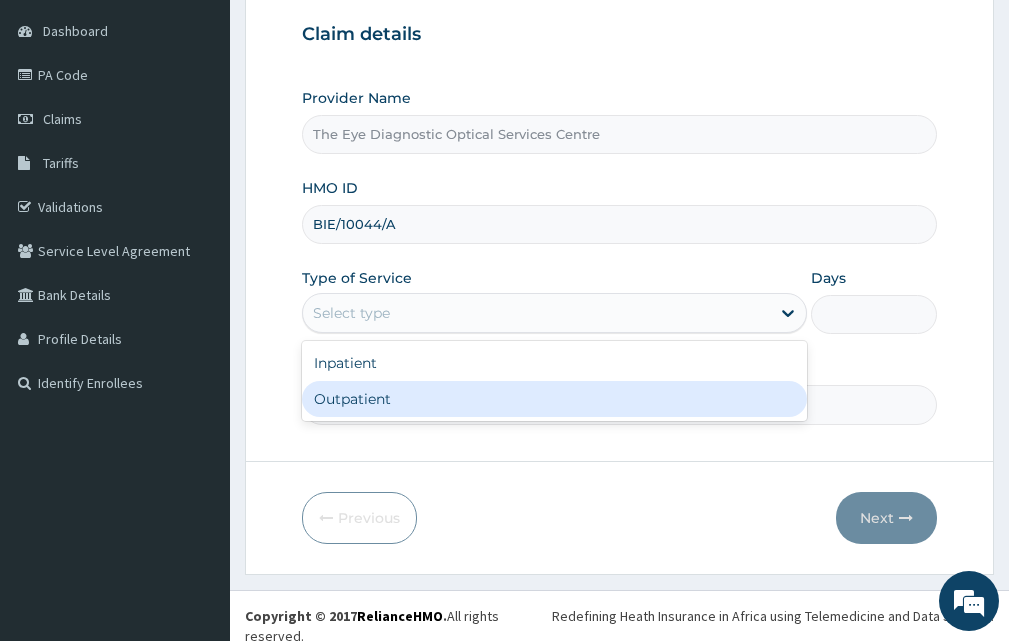 click on "Outpatient" at bounding box center [554, 399] 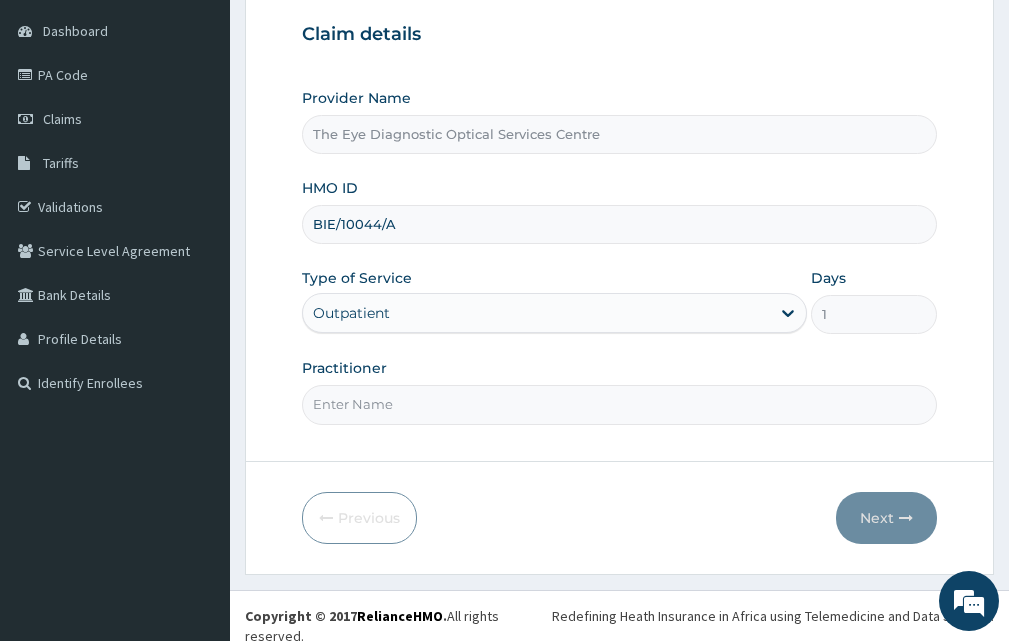 click on "Practitioner" at bounding box center [619, 404] 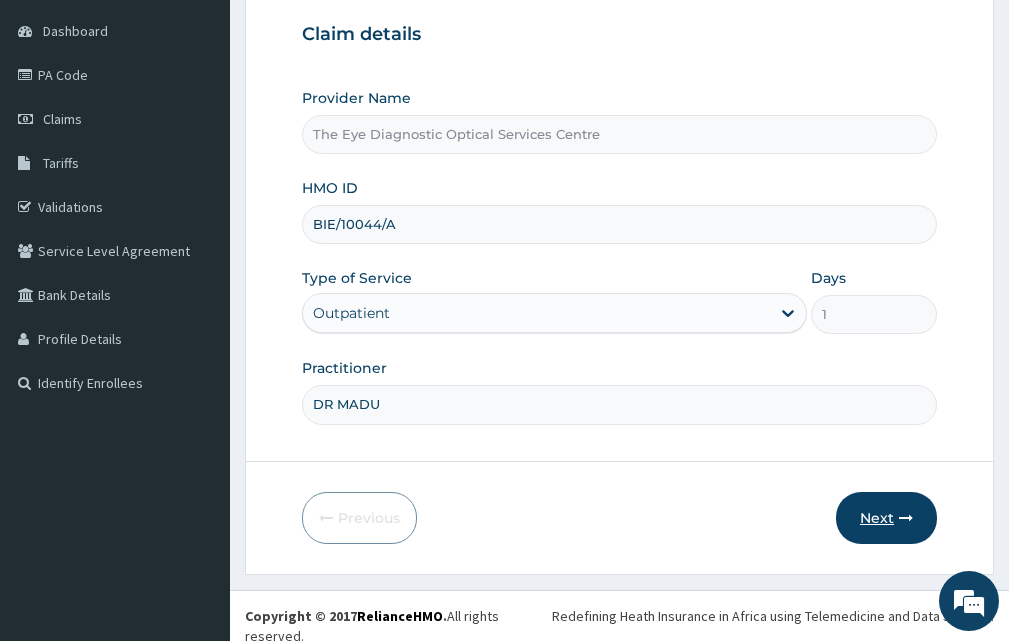 type on "DR MADU" 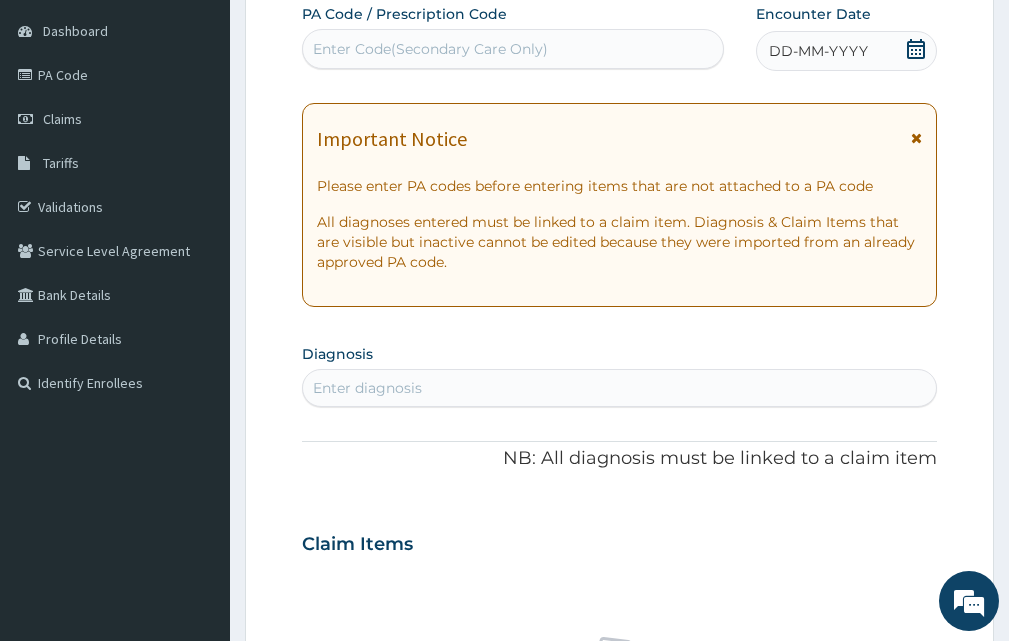 click on "Enter Code(Secondary Care Only)" at bounding box center [430, 49] 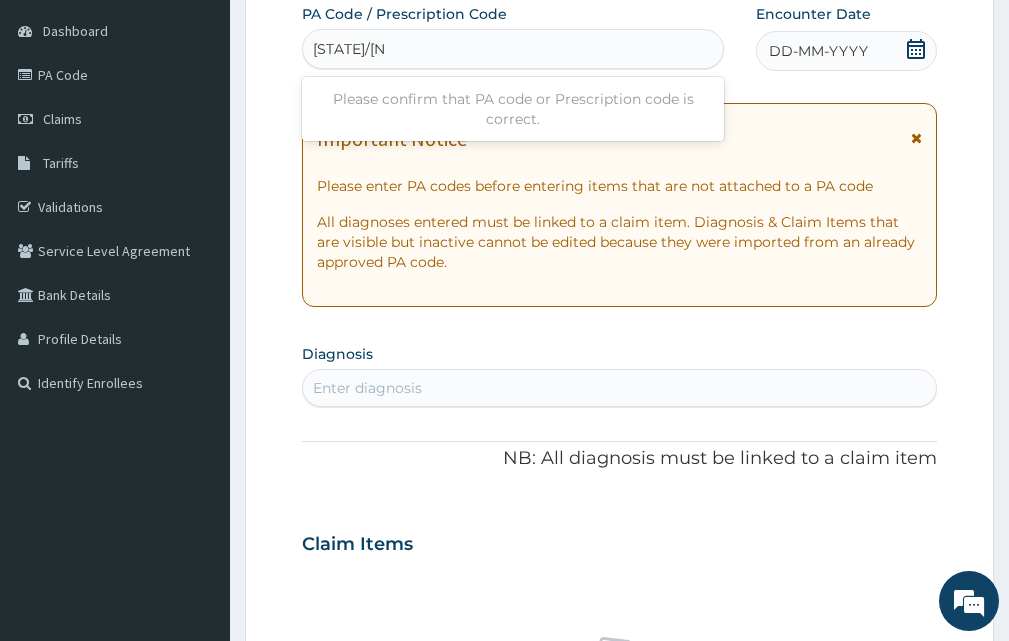type on "PA/86B780" 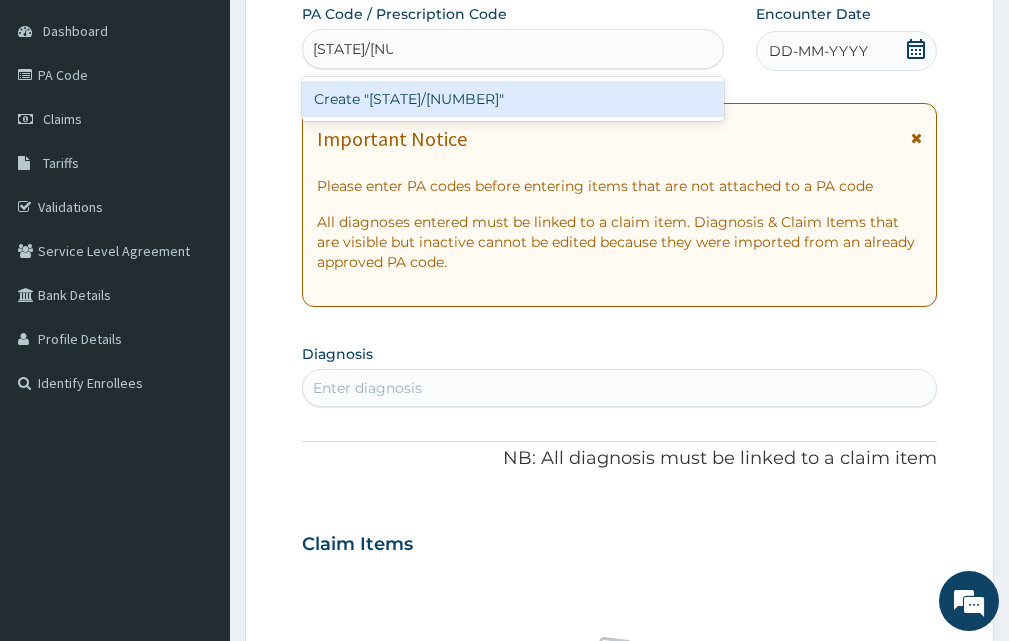 click on "Create "PA/86B780"" at bounding box center [513, 99] 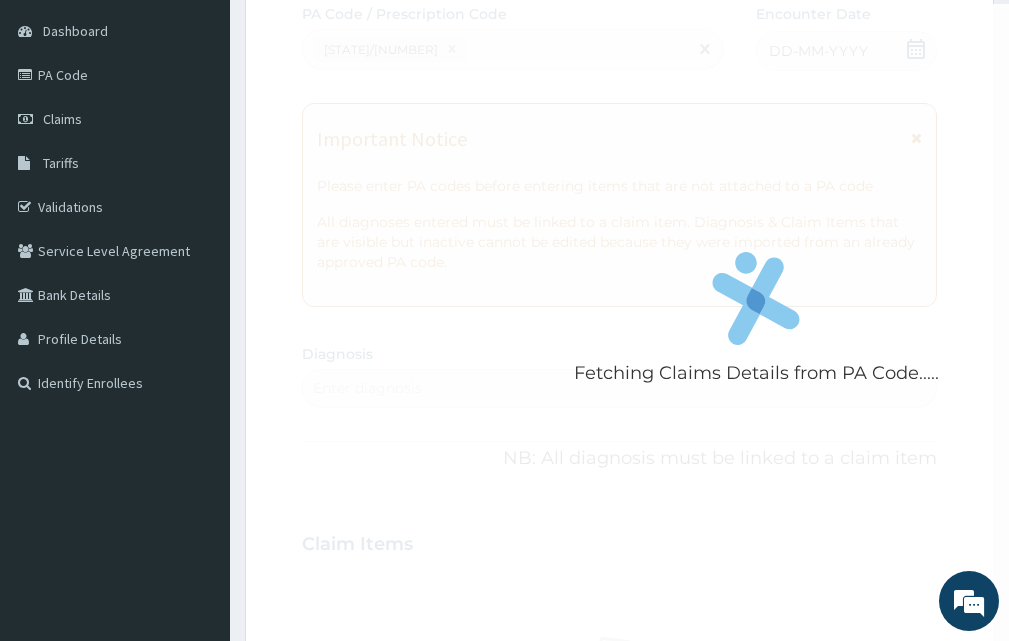 scroll, scrollTop: 739, scrollLeft: 0, axis: vertical 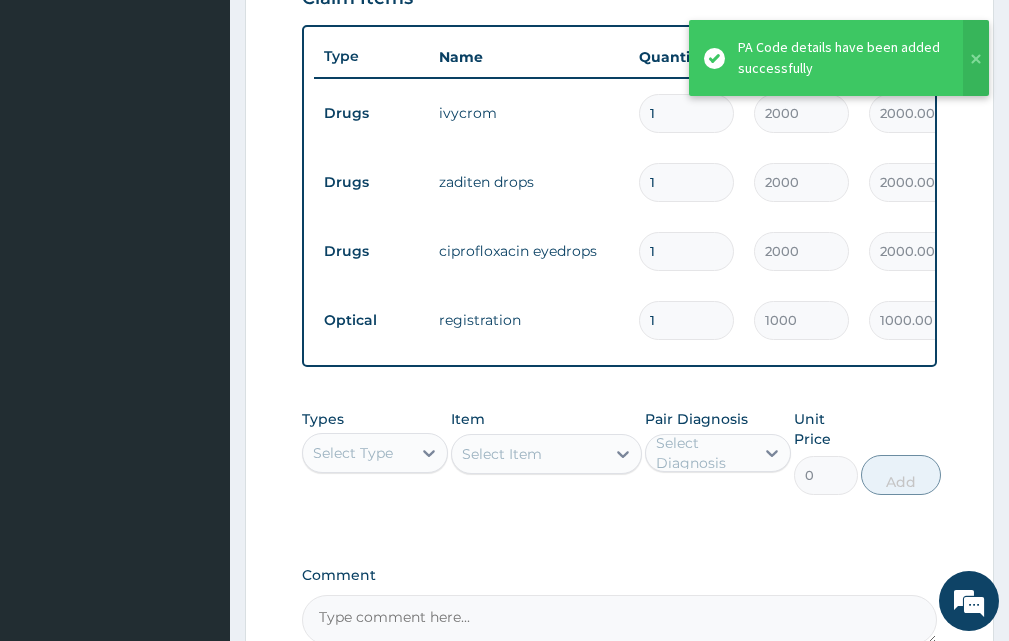type on "1" 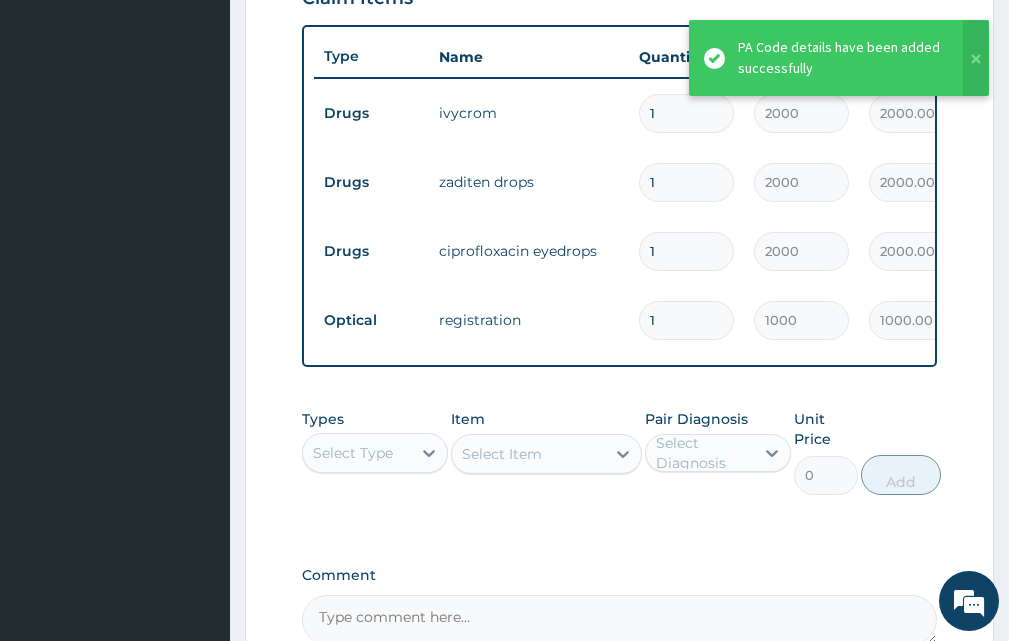 type on "1000.00" 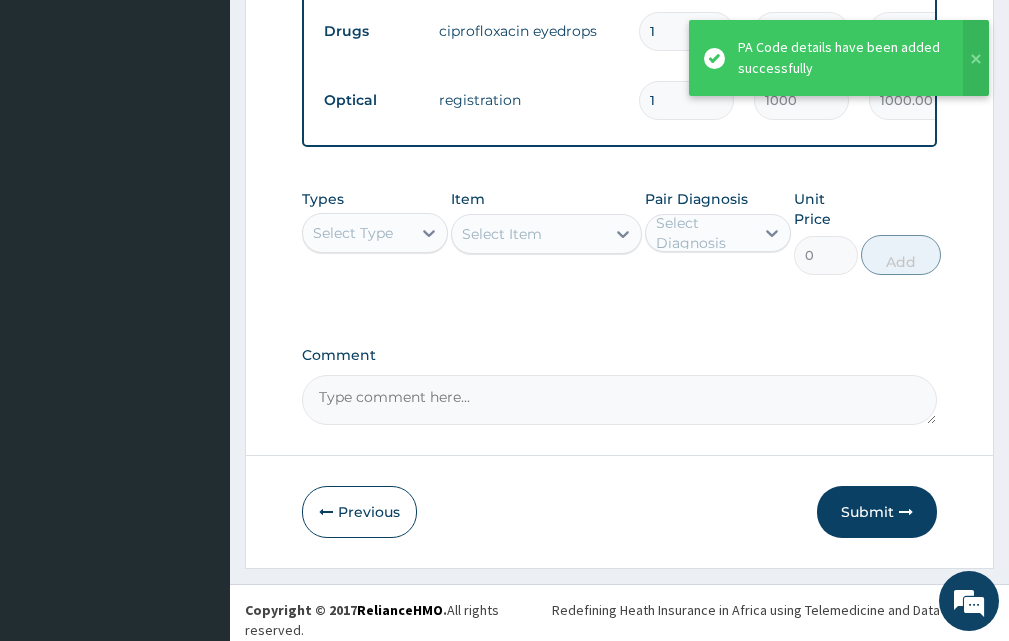 scroll, scrollTop: 968, scrollLeft: 0, axis: vertical 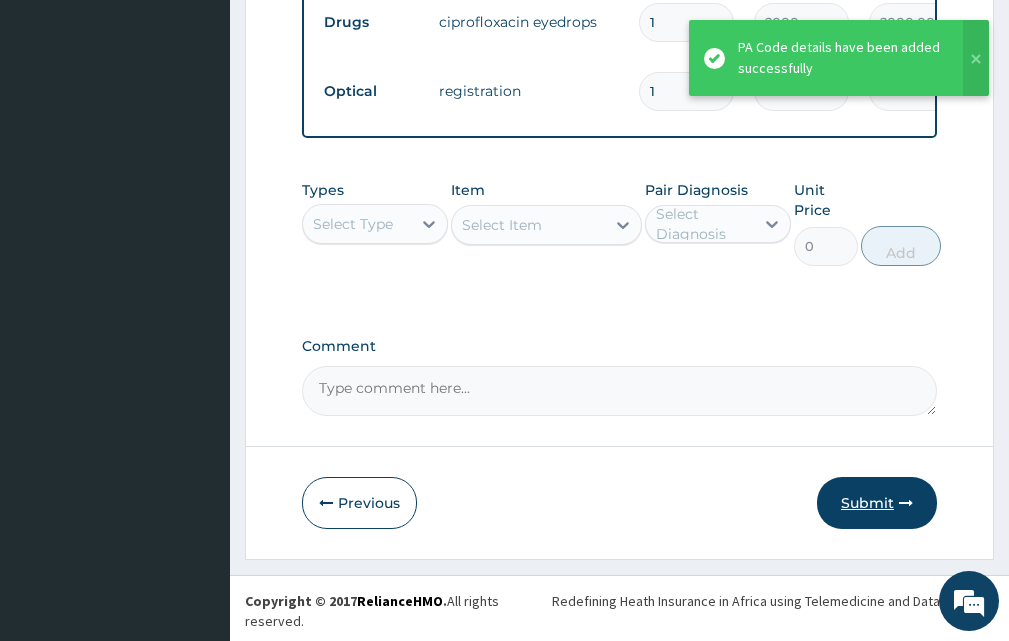 click on "Submit" at bounding box center (877, 503) 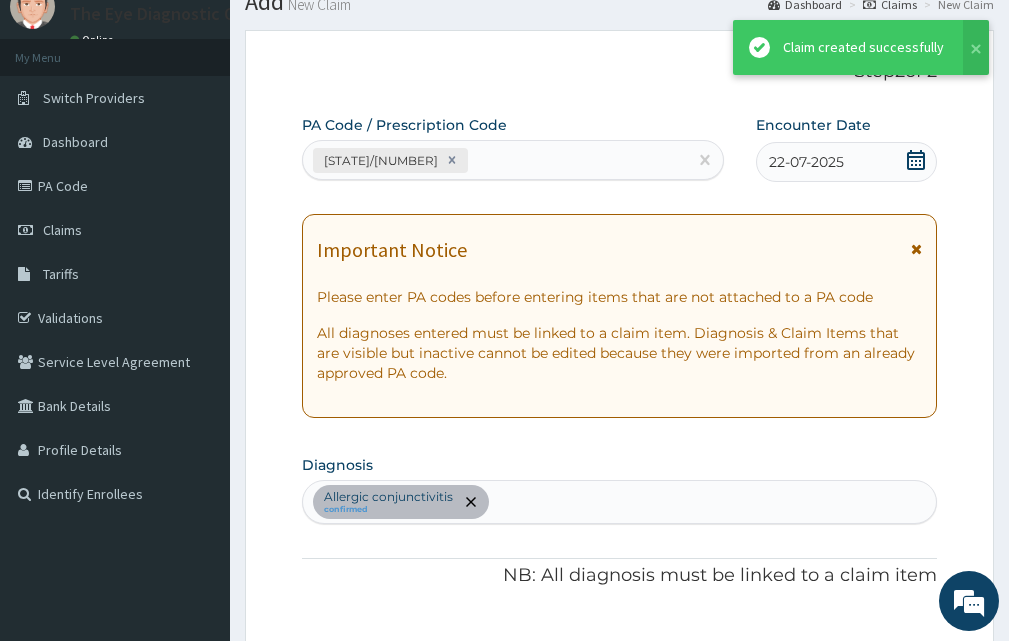 scroll, scrollTop: 968, scrollLeft: 0, axis: vertical 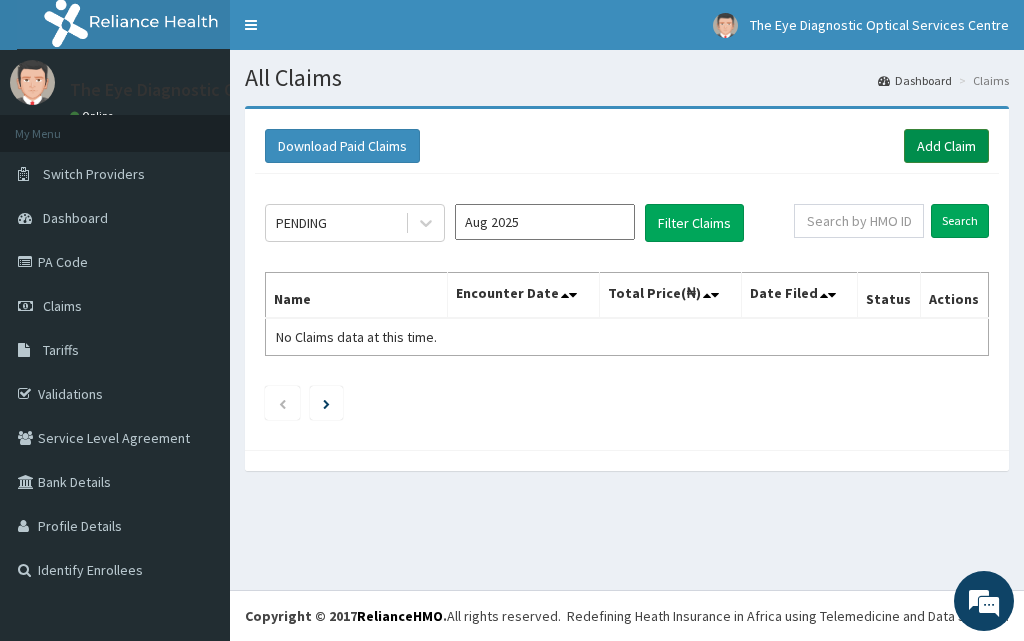 click on "Add Claim" at bounding box center [946, 146] 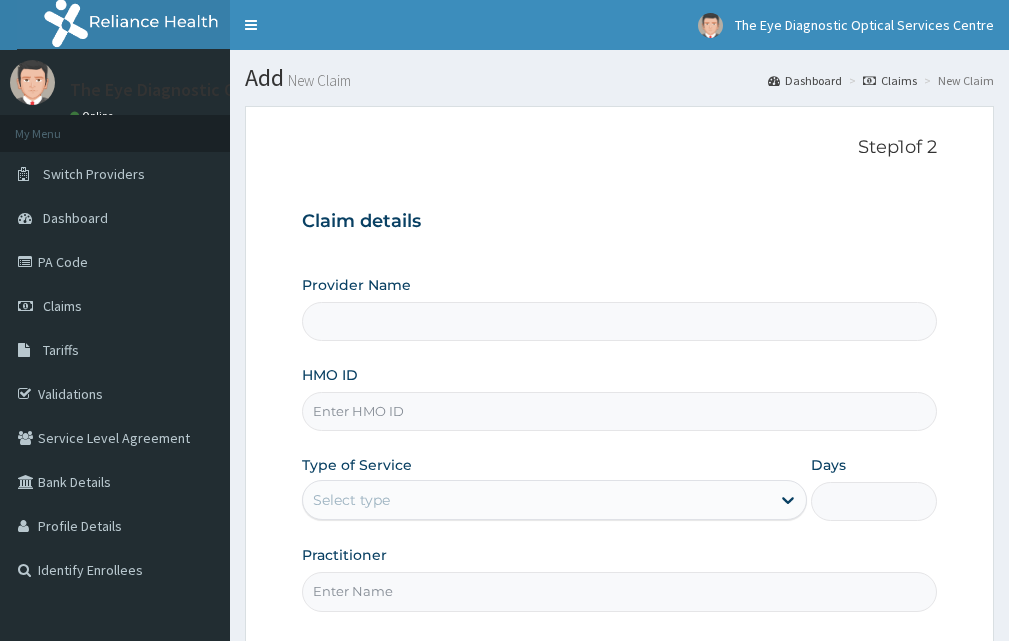 scroll, scrollTop: 0, scrollLeft: 0, axis: both 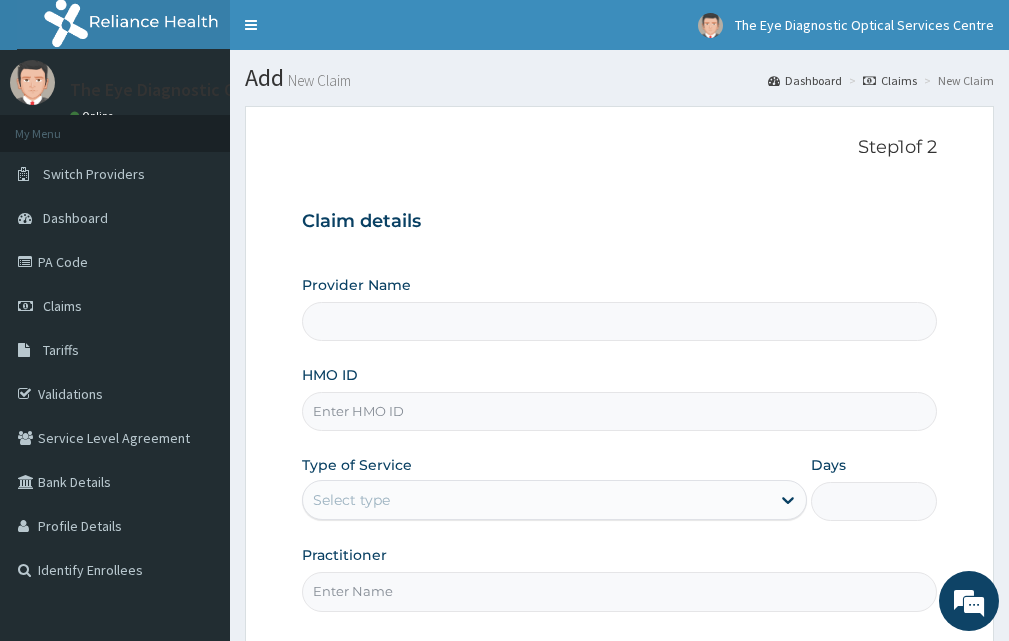 type on "The Eye Diagnostic Optical Services Centre" 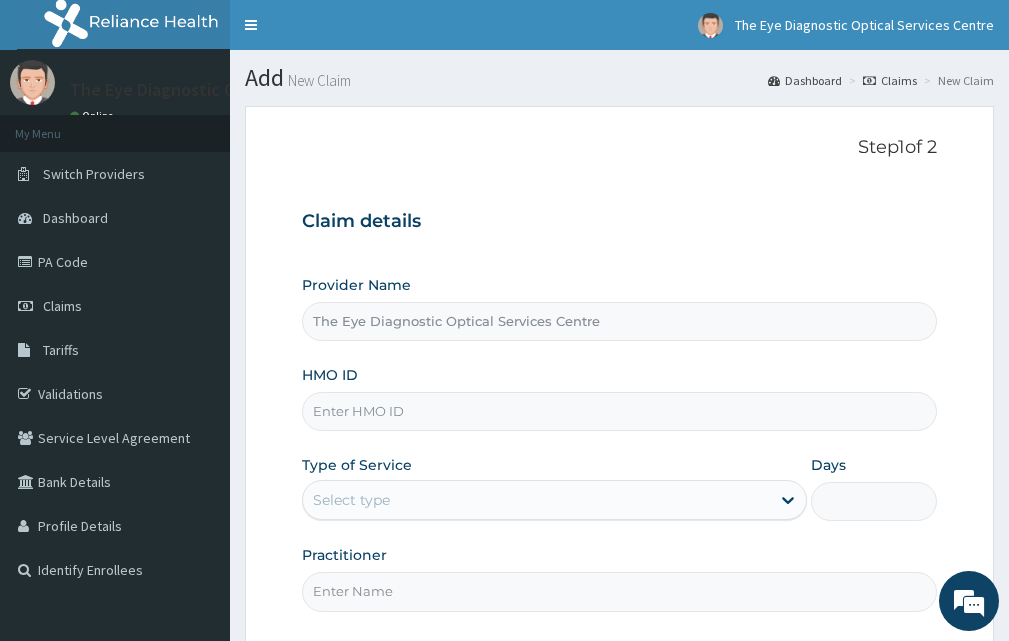 click on "HMO ID" at bounding box center [619, 411] 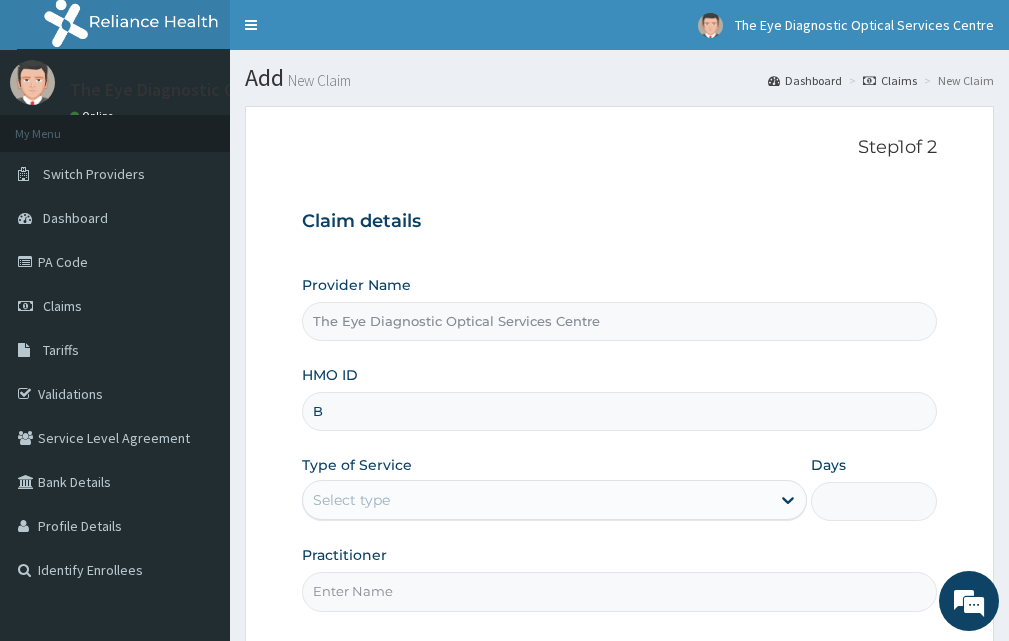 scroll, scrollTop: 0, scrollLeft: 0, axis: both 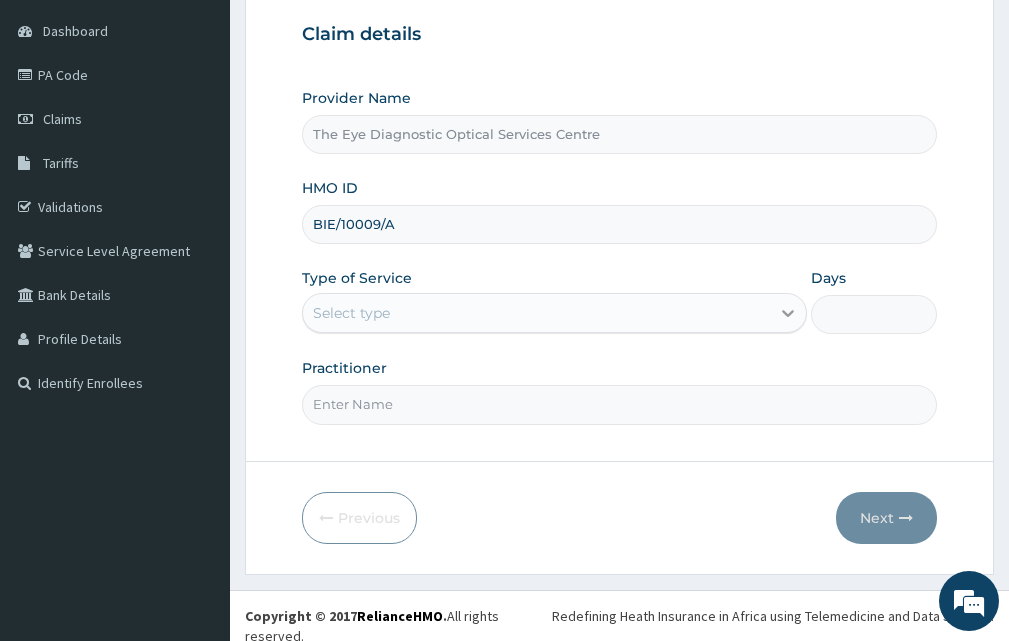 type on "BIE/10009/A" 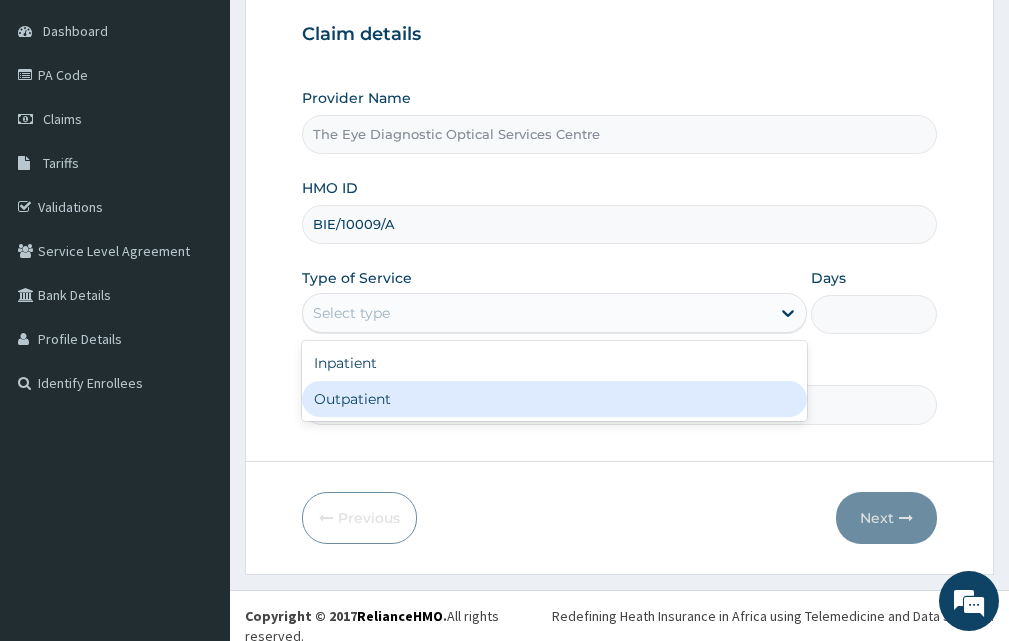 click on "Outpatient" at bounding box center [554, 399] 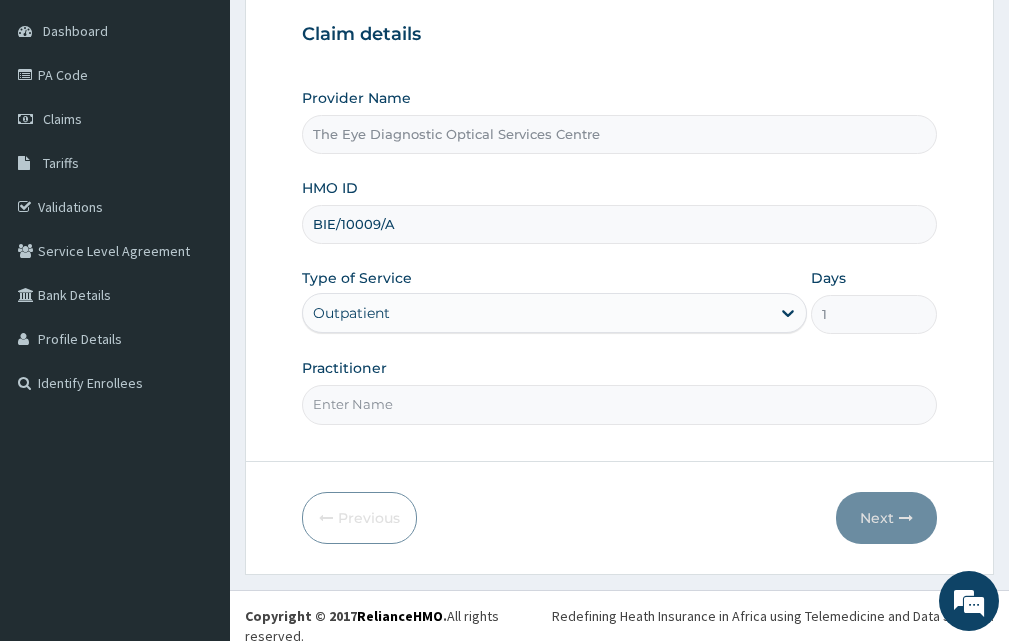 click on "Practitioner" at bounding box center [619, 404] 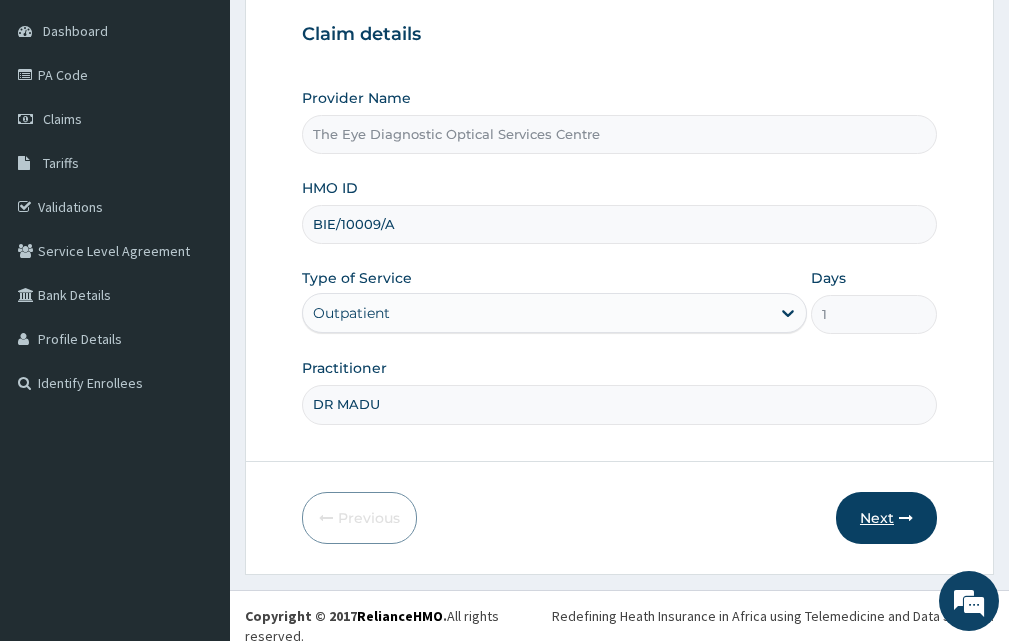type on "DR MADU" 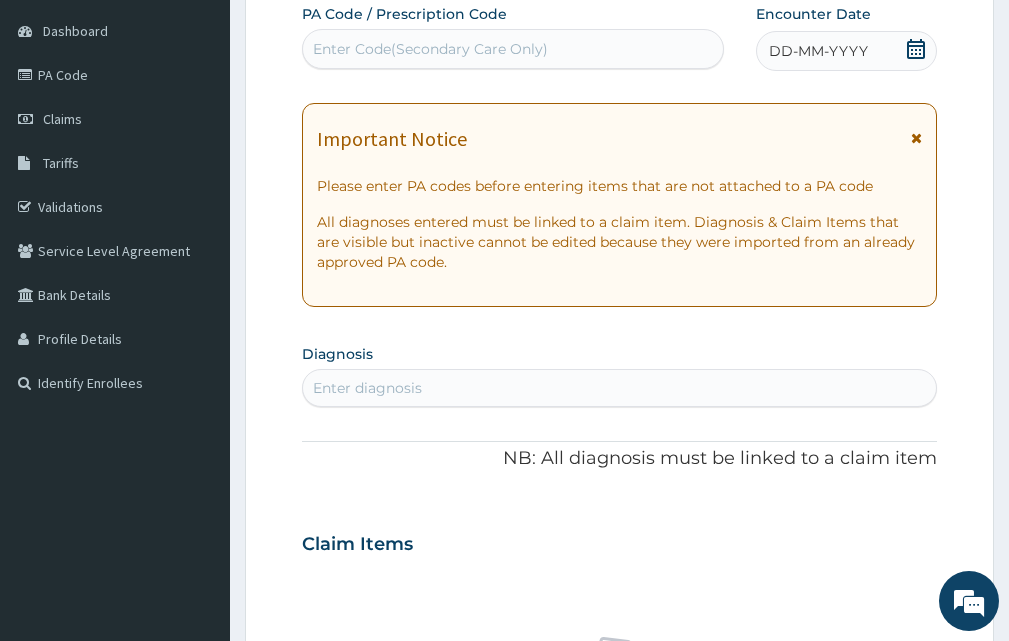 click on "Enter Code(Secondary Care Only)" at bounding box center (430, 49) 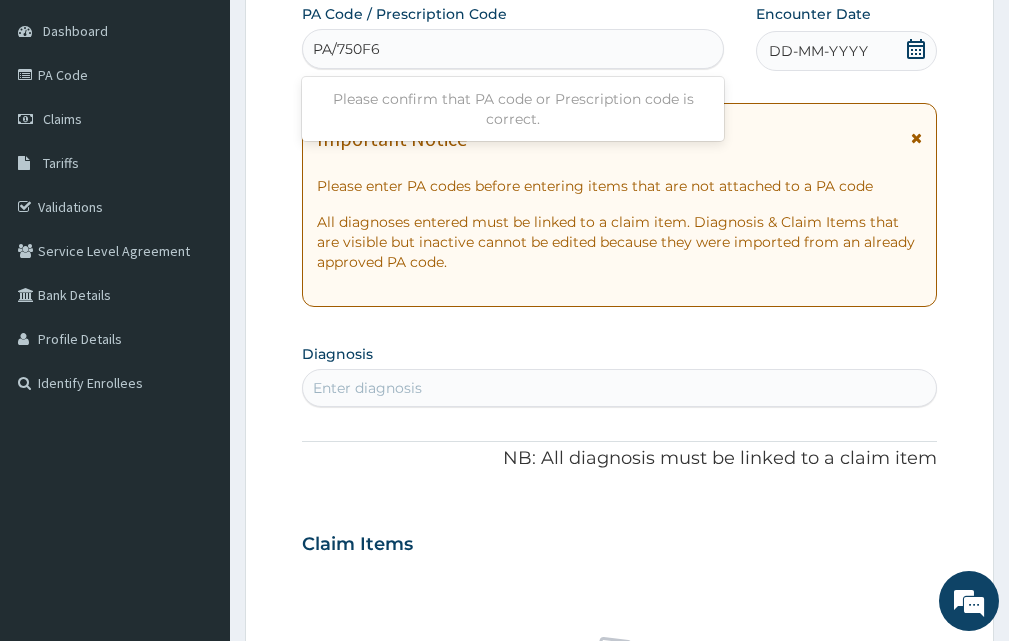 type on "PA/750F69" 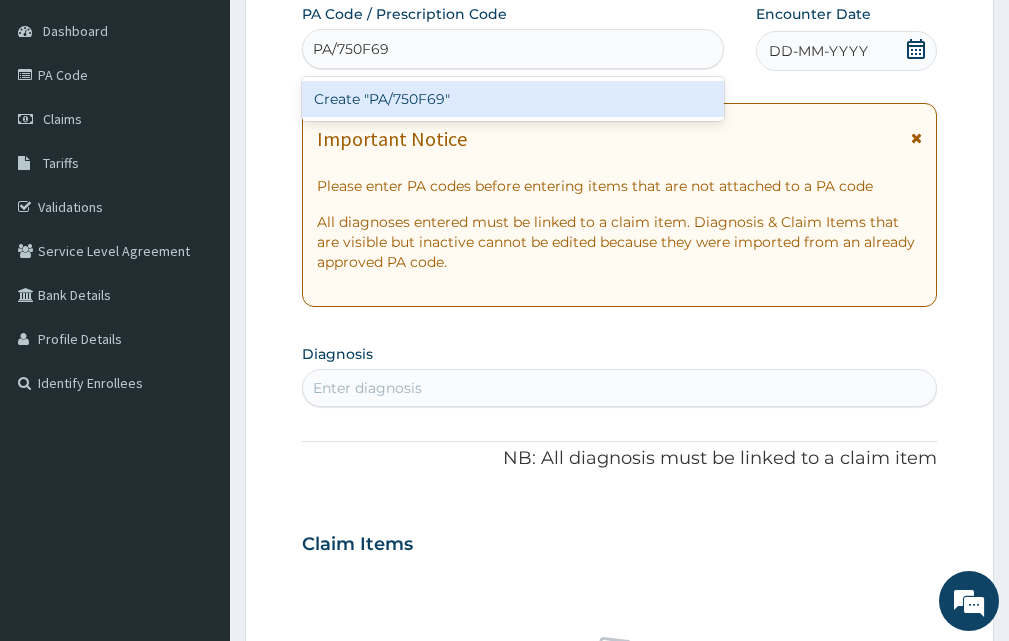 click on "Create "PA/750F69"" at bounding box center (513, 99) 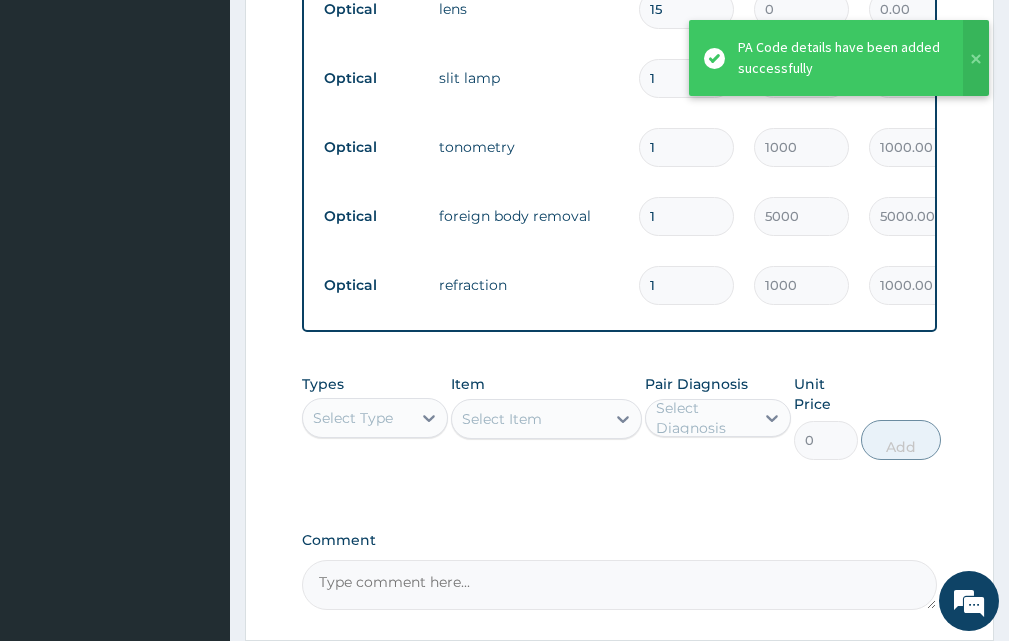 scroll, scrollTop: 1558, scrollLeft: 0, axis: vertical 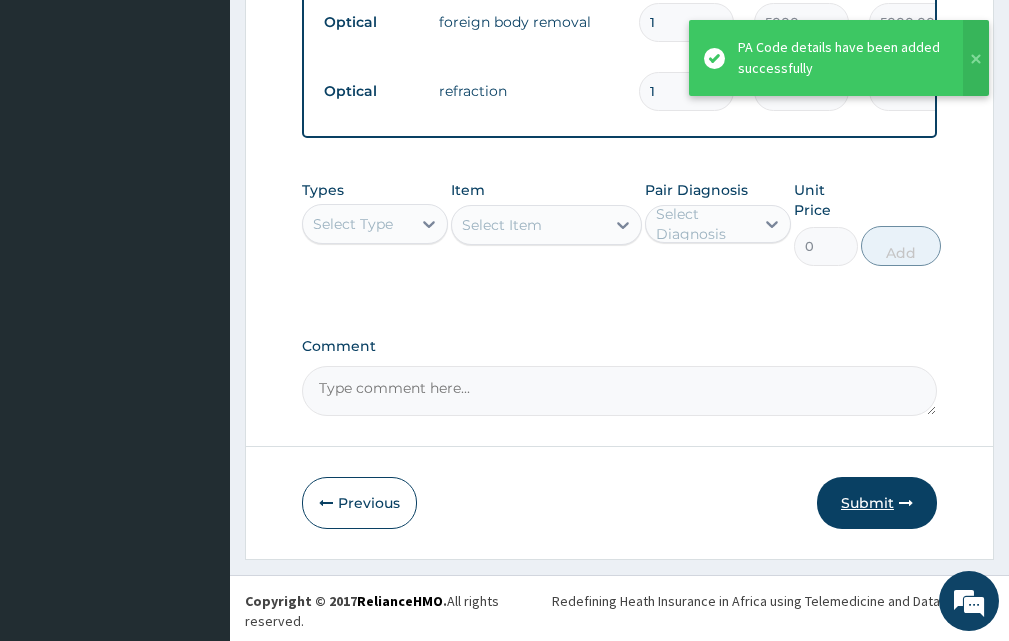 click on "Submit" at bounding box center (877, 503) 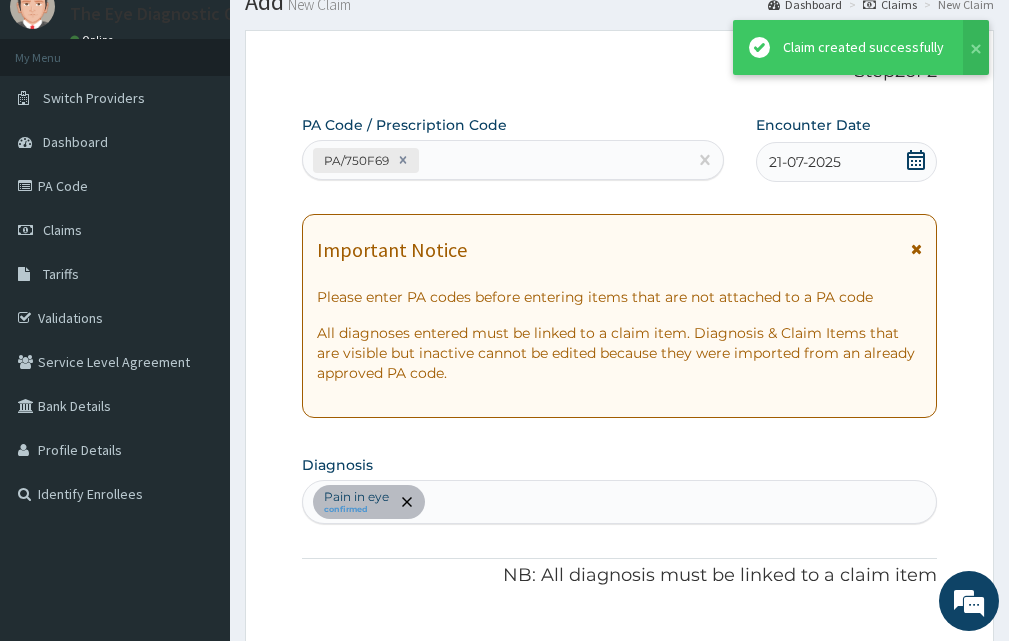scroll, scrollTop: 1558, scrollLeft: 0, axis: vertical 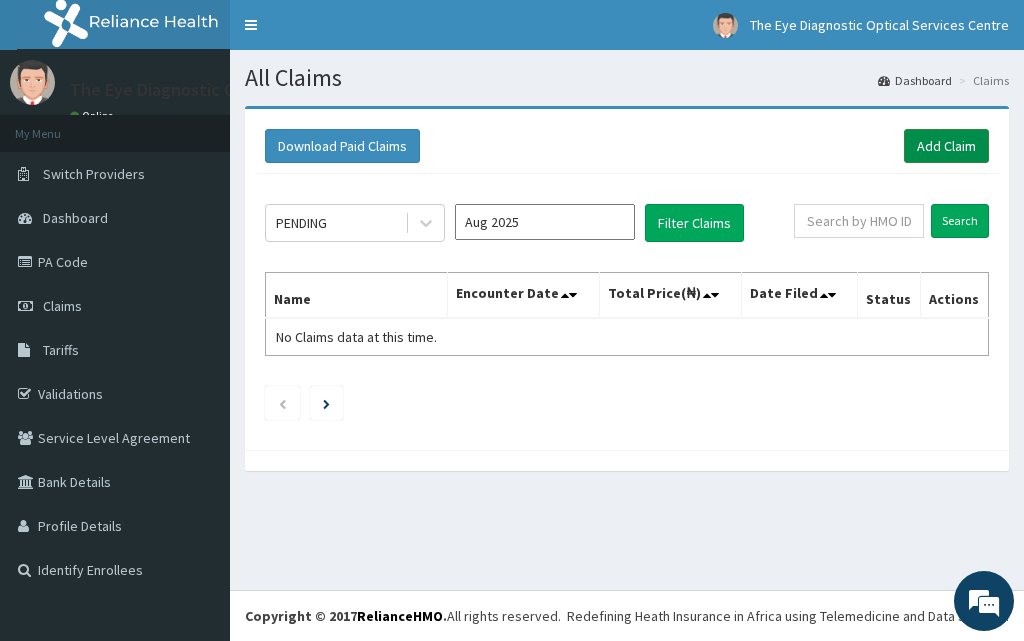 click on "Add Claim" at bounding box center (946, 146) 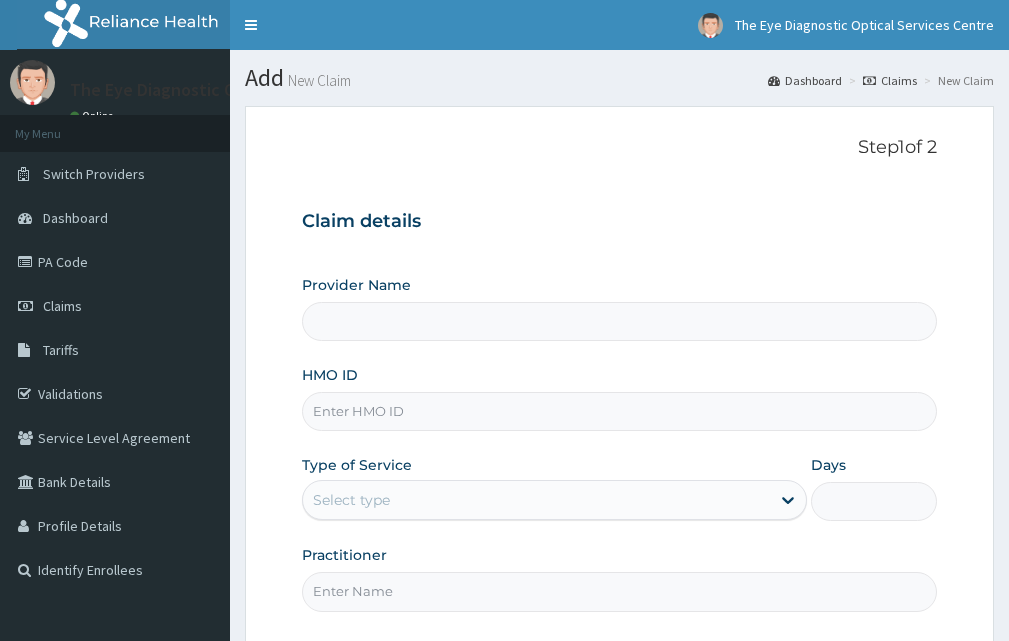 scroll, scrollTop: 0, scrollLeft: 0, axis: both 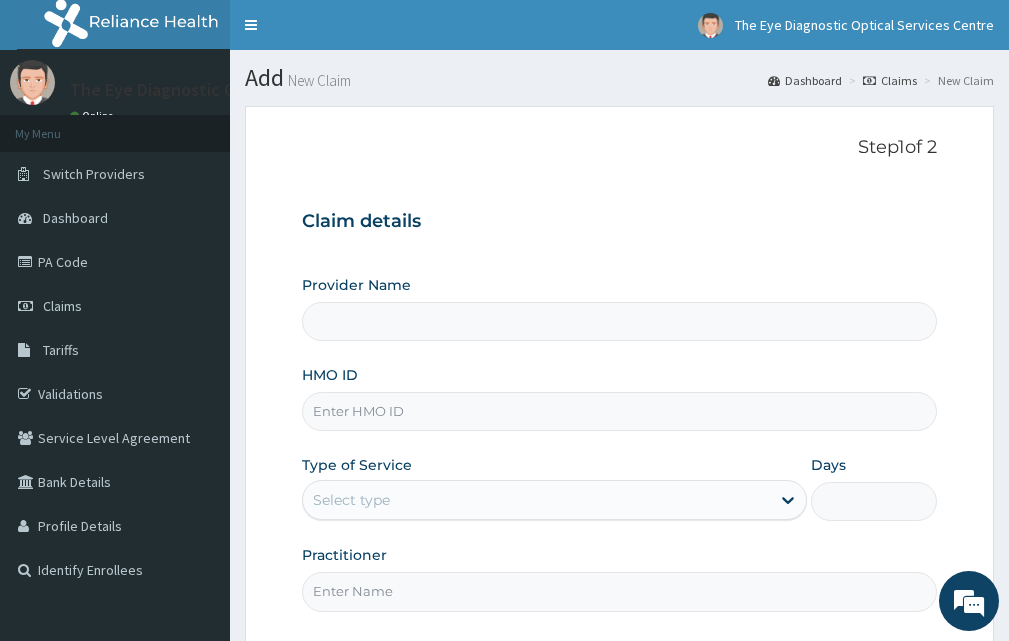 type on "The Eye Diagnostic Optical Services Centre" 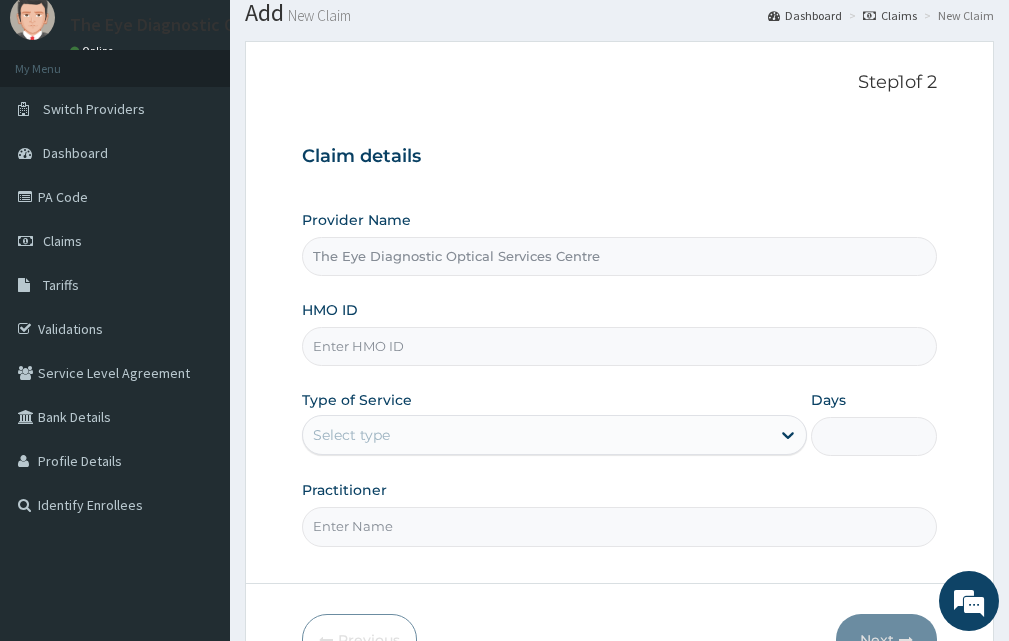 scroll, scrollTop: 100, scrollLeft: 0, axis: vertical 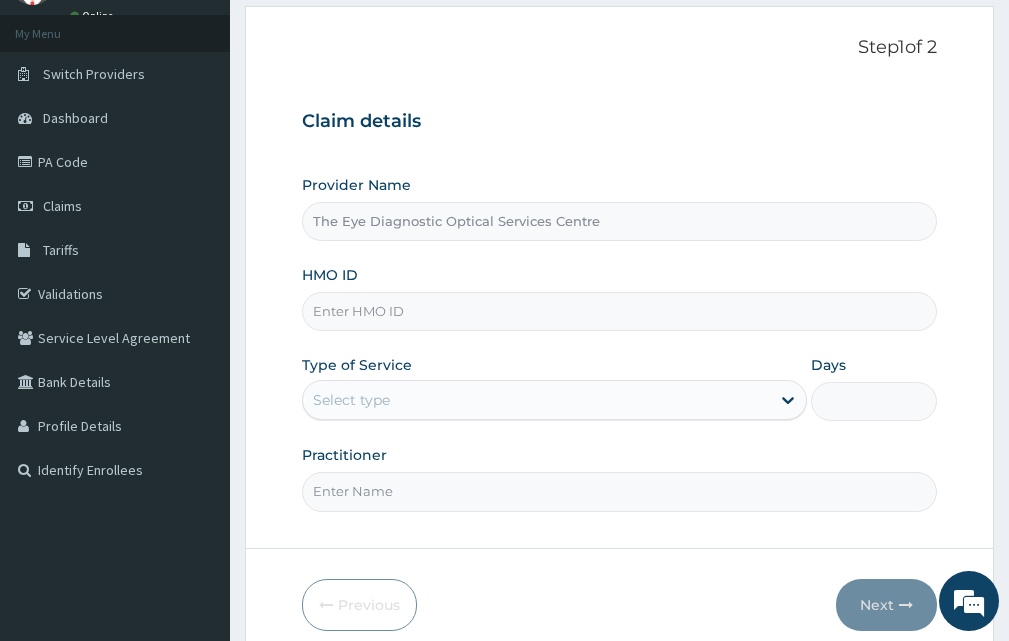 click on "HMO ID" at bounding box center (619, 311) 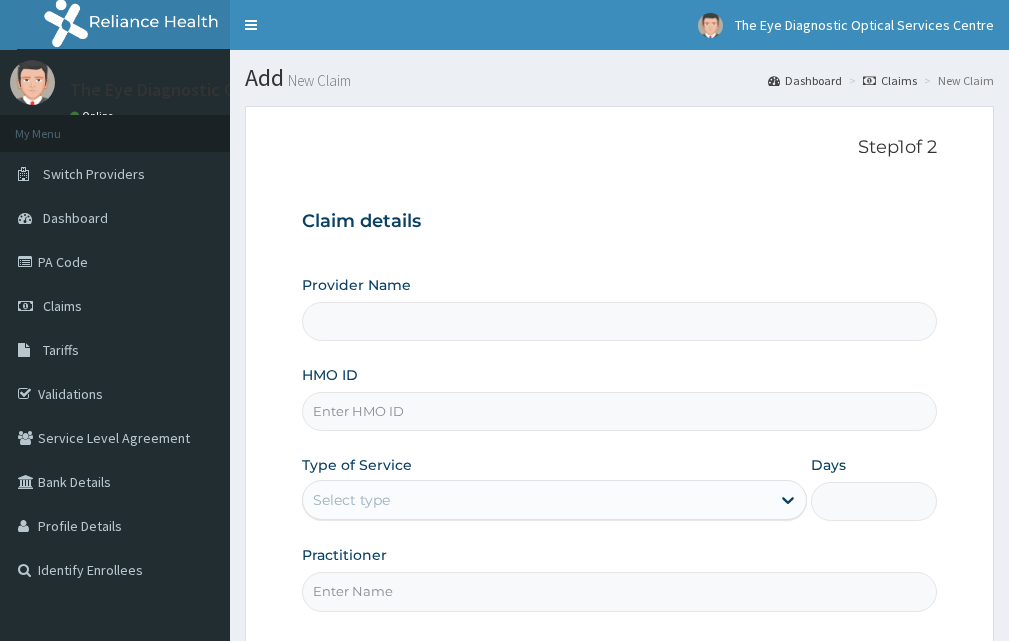 scroll, scrollTop: 100, scrollLeft: 0, axis: vertical 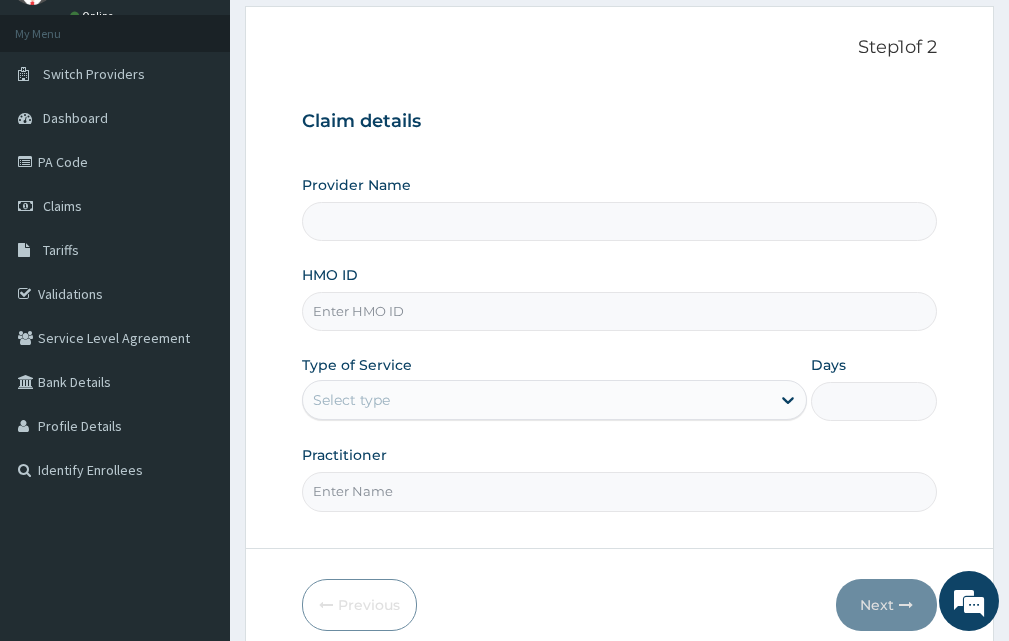 type on "The Eye Diagnostic Optical Services Centre" 